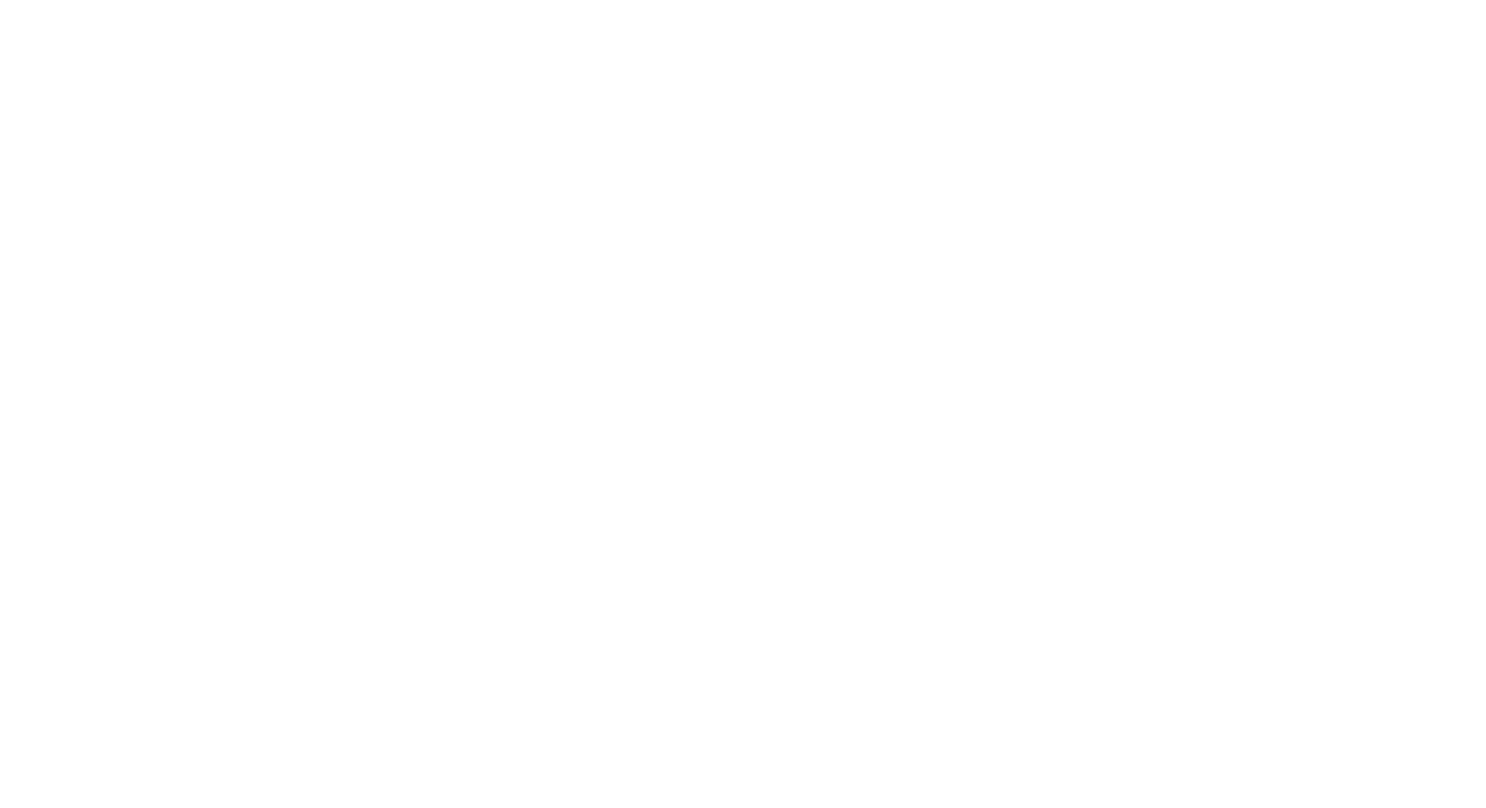 scroll, scrollTop: 0, scrollLeft: 0, axis: both 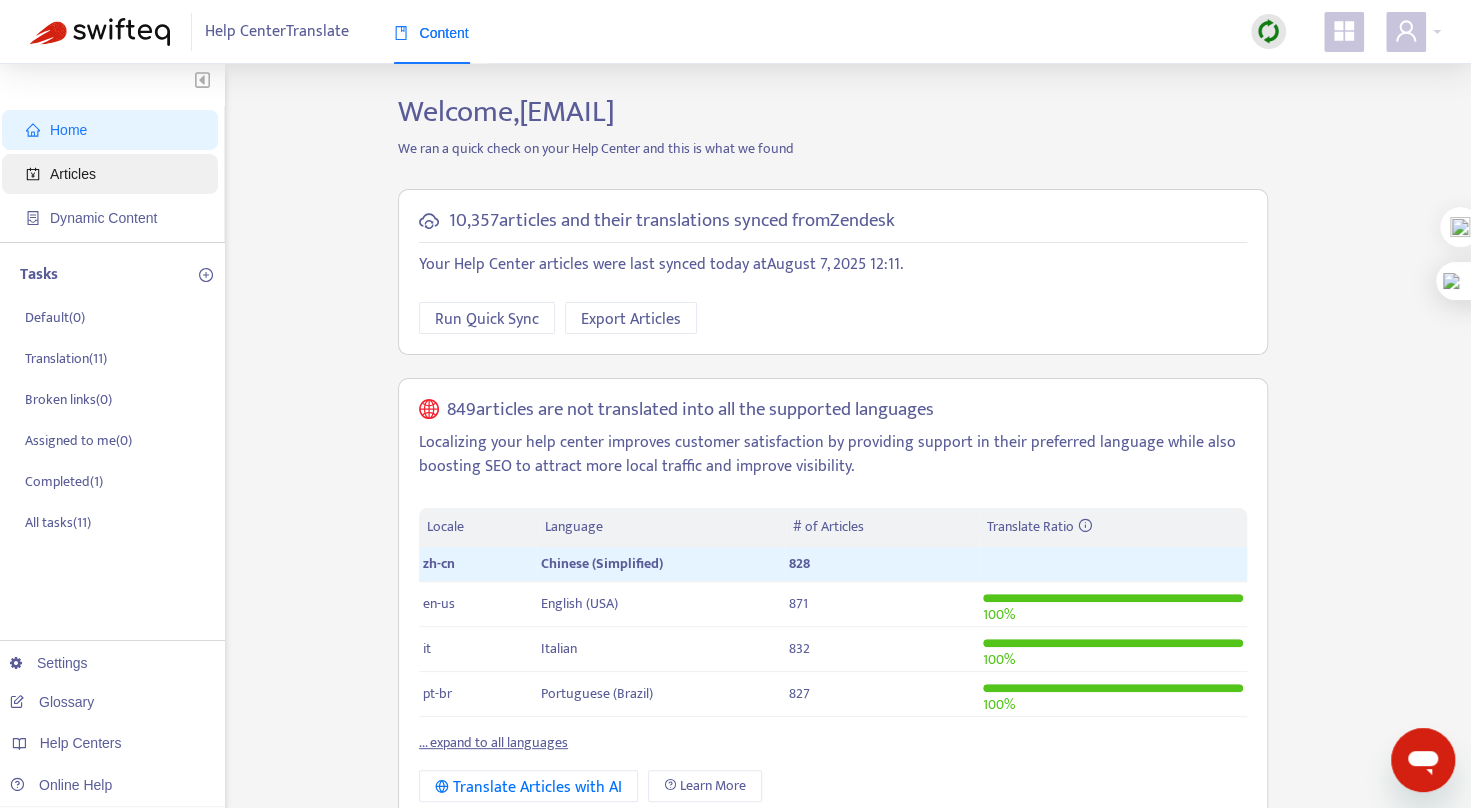 click on "Articles" at bounding box center [73, 174] 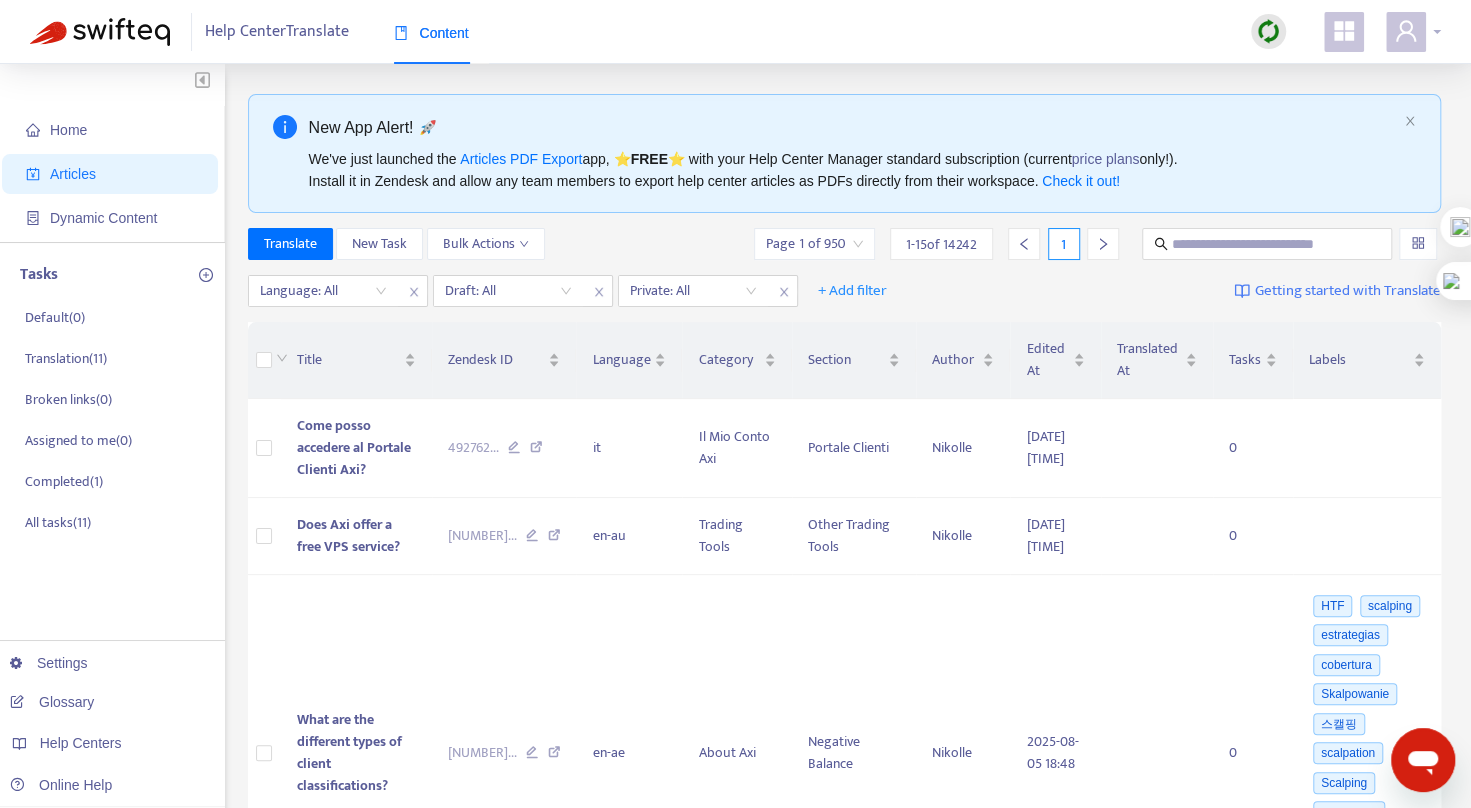 click 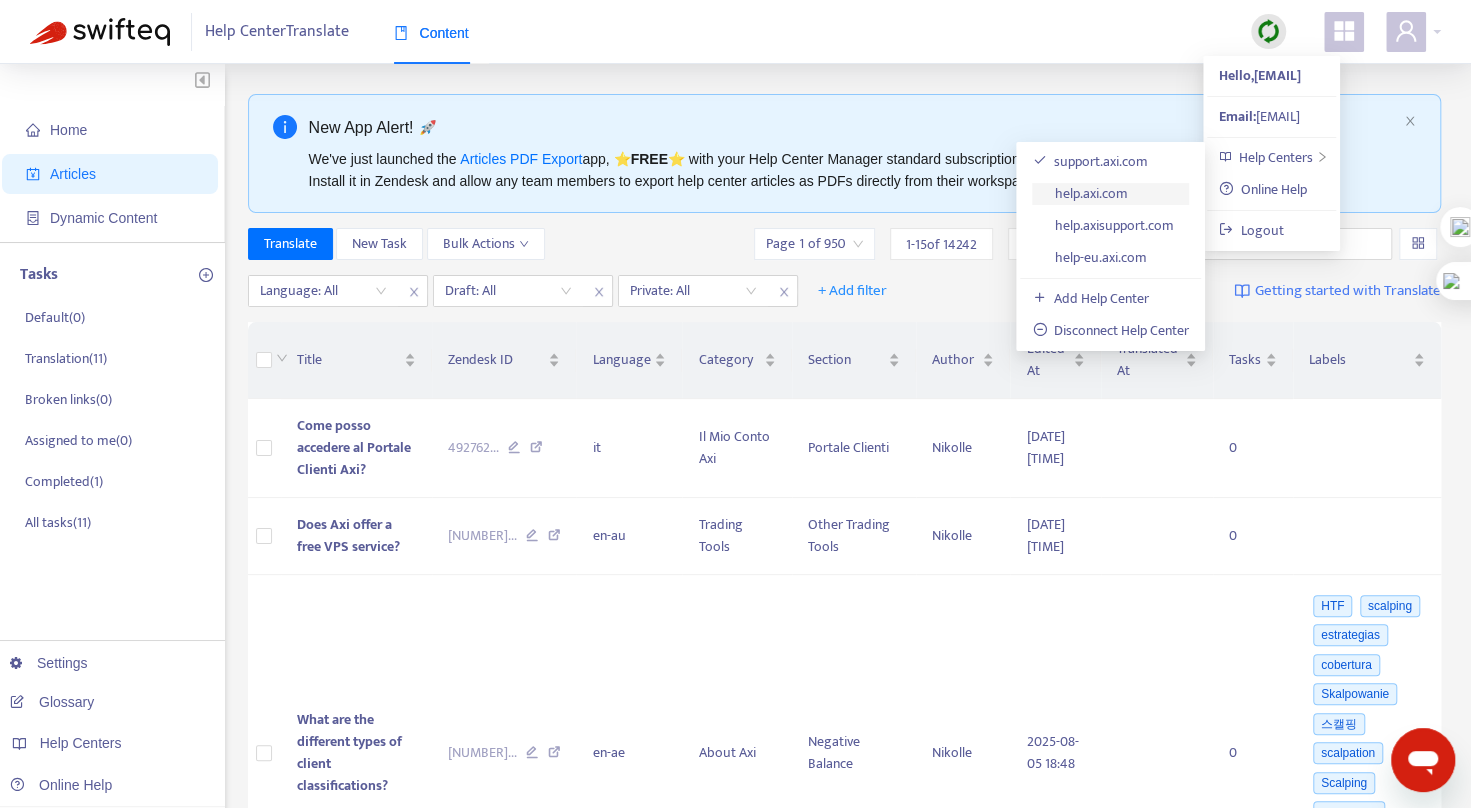 click on "help.axi.com" at bounding box center [1080, 193] 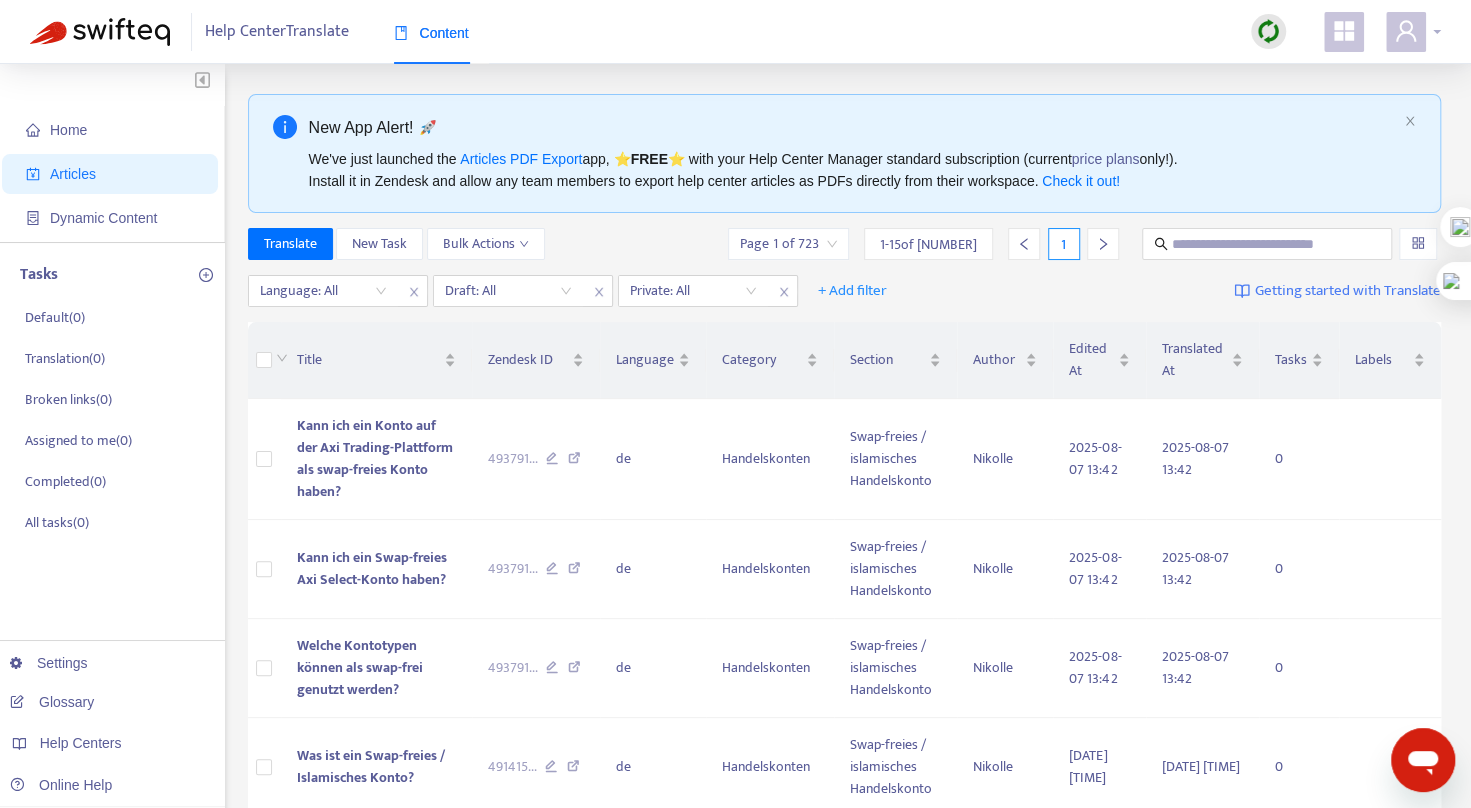 click 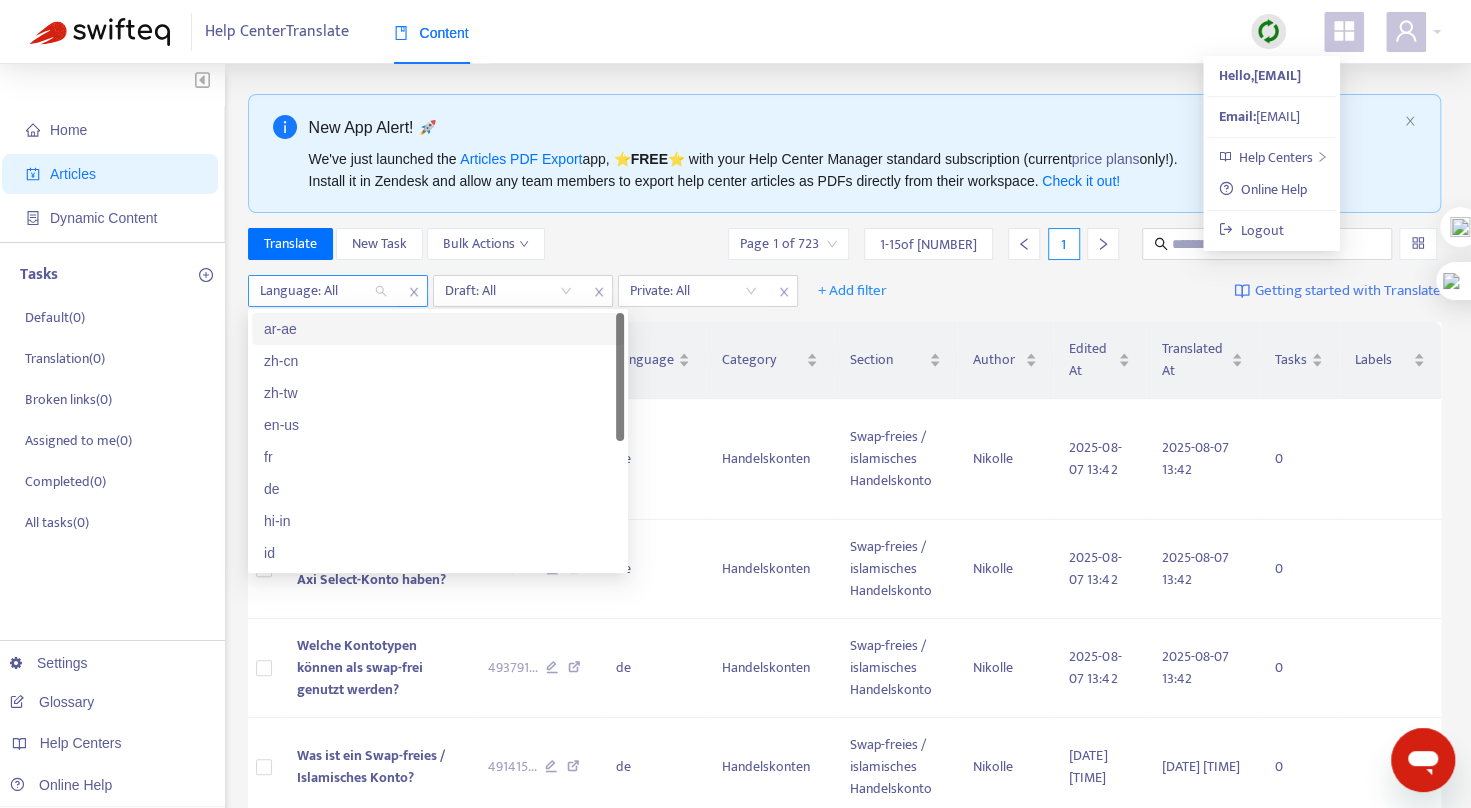click on "Language: All" at bounding box center [323, 291] 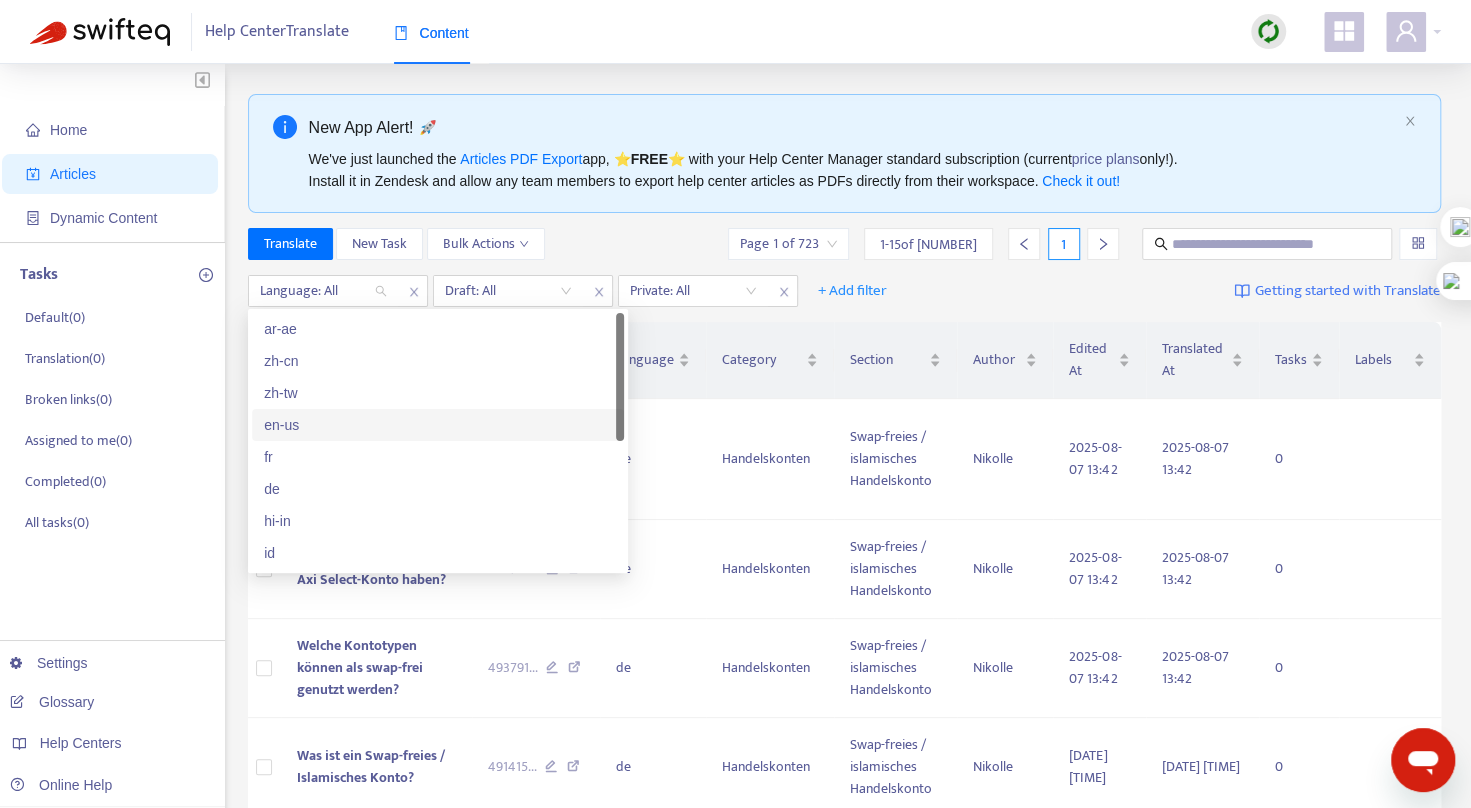 click on "en-us" at bounding box center (438, 425) 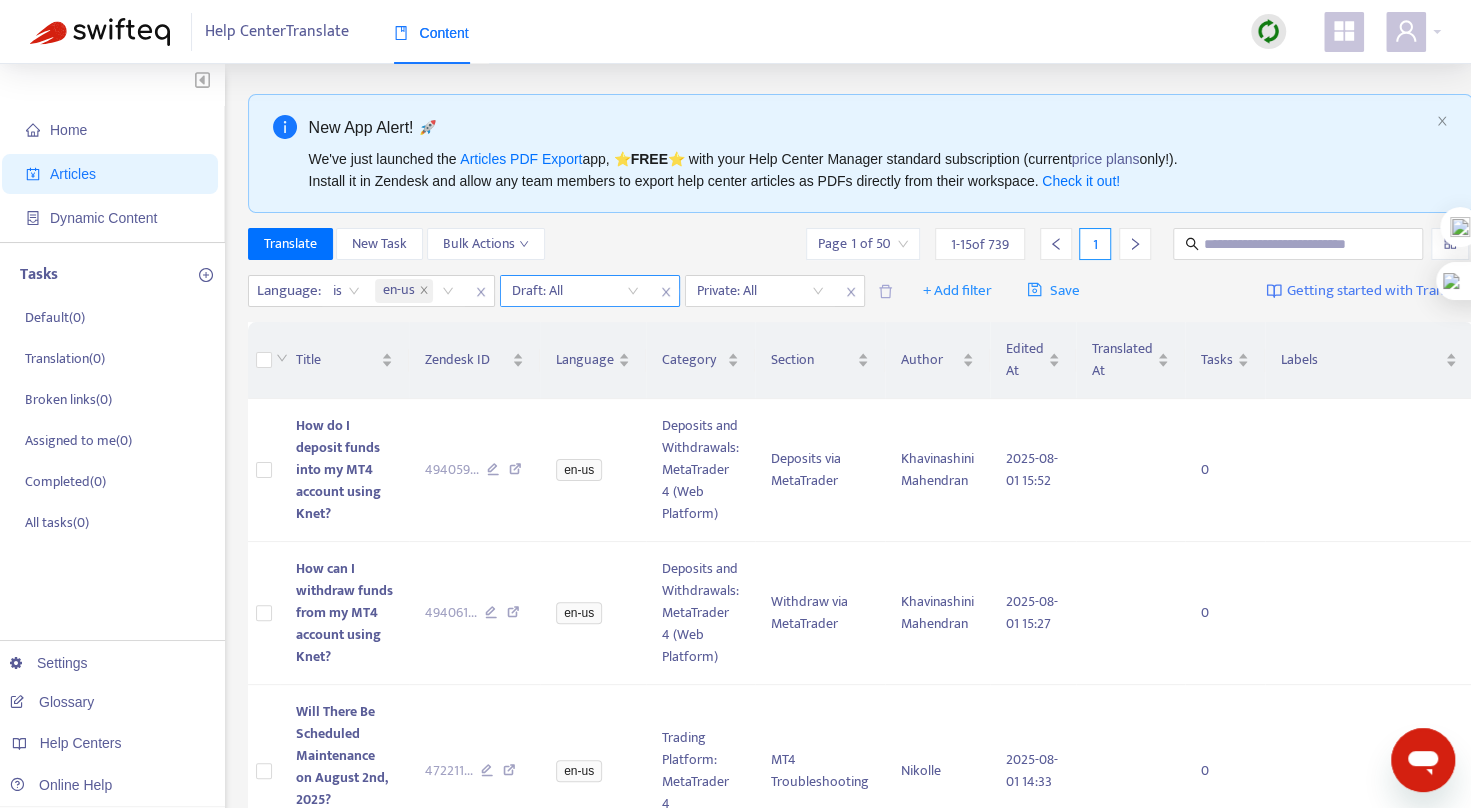 click at bounding box center (575, 291) 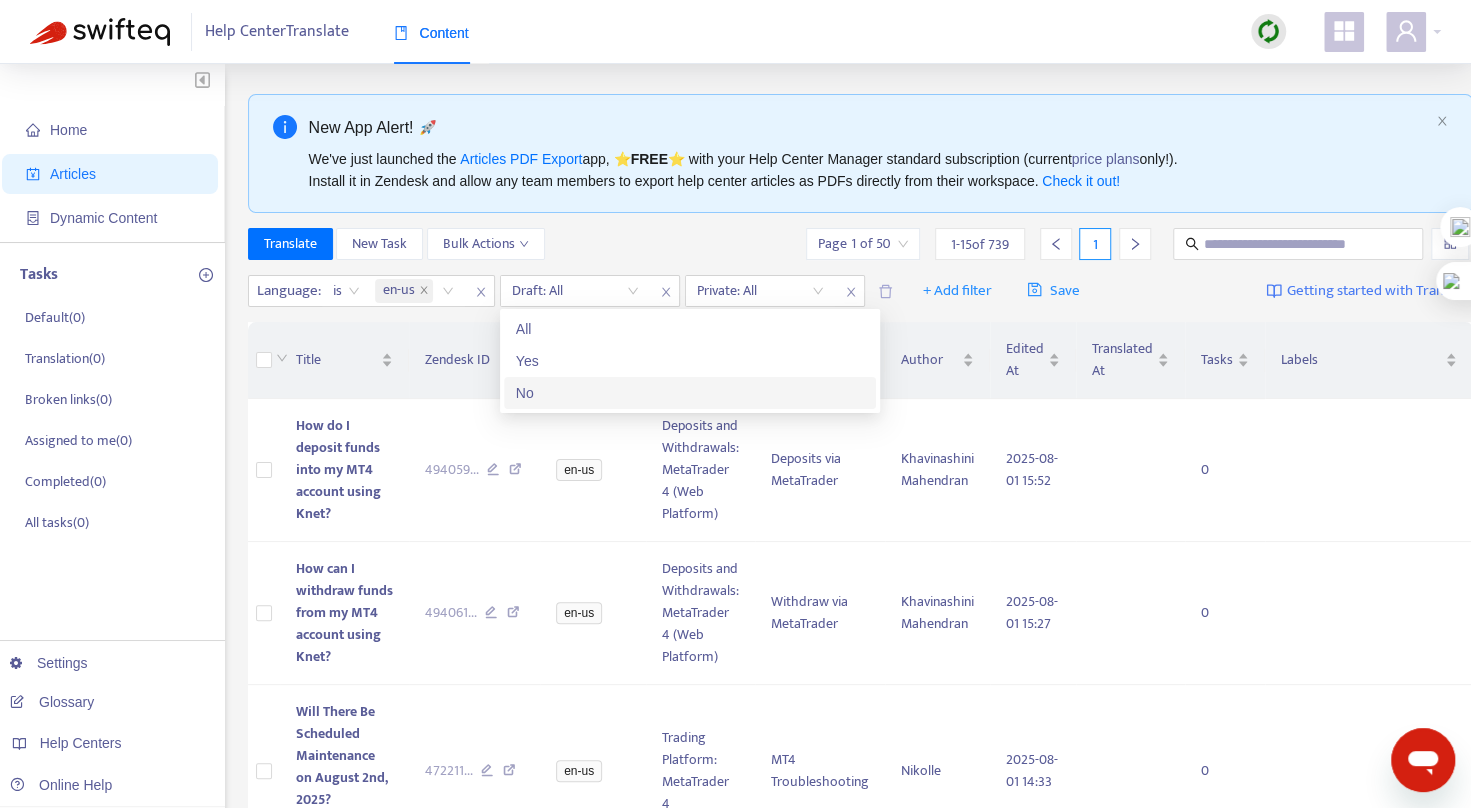 click on "No" at bounding box center [690, 393] 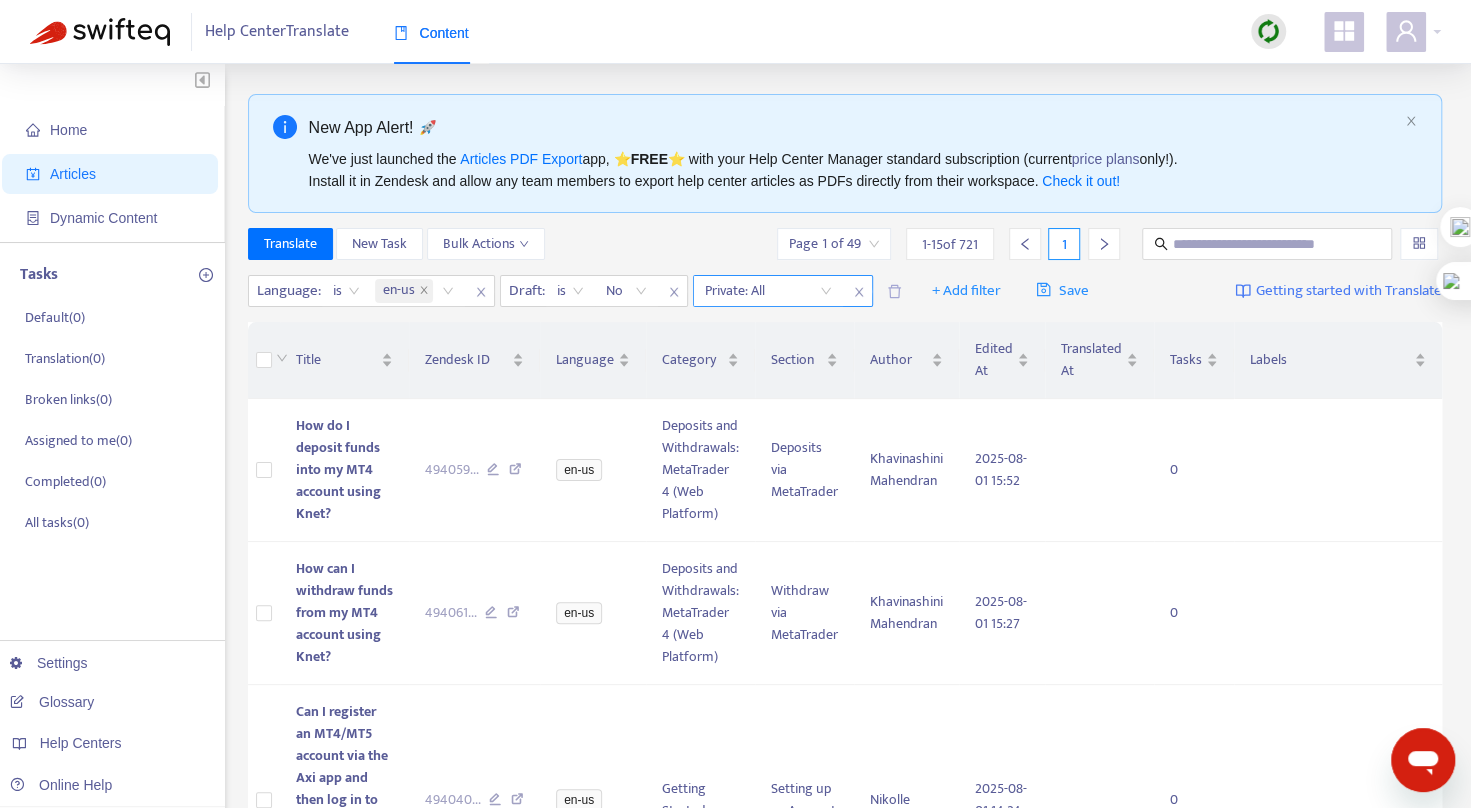 click at bounding box center (768, 291) 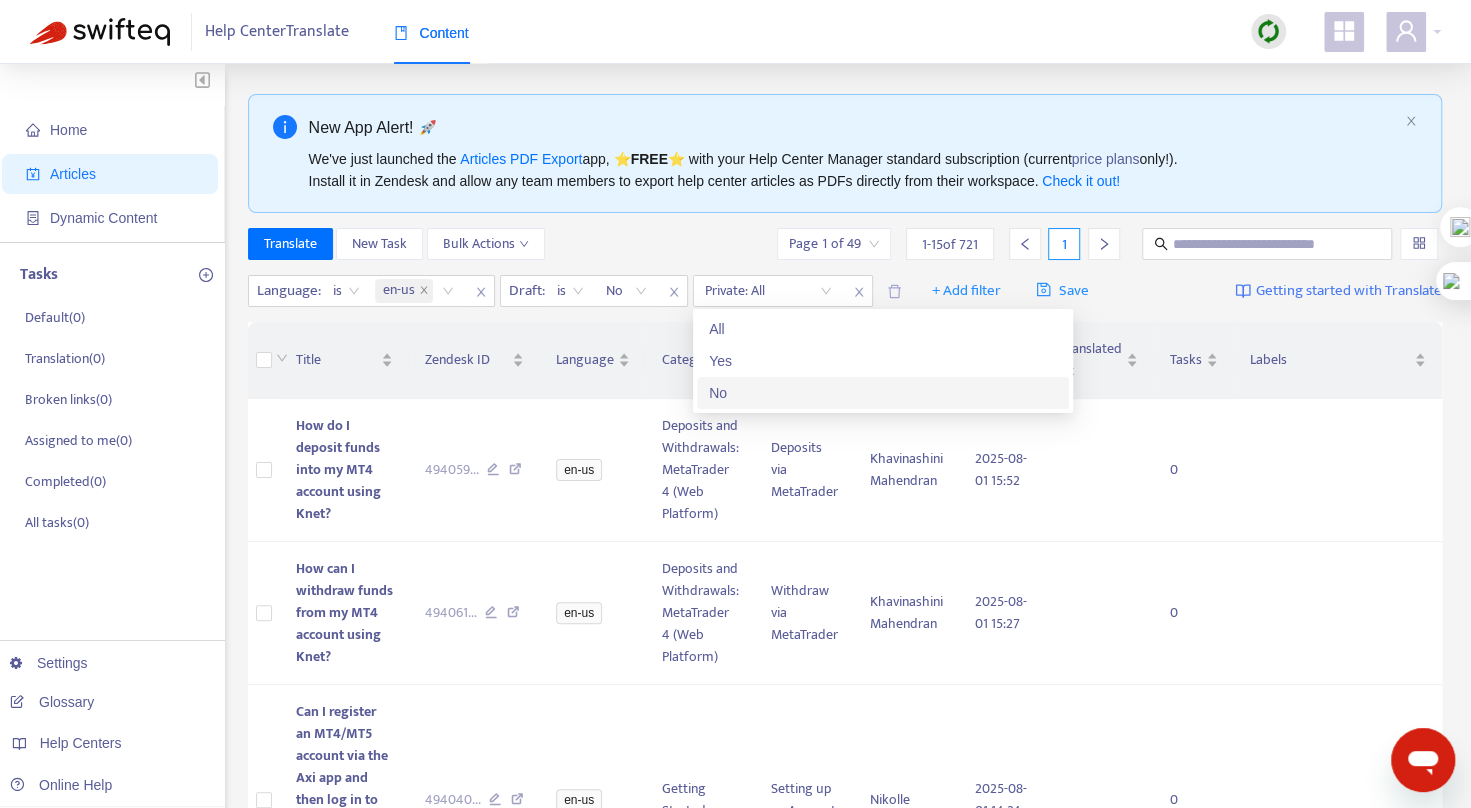 click on "No" at bounding box center (883, 393) 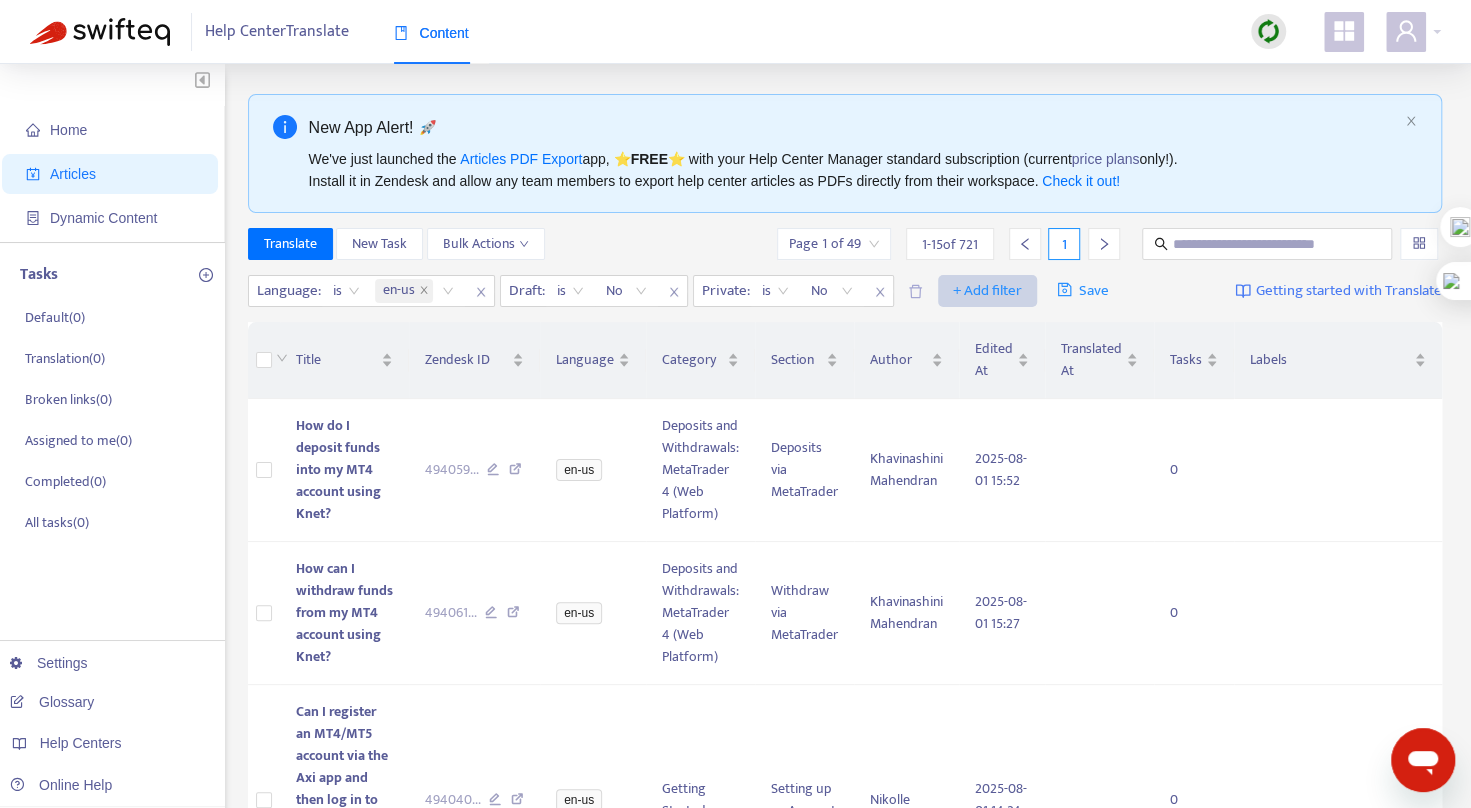 click on "+ Add filter" at bounding box center [987, 291] 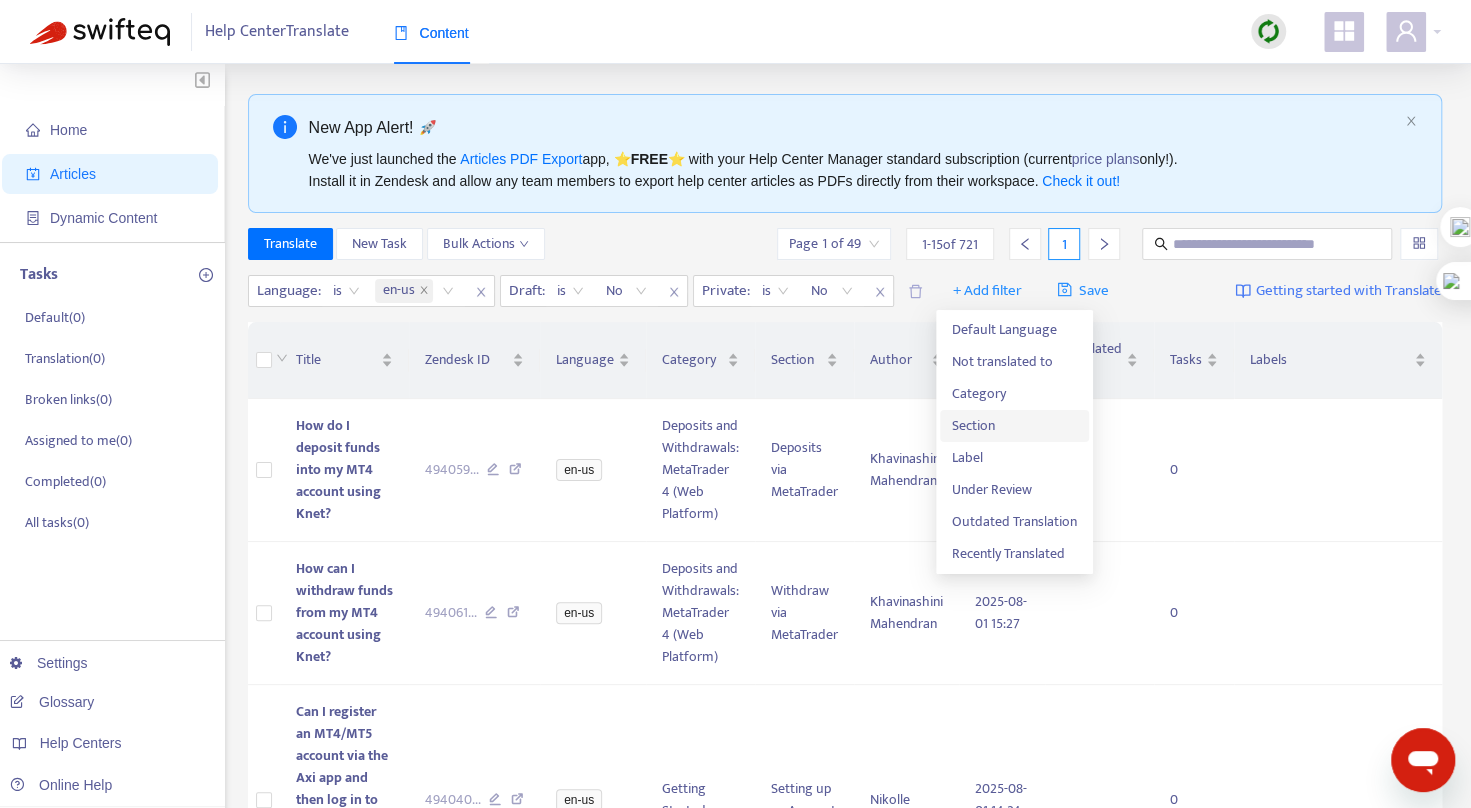 click on "Section" at bounding box center (1014, 426) 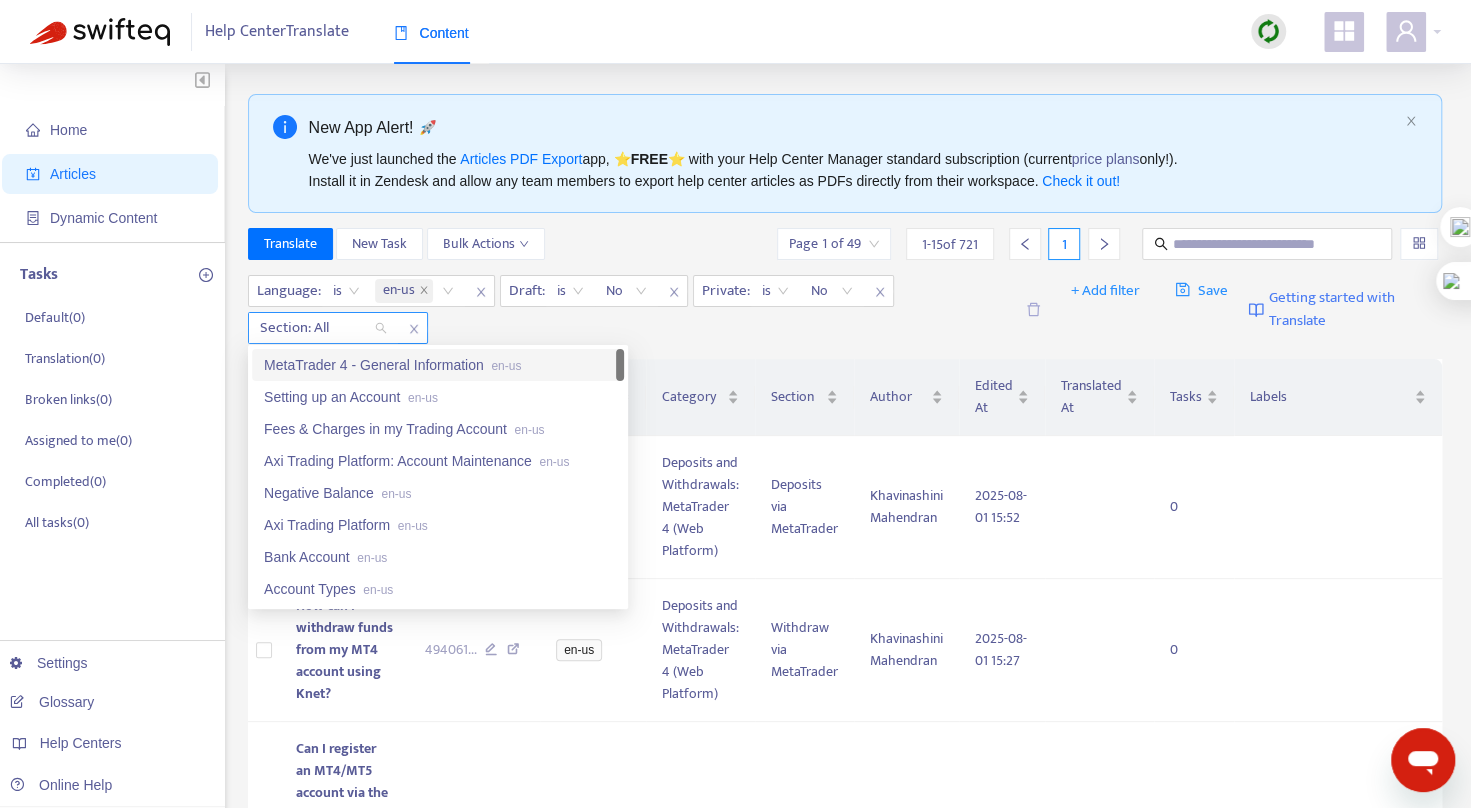 click on "Section: All" at bounding box center [323, 328] 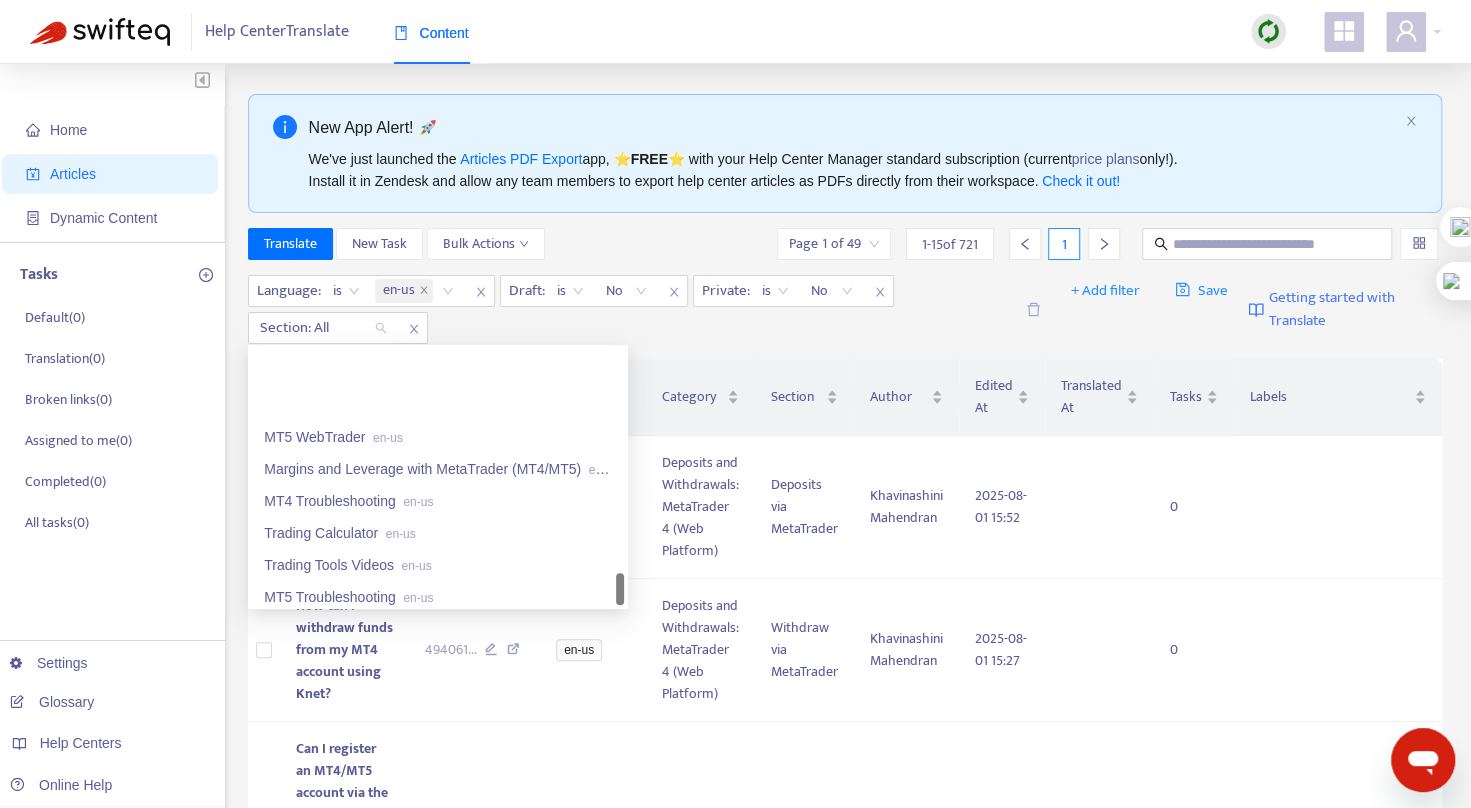 scroll, scrollTop: 2304, scrollLeft: 0, axis: vertical 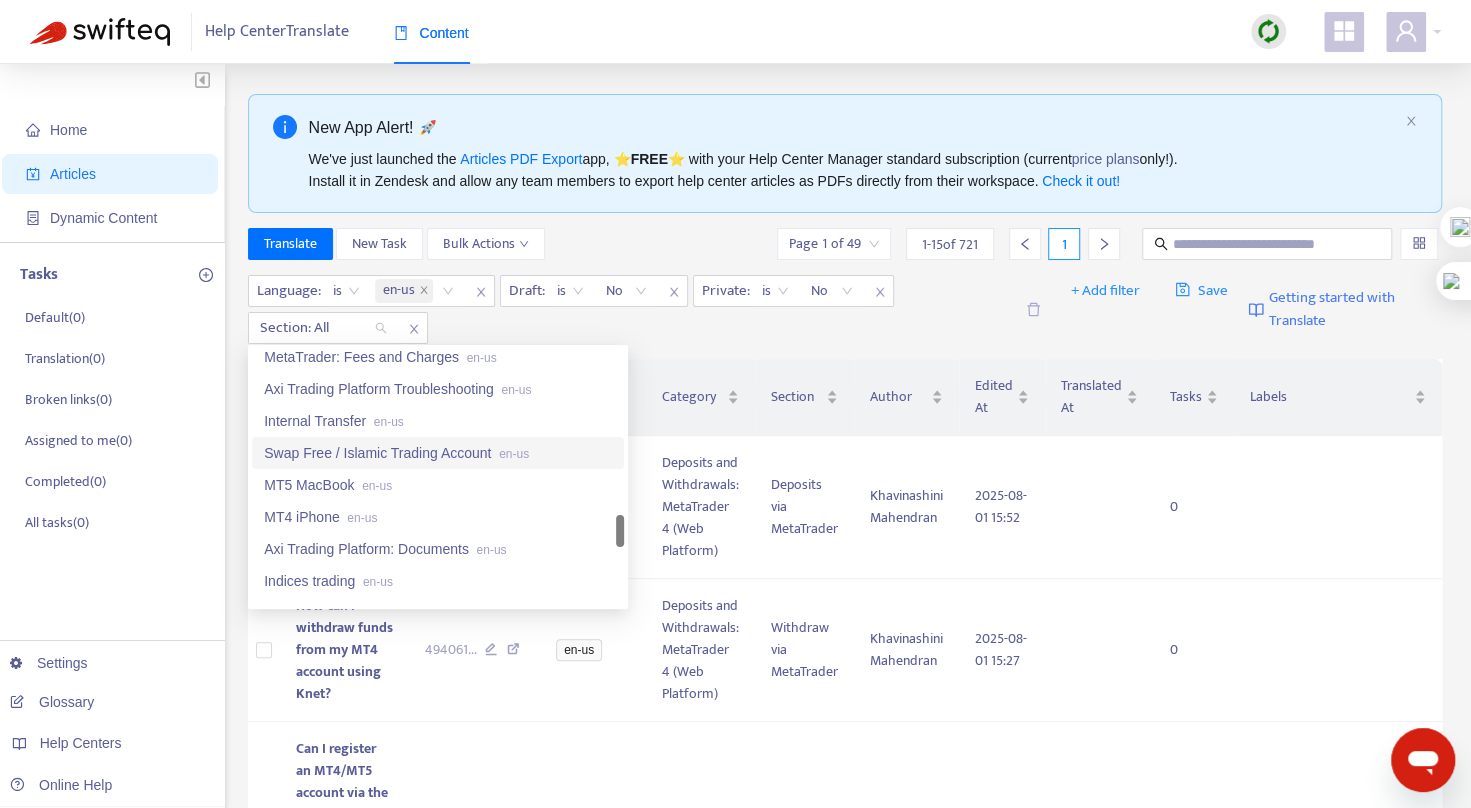 click on "Swap Free / Islamic Trading Account   en-us" at bounding box center [438, 453] 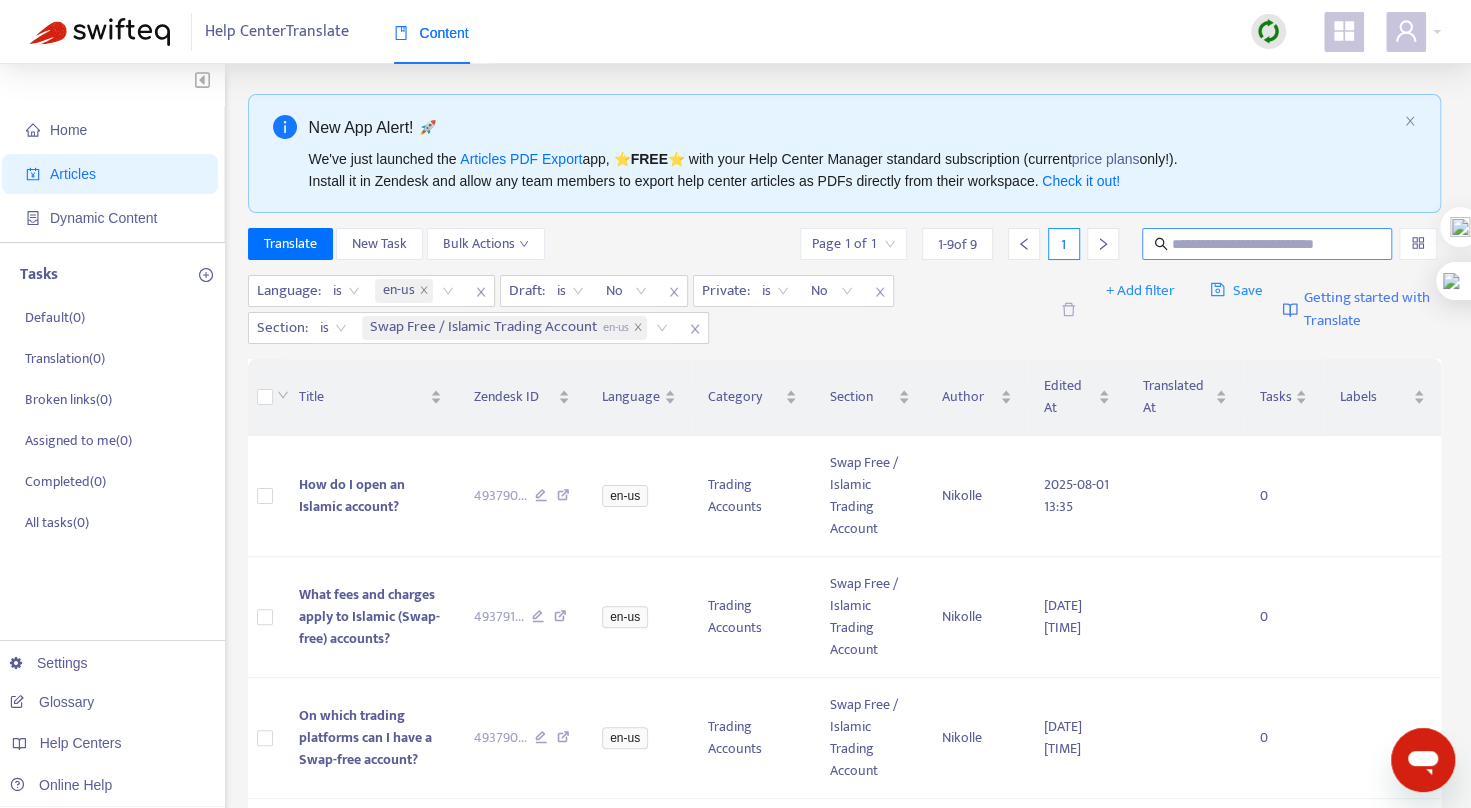 click at bounding box center [1268, 244] 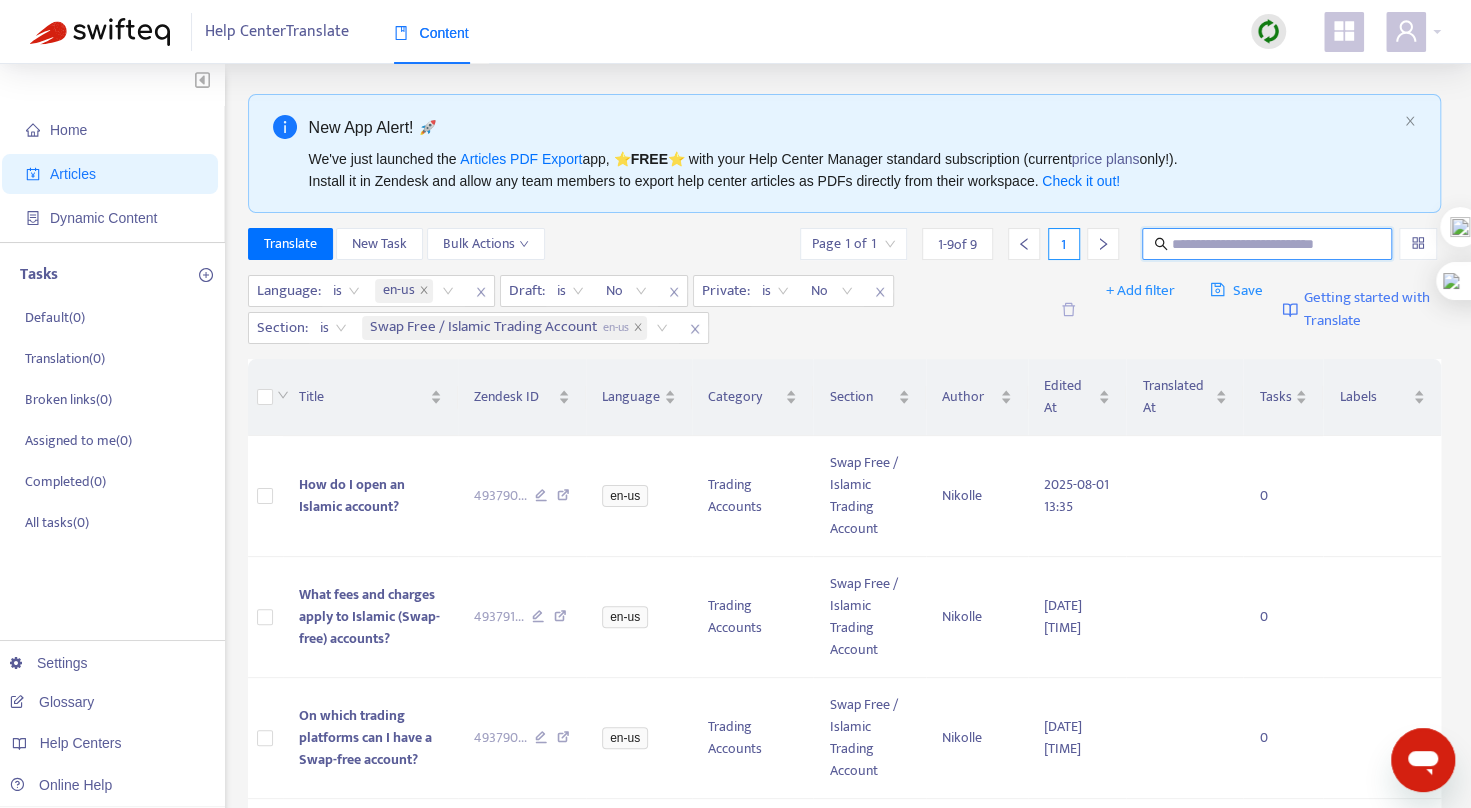 paste on "**********" 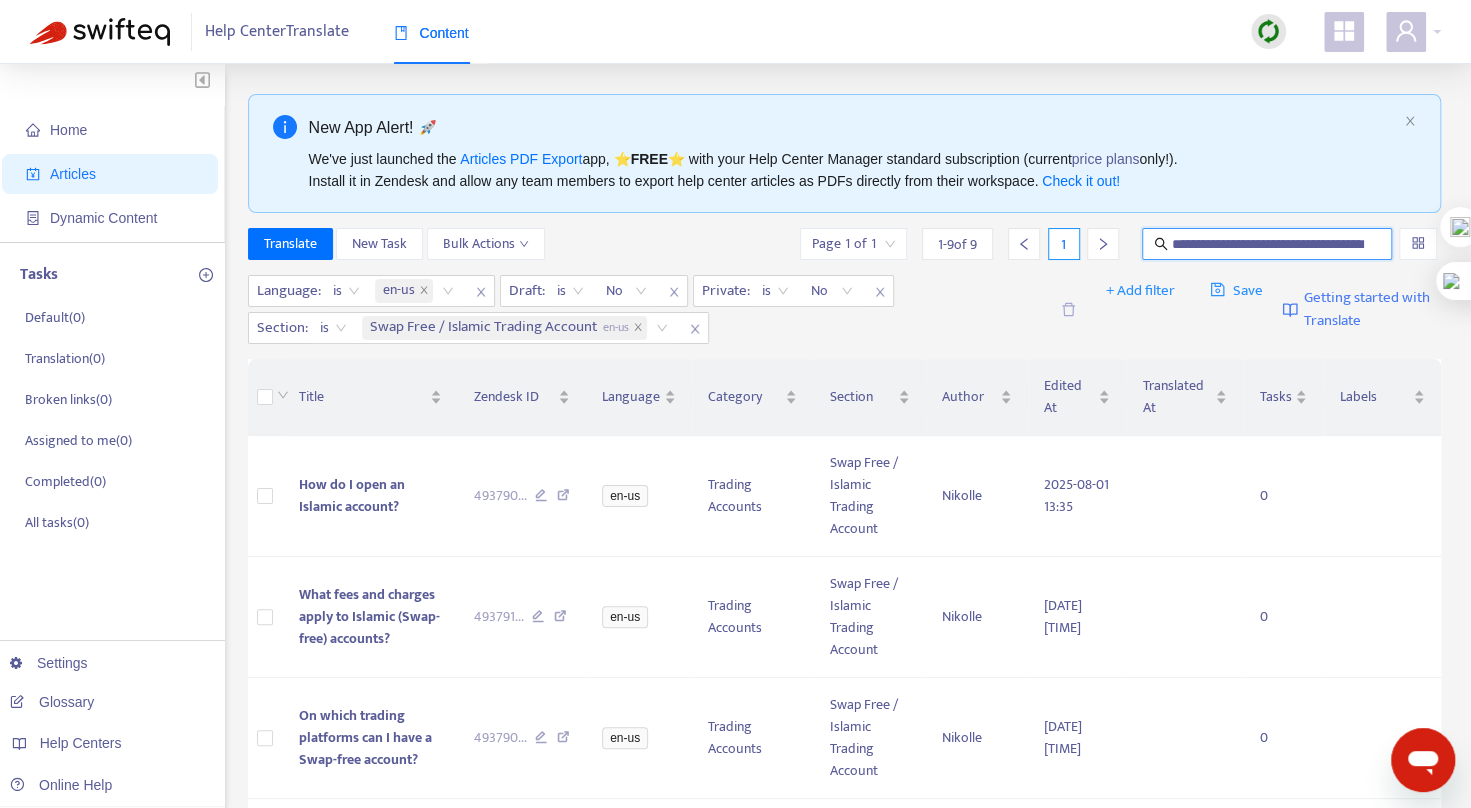 scroll, scrollTop: 0, scrollLeft: 50, axis: horizontal 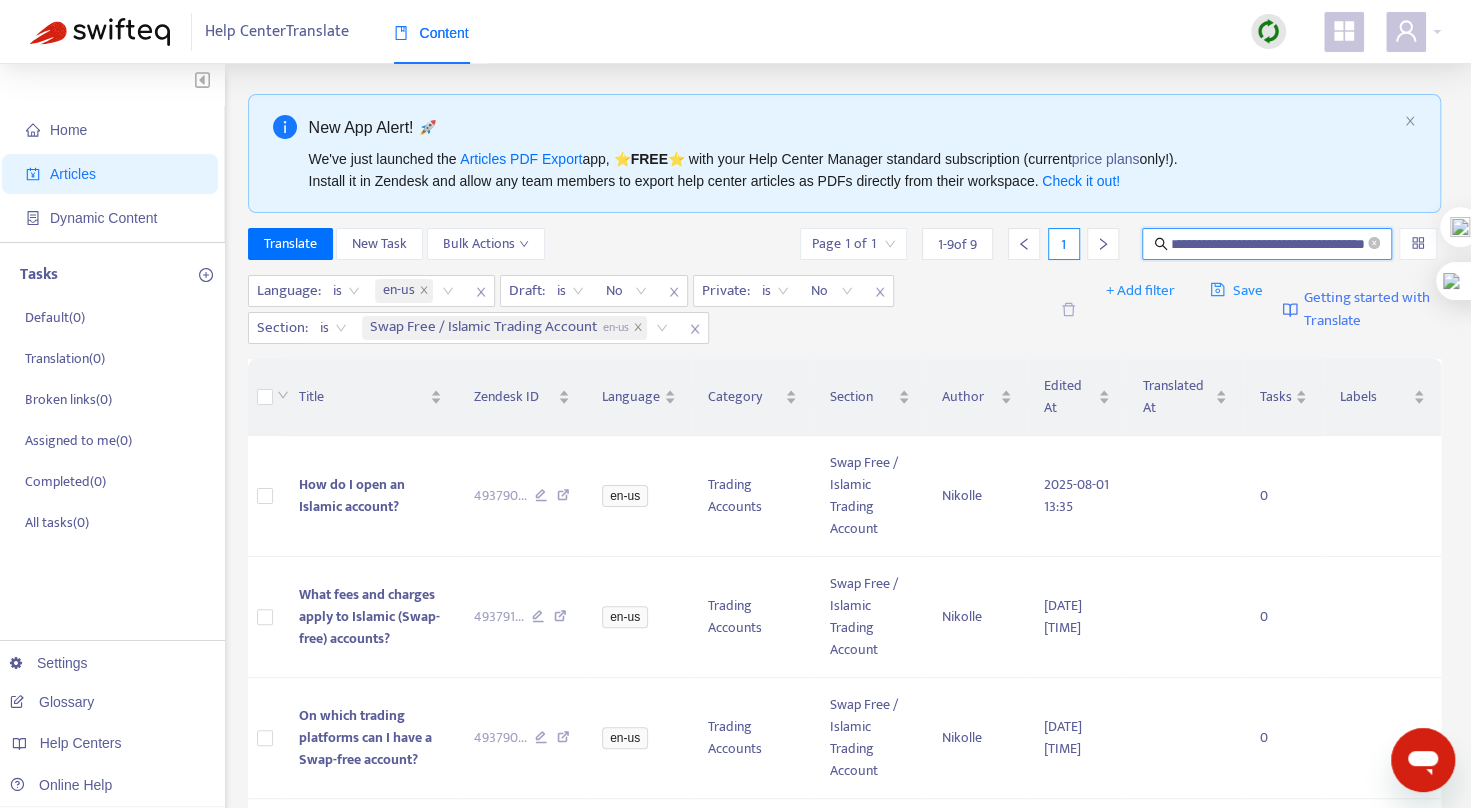 type on "**********" 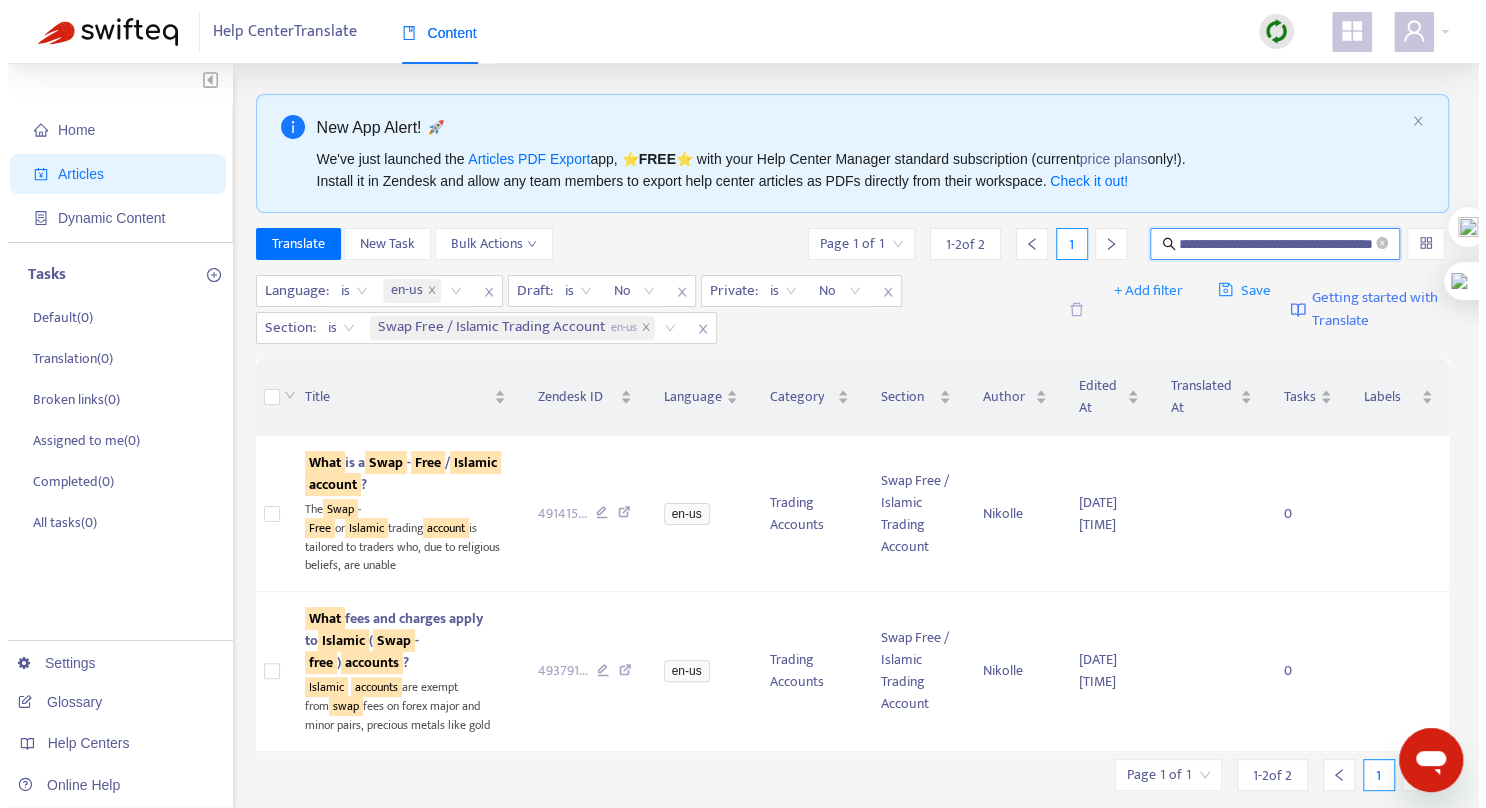 scroll, scrollTop: 0, scrollLeft: 0, axis: both 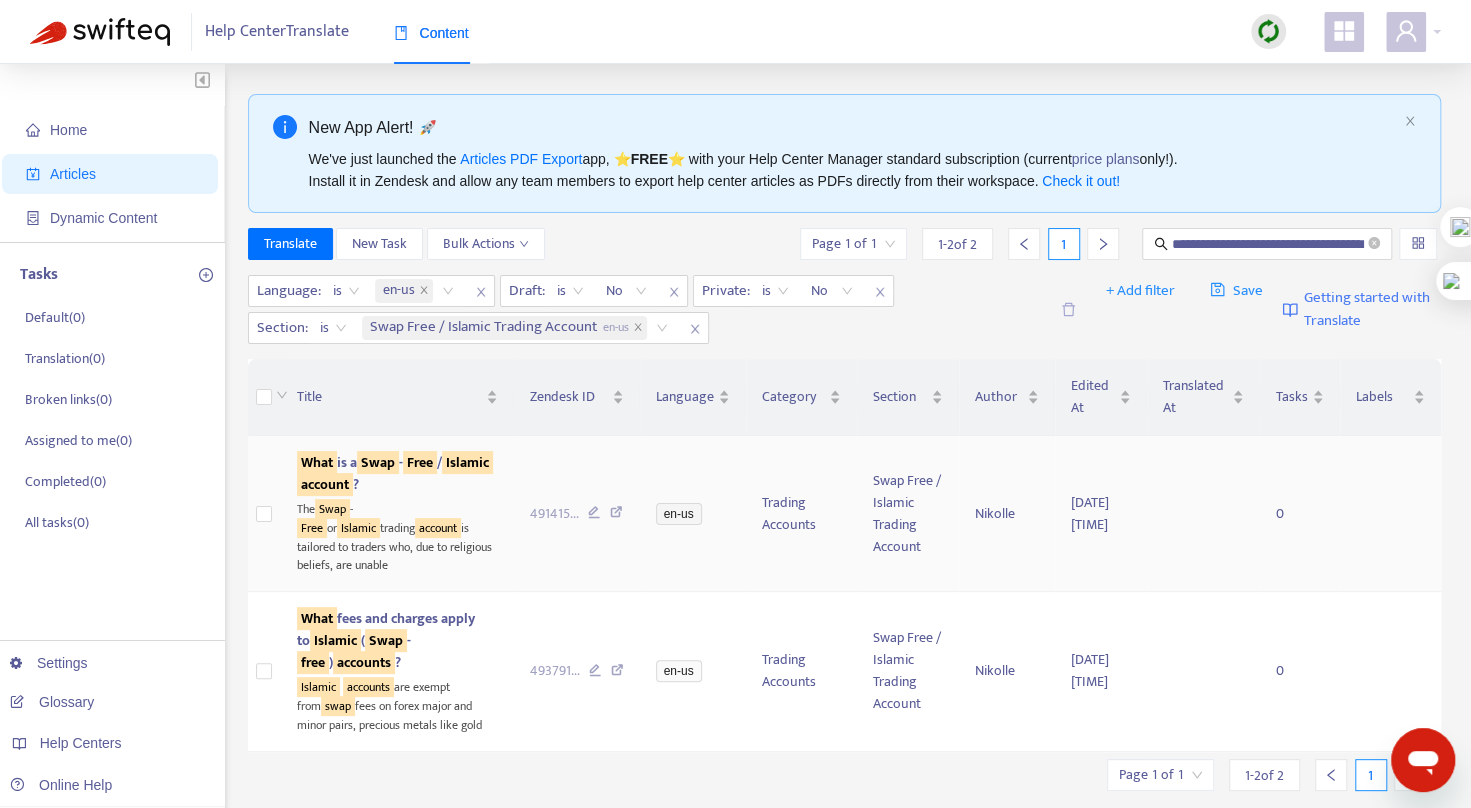 click on "Islamic" at bounding box center (467, 462) 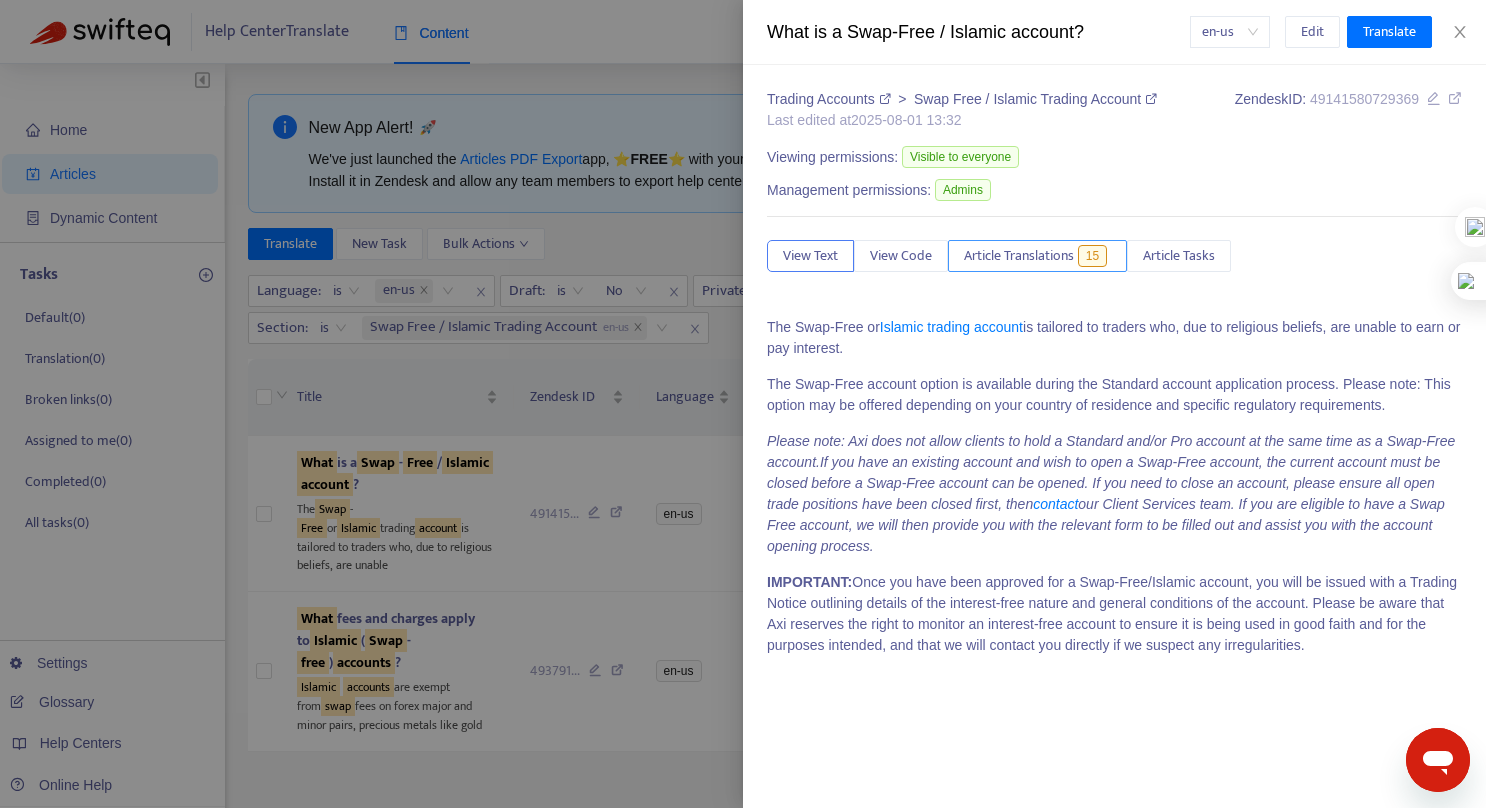 click on "Article Translations" at bounding box center (1019, 256) 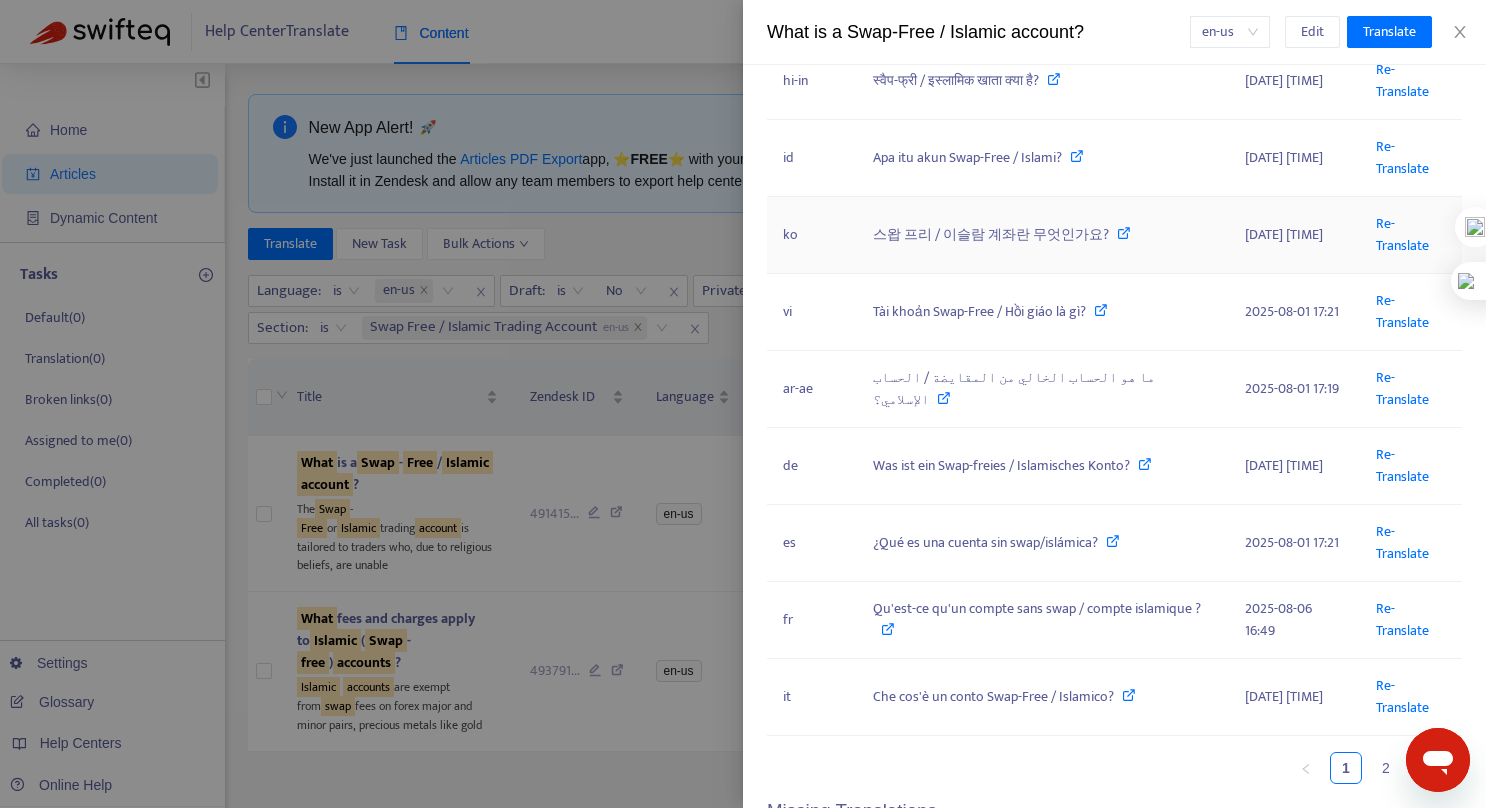 scroll, scrollTop: 500, scrollLeft: 0, axis: vertical 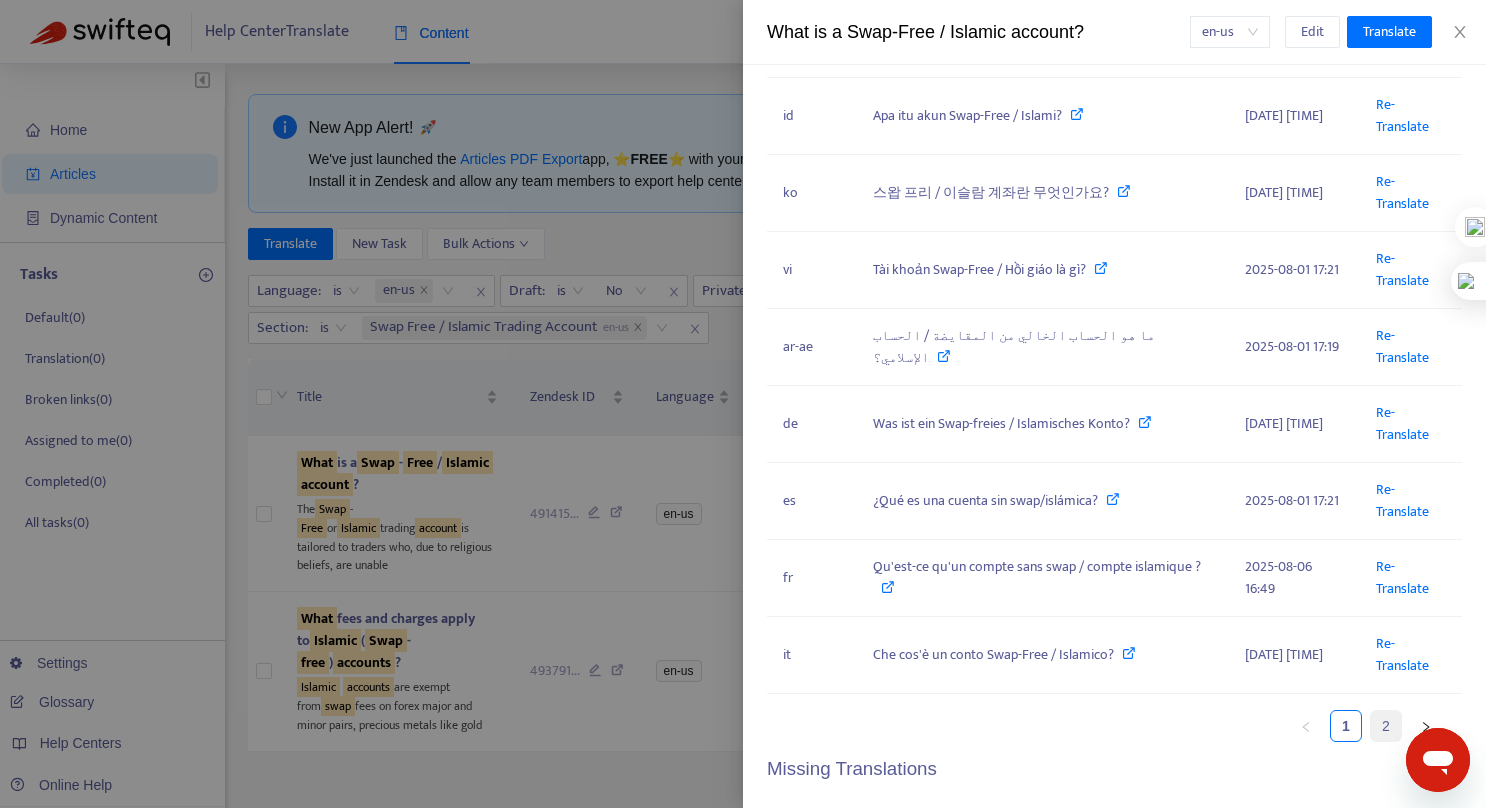 click on "2" at bounding box center (1386, 726) 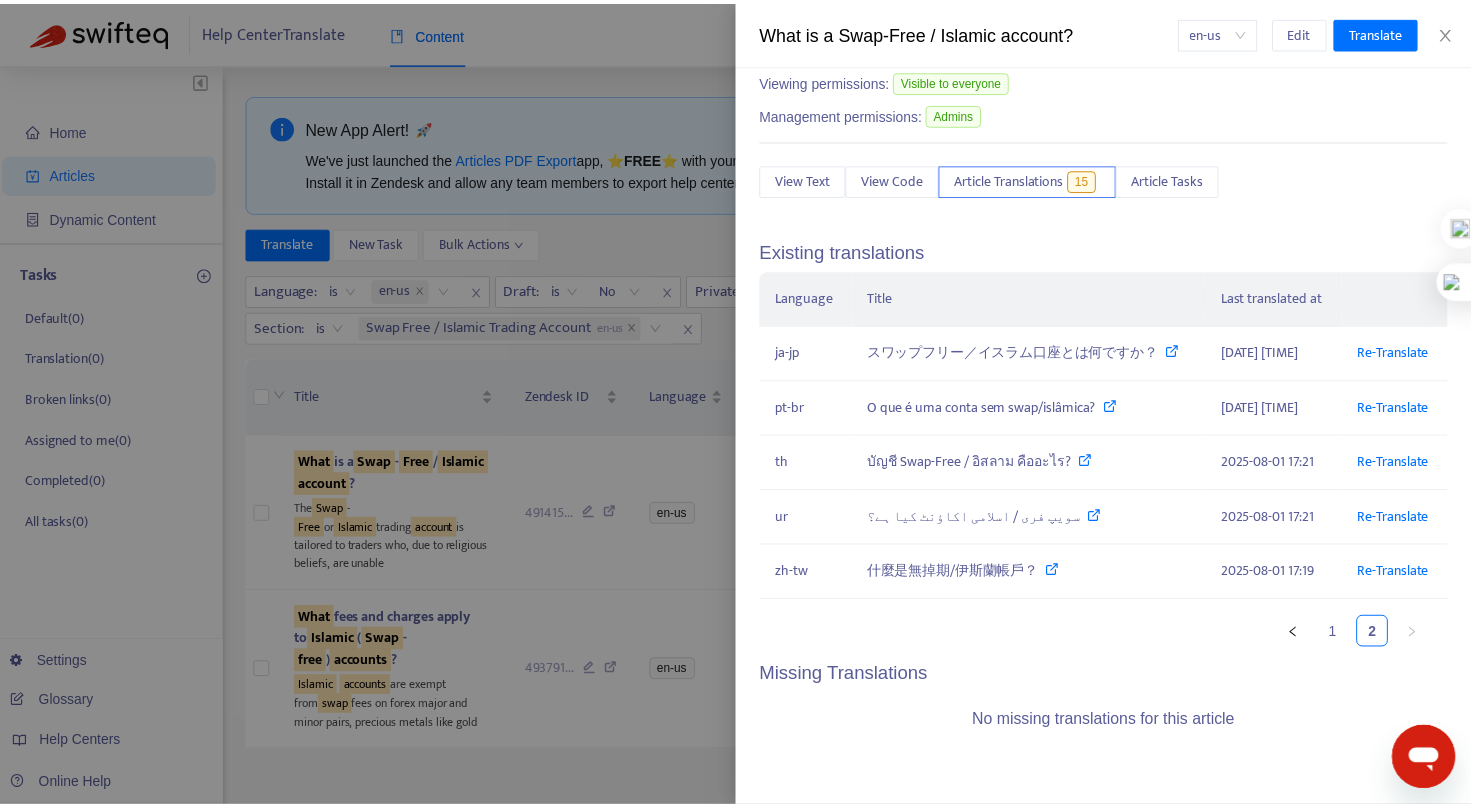 scroll, scrollTop: 72, scrollLeft: 0, axis: vertical 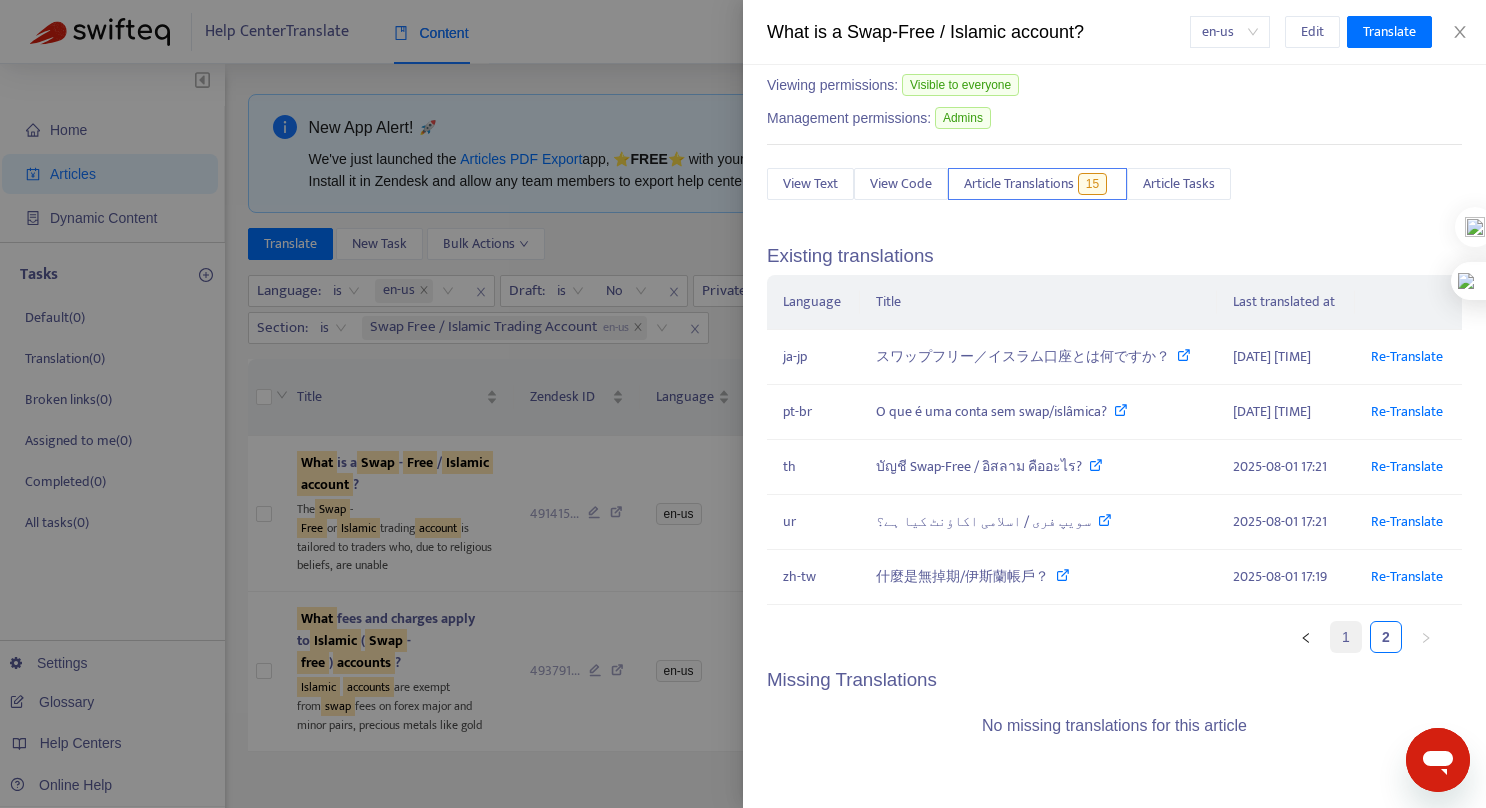click on "1" at bounding box center [1346, 637] 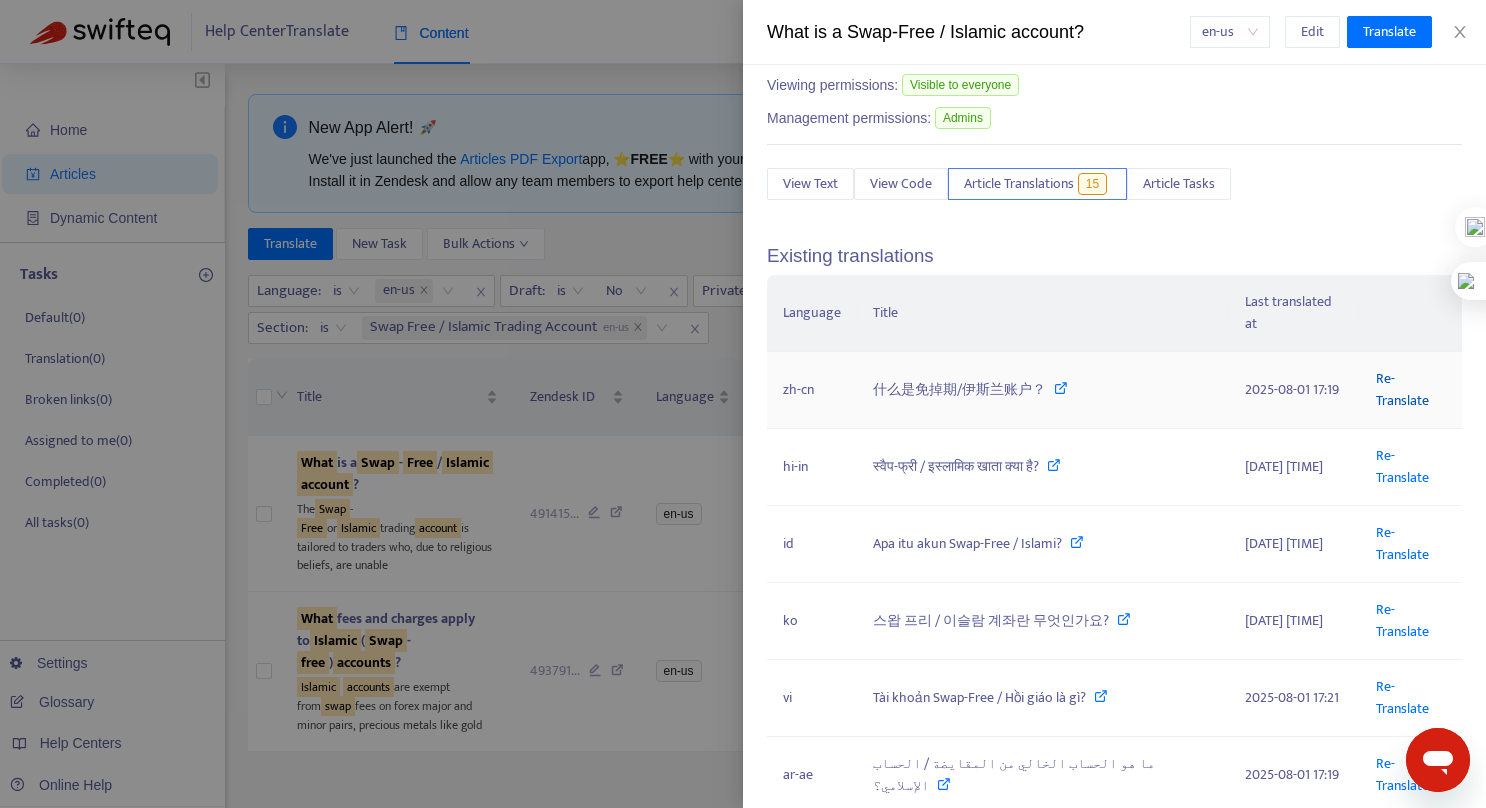 click on "Re-Translate" at bounding box center (1402, 389) 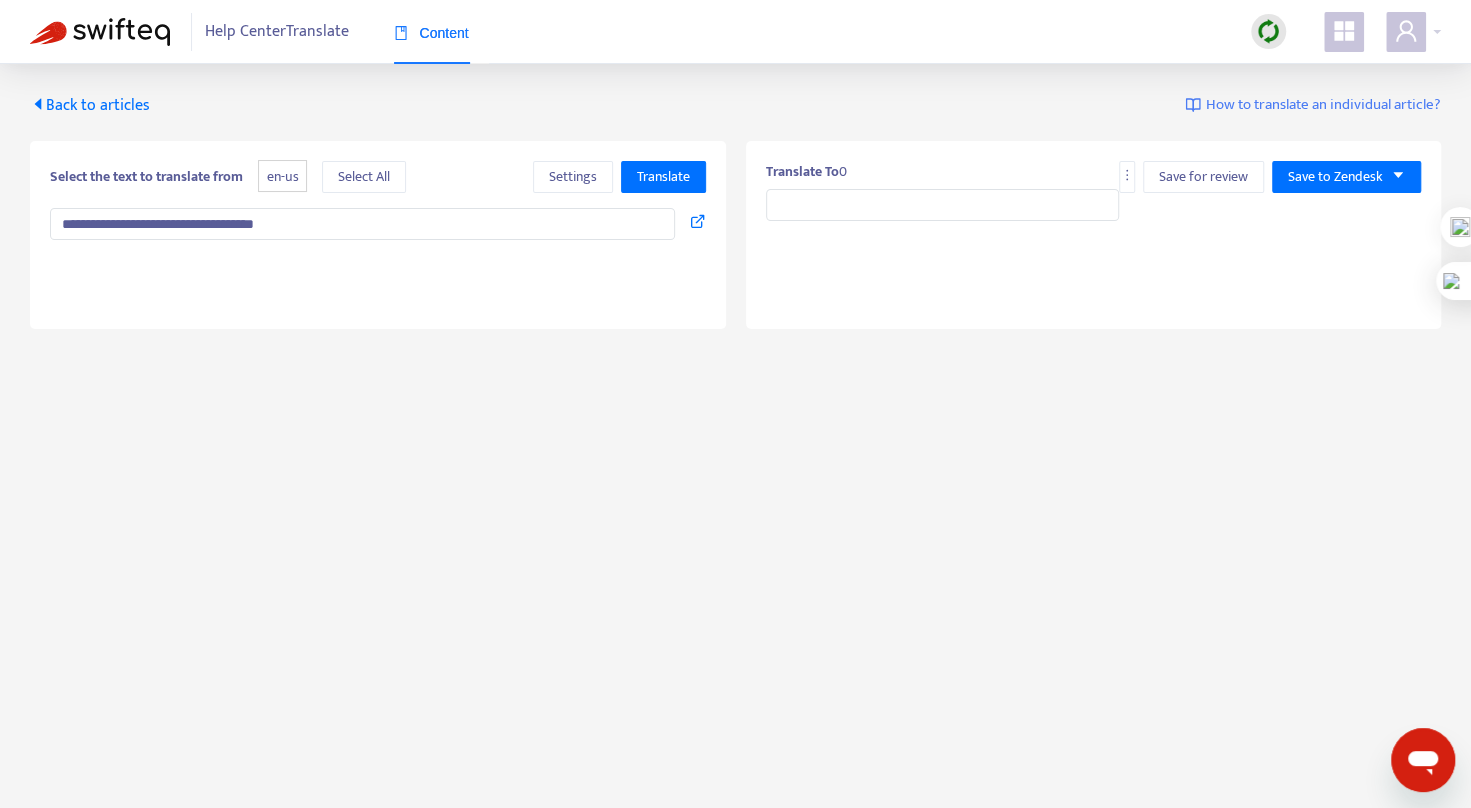 type on "**********" 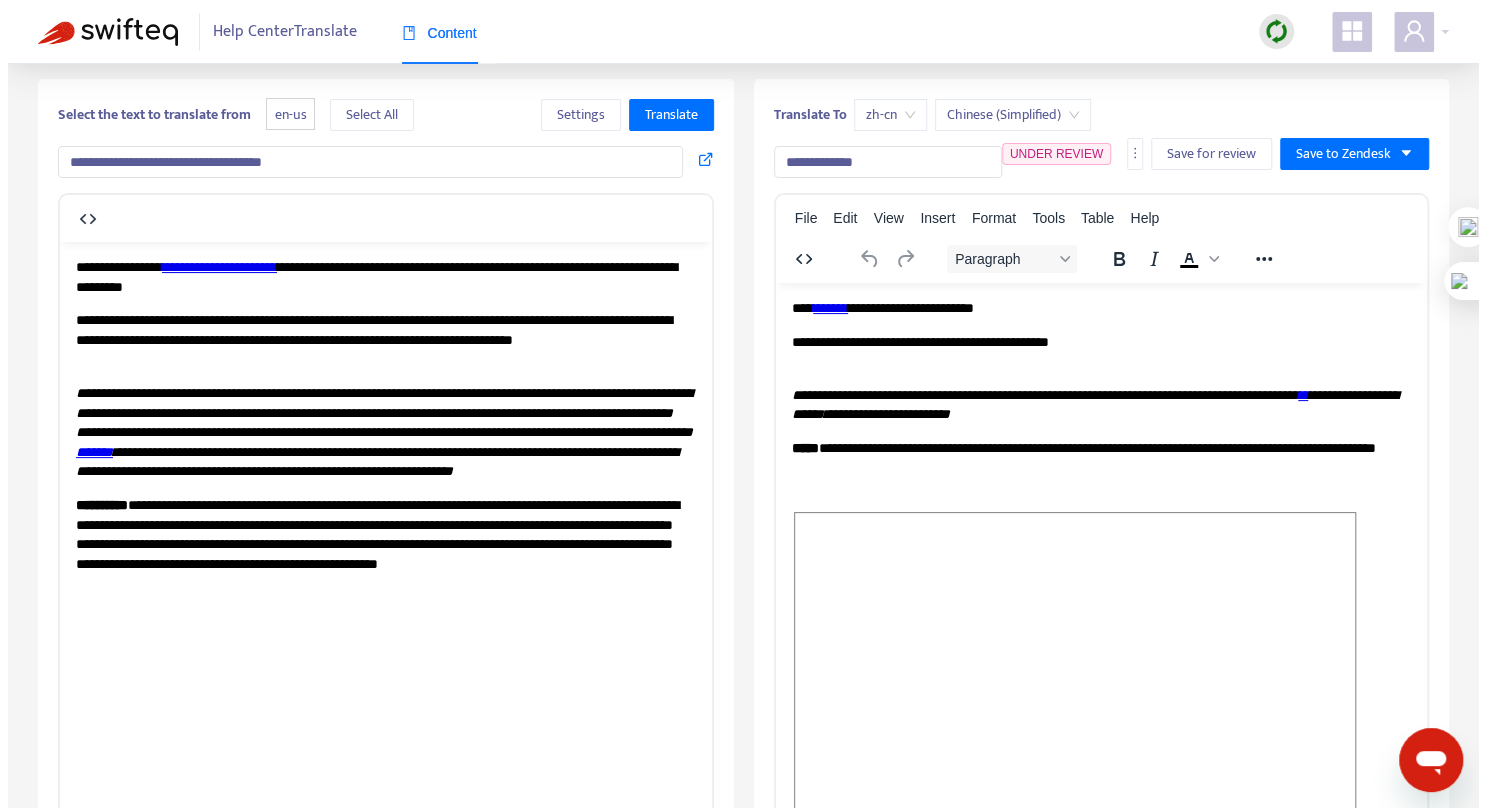scroll, scrollTop: 0, scrollLeft: 0, axis: both 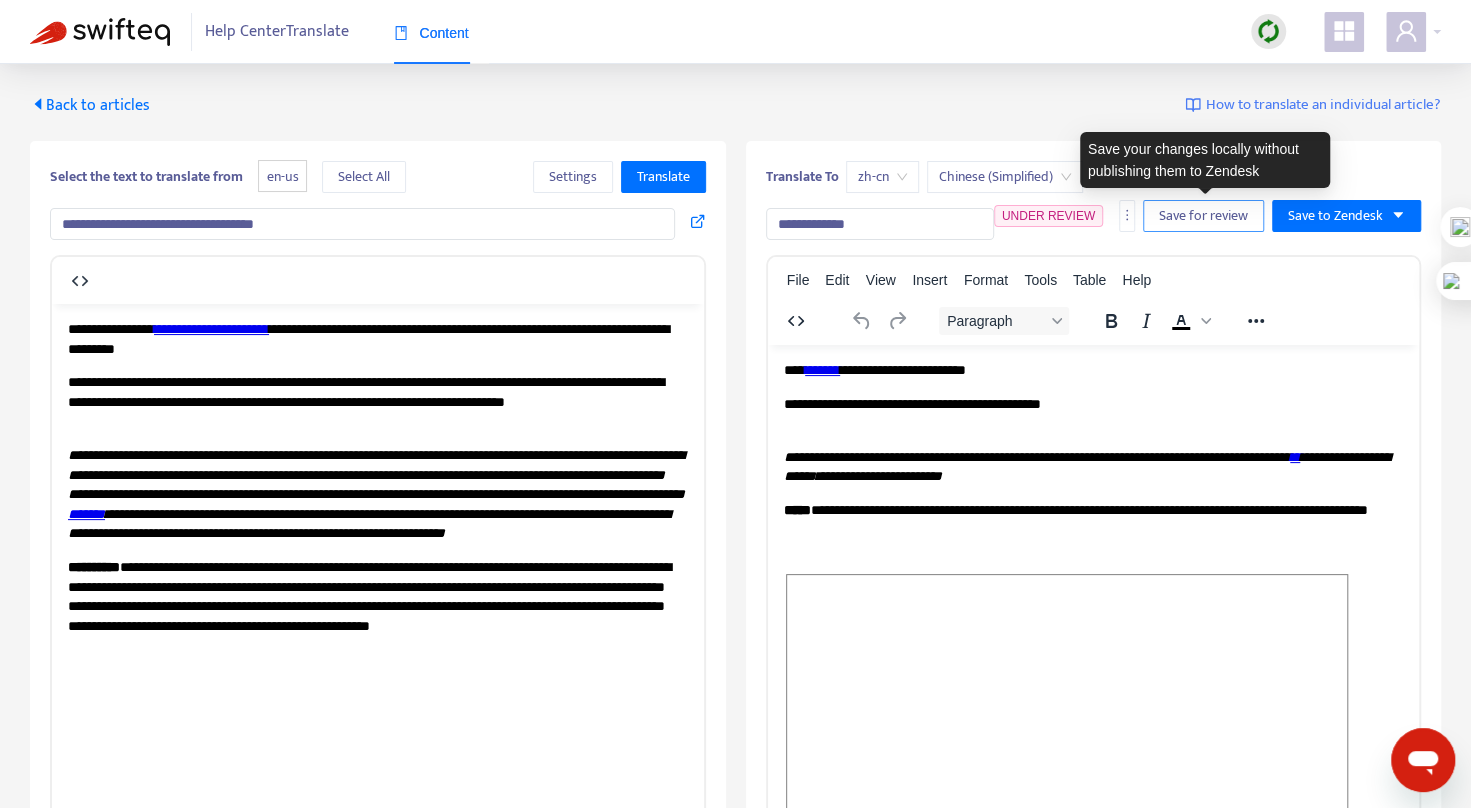 click on "Save for review" at bounding box center (1203, 216) 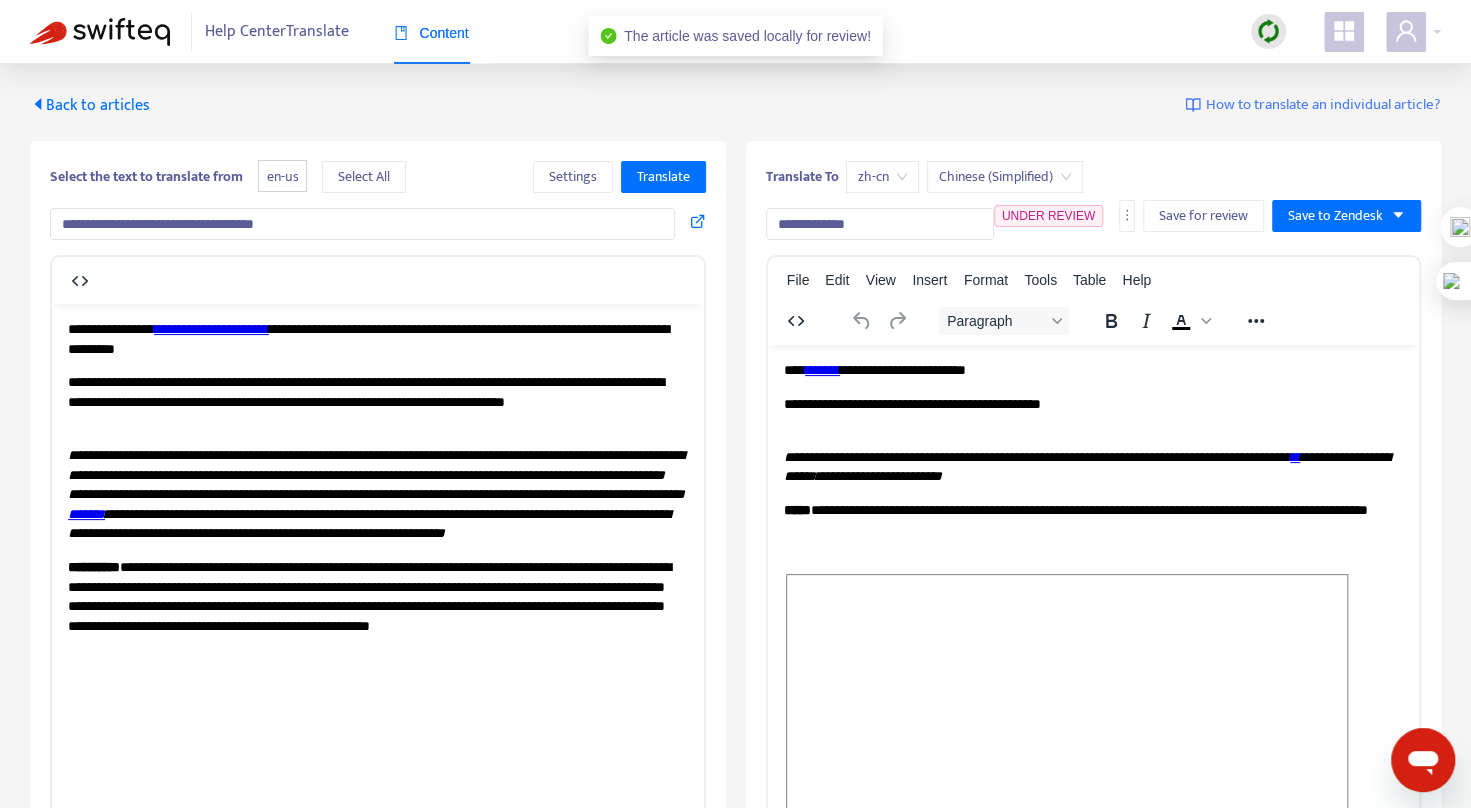 click on "Back to articles" at bounding box center (90, 105) 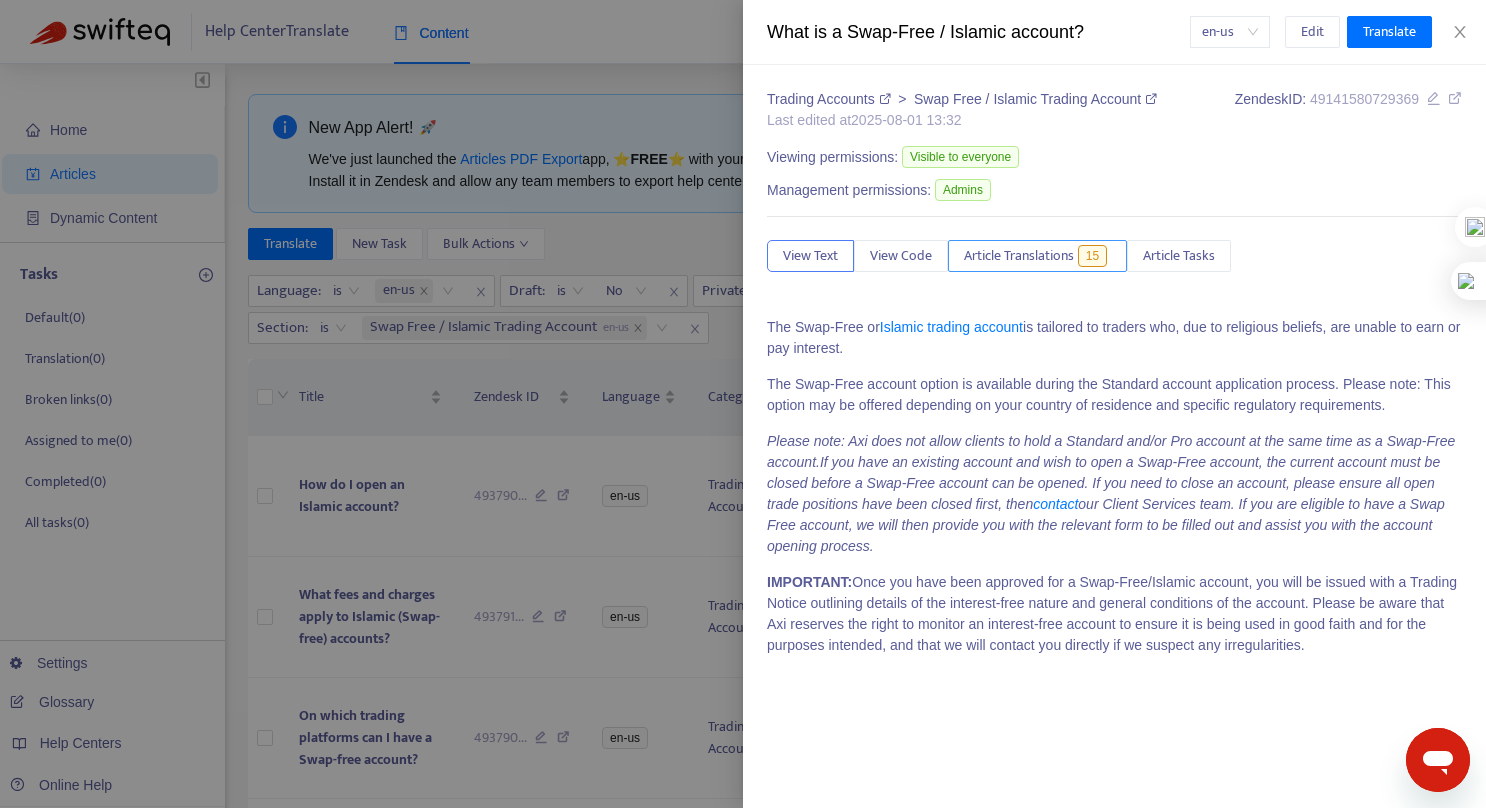 click on "Article Translations" at bounding box center [1019, 256] 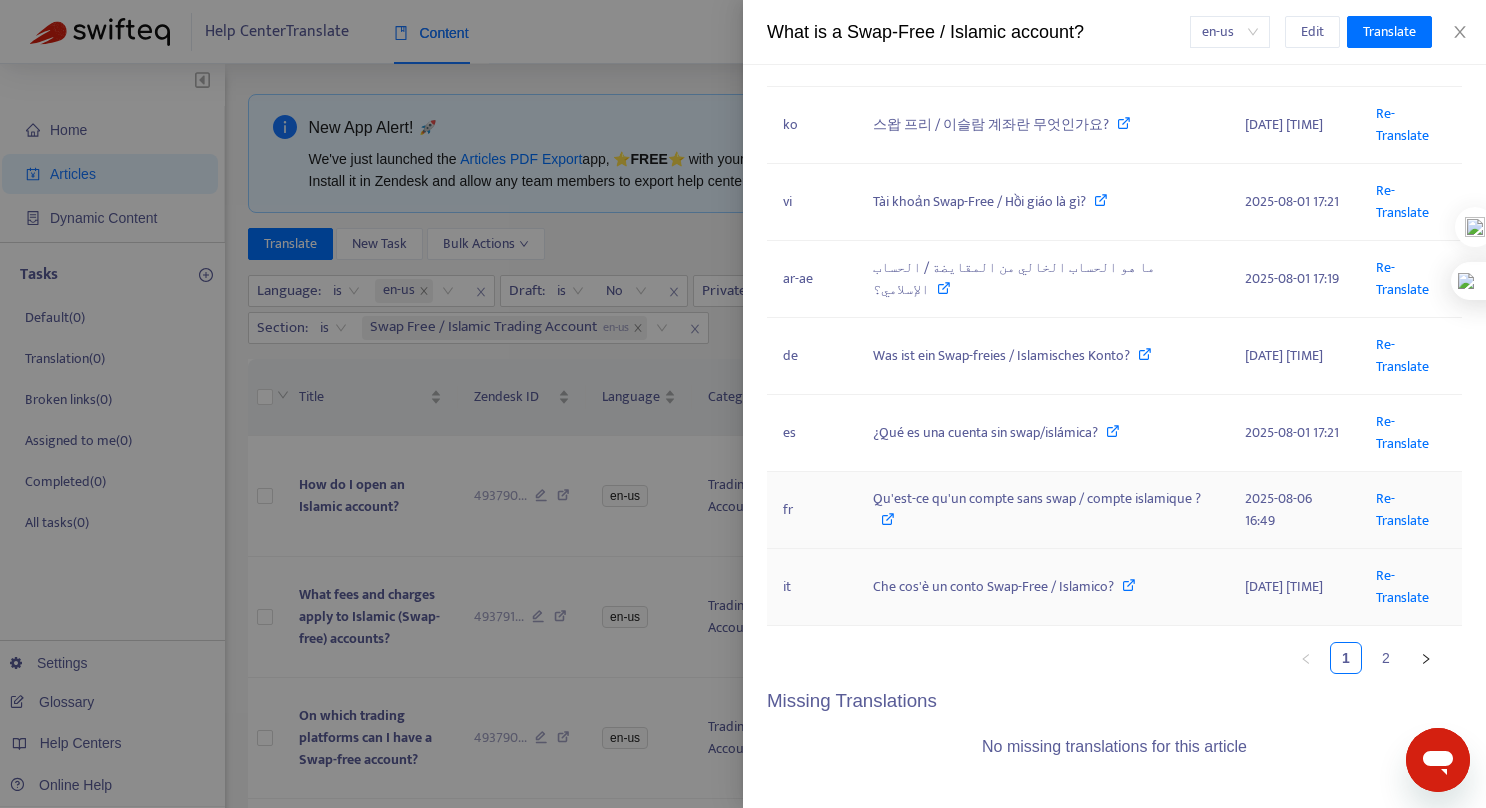 scroll, scrollTop: 587, scrollLeft: 0, axis: vertical 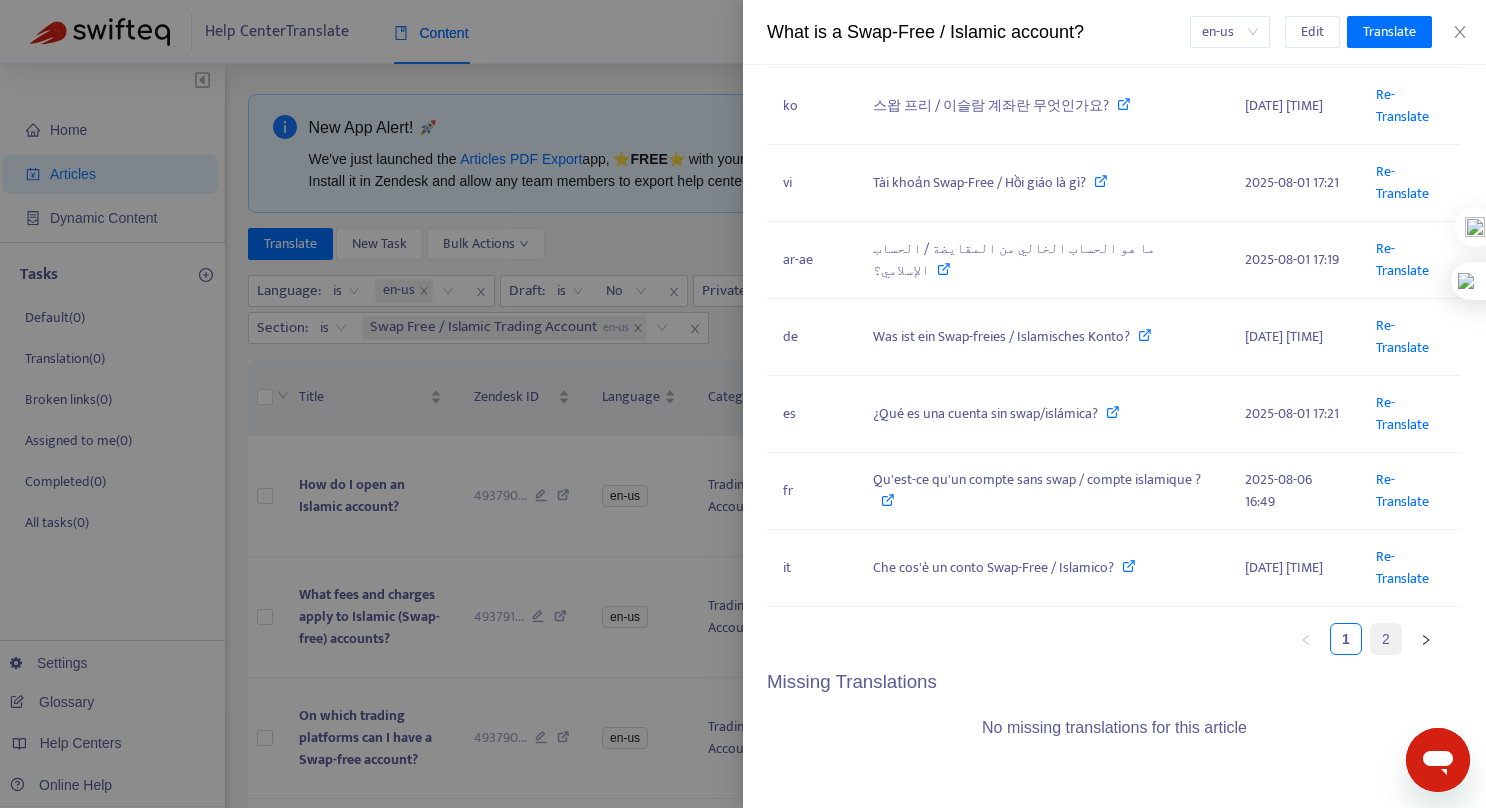 click on "2" at bounding box center [1386, 639] 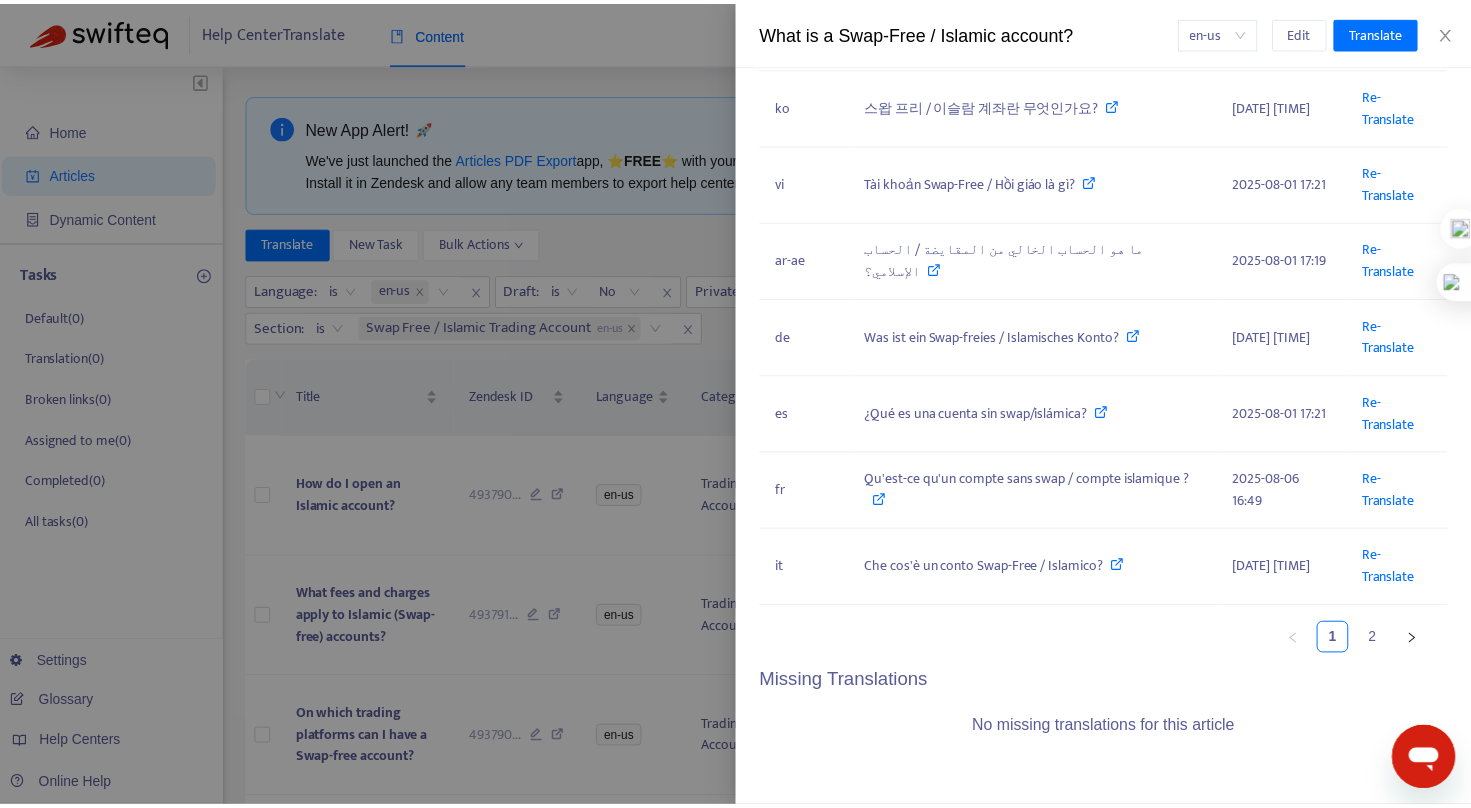scroll, scrollTop: 72, scrollLeft: 0, axis: vertical 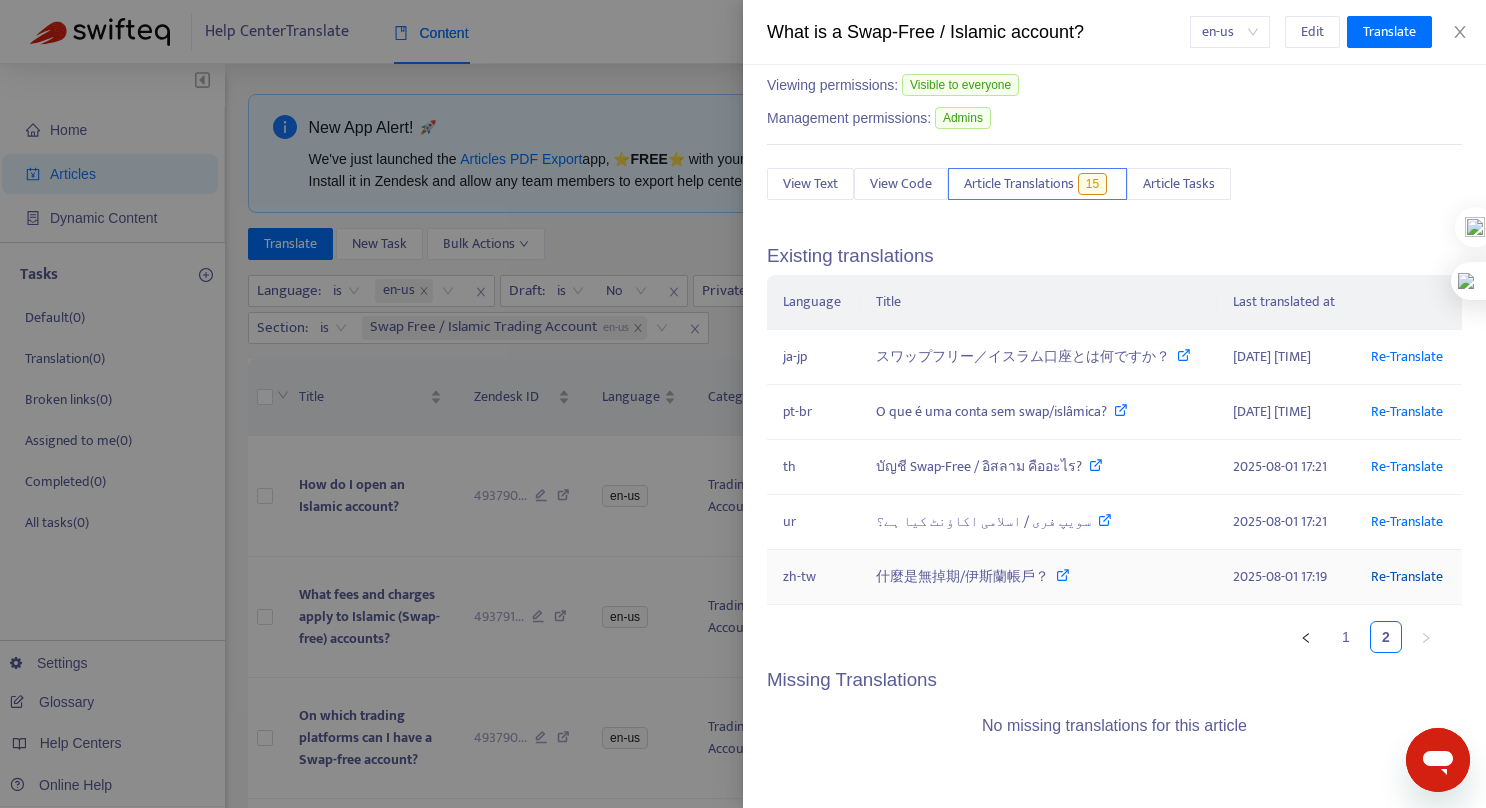 click on "Re-Translate" at bounding box center [1407, 576] 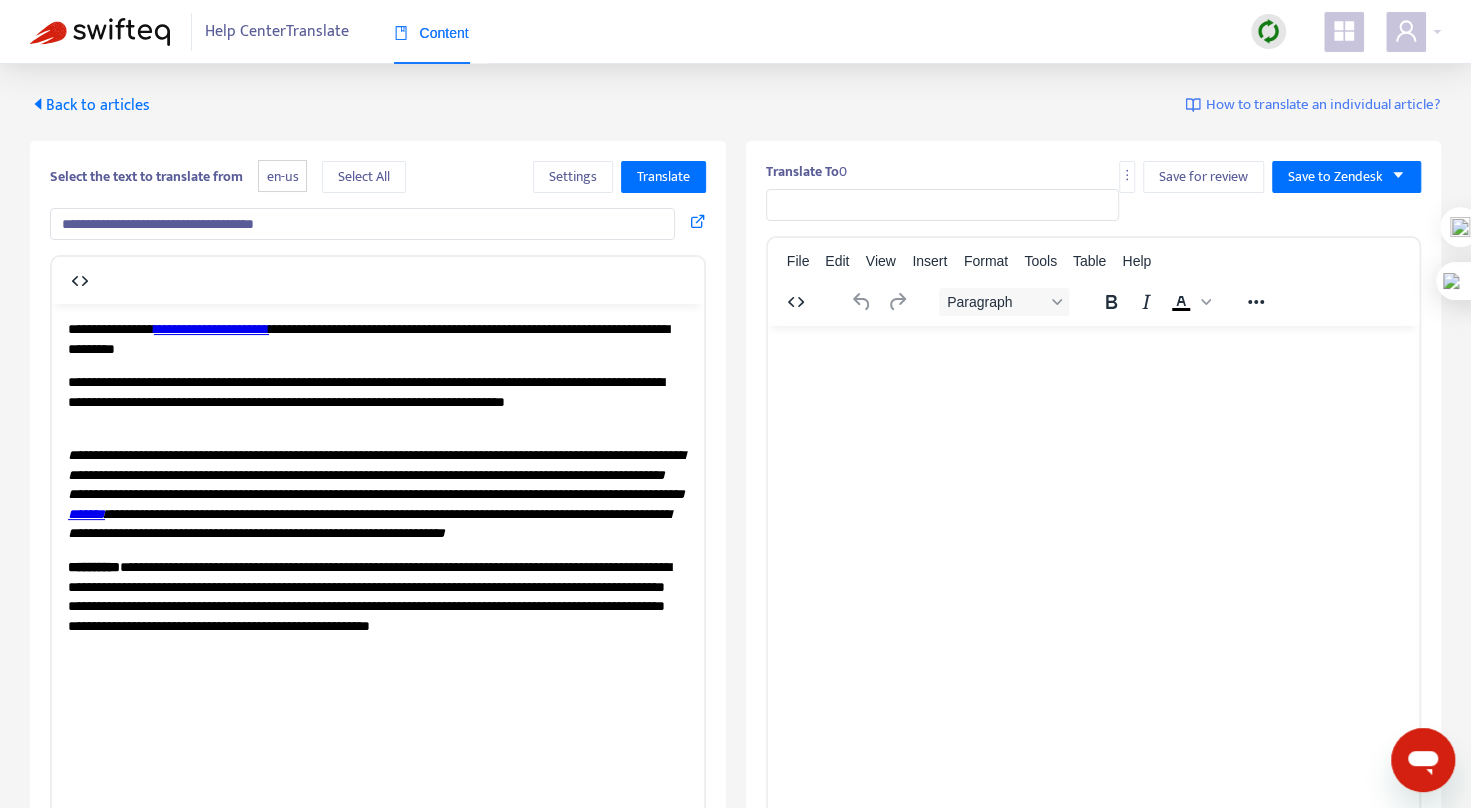 scroll, scrollTop: 0, scrollLeft: 0, axis: both 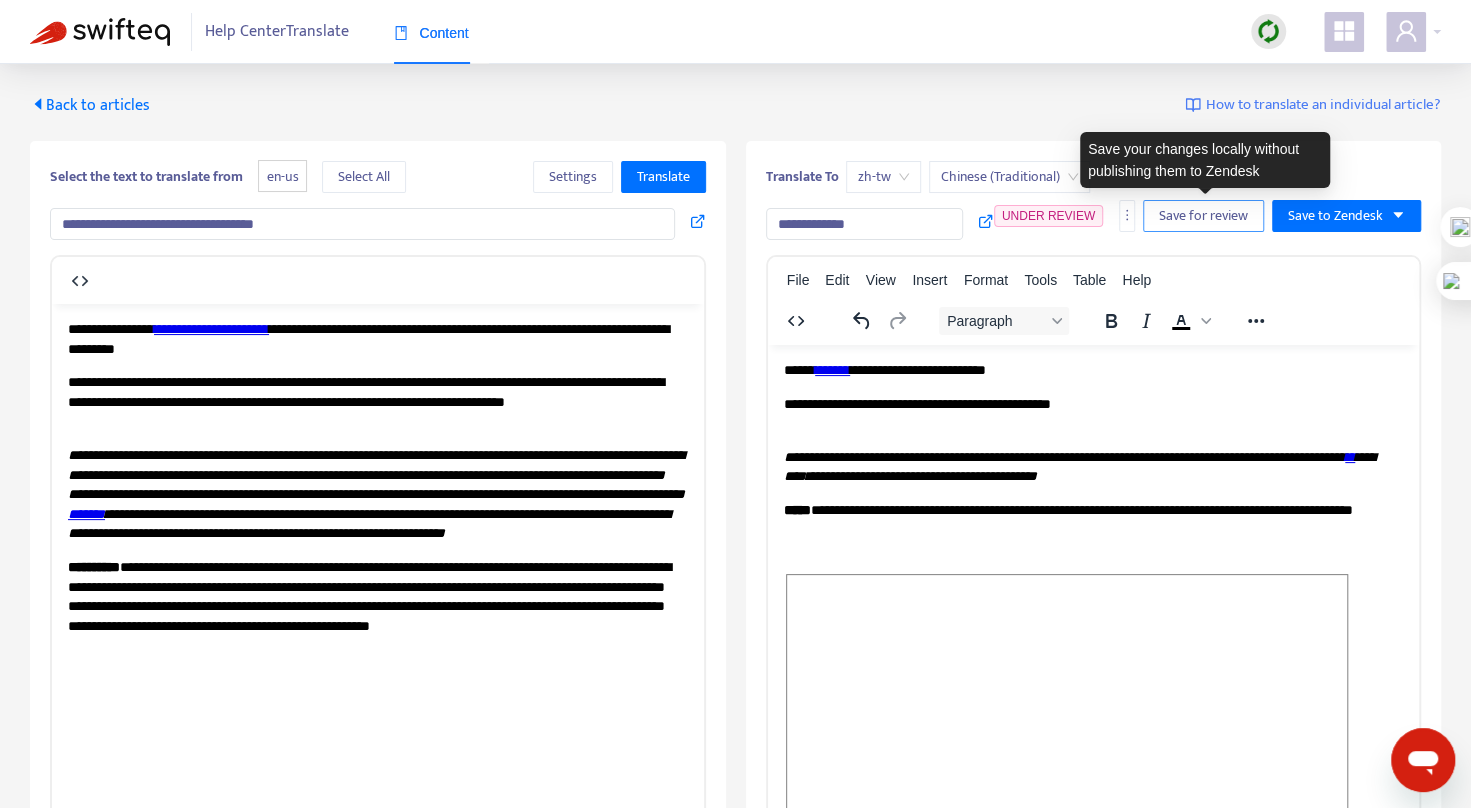 click on "Save for review" at bounding box center (1203, 216) 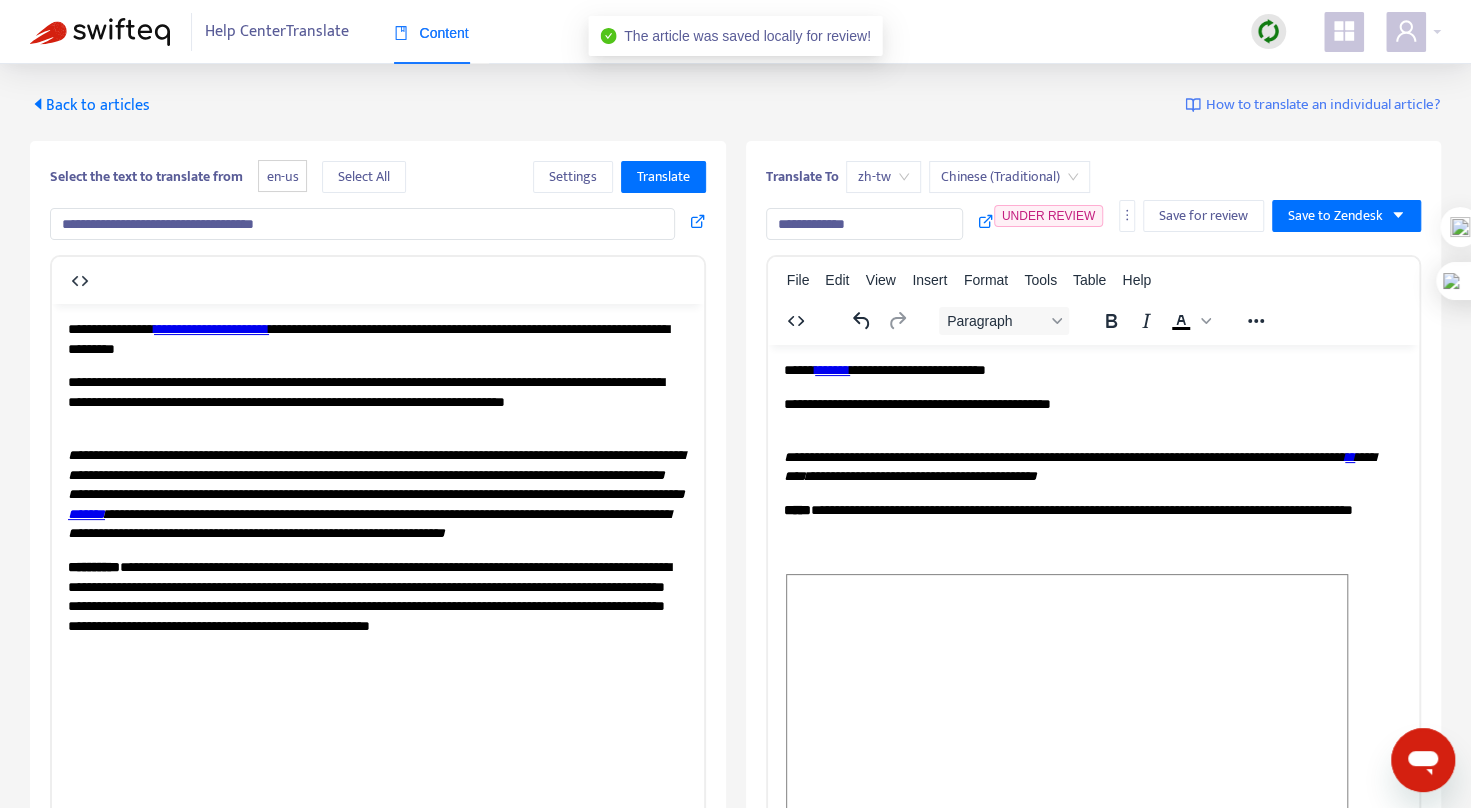 click on "Back to articles" at bounding box center [90, 105] 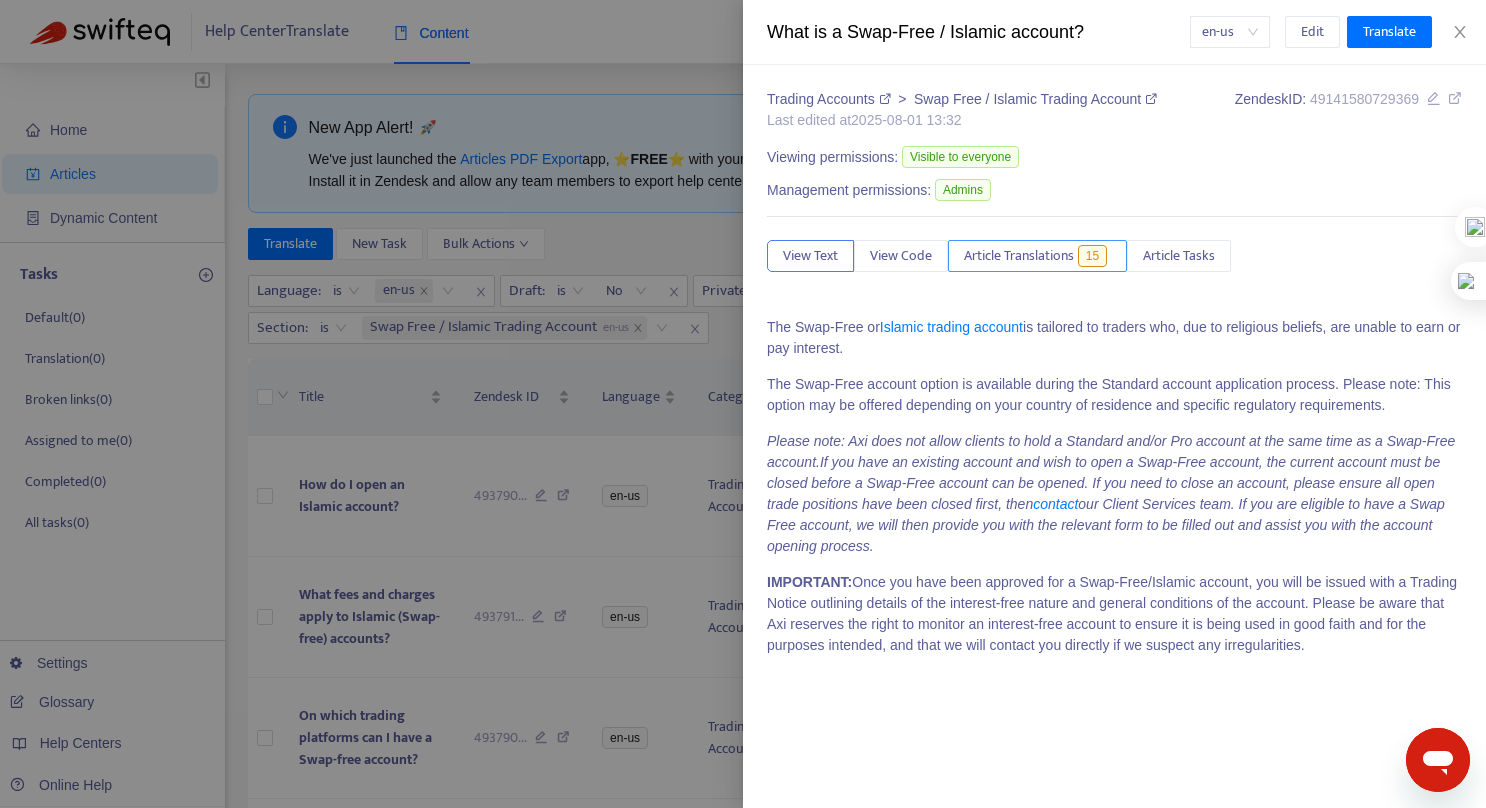 click on "Article Translations" at bounding box center (1019, 256) 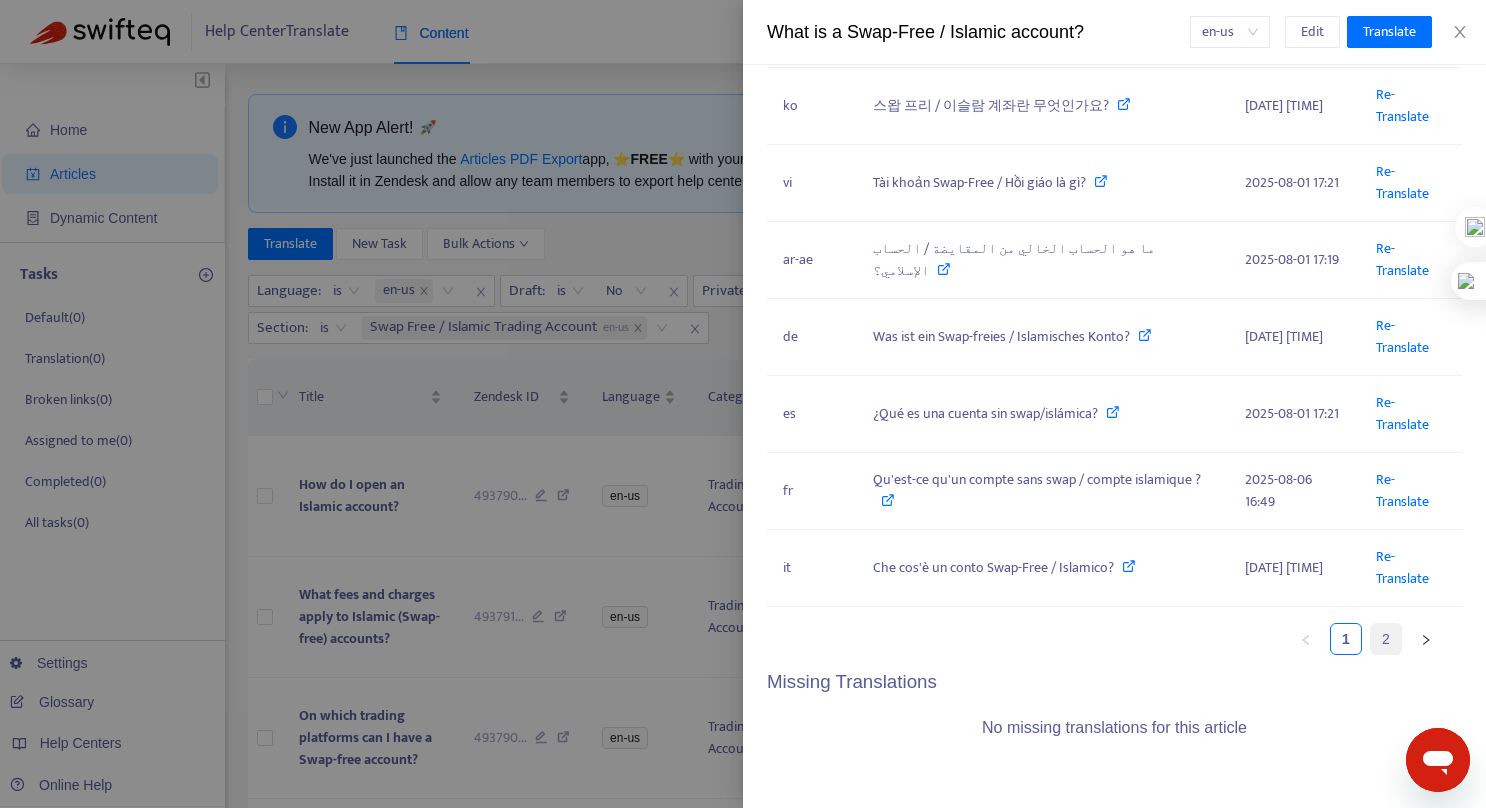 click on "2" at bounding box center [1386, 639] 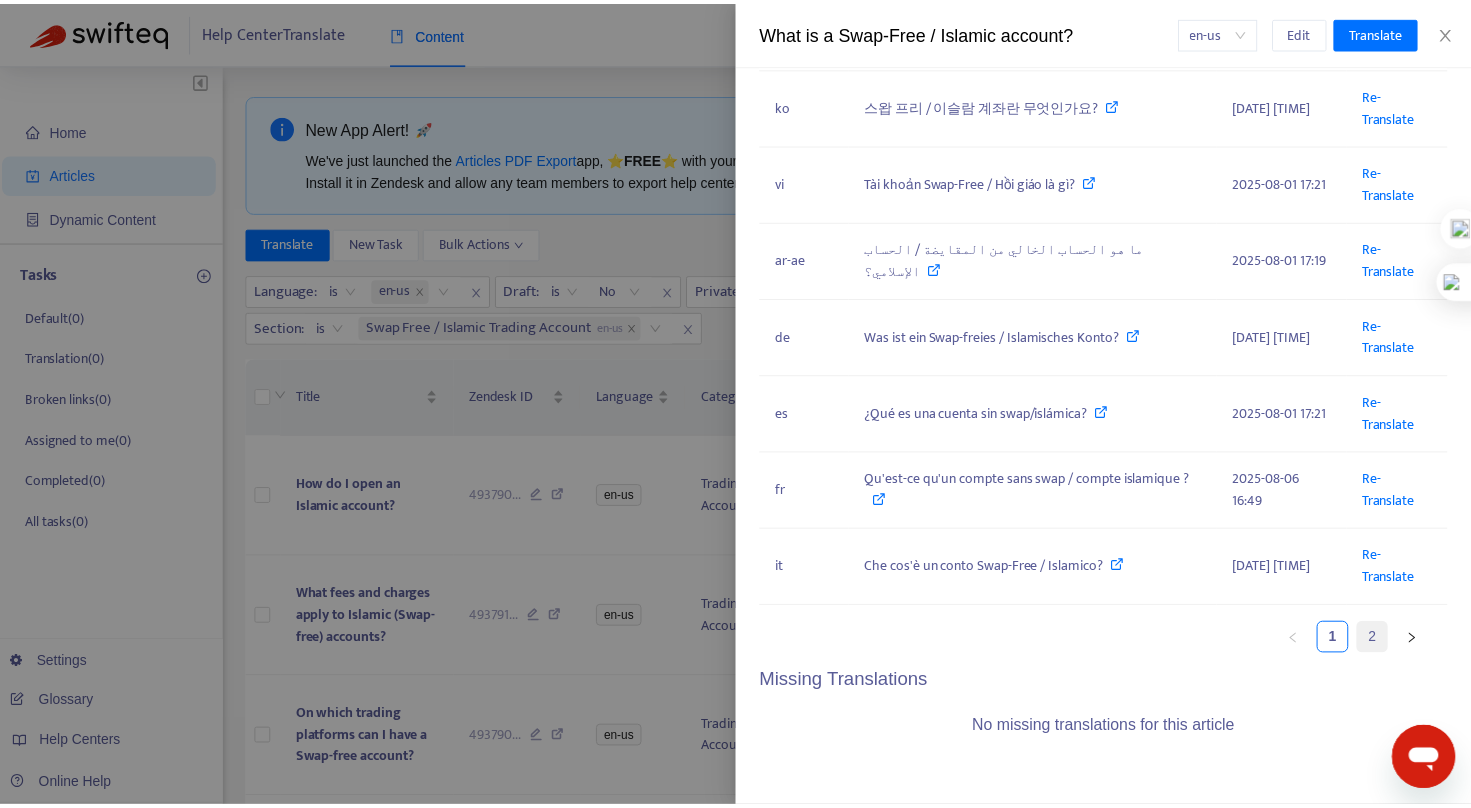 scroll, scrollTop: 72, scrollLeft: 0, axis: vertical 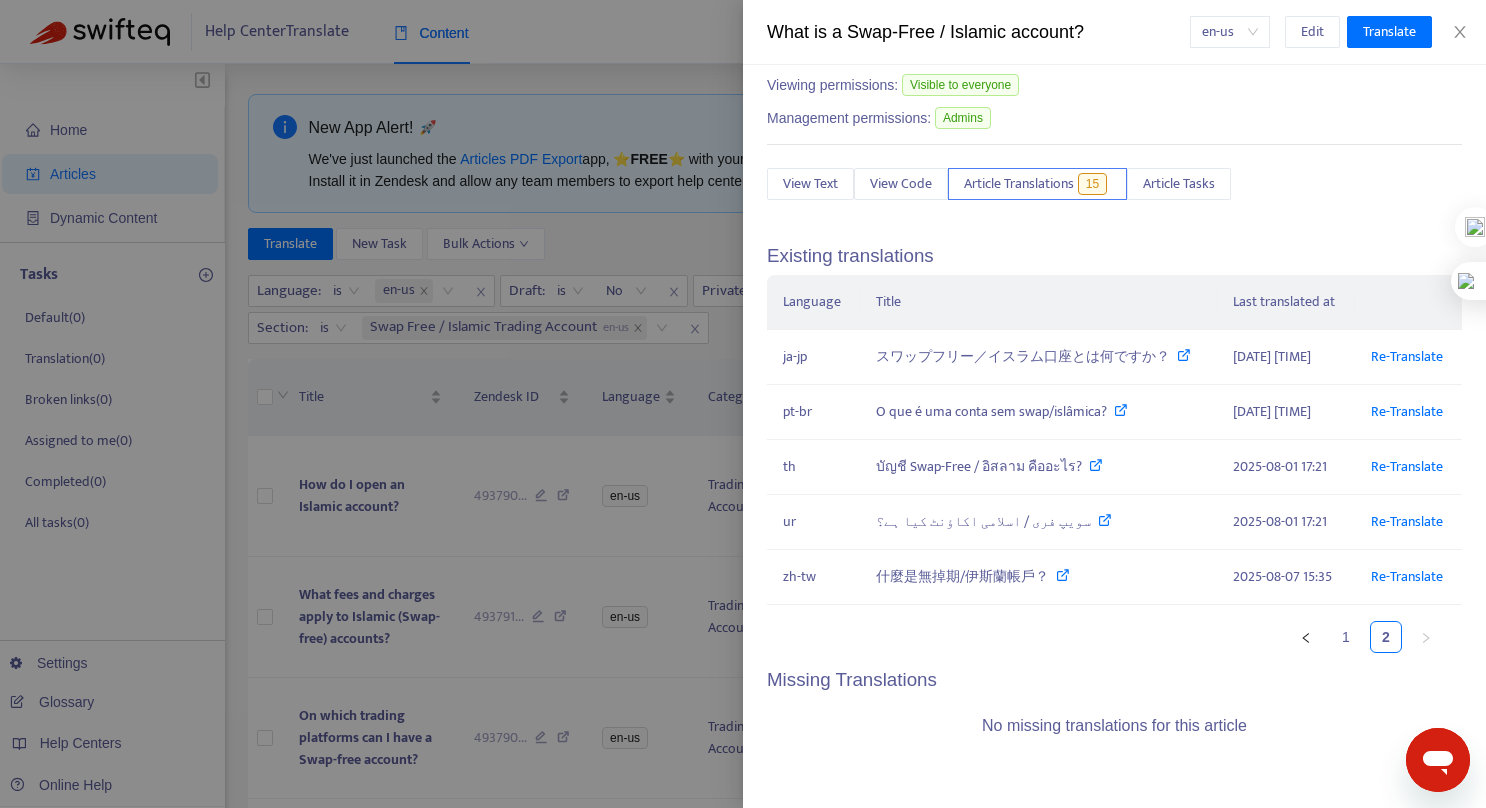click at bounding box center [743, 404] 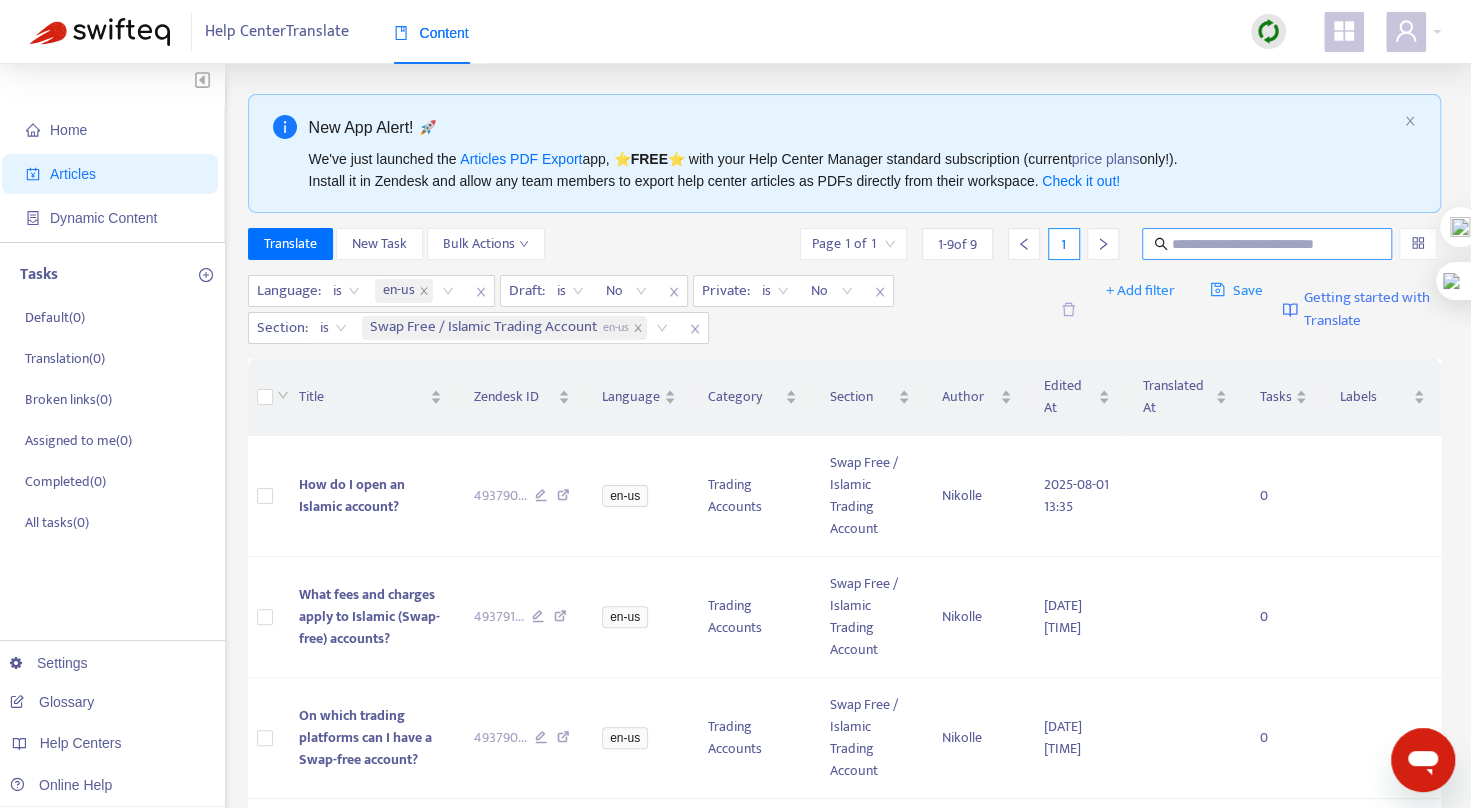 click at bounding box center [1268, 244] 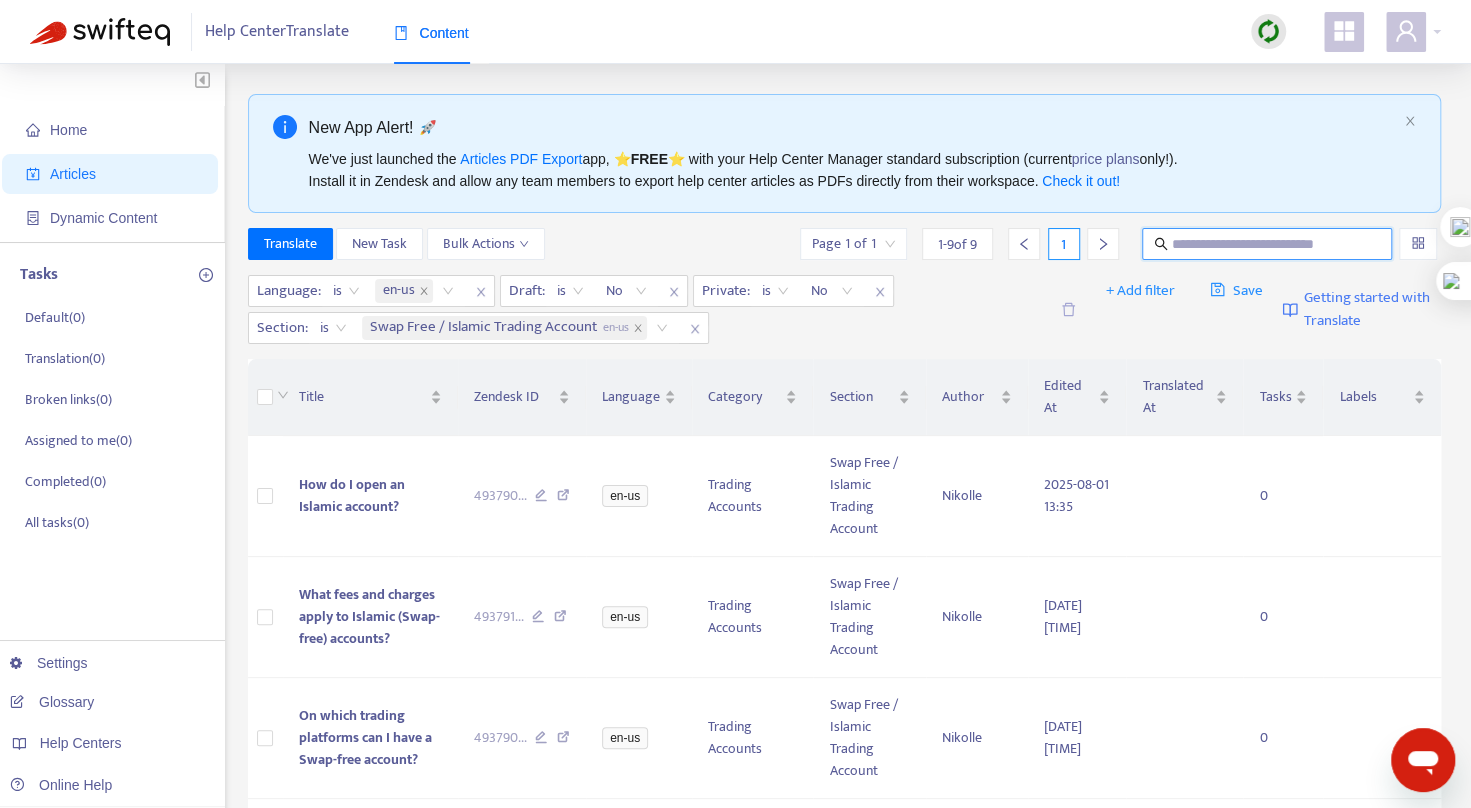 paste on "**********" 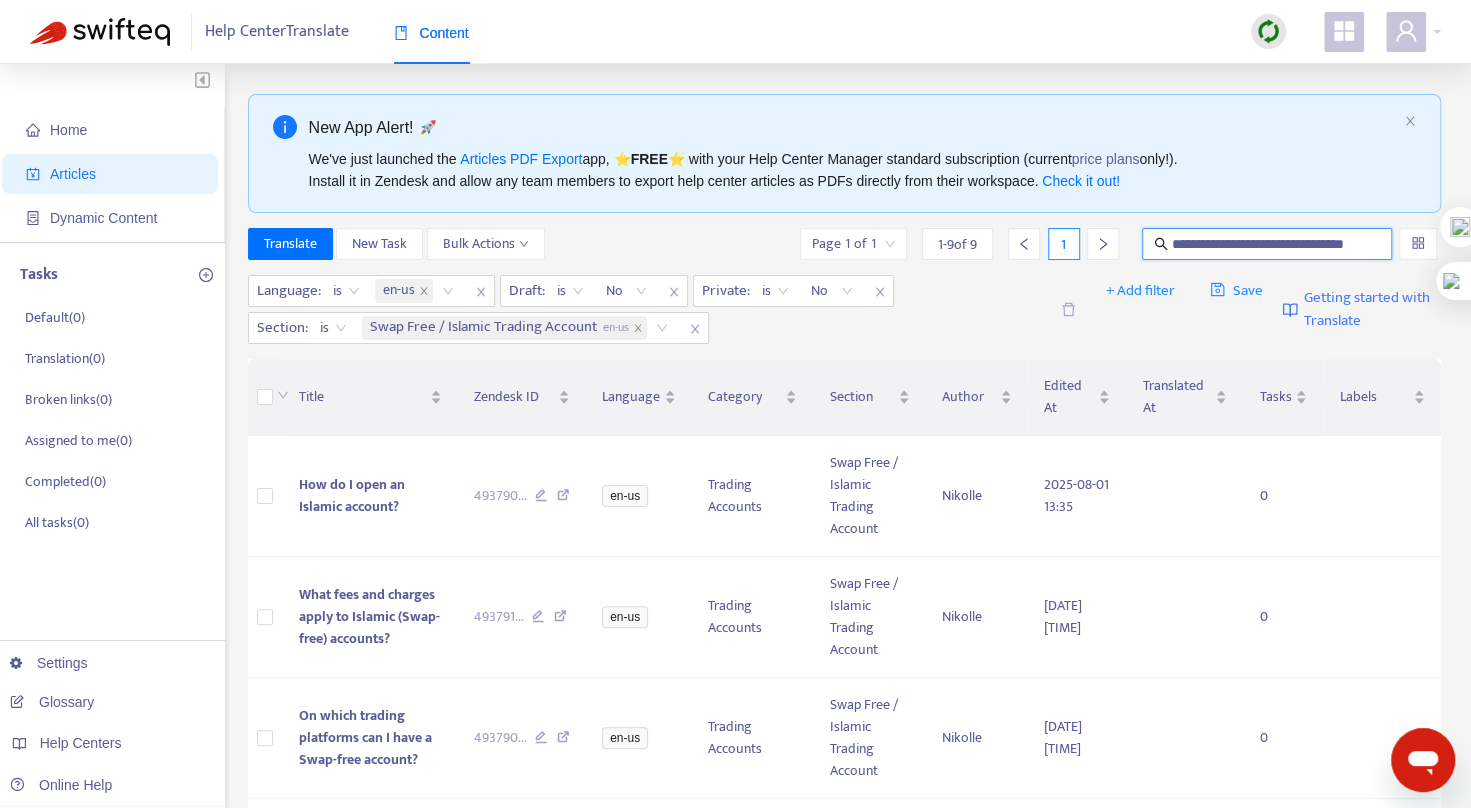 scroll, scrollTop: 0, scrollLeft: 26, axis: horizontal 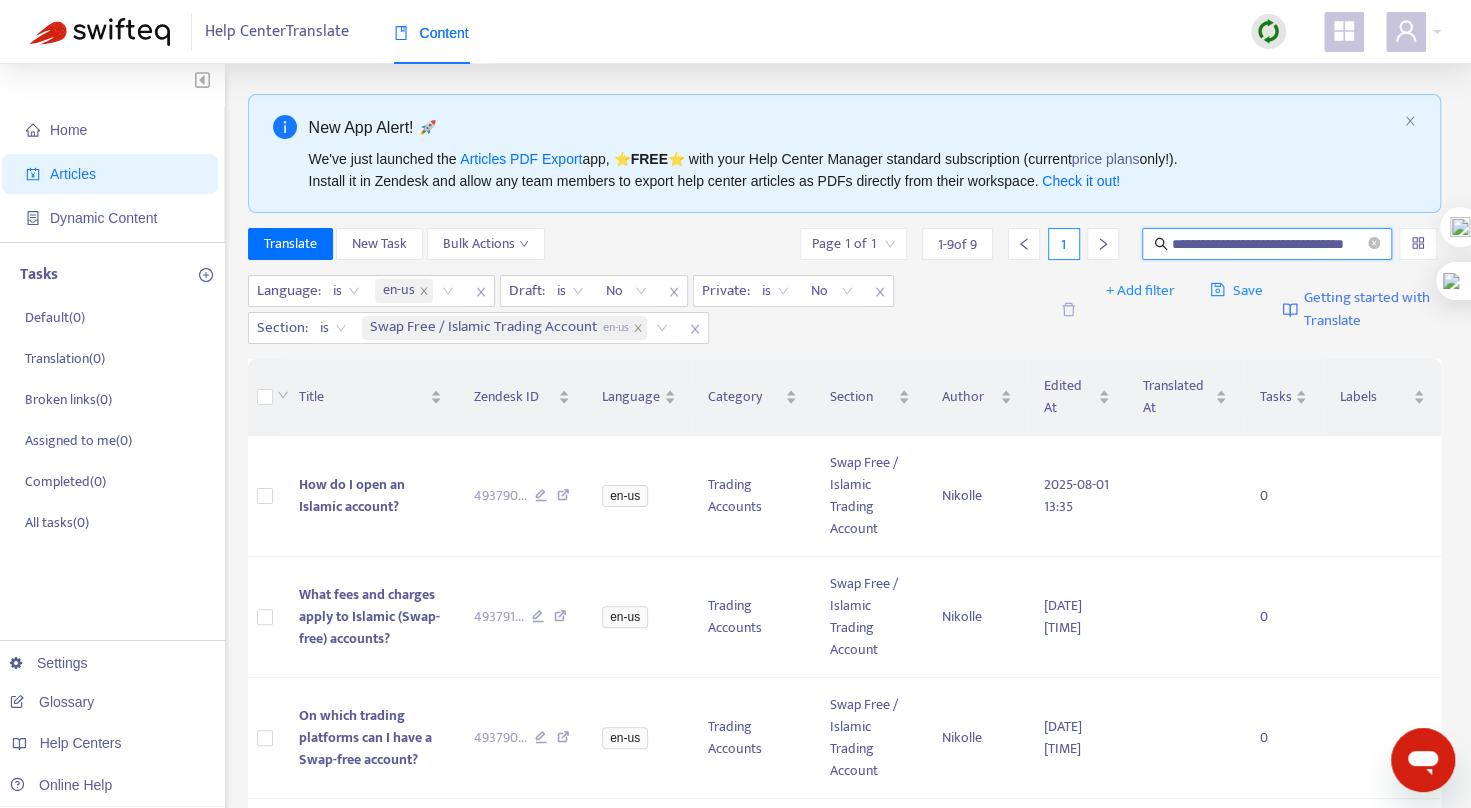 type on "**********" 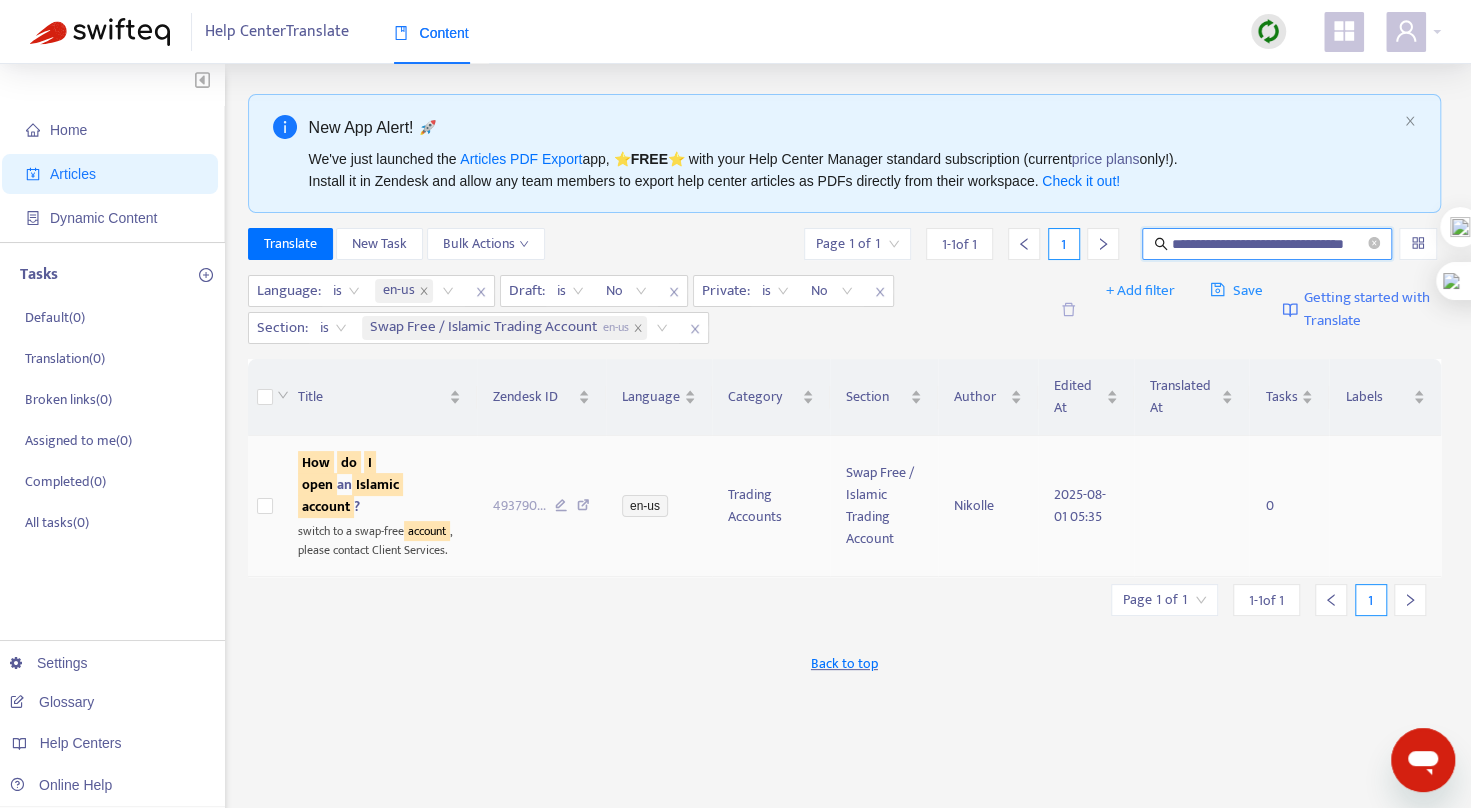 click on "How" at bounding box center [316, 462] 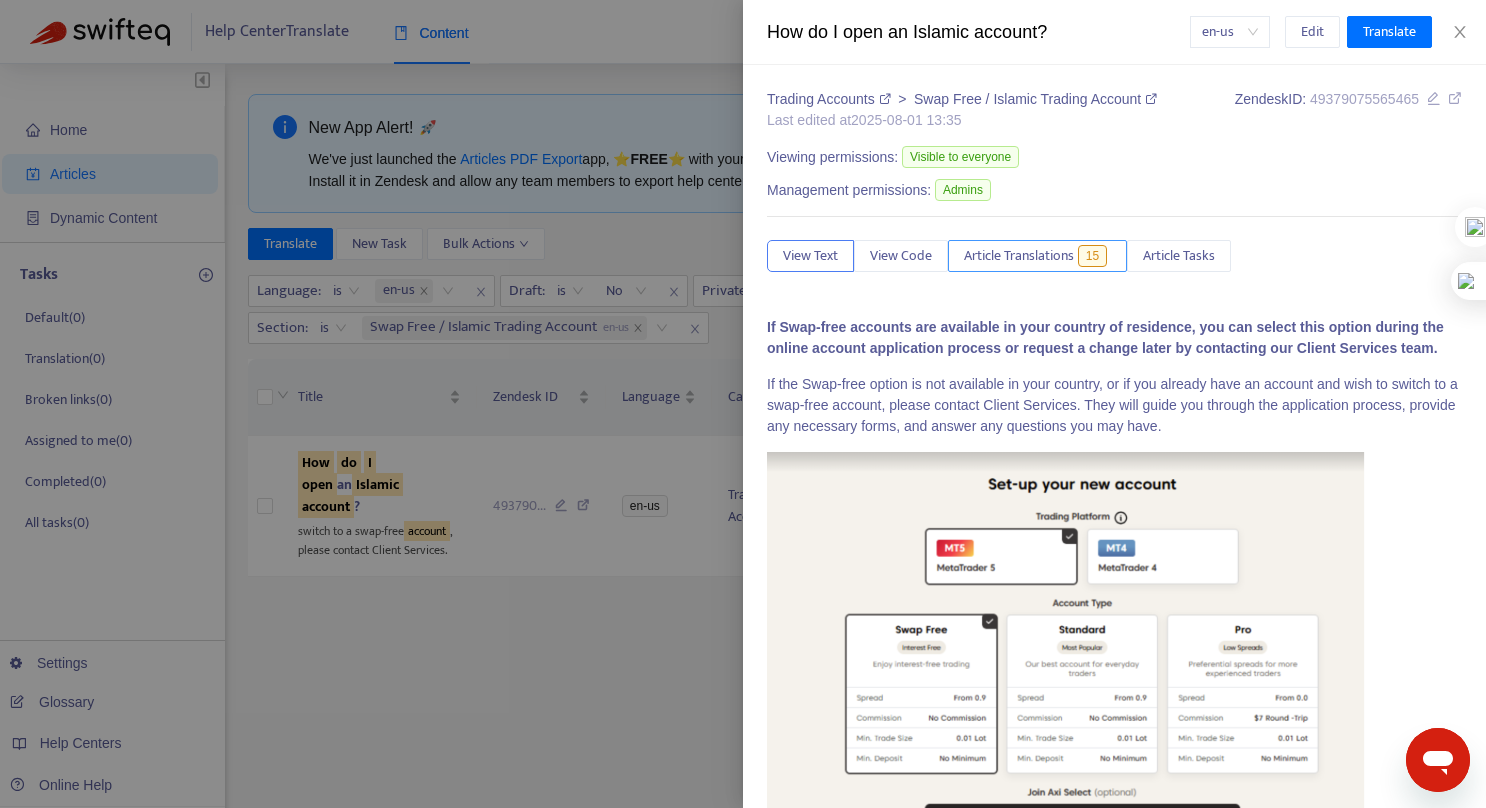 click on "Article Translations" at bounding box center [1019, 256] 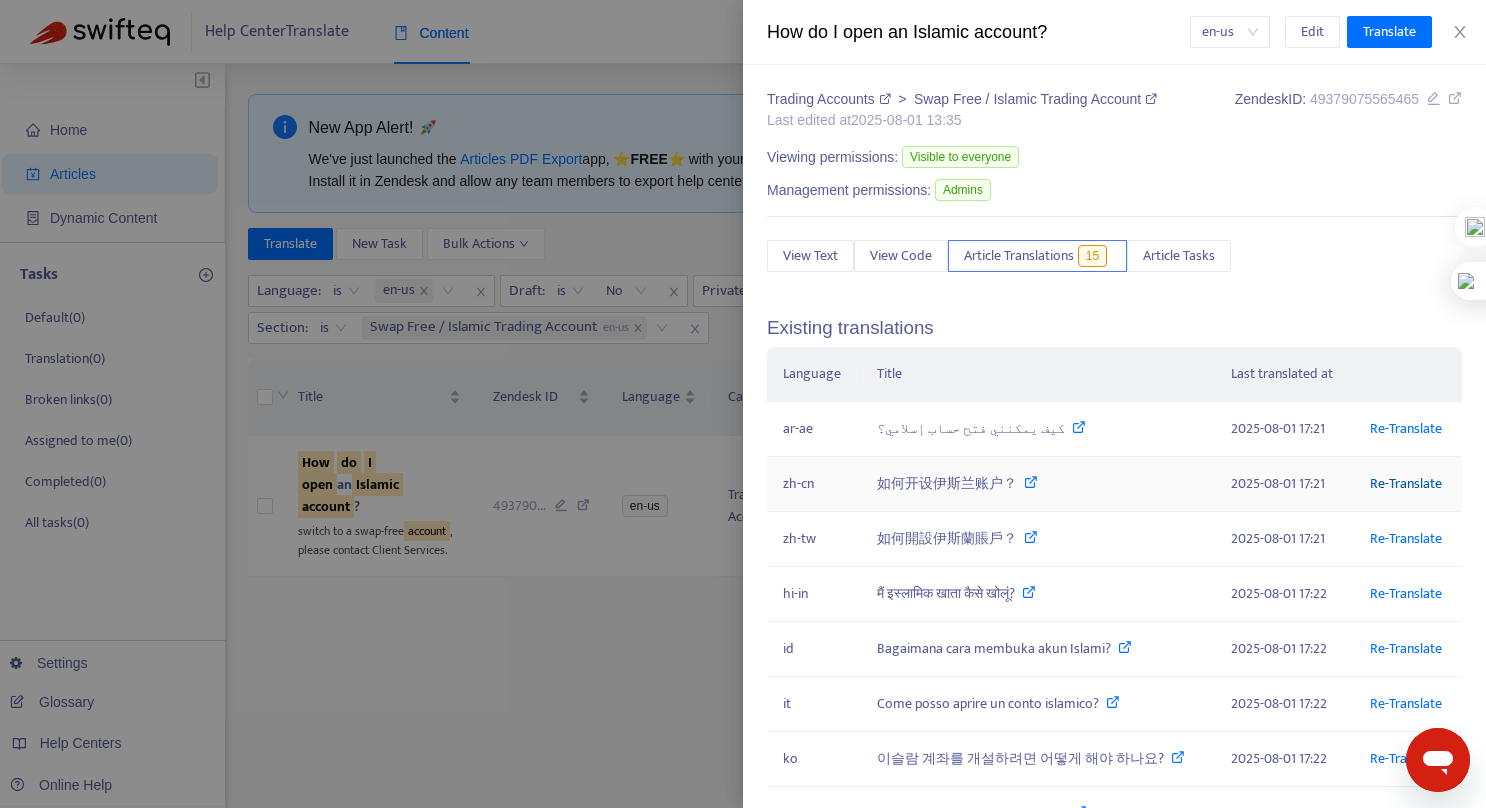 click on "Re-Translate" at bounding box center (1406, 483) 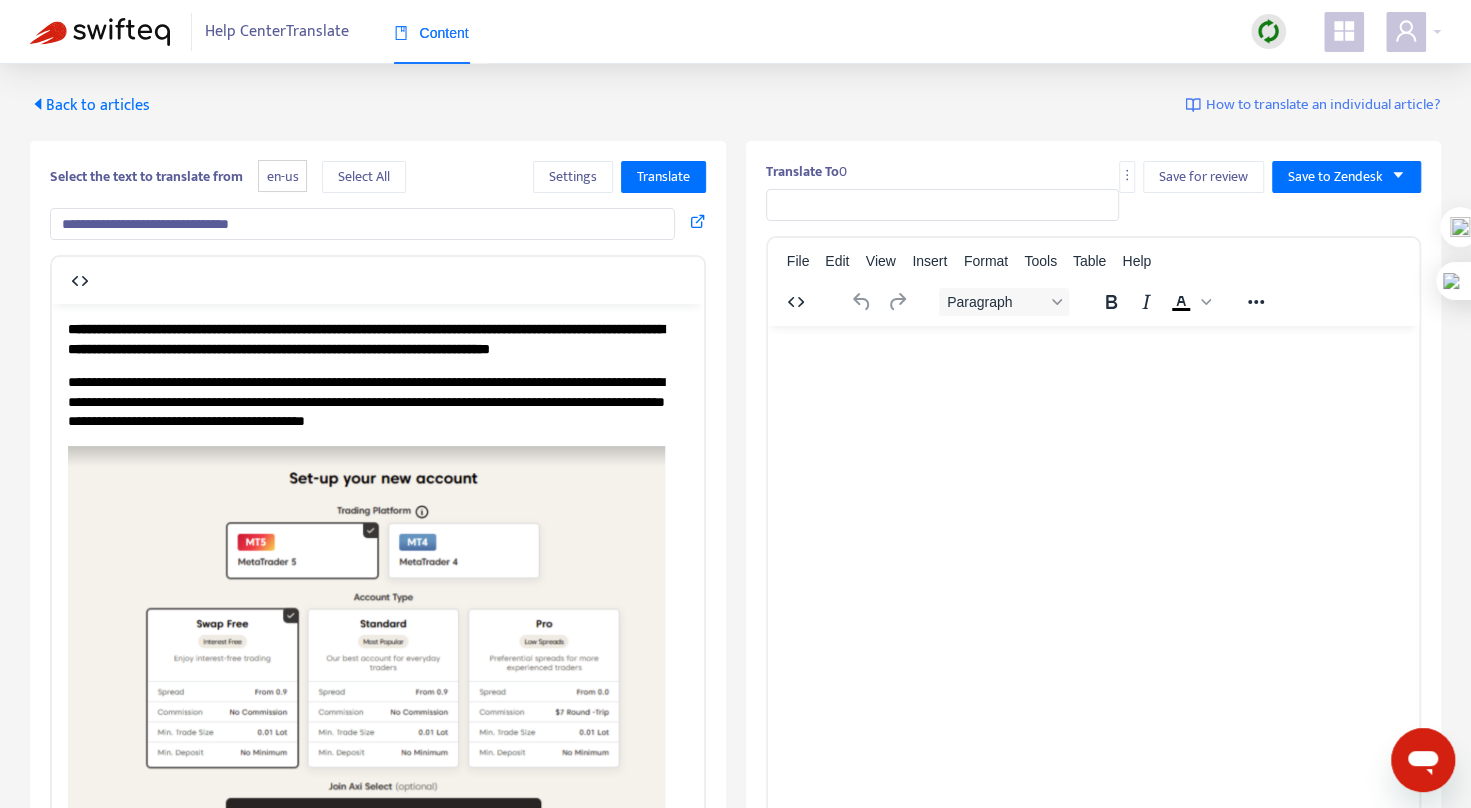 scroll, scrollTop: 0, scrollLeft: 0, axis: both 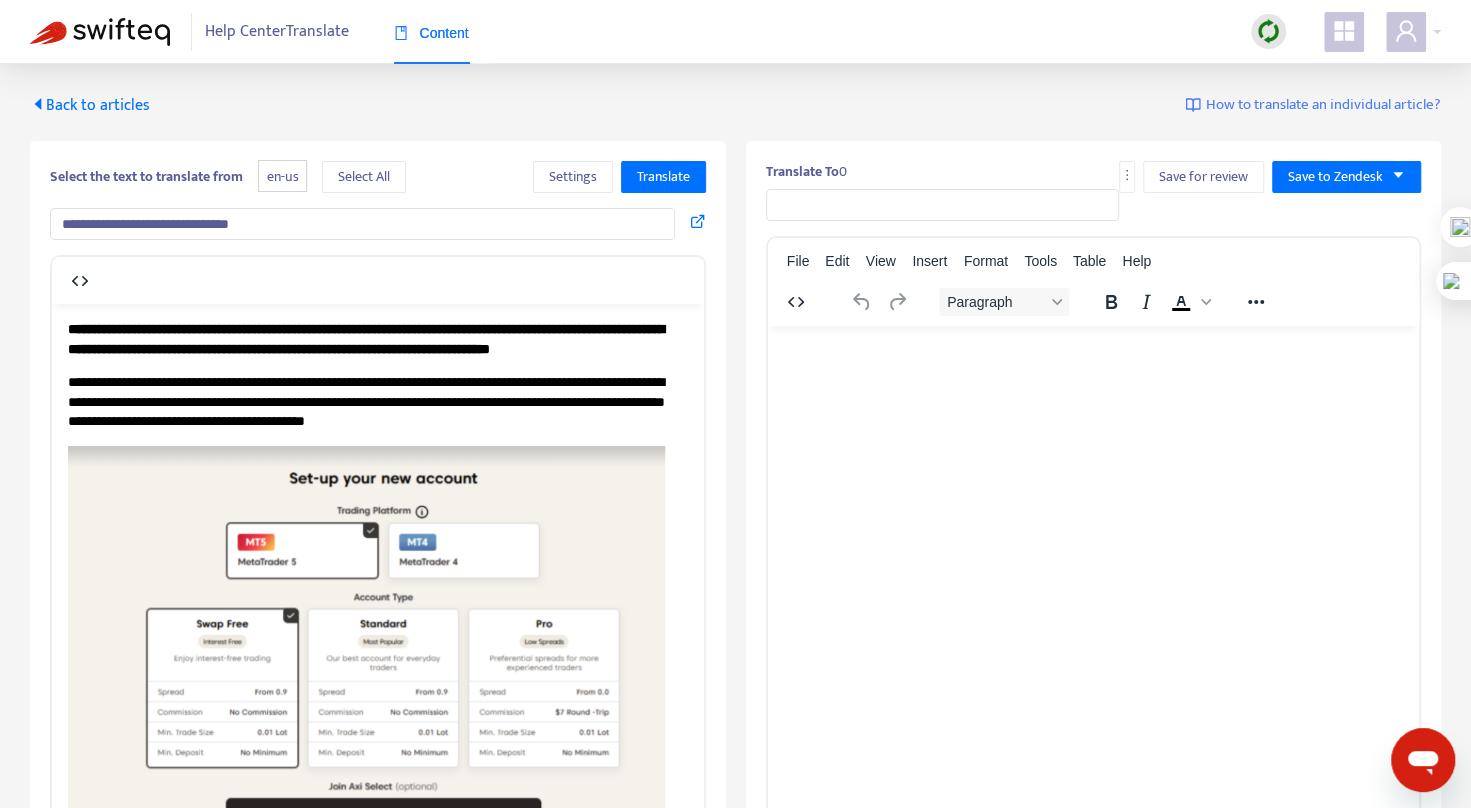 type on "**********" 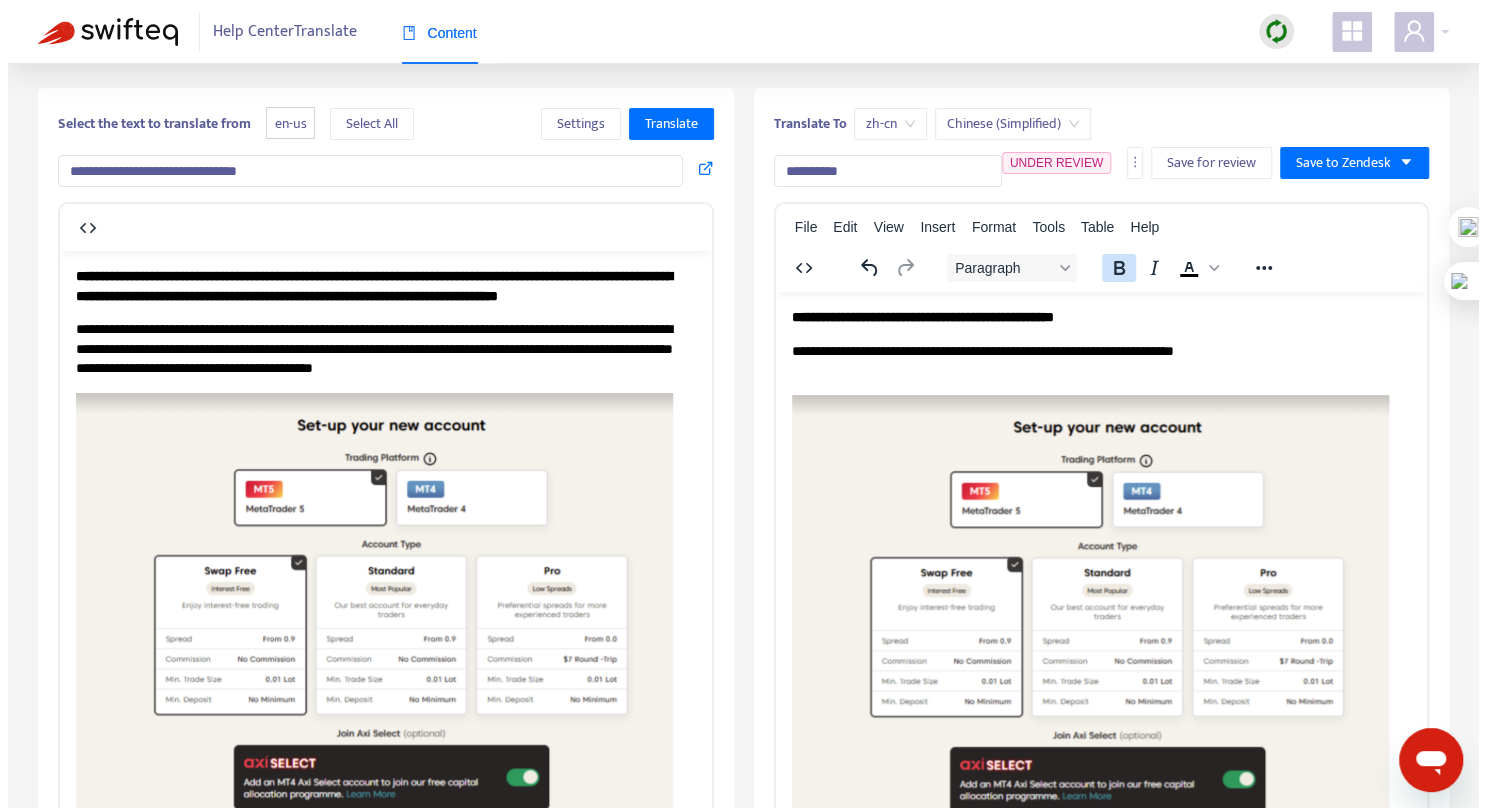 scroll, scrollTop: 0, scrollLeft: 0, axis: both 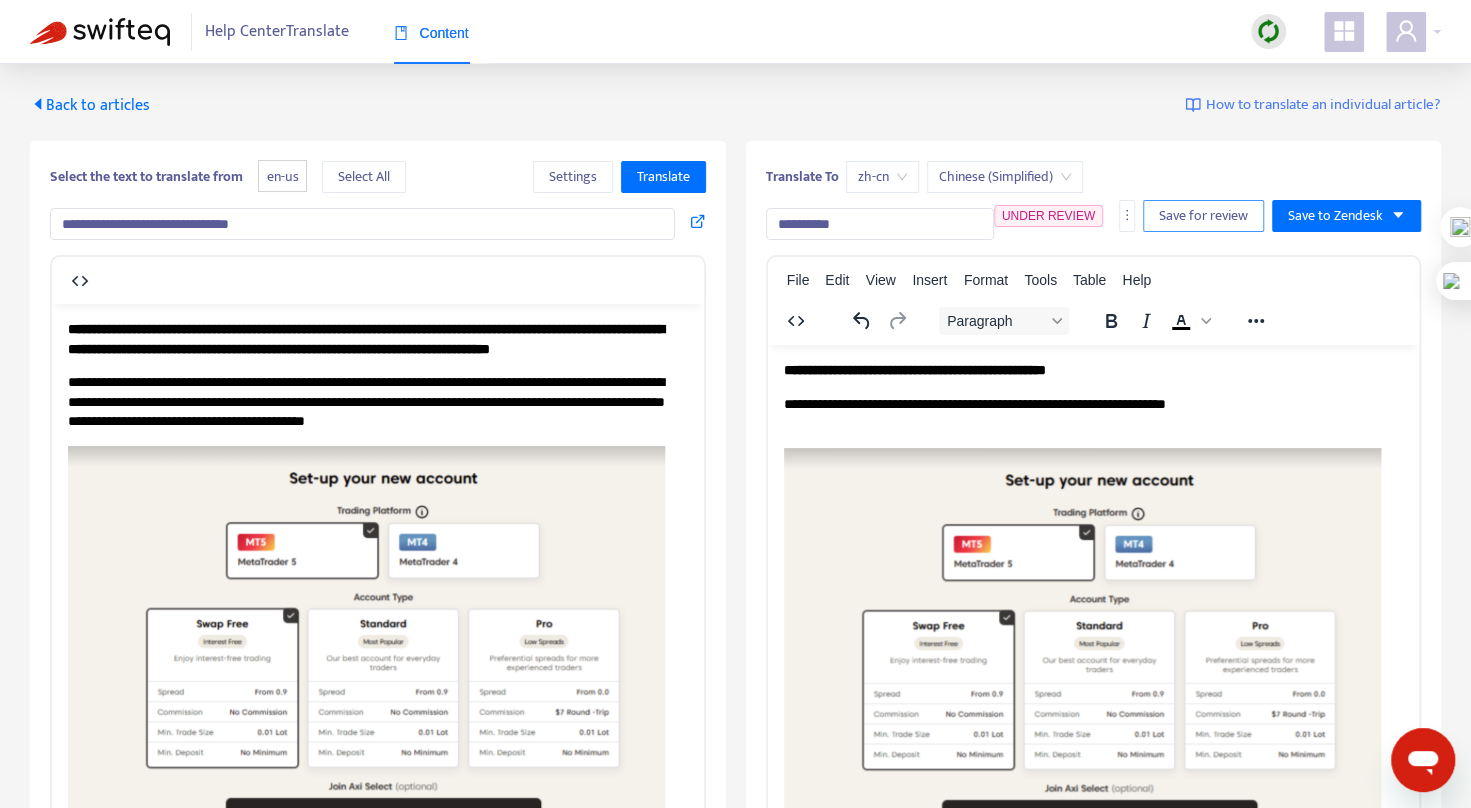 click on "Save for review" at bounding box center (1203, 216) 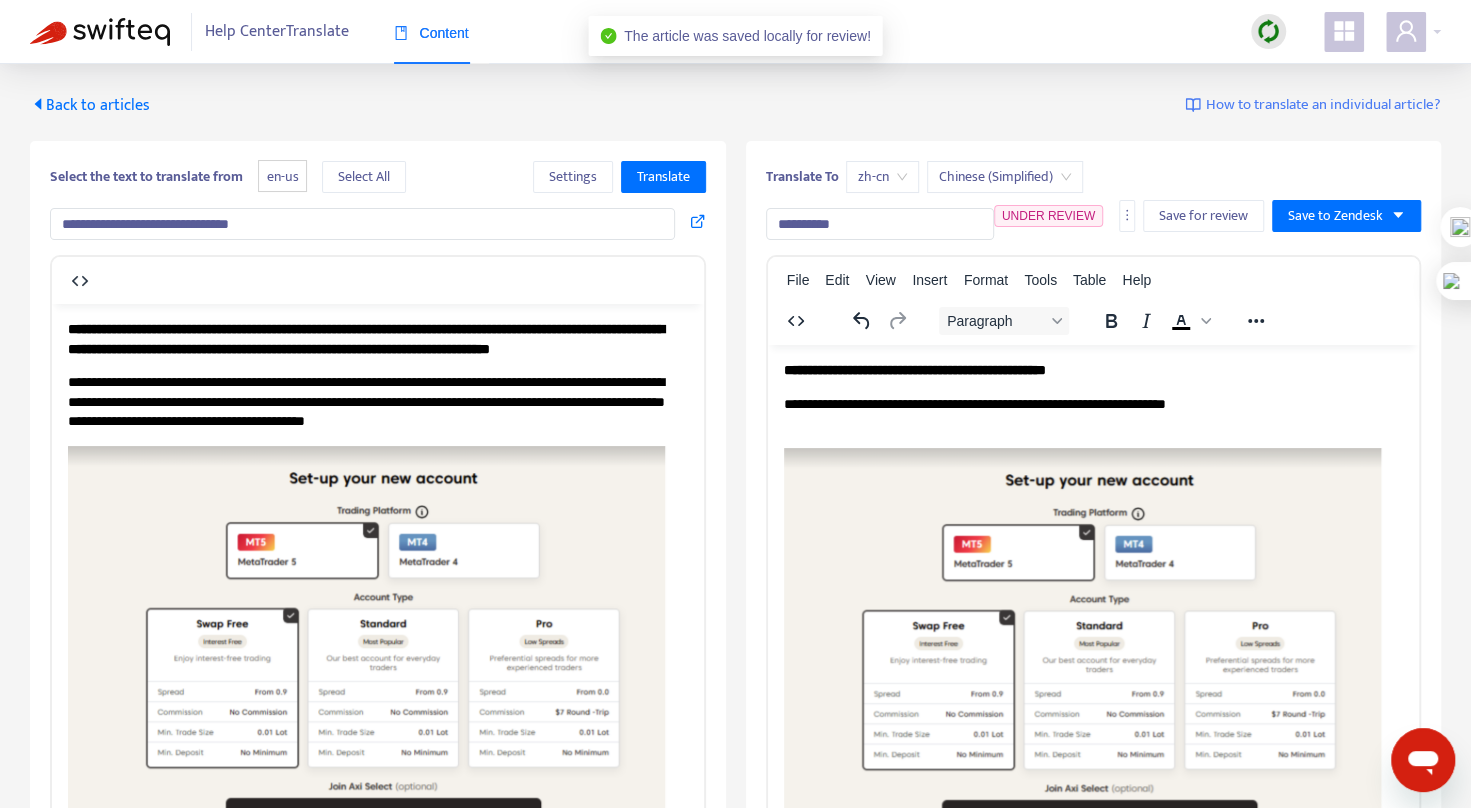click on "Back to articles" at bounding box center (90, 105) 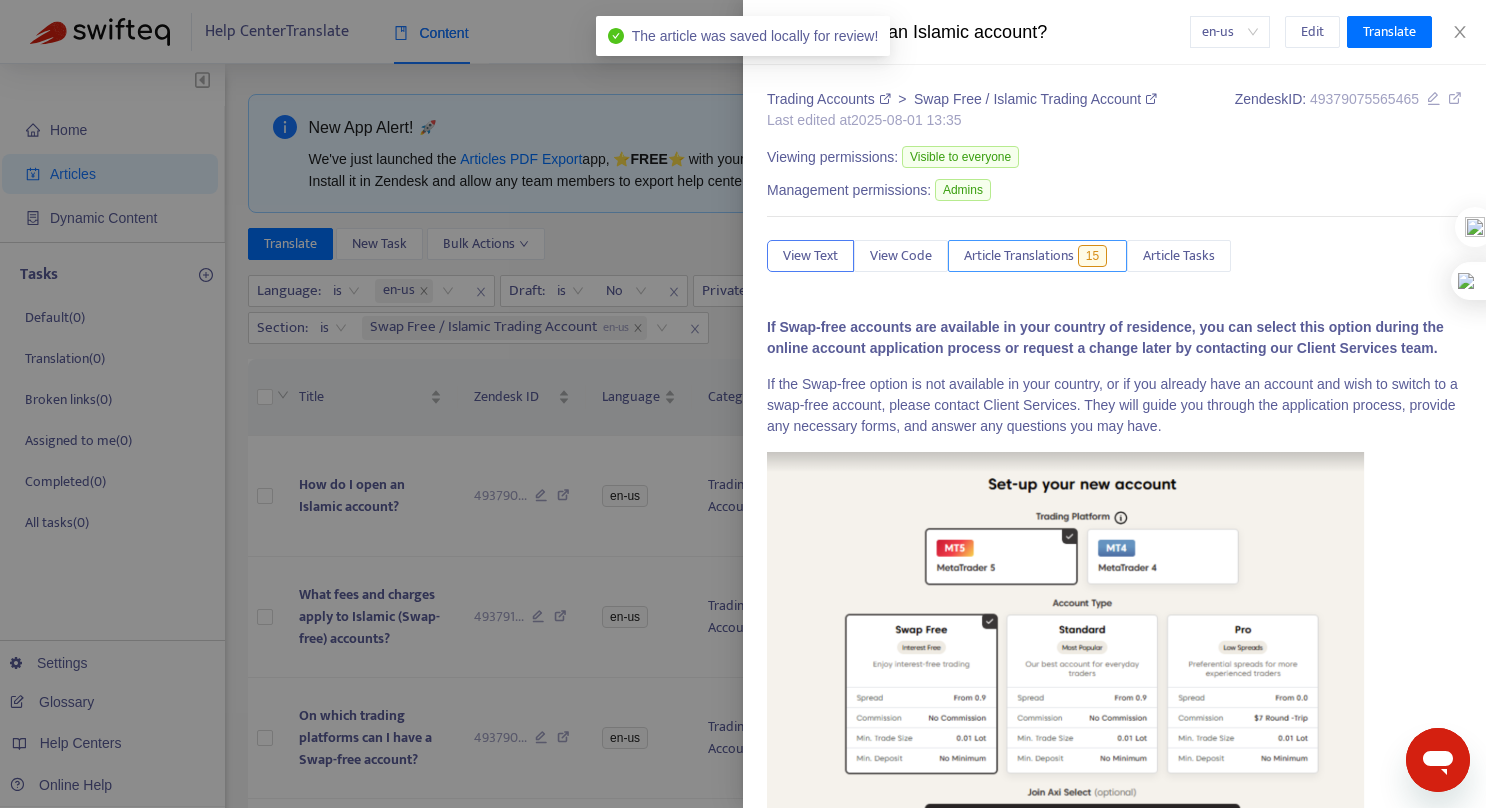 click on "Article Translations" at bounding box center [1019, 256] 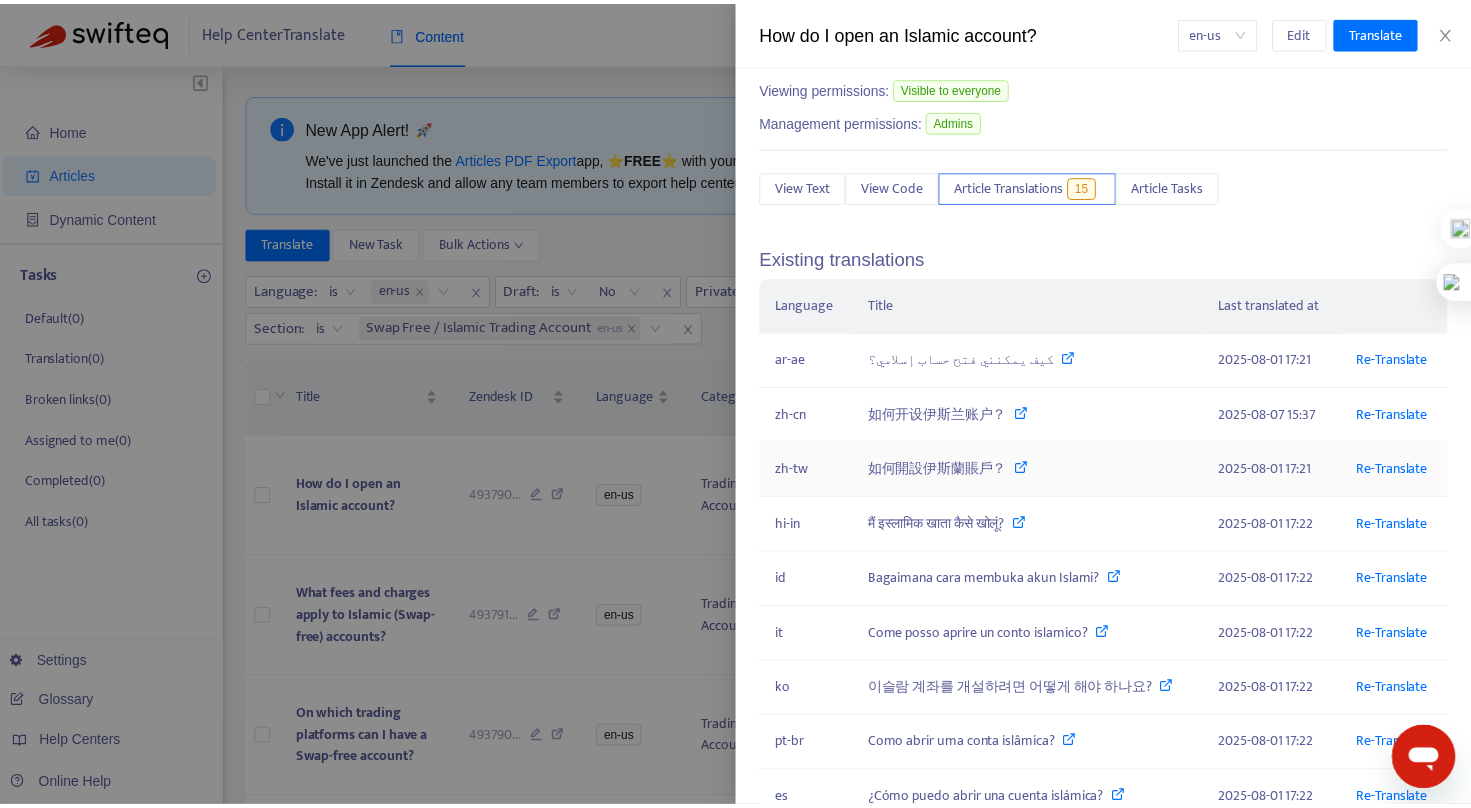 scroll, scrollTop: 100, scrollLeft: 0, axis: vertical 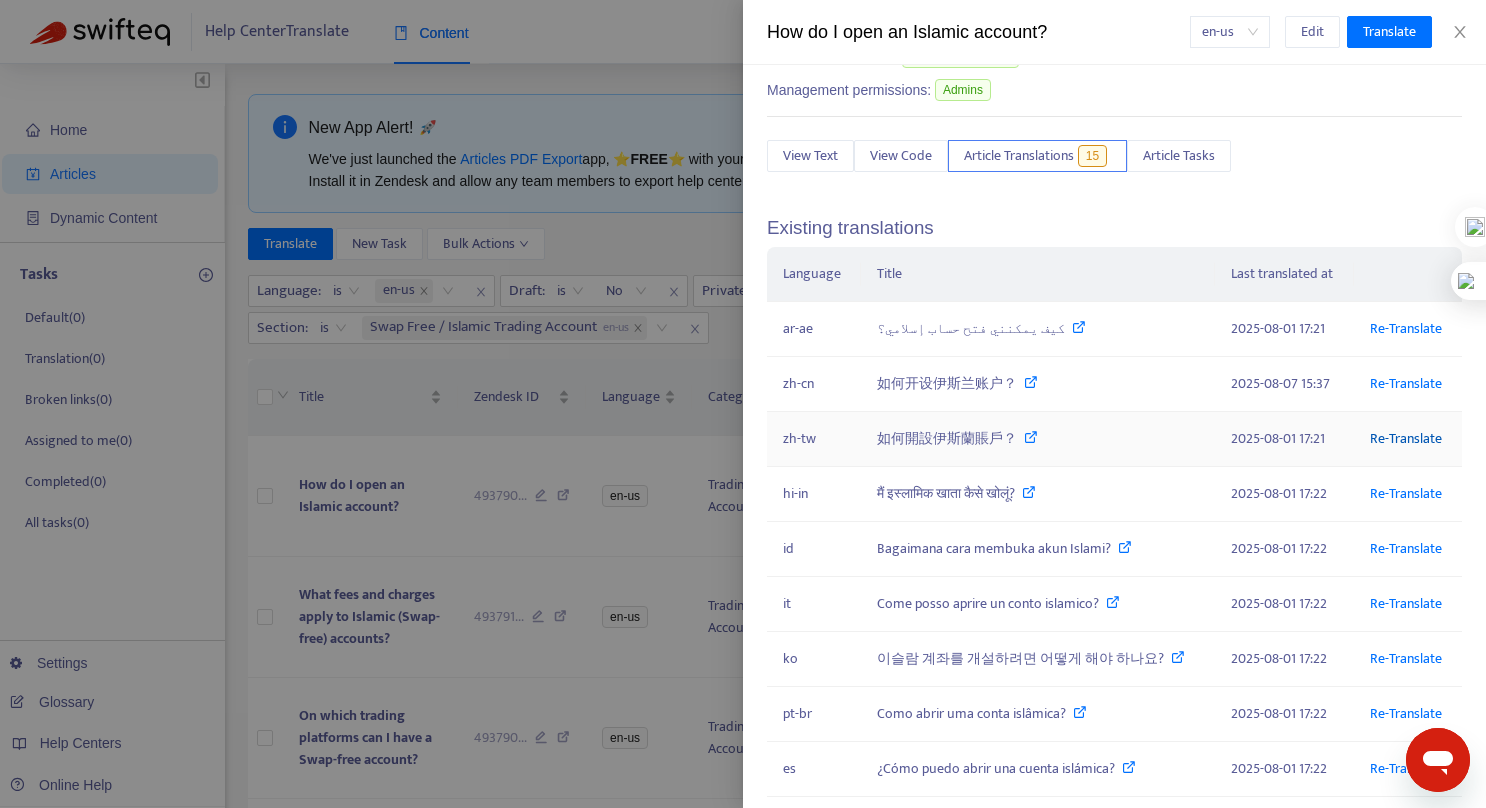 click on "Re-Translate" at bounding box center (1406, 438) 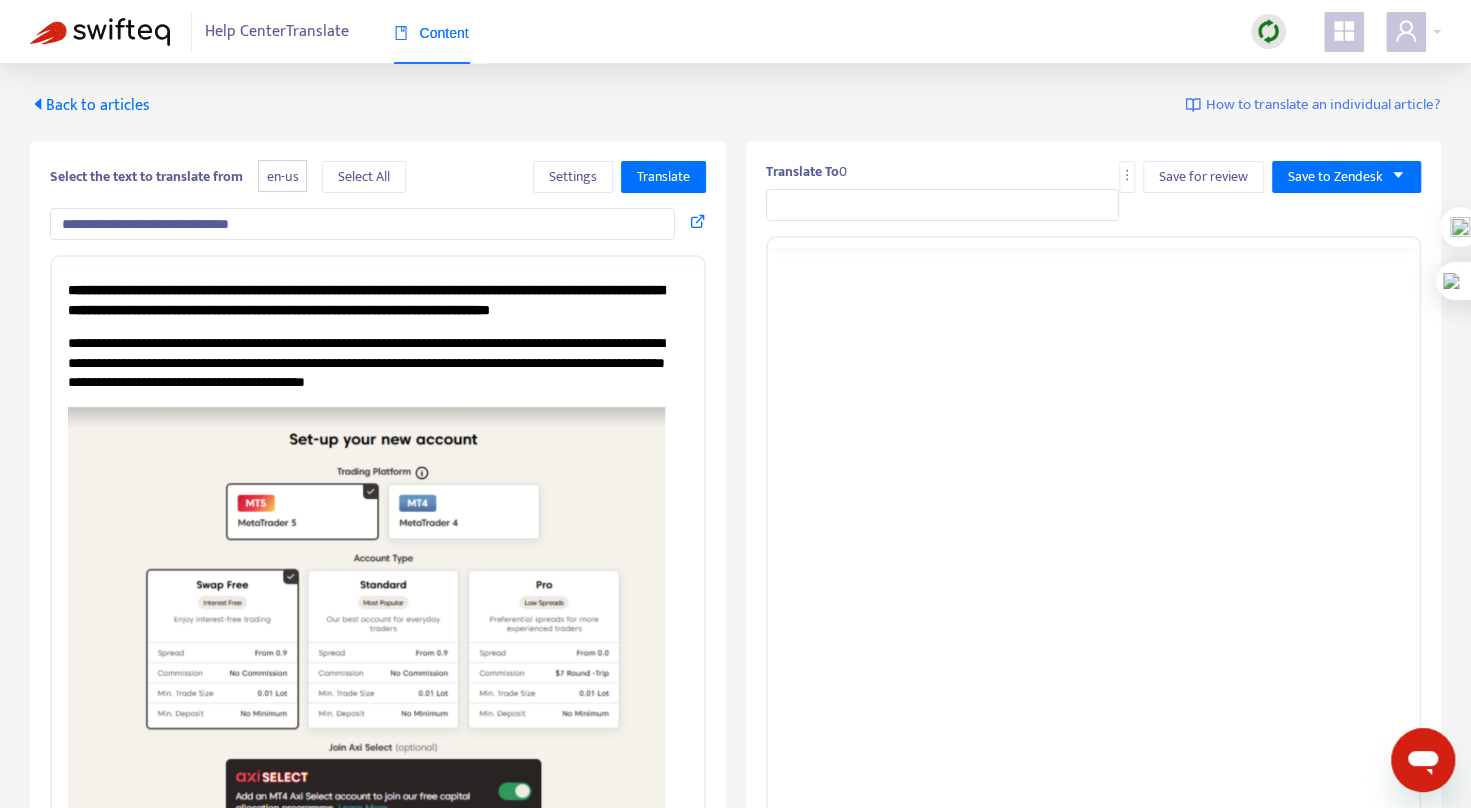 scroll, scrollTop: 0, scrollLeft: 0, axis: both 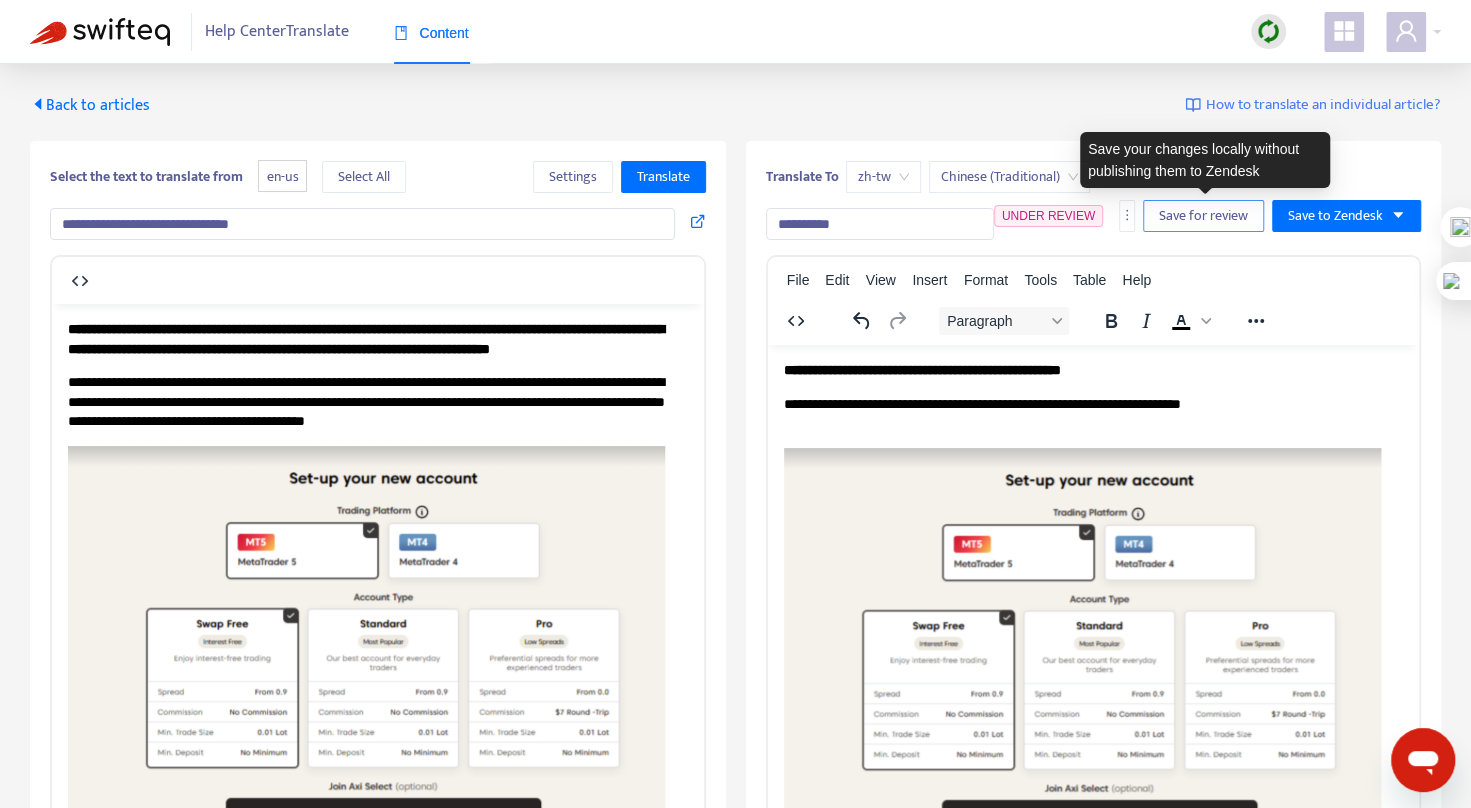 click on "Save for review" at bounding box center [1203, 216] 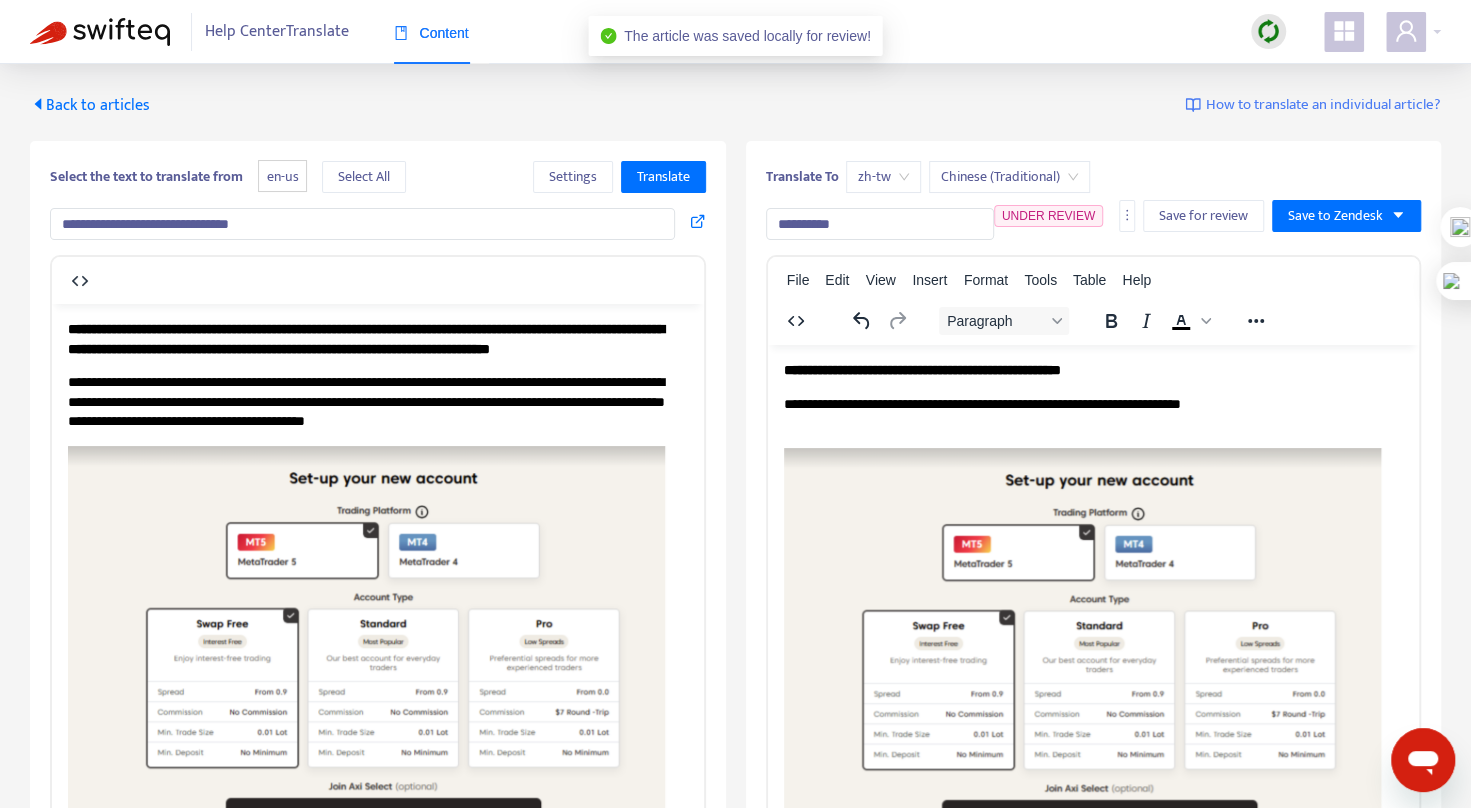 click on "Back to articles" at bounding box center [90, 105] 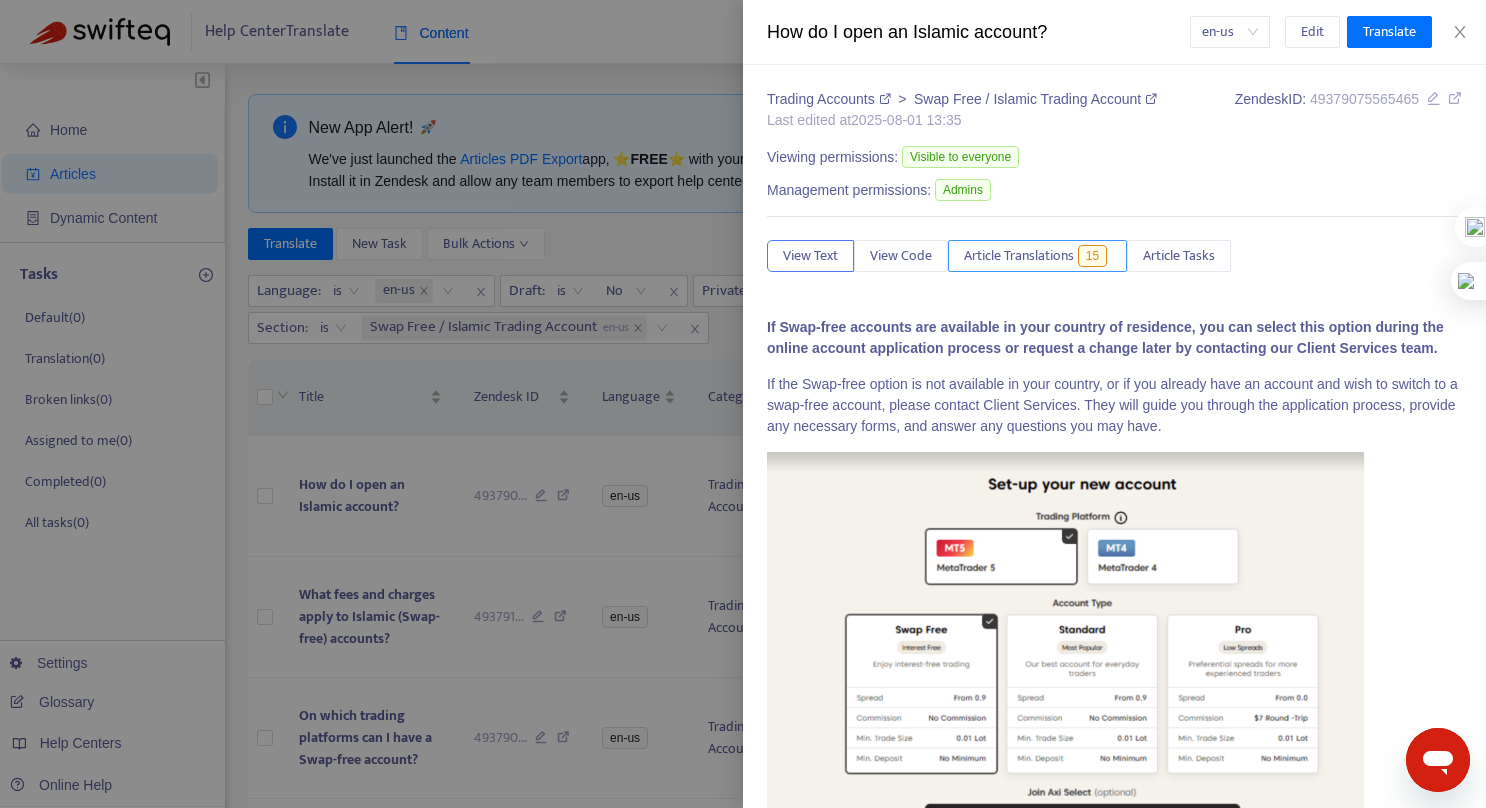 click on "Article Translations" at bounding box center [1019, 256] 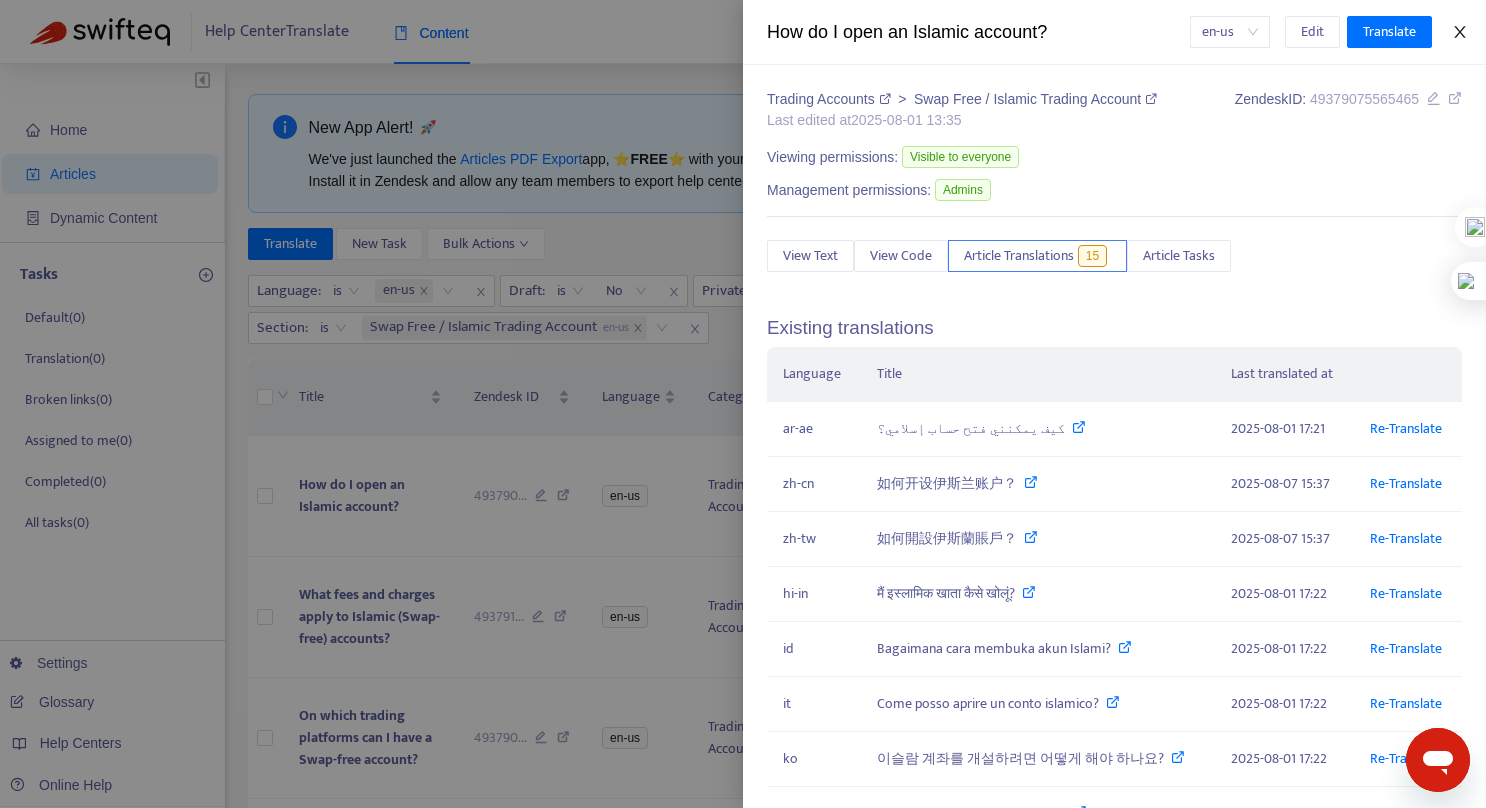 click 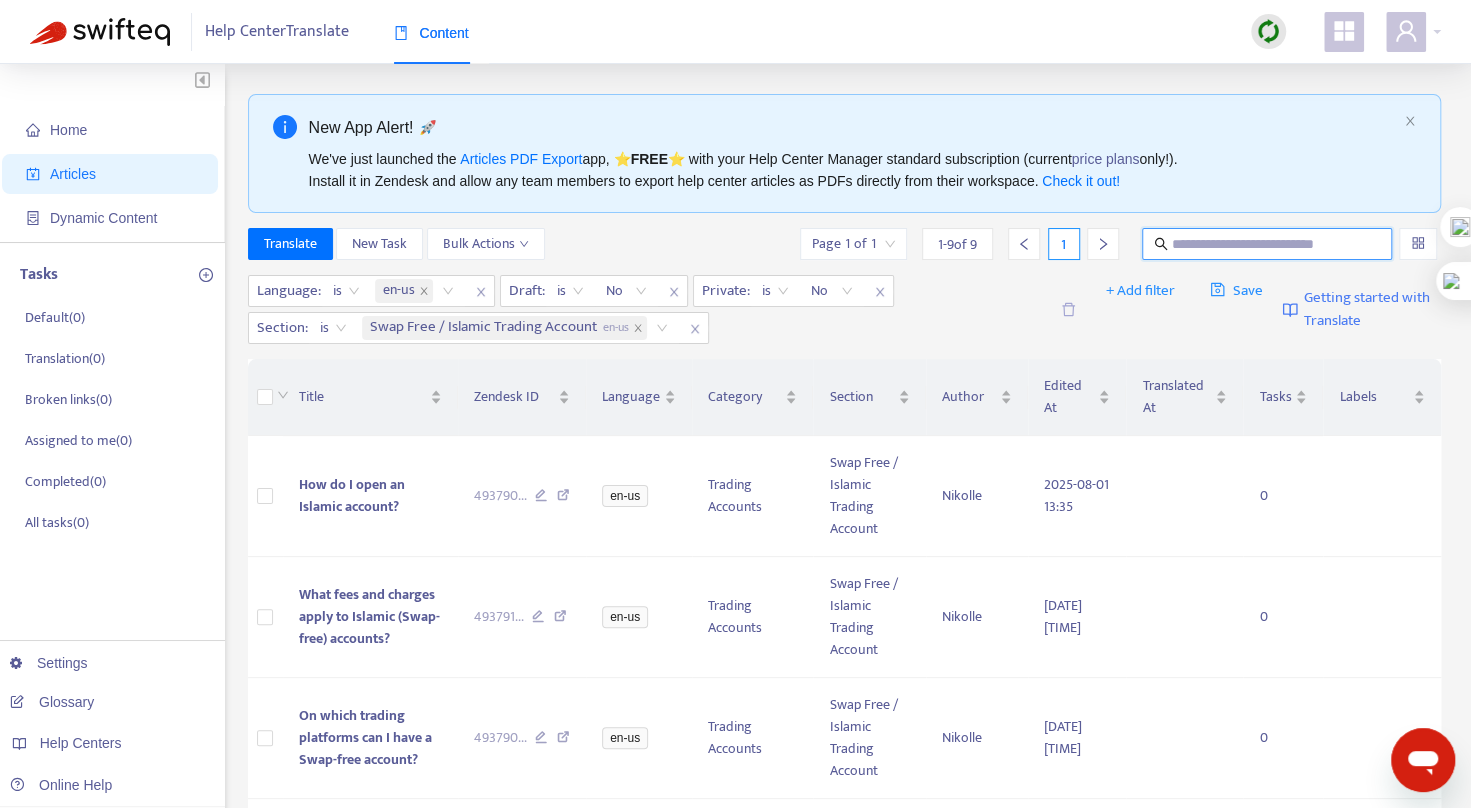 click at bounding box center (1268, 244) 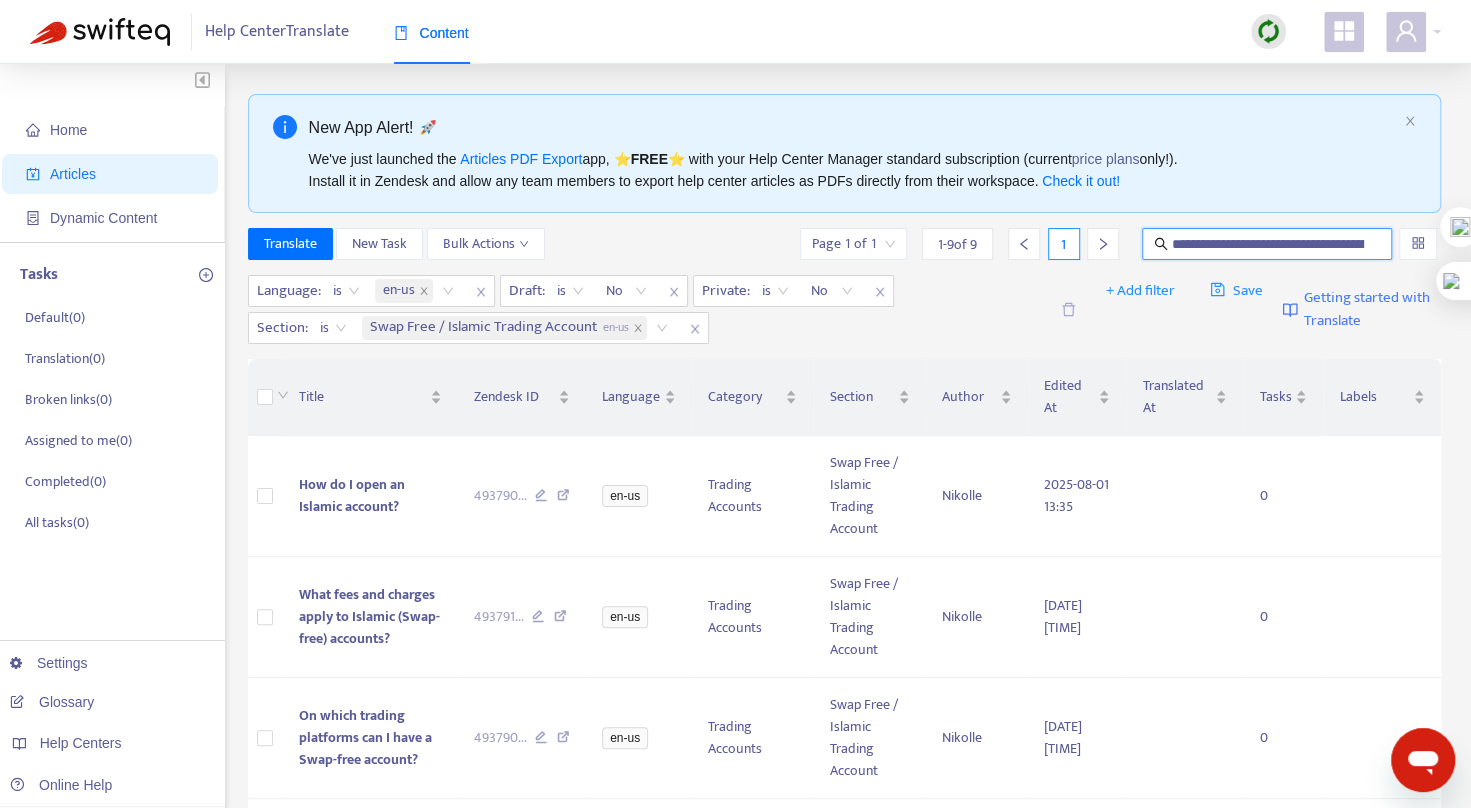 scroll, scrollTop: 0, scrollLeft: 191, axis: horizontal 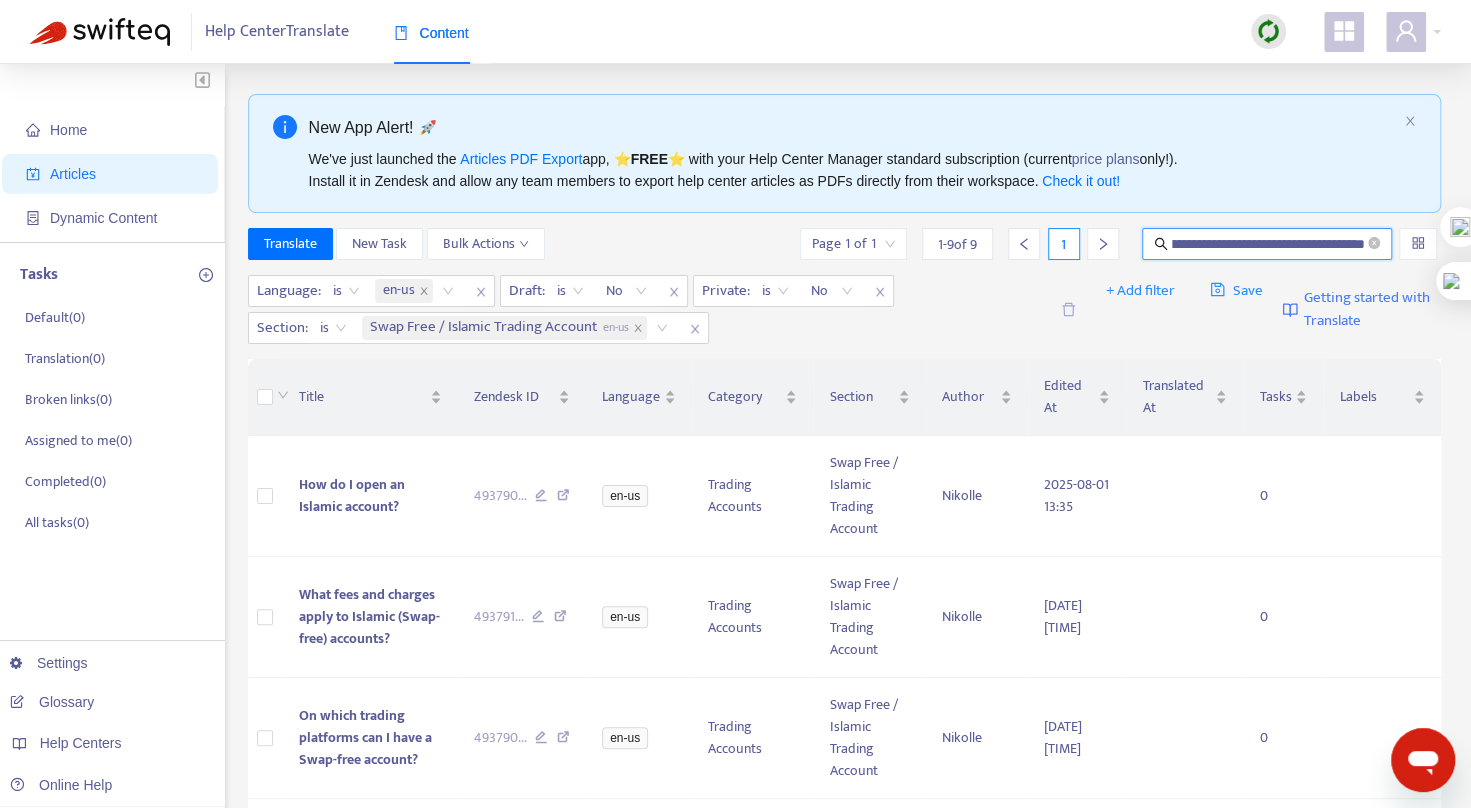 type on "**********" 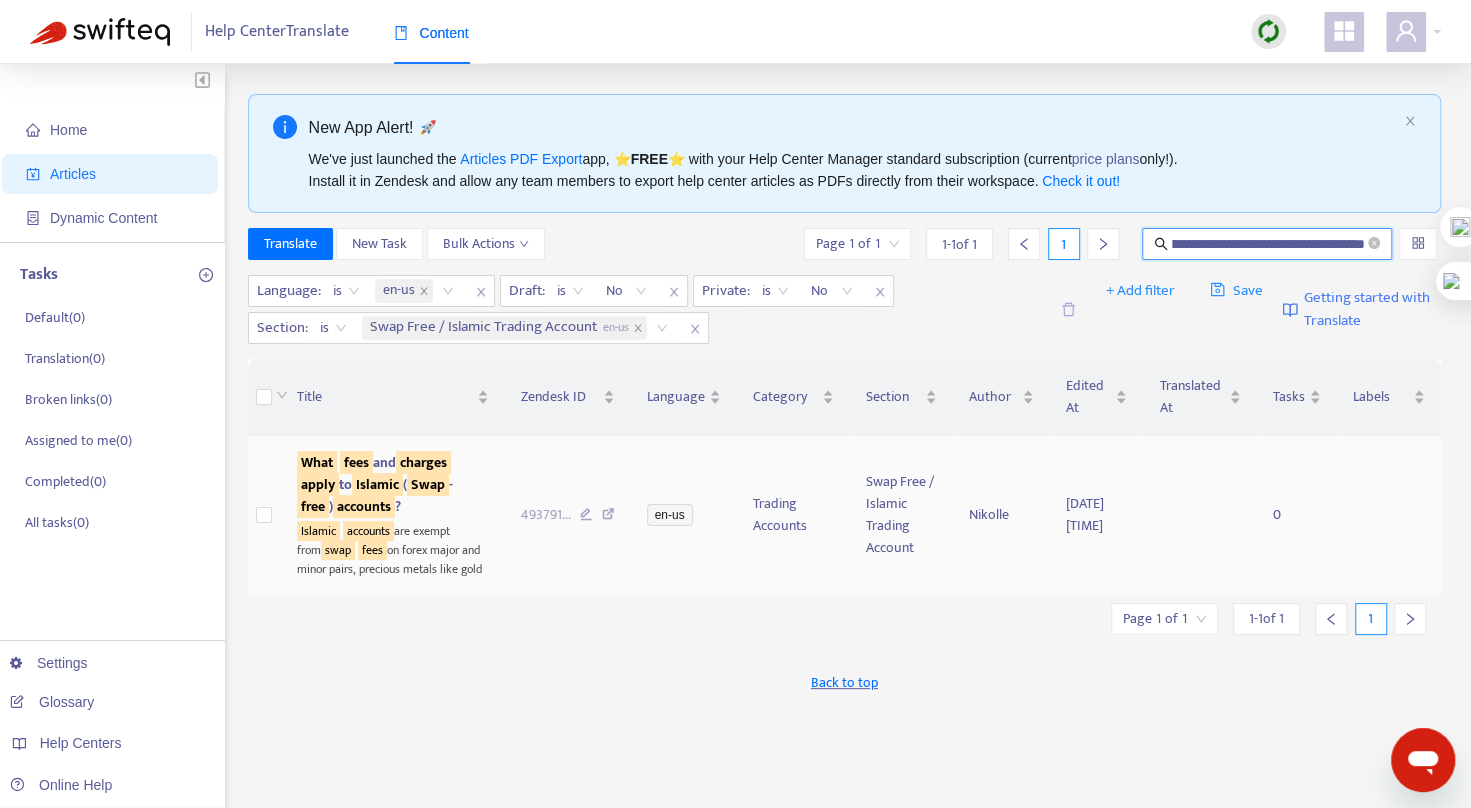 click on "What" at bounding box center [317, 462] 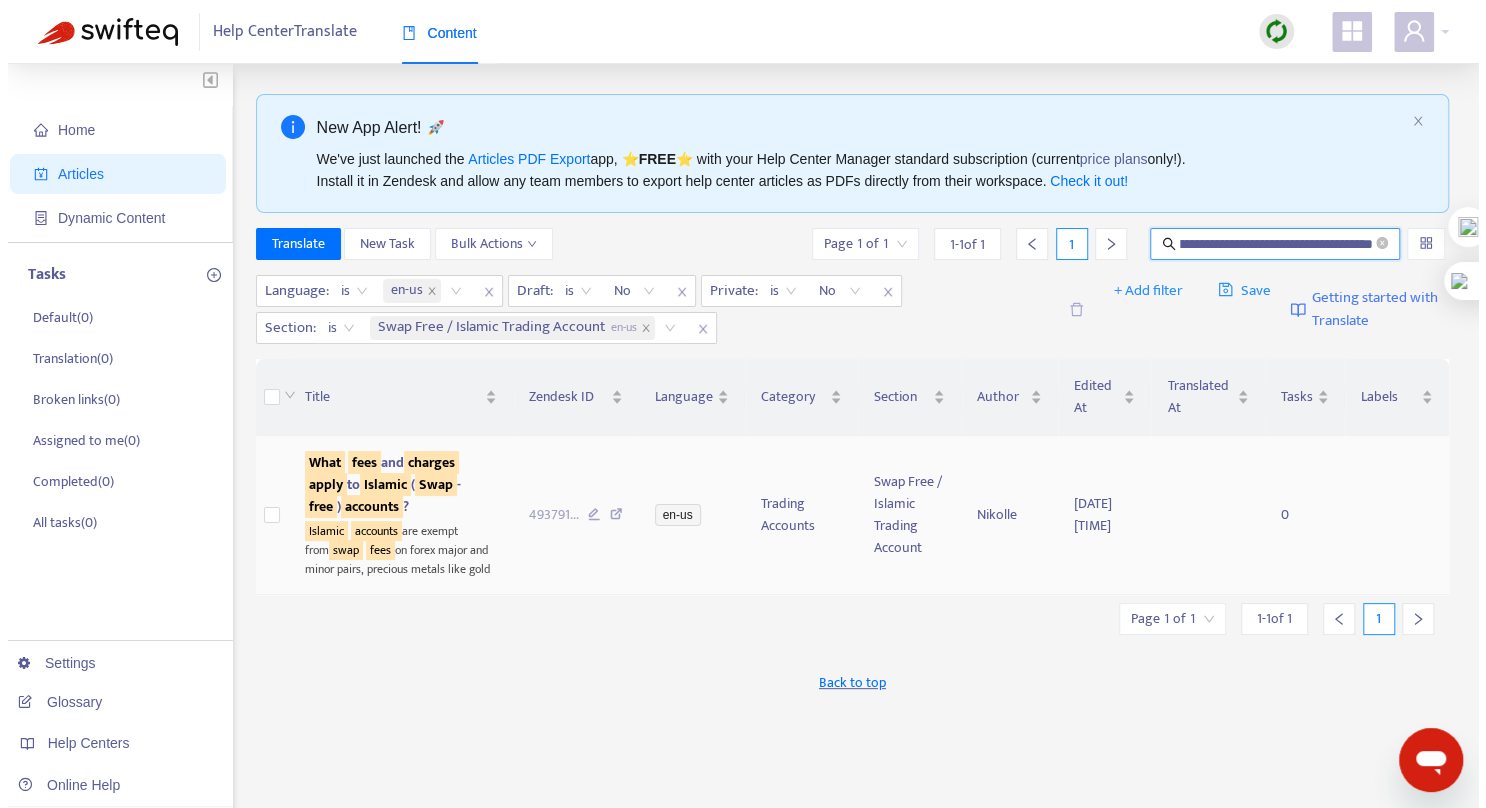 scroll, scrollTop: 0, scrollLeft: 0, axis: both 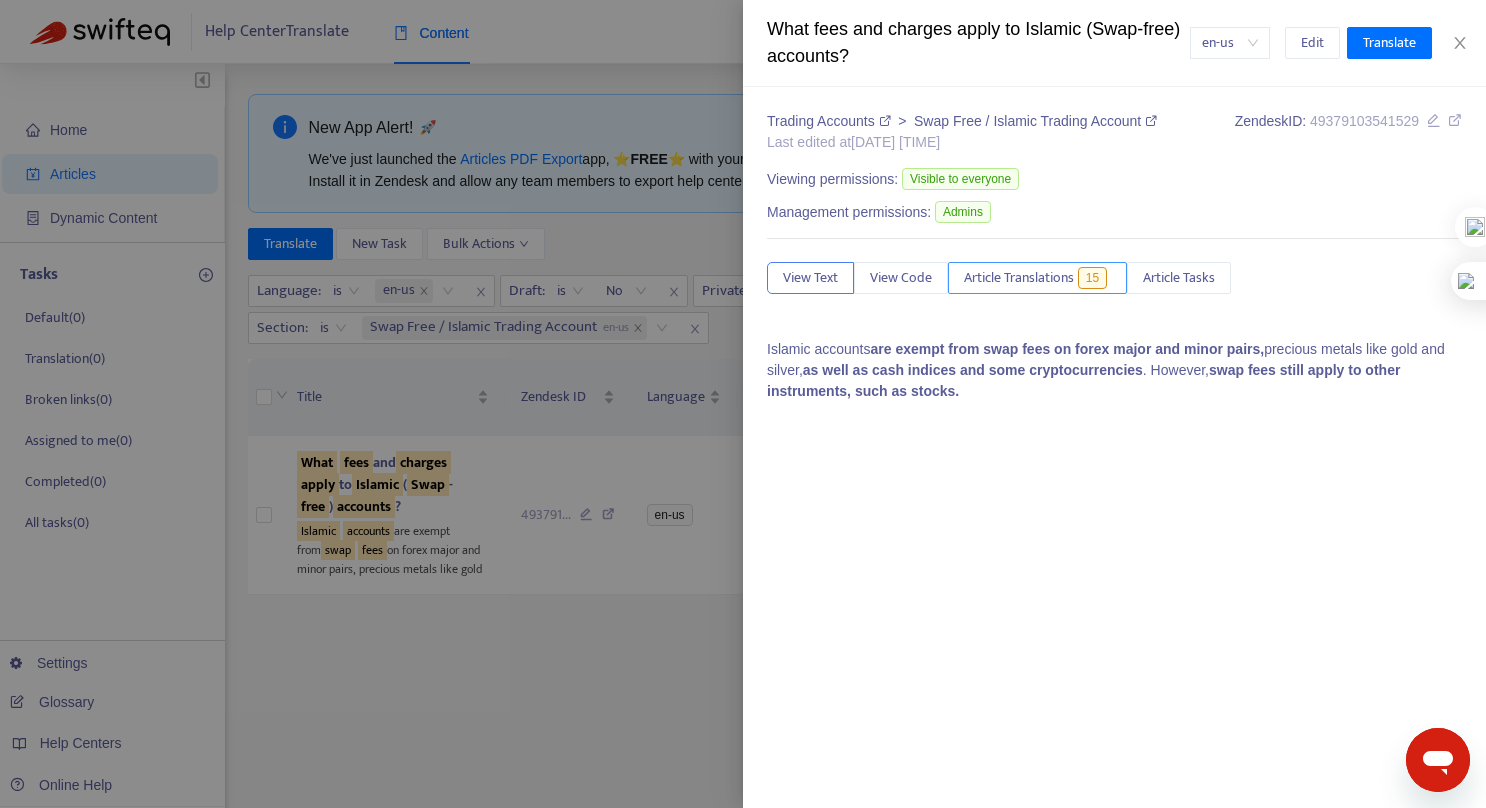click on "Article Translations" at bounding box center [1019, 278] 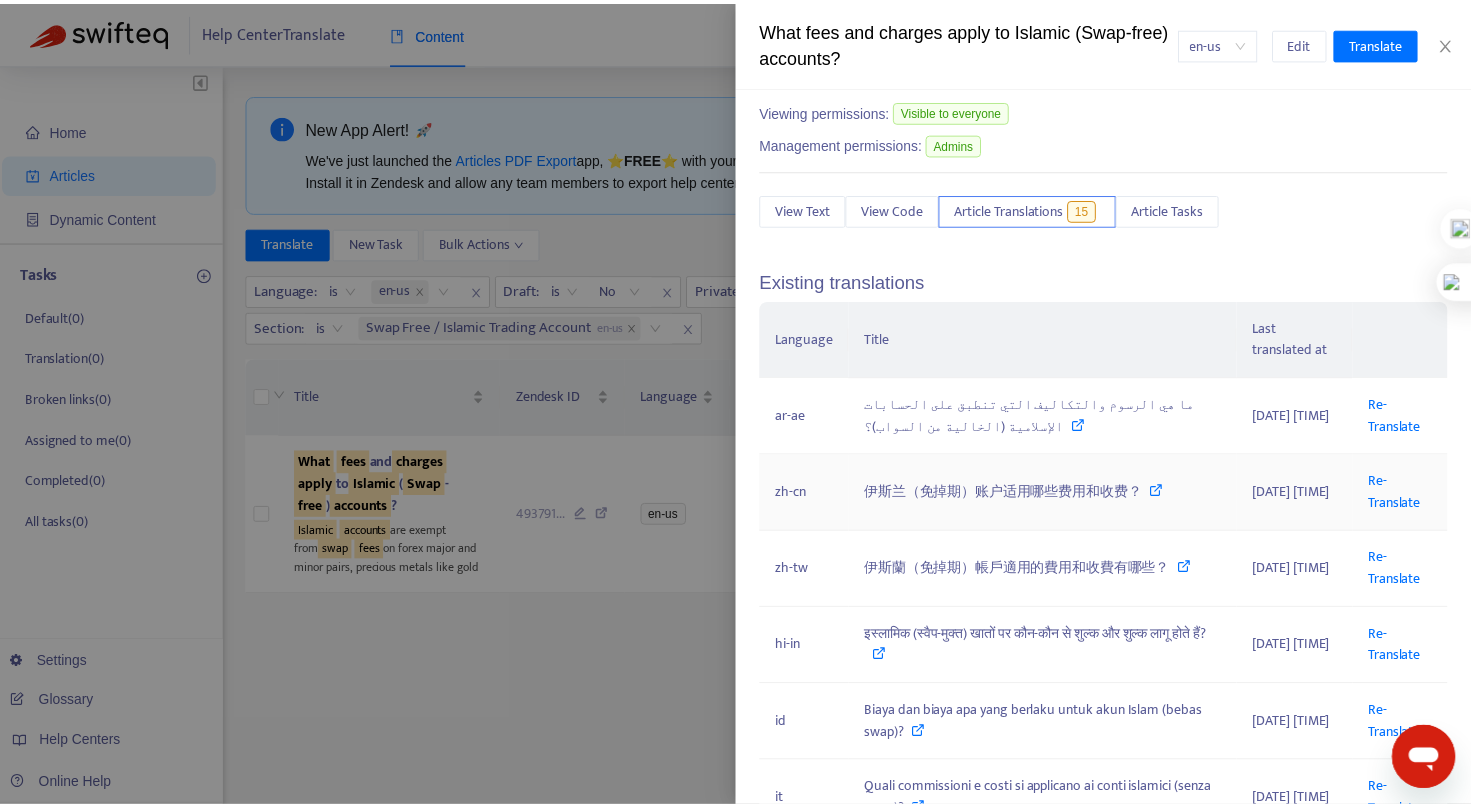 scroll, scrollTop: 100, scrollLeft: 0, axis: vertical 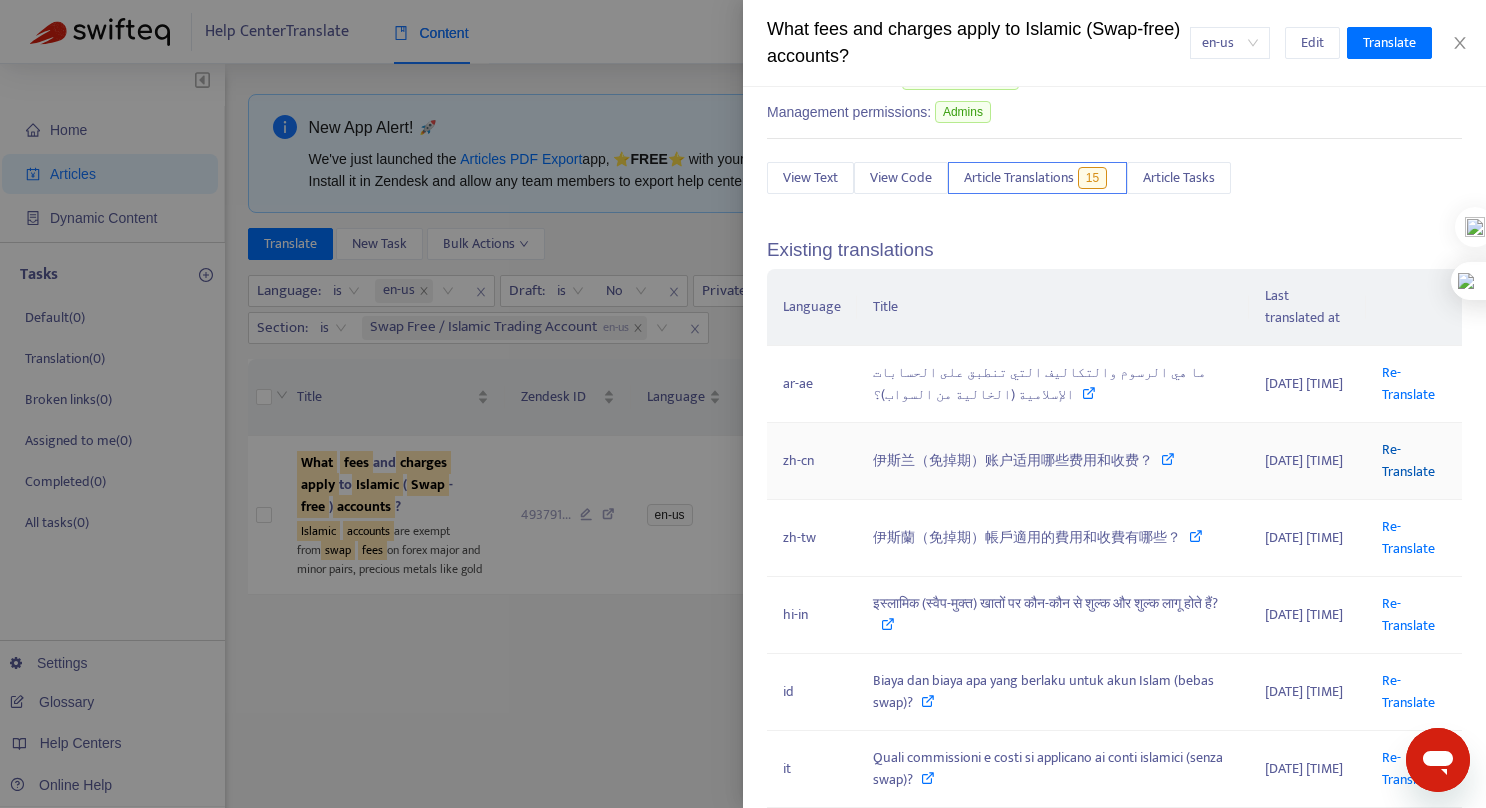 click on "Re-Translate" at bounding box center (1408, 460) 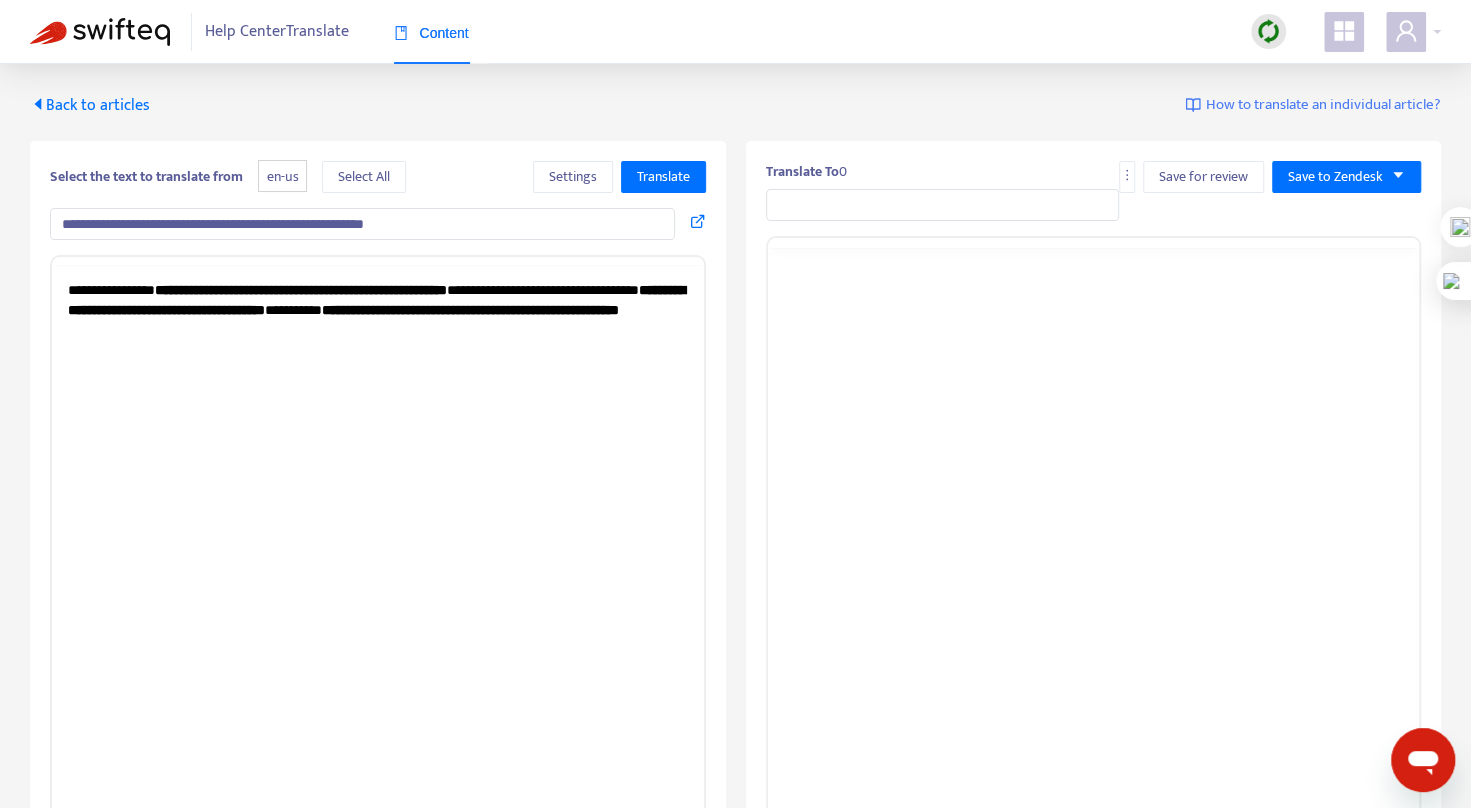 scroll, scrollTop: 0, scrollLeft: 0, axis: both 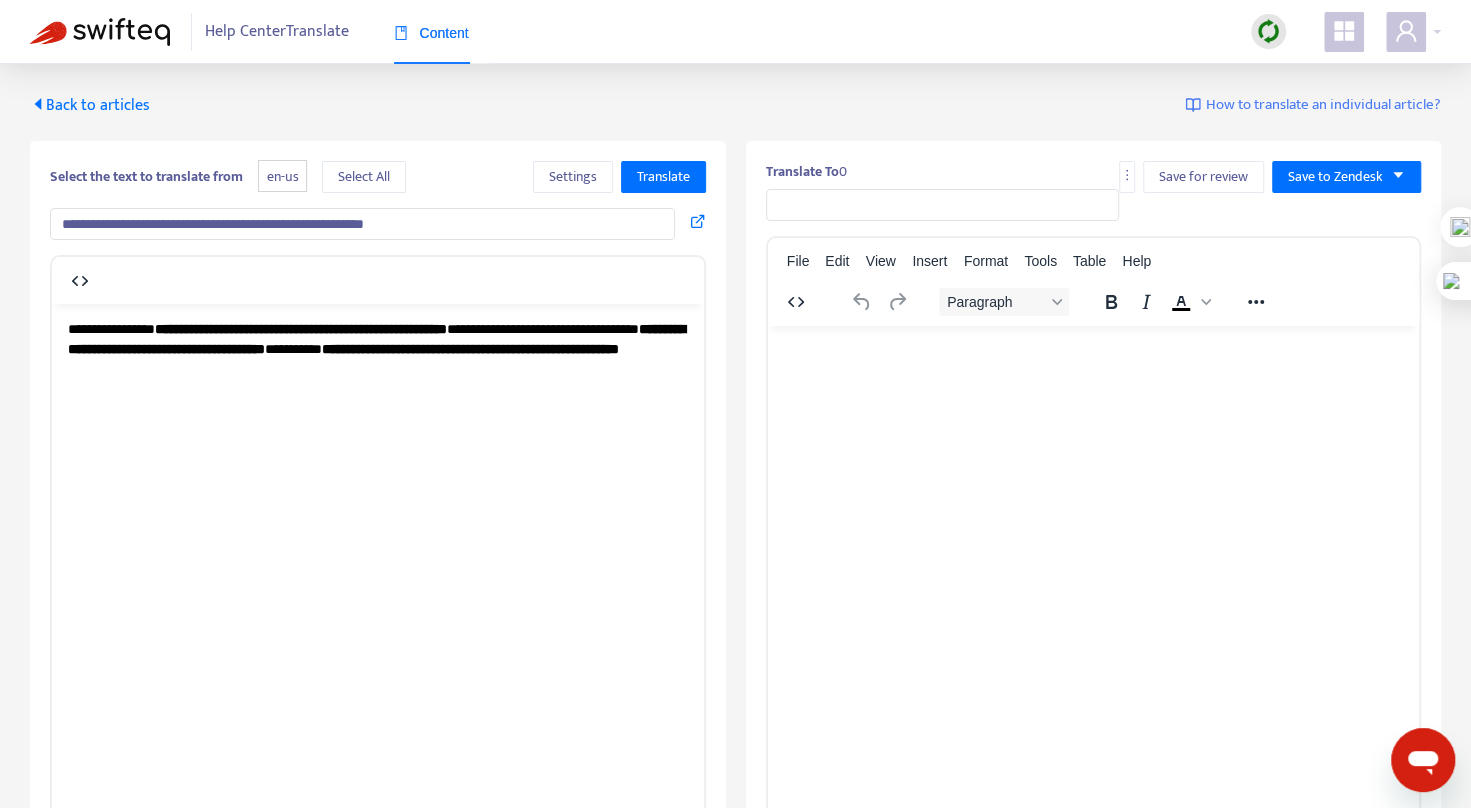 type on "**********" 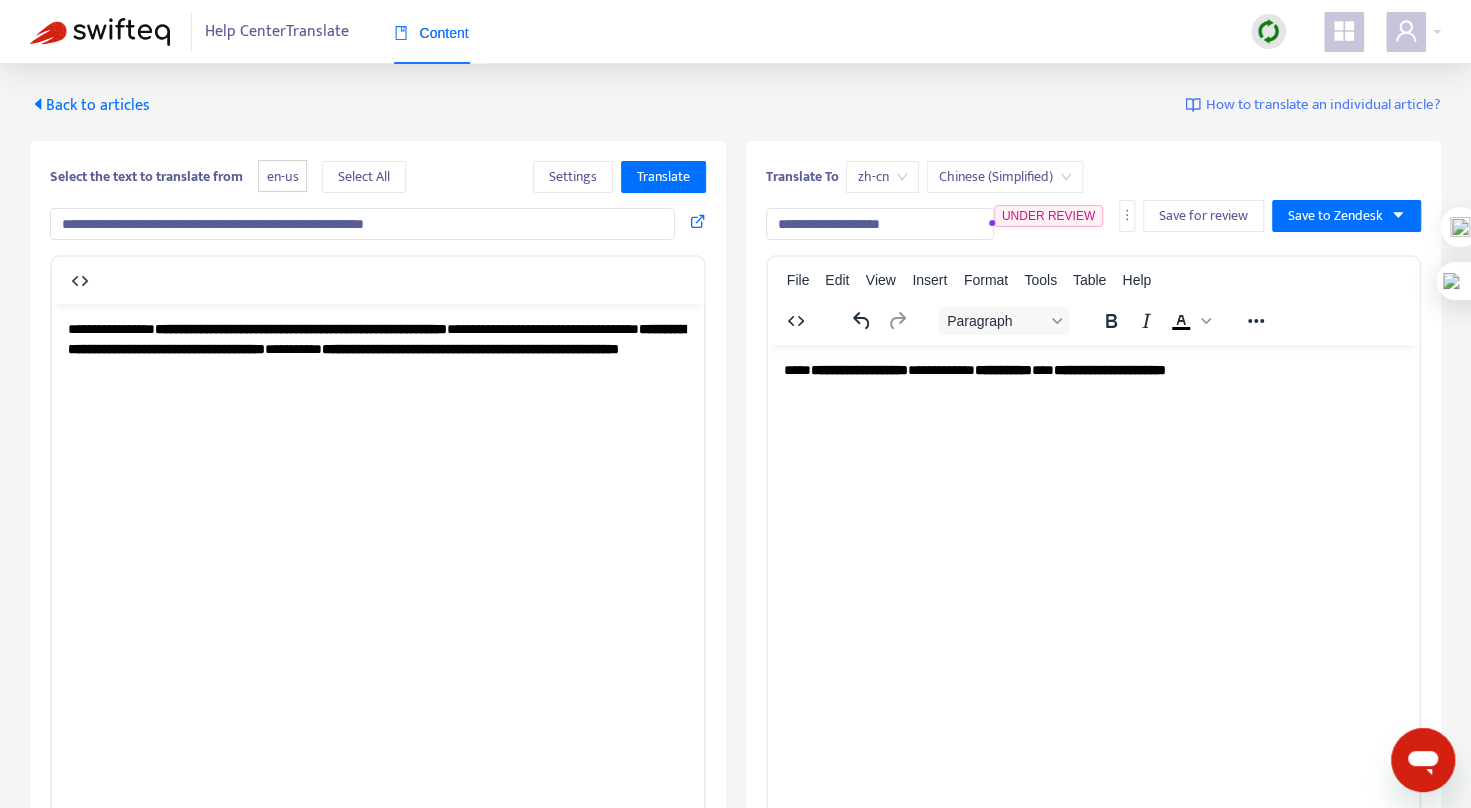 click on "**********" at bounding box center [880, 224] 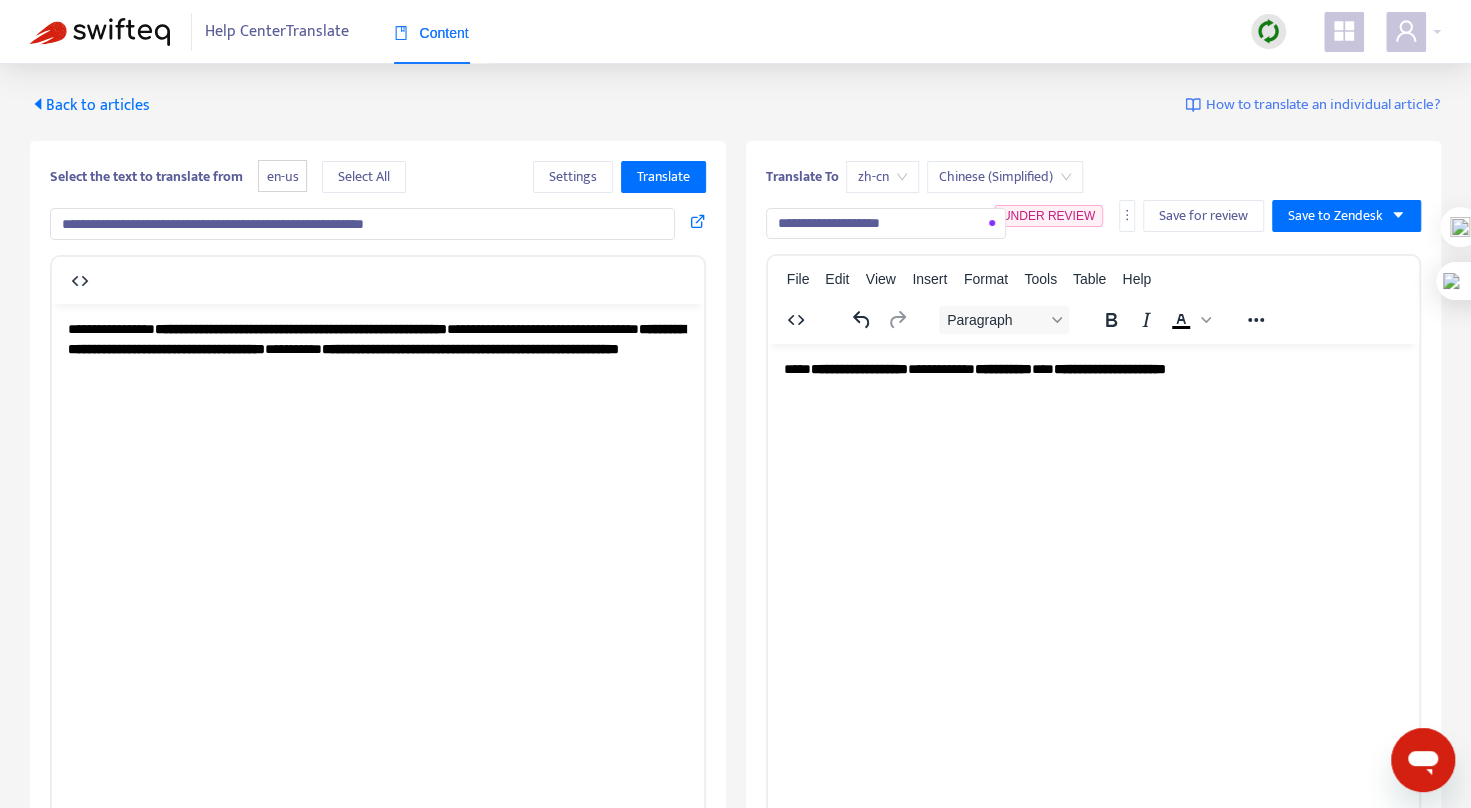 scroll, scrollTop: 0, scrollLeft: 62, axis: horizontal 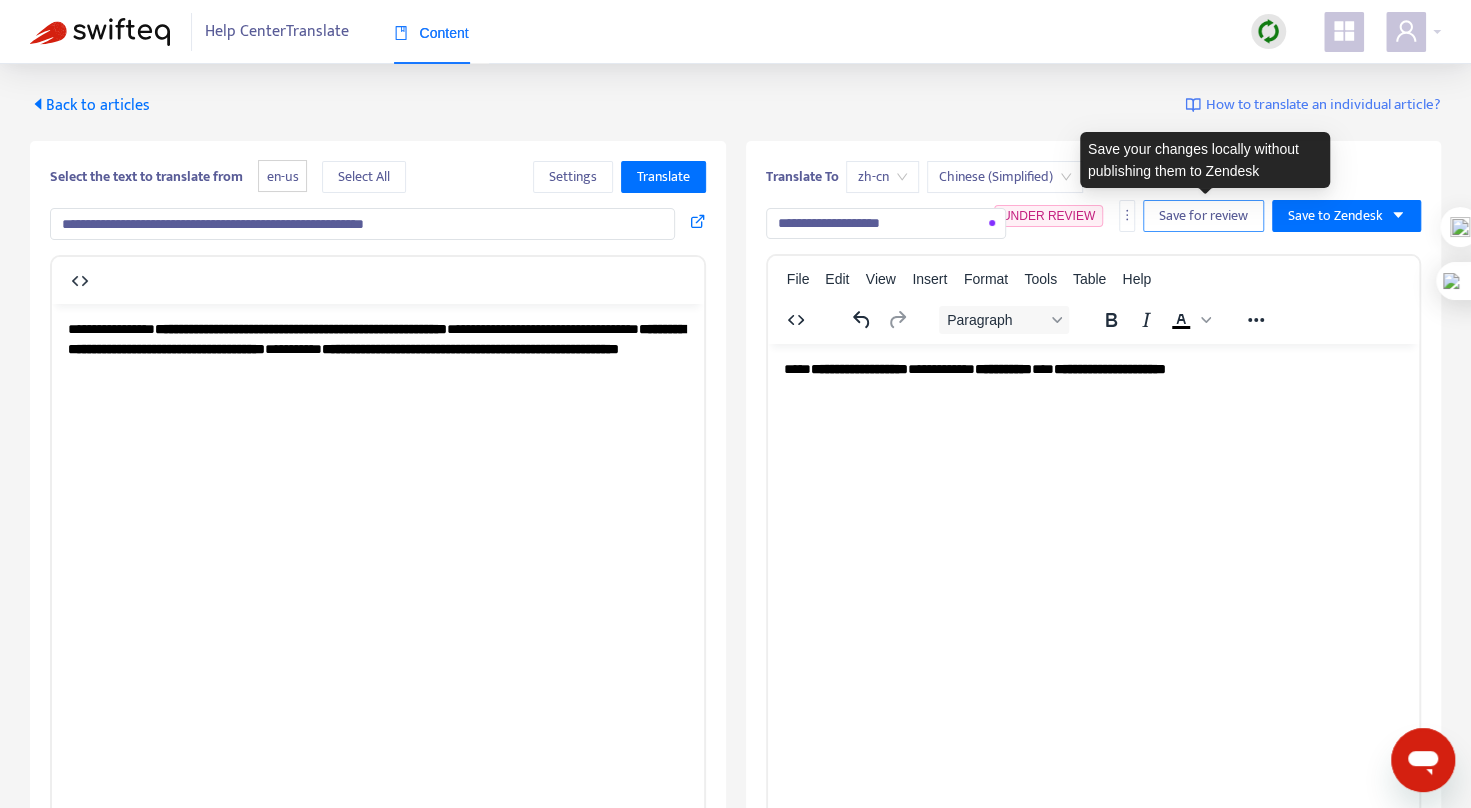 click on "Save for review" at bounding box center [1203, 216] 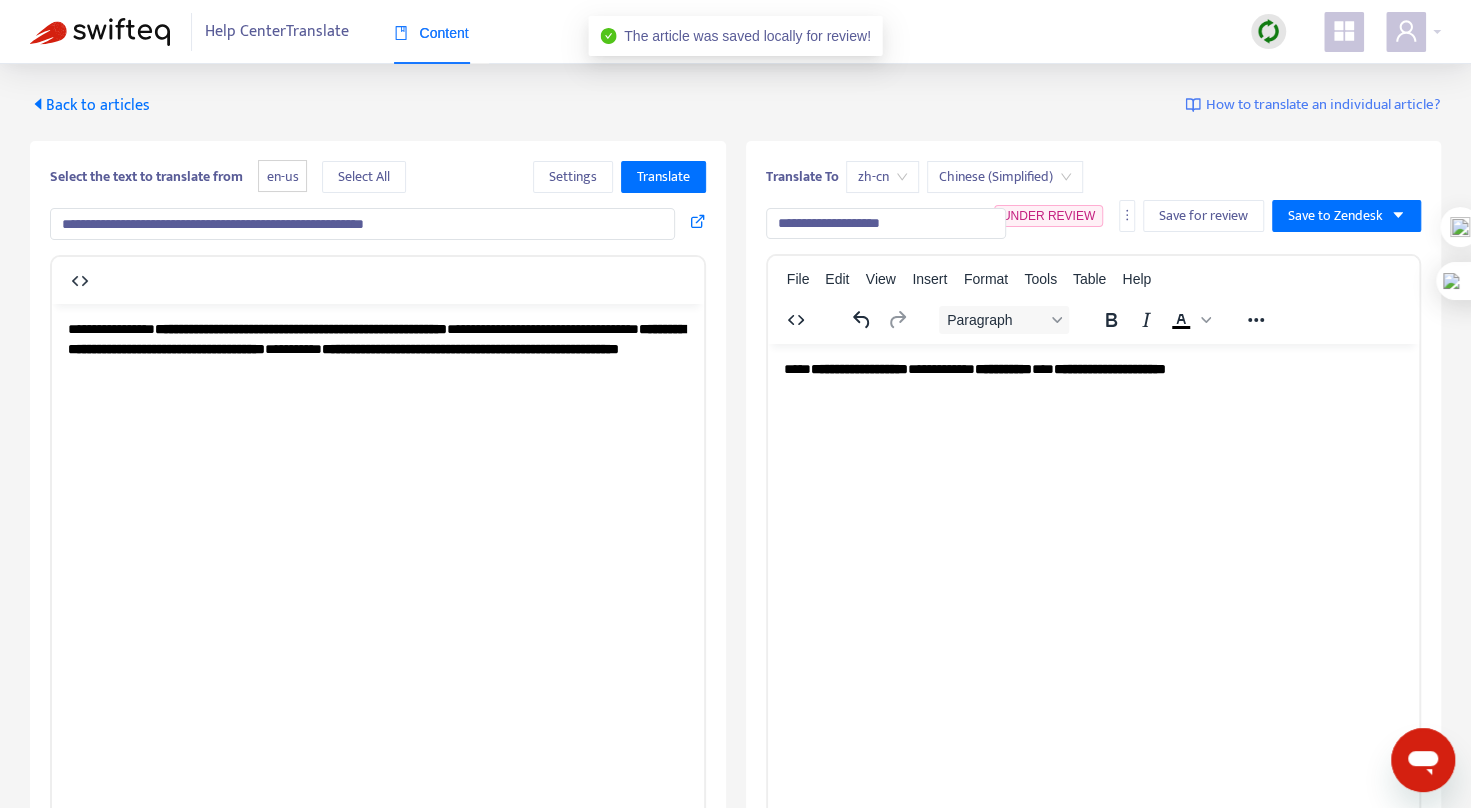 click on "Back to articles" at bounding box center [90, 105] 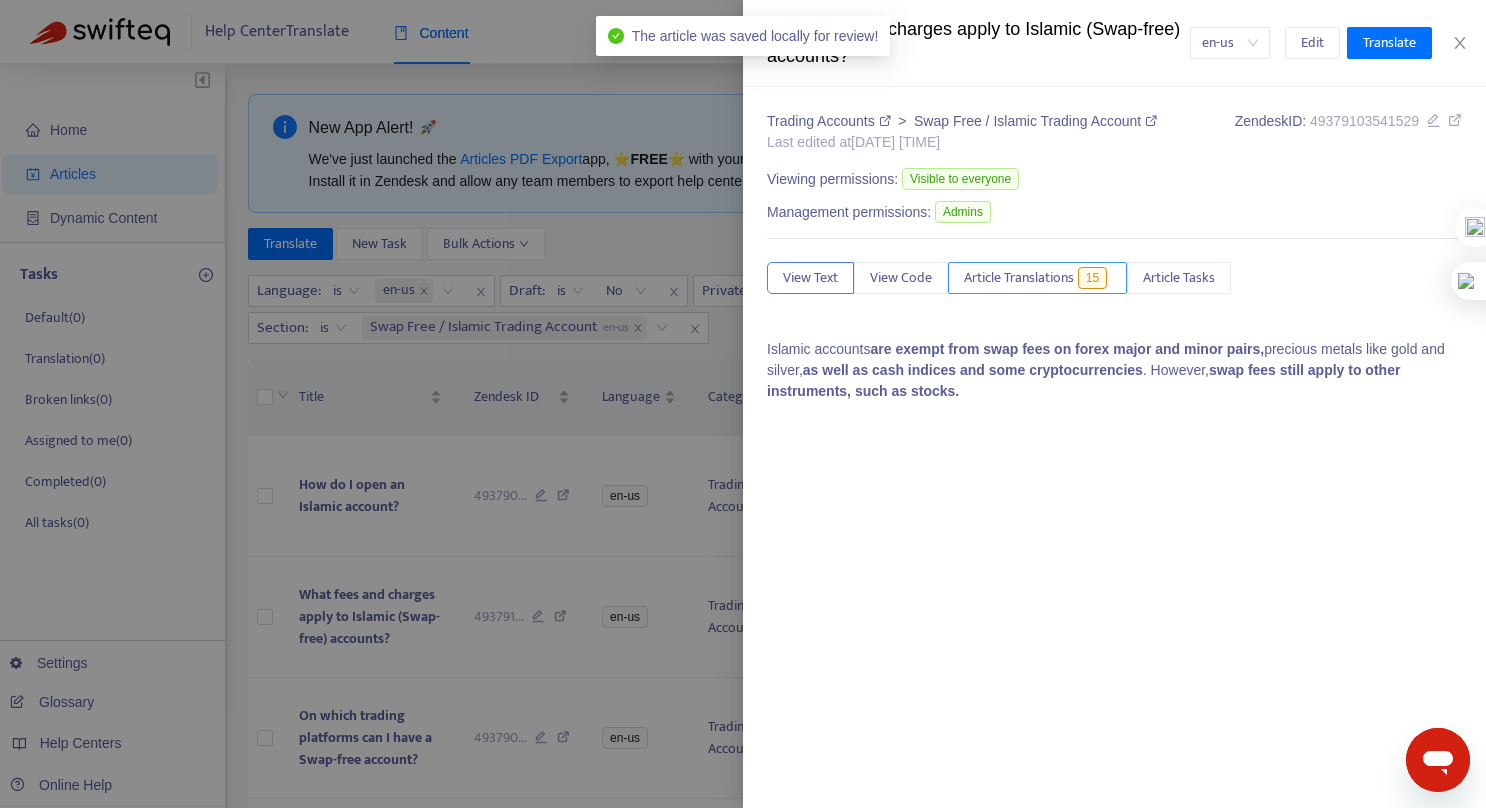 click on "Article Translations" at bounding box center [1019, 278] 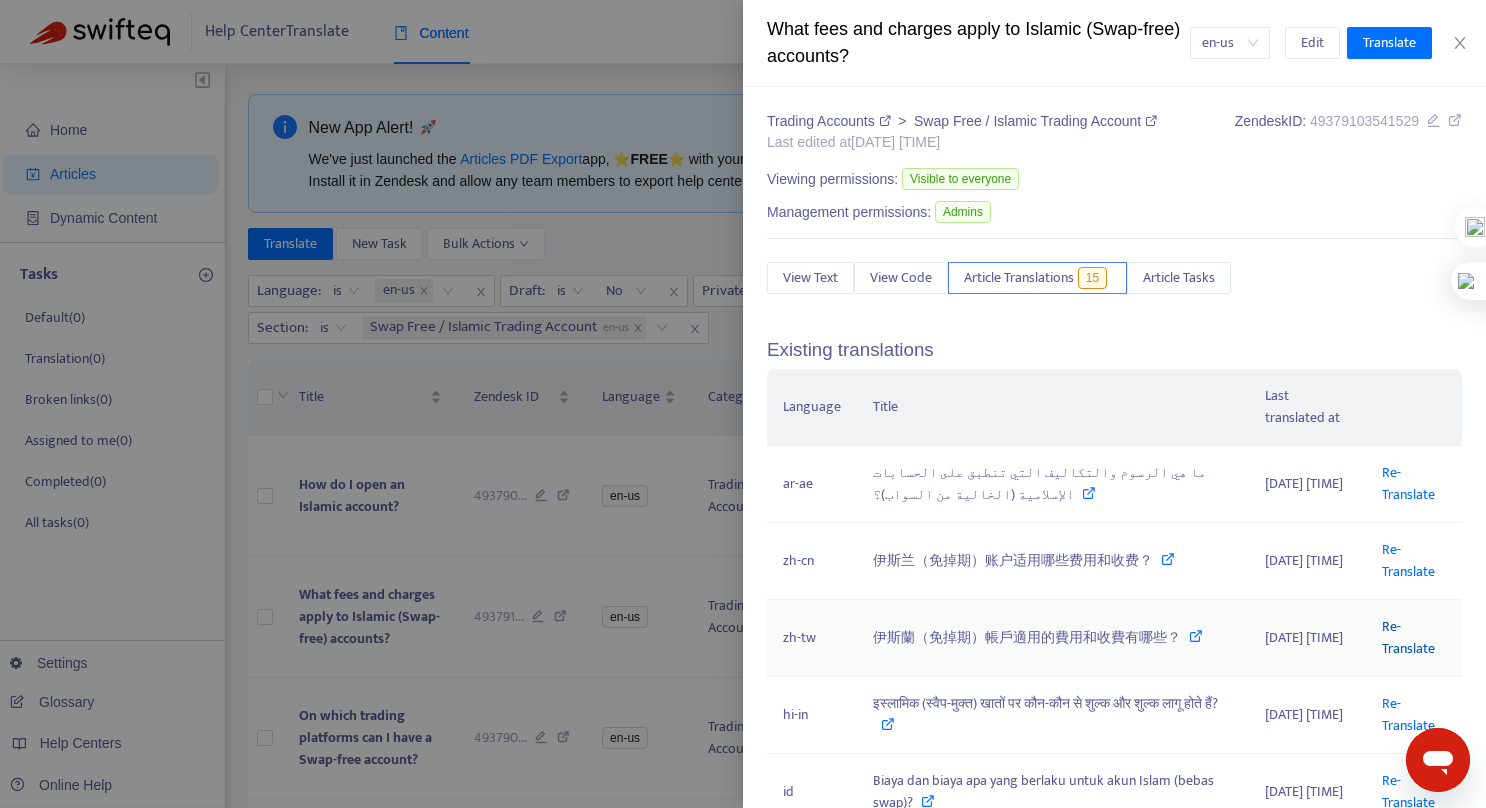 click on "Re-Translate" at bounding box center (1408, 637) 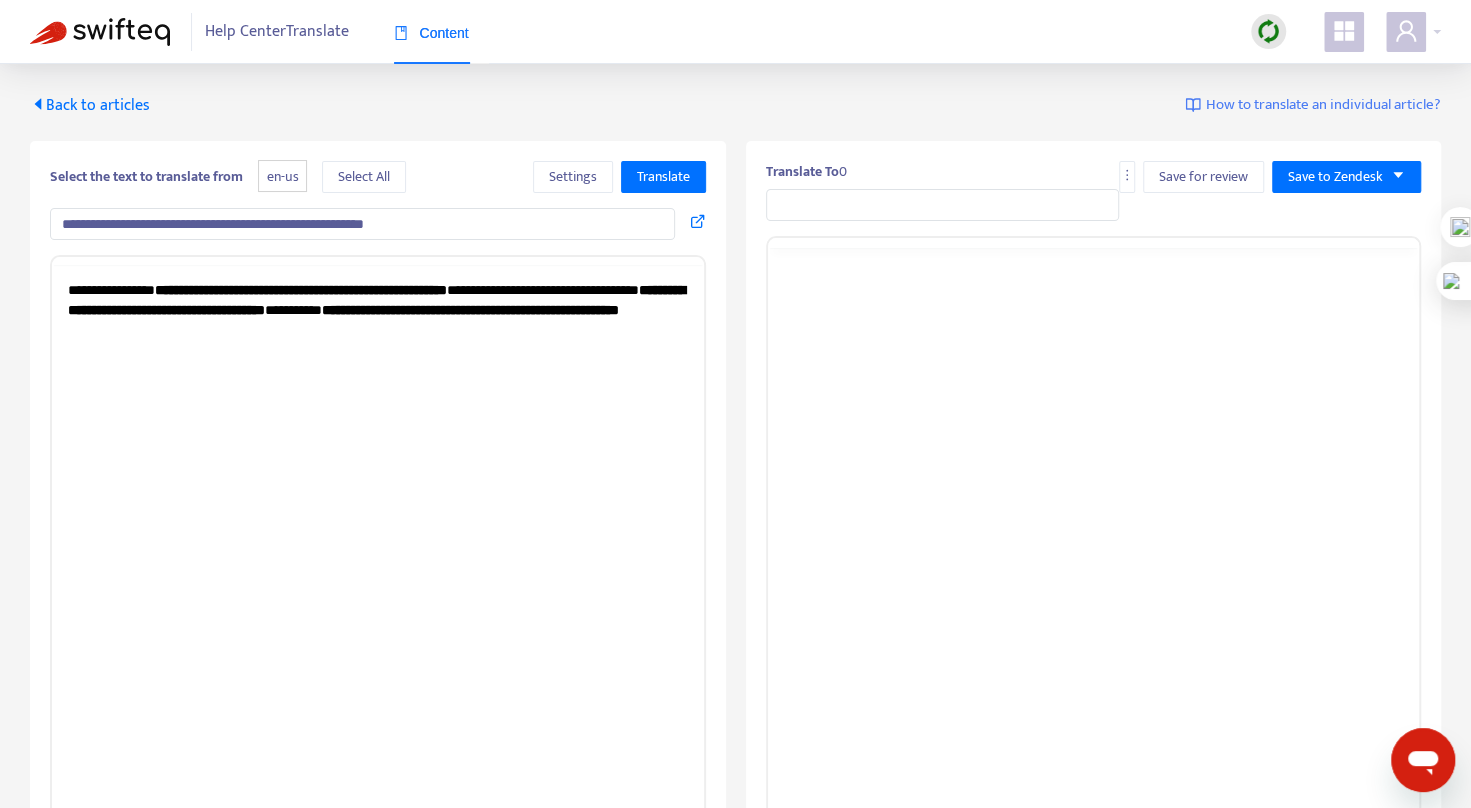 scroll, scrollTop: 0, scrollLeft: 0, axis: both 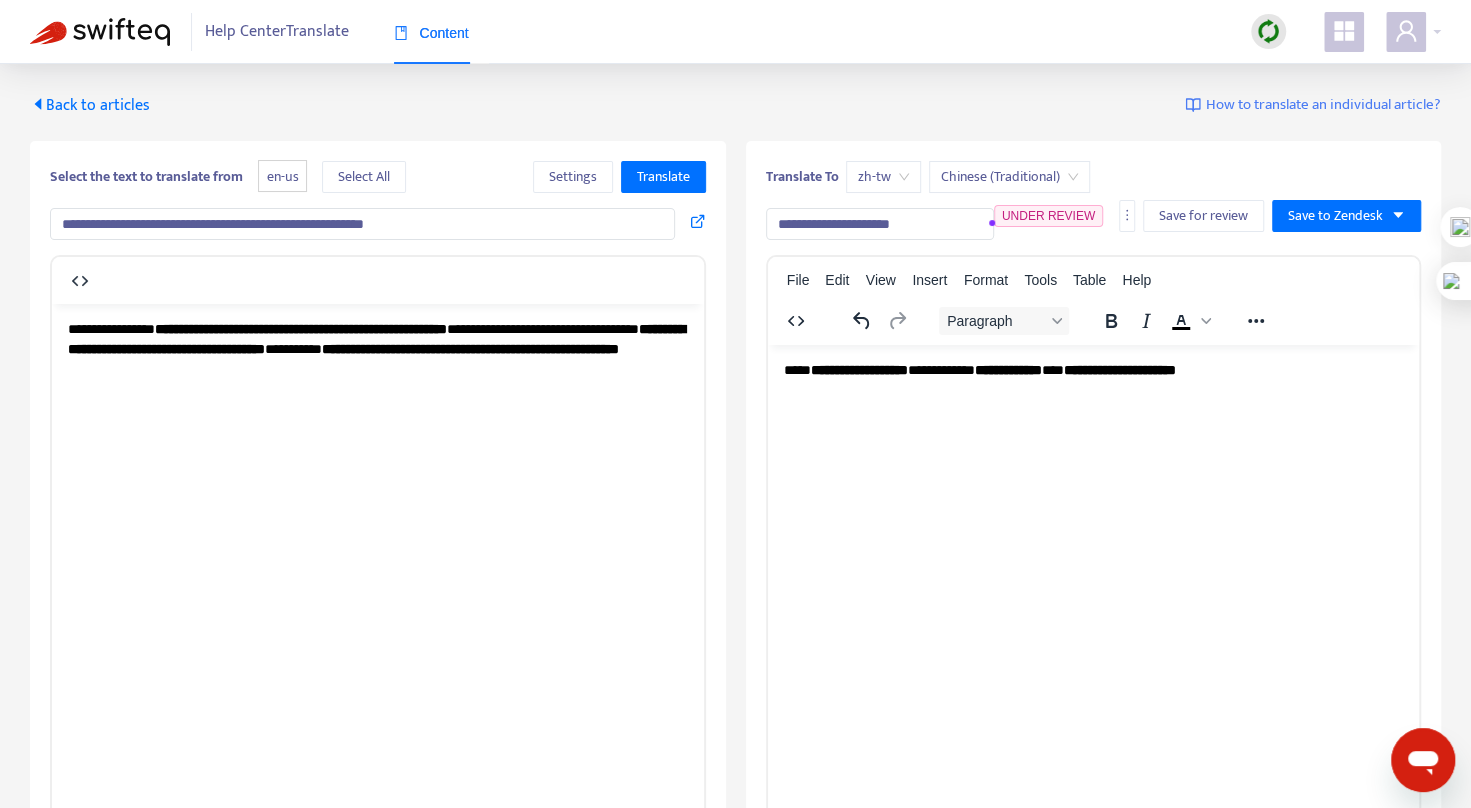 click on "**********" at bounding box center (880, 224) 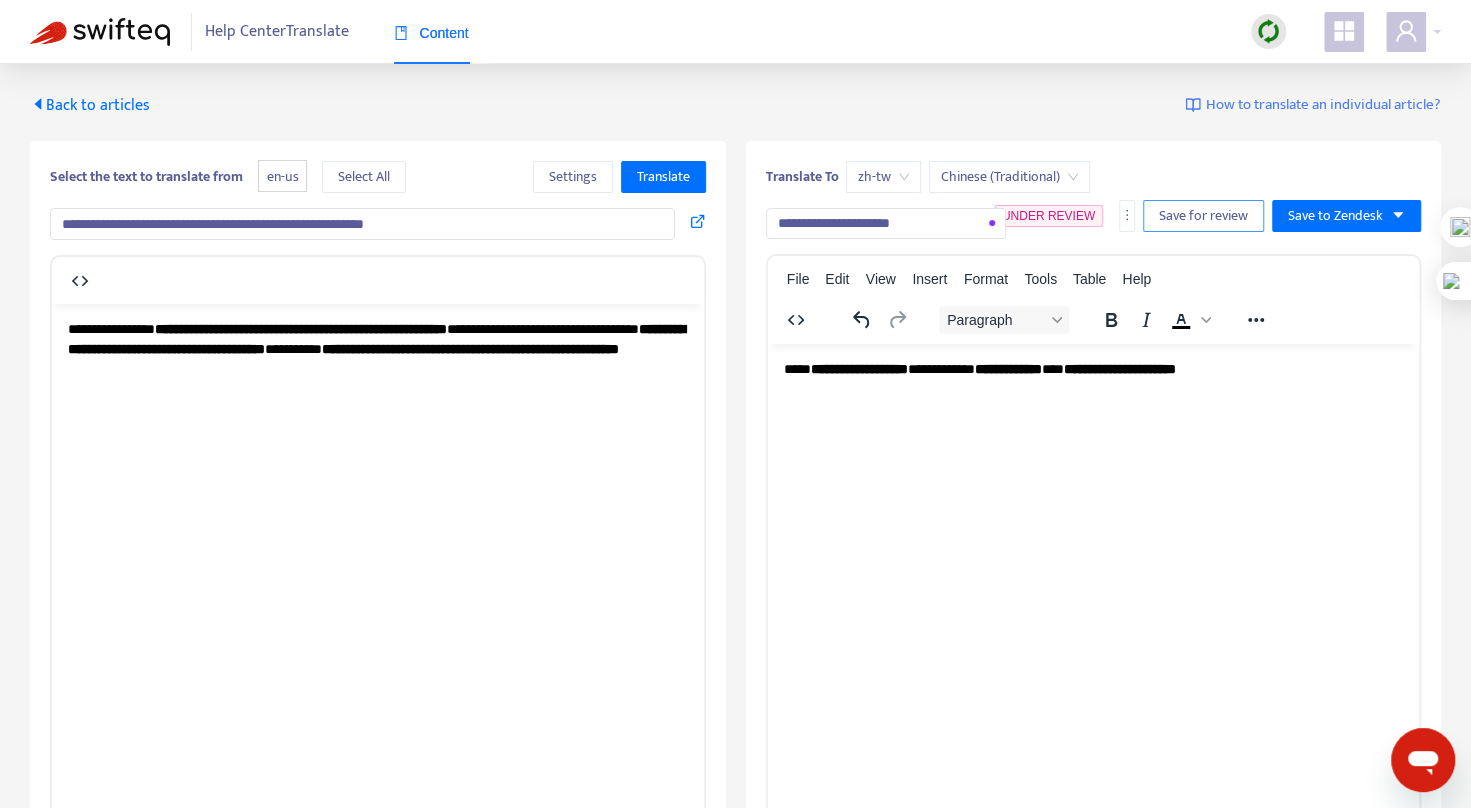 click on "Save for review" at bounding box center [1203, 216] 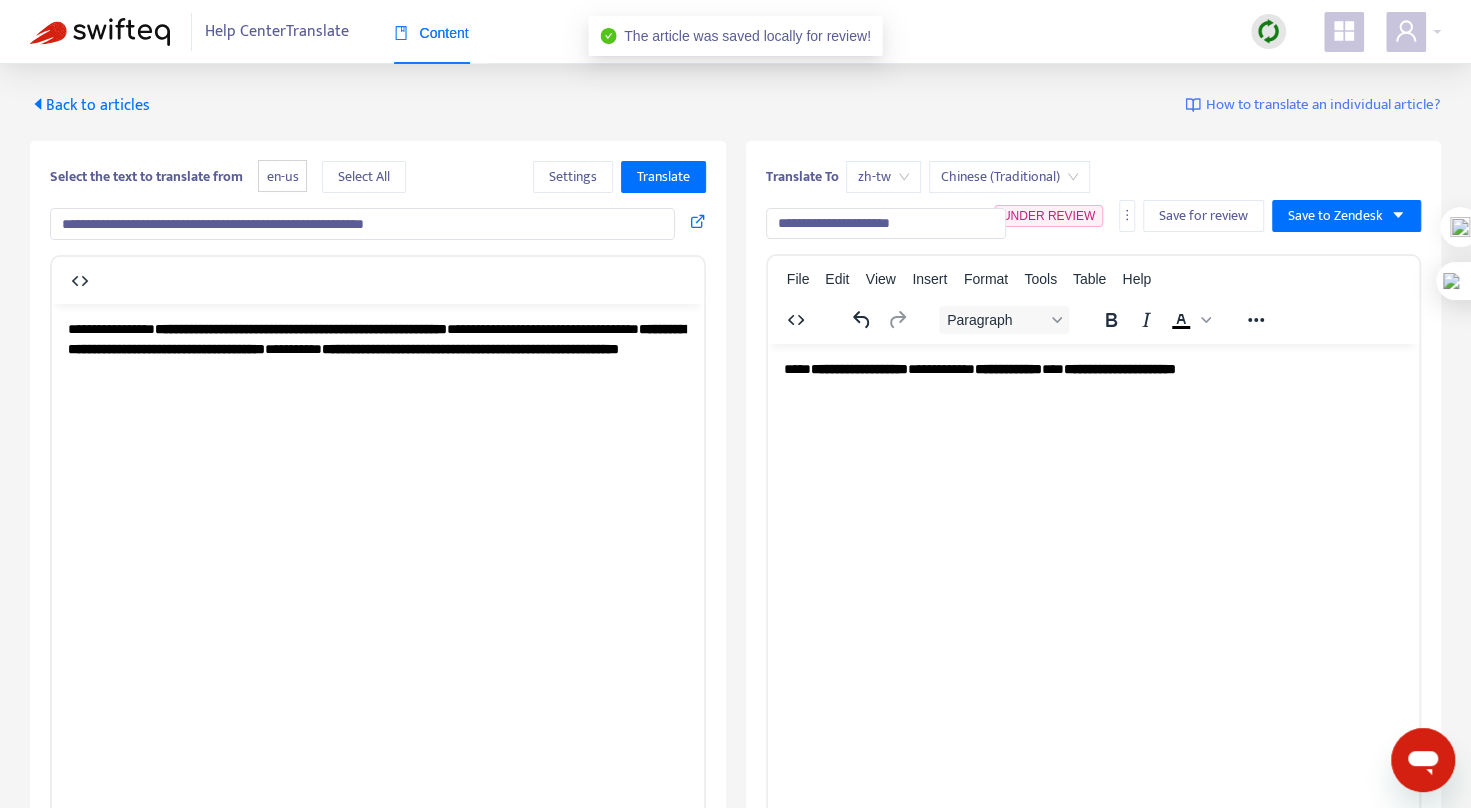 click on "Back to articles" at bounding box center (90, 105) 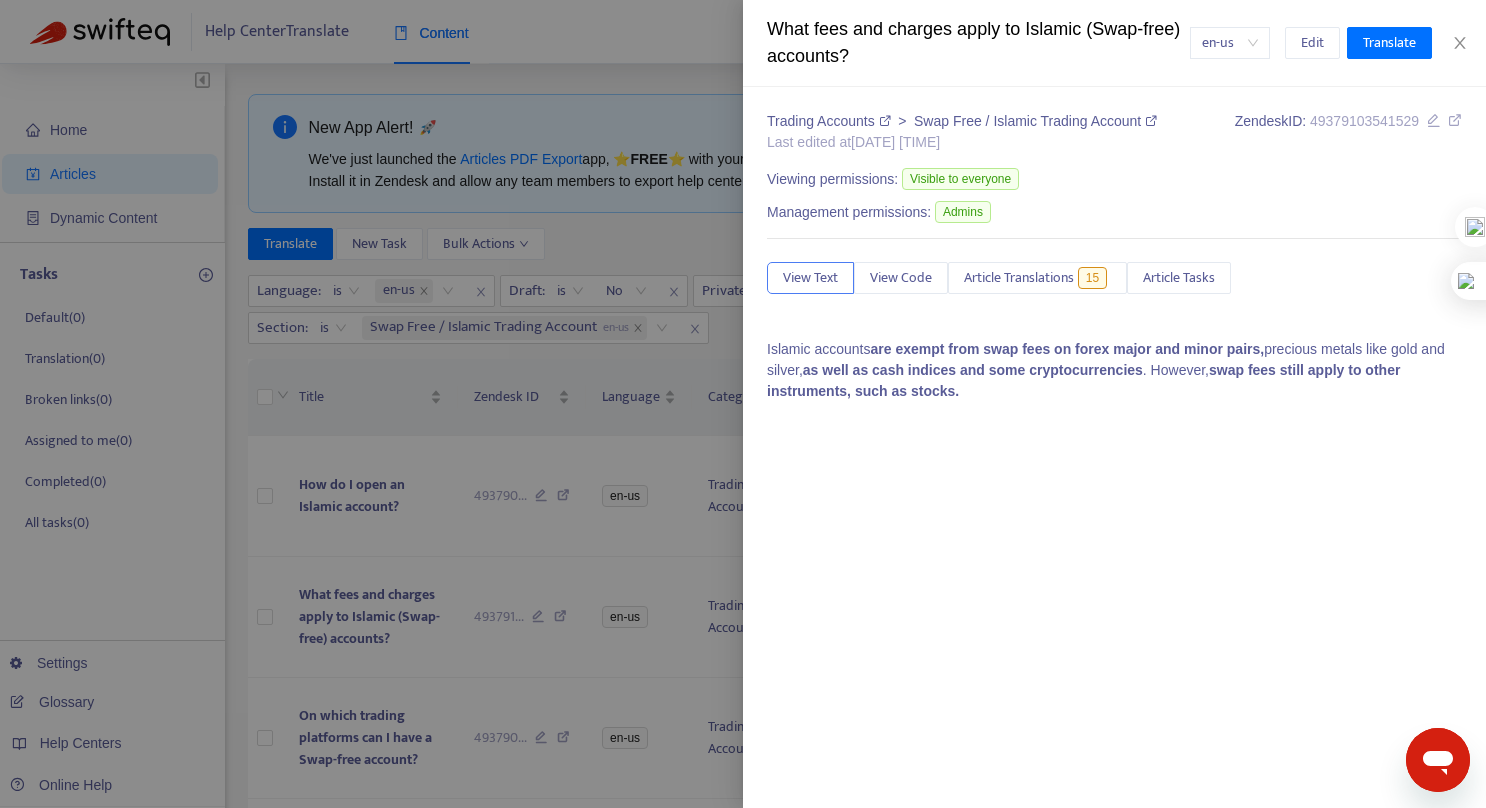 click at bounding box center [743, 404] 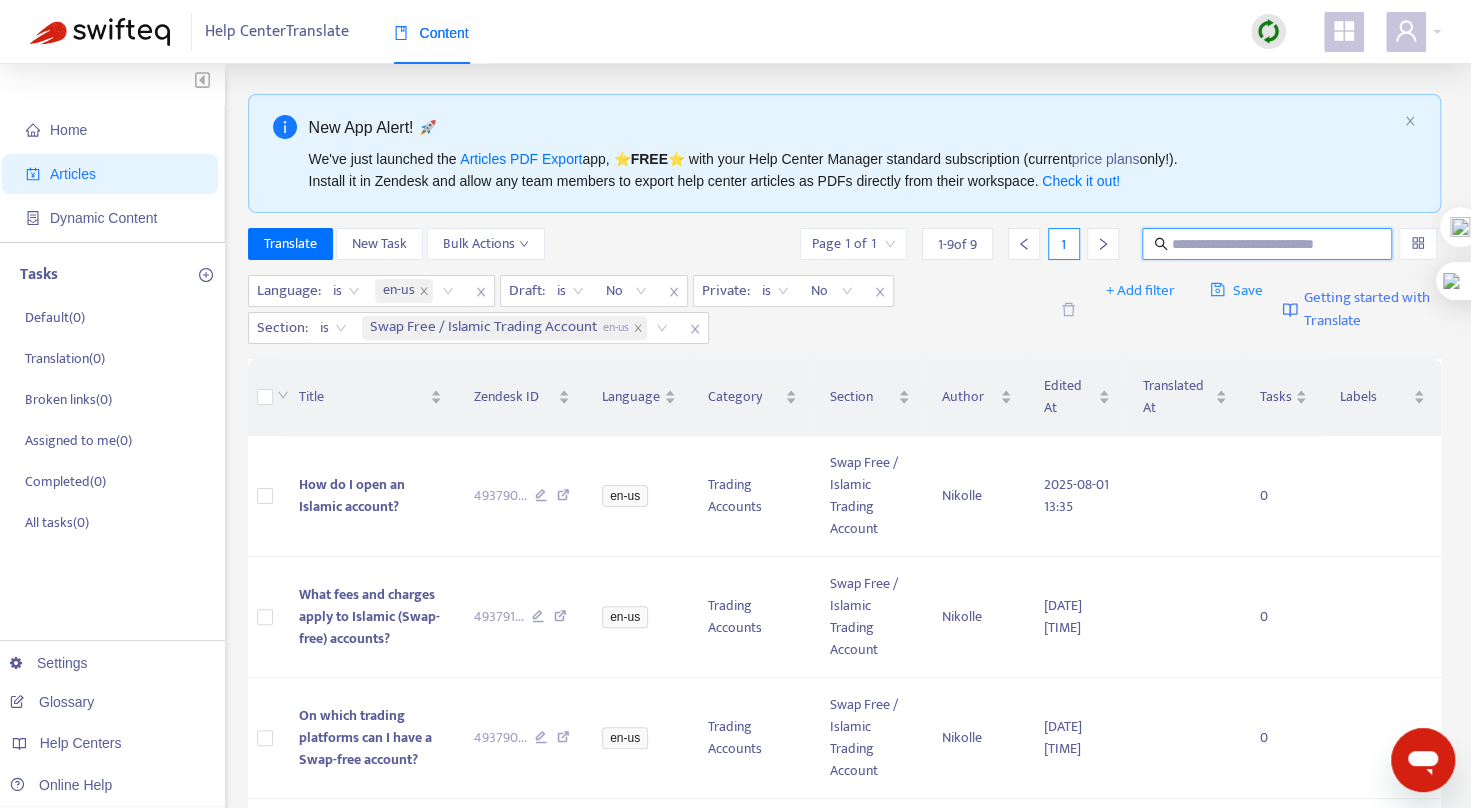 click at bounding box center (1268, 244) 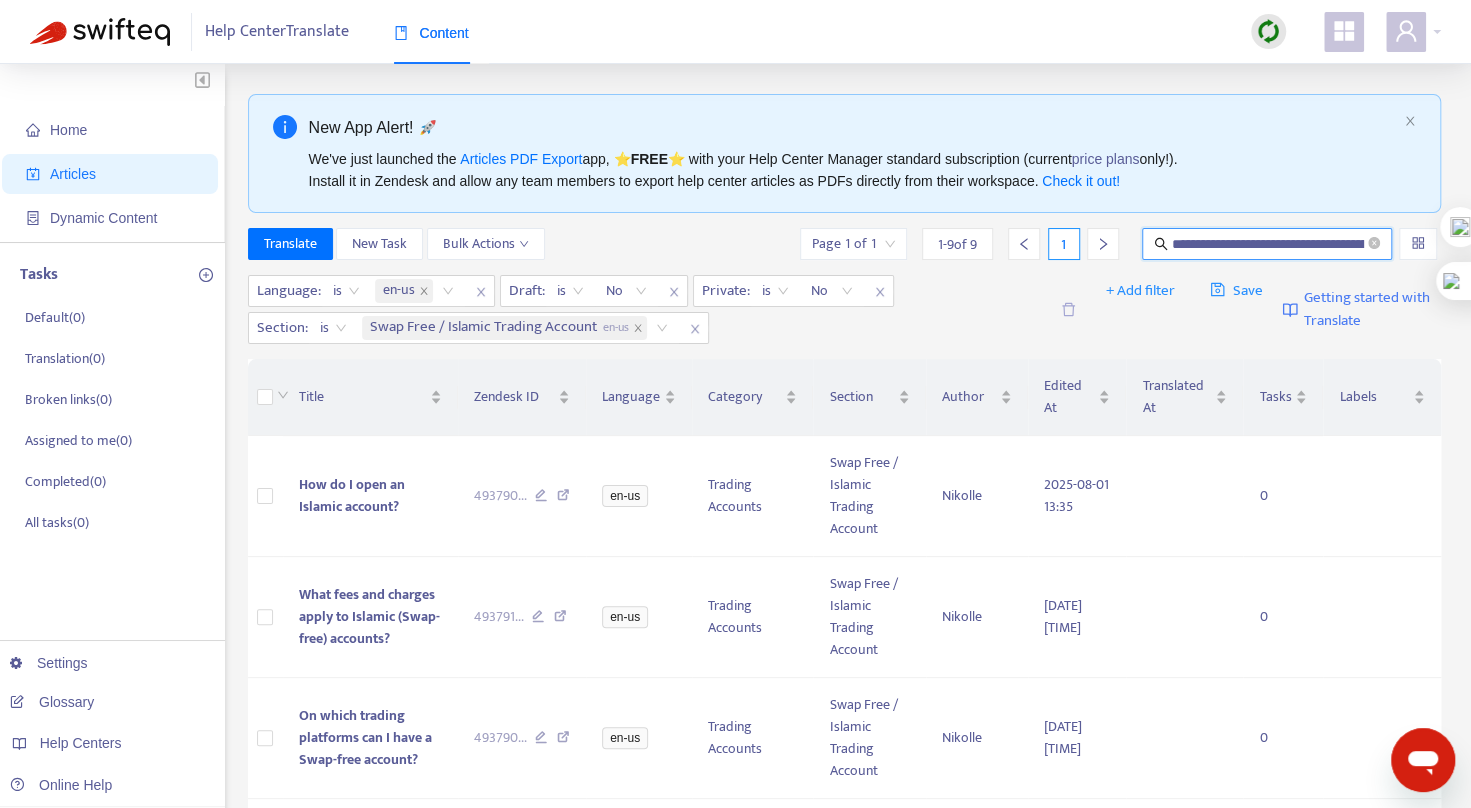 scroll, scrollTop: 0, scrollLeft: 182, axis: horizontal 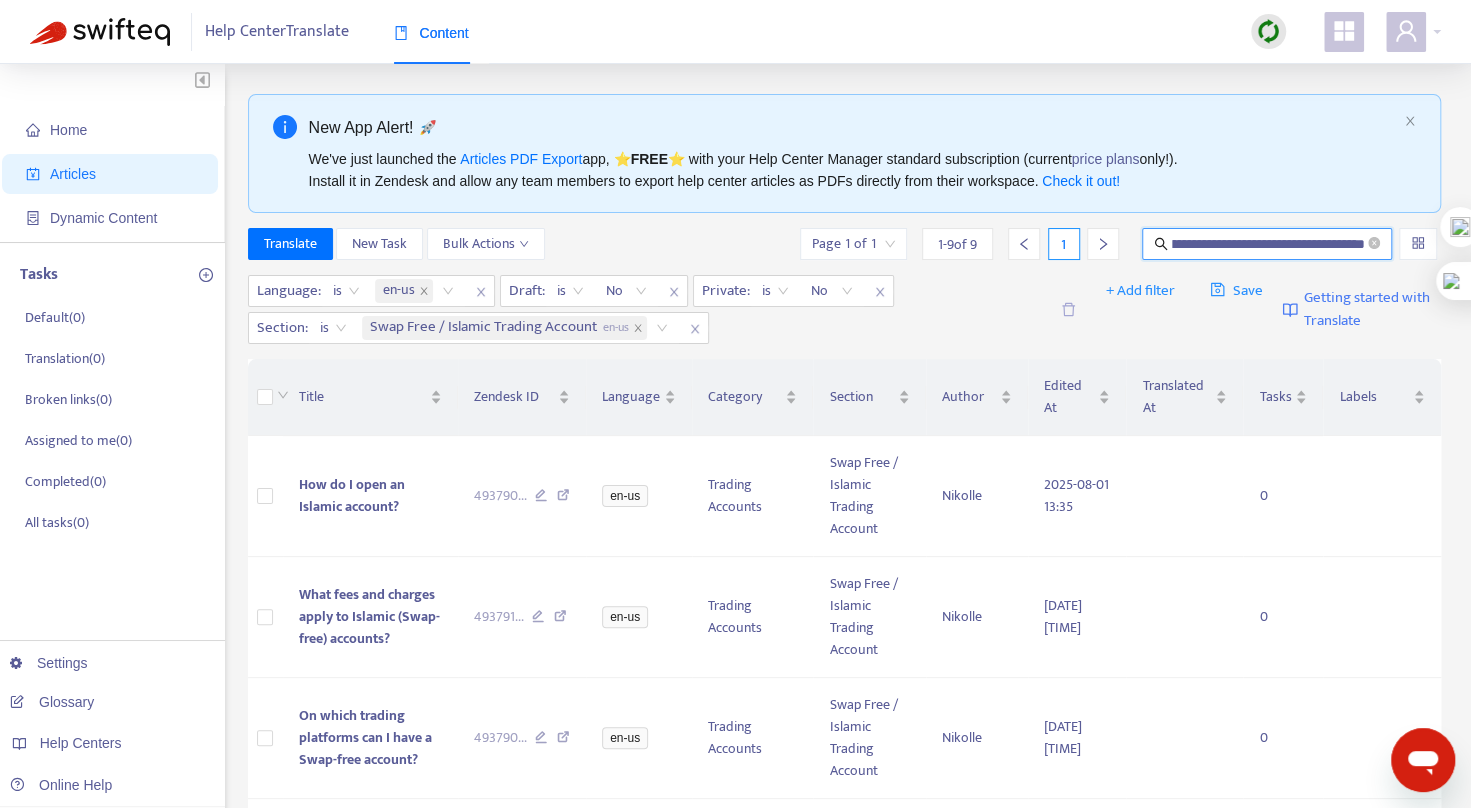 type on "**********" 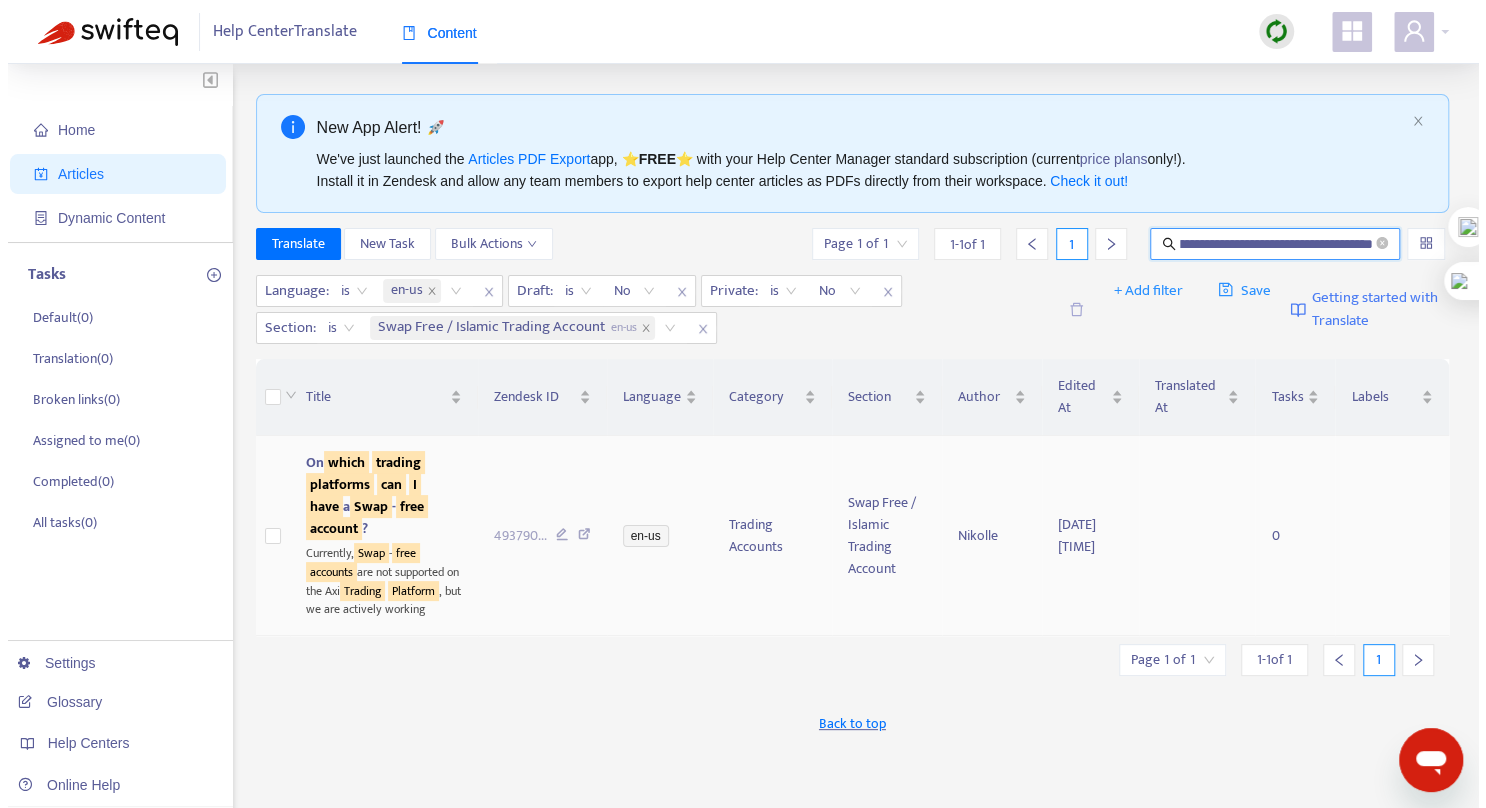 scroll, scrollTop: 0, scrollLeft: 0, axis: both 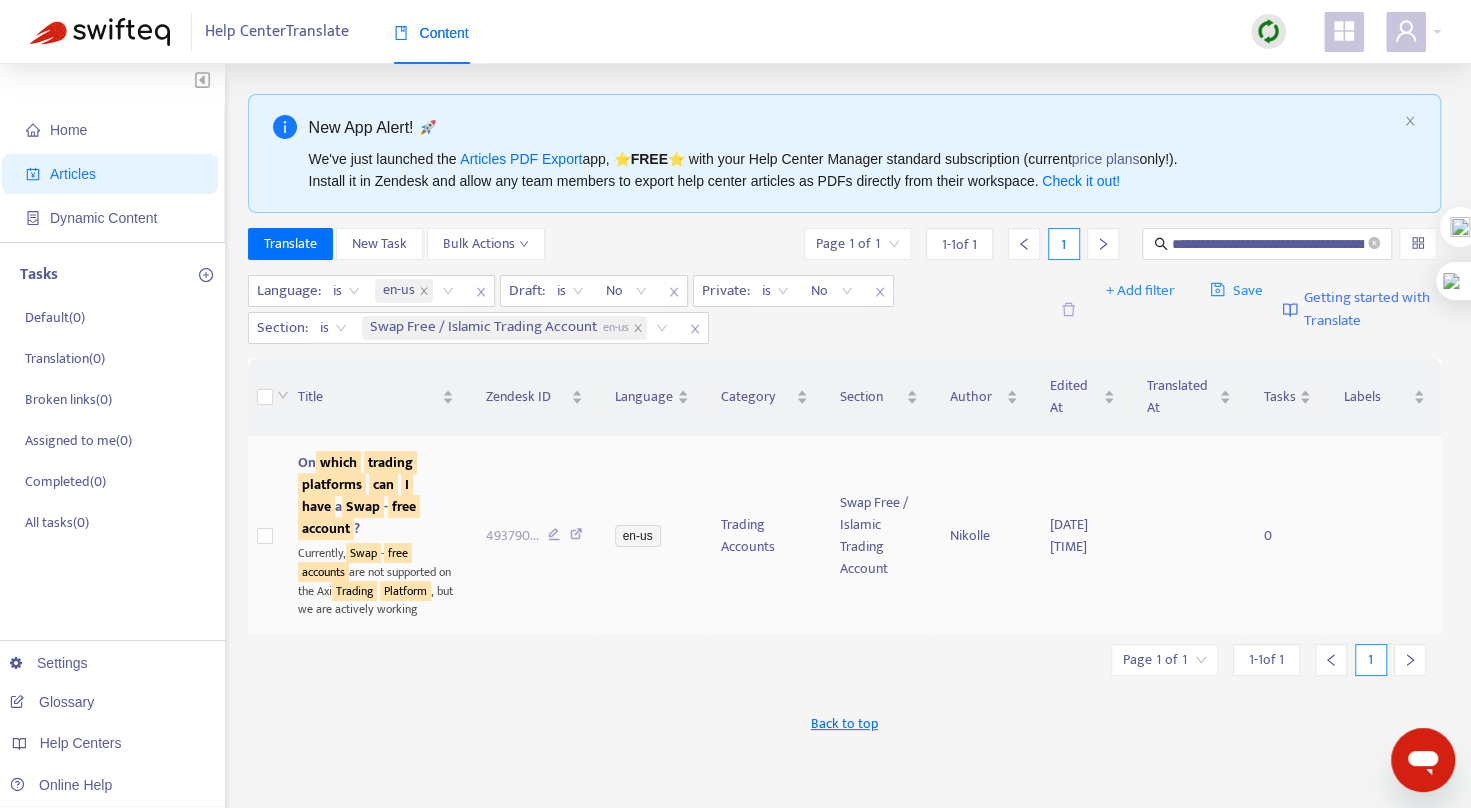 click on "platforms" at bounding box center (332, 484) 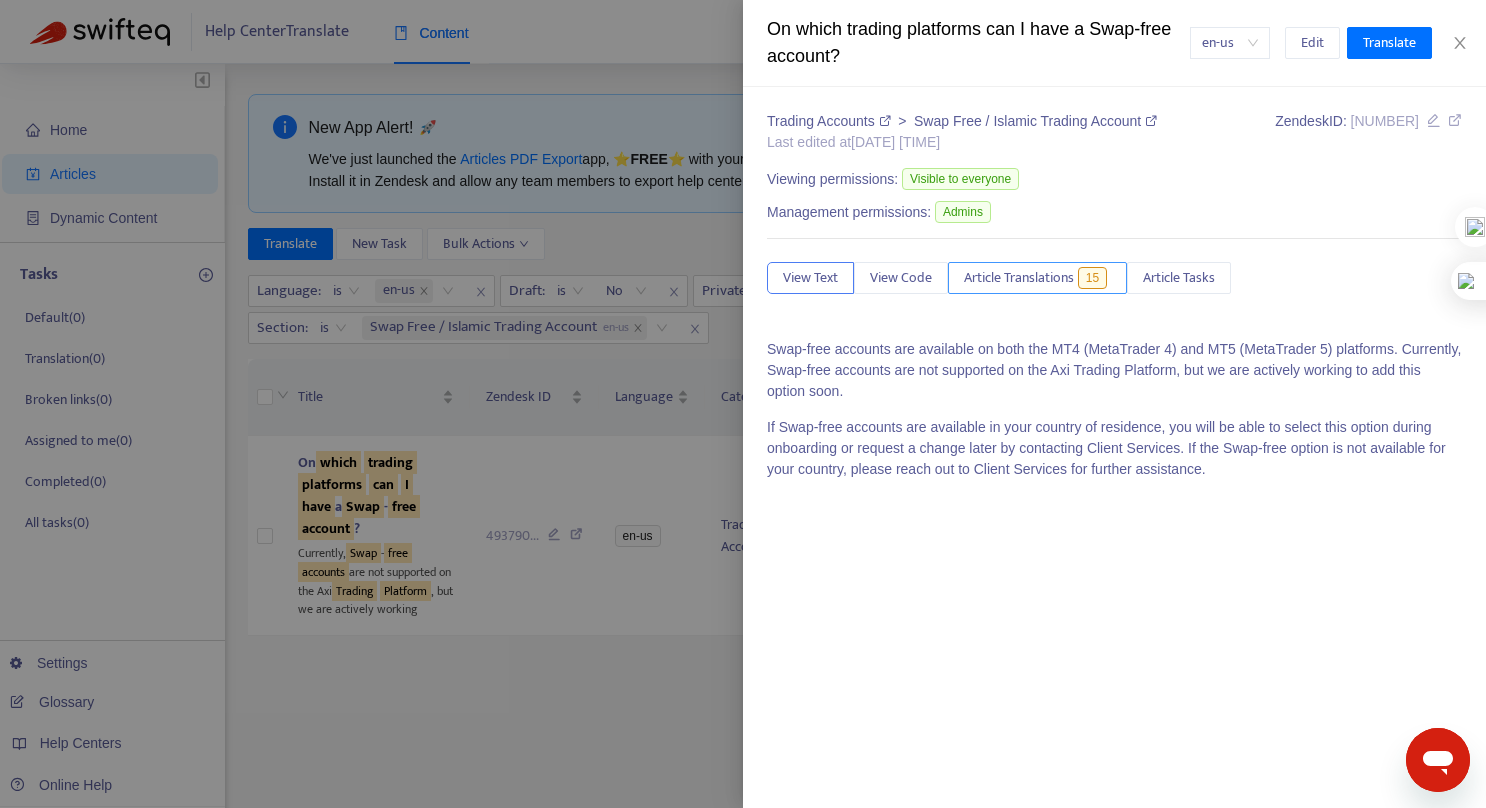 click on "Article Translations" at bounding box center [1019, 278] 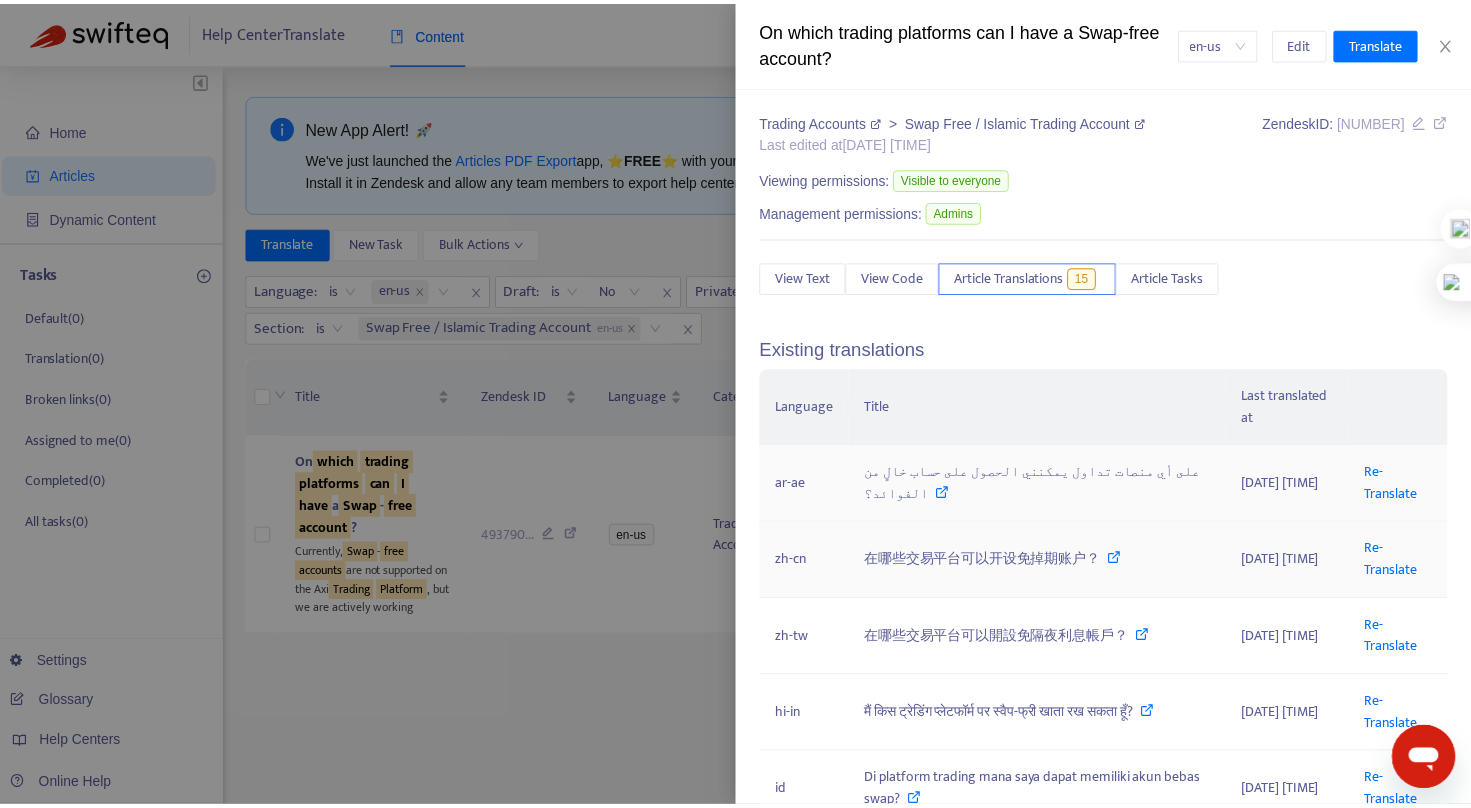 scroll, scrollTop: 100, scrollLeft: 0, axis: vertical 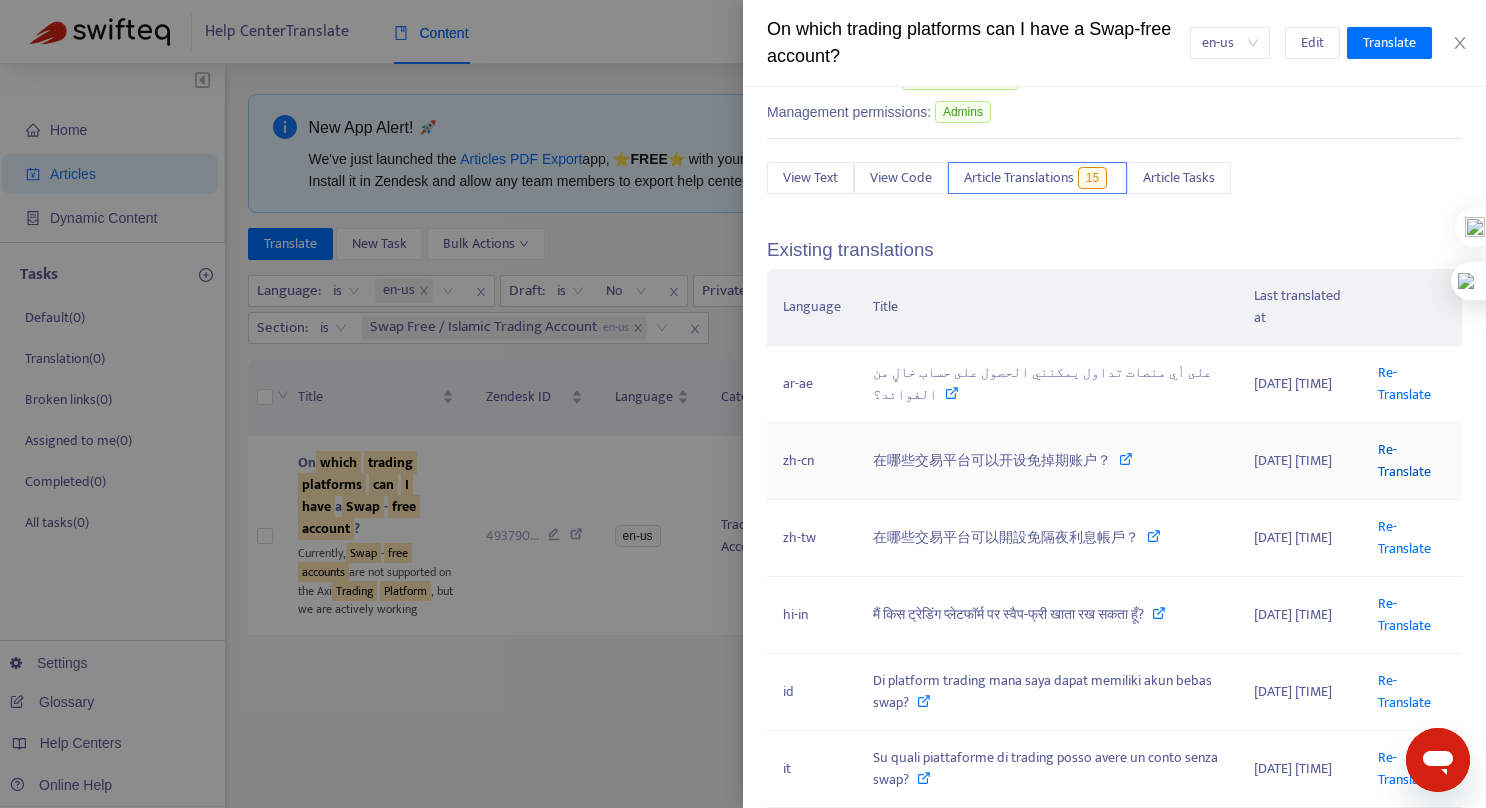 click on "Re-Translate" at bounding box center [1404, 460] 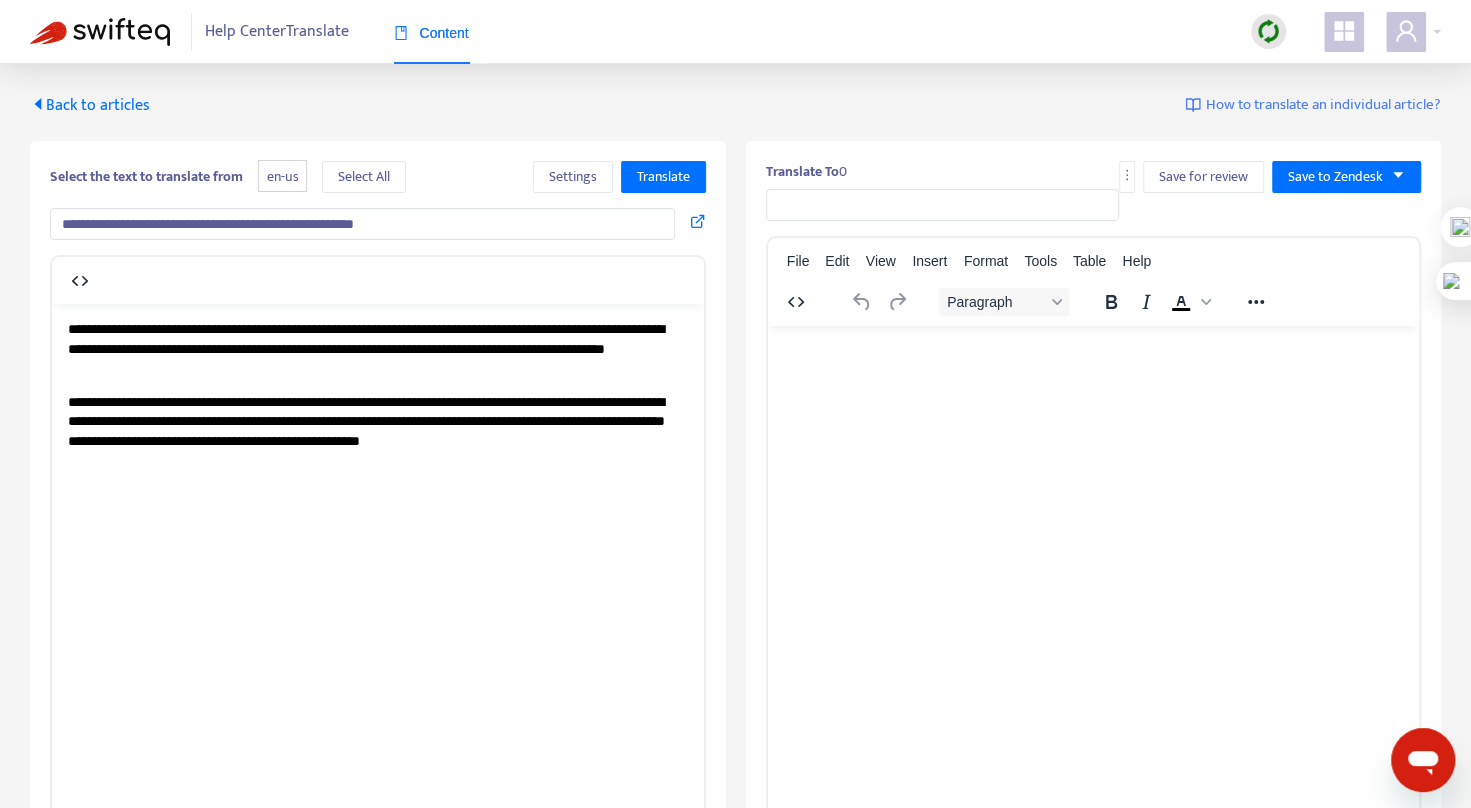 scroll, scrollTop: 0, scrollLeft: 0, axis: both 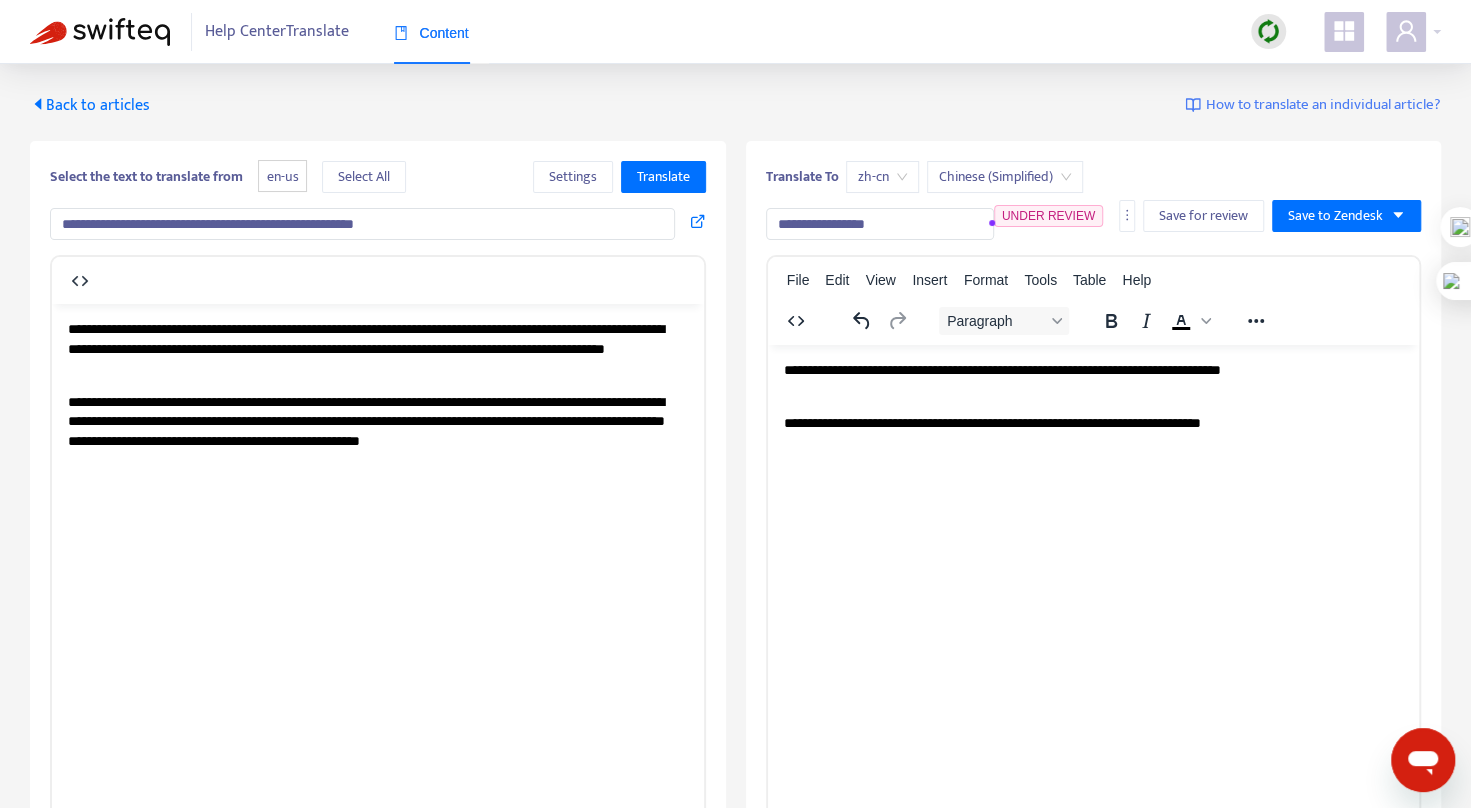 click on "**********" at bounding box center (880, 224) 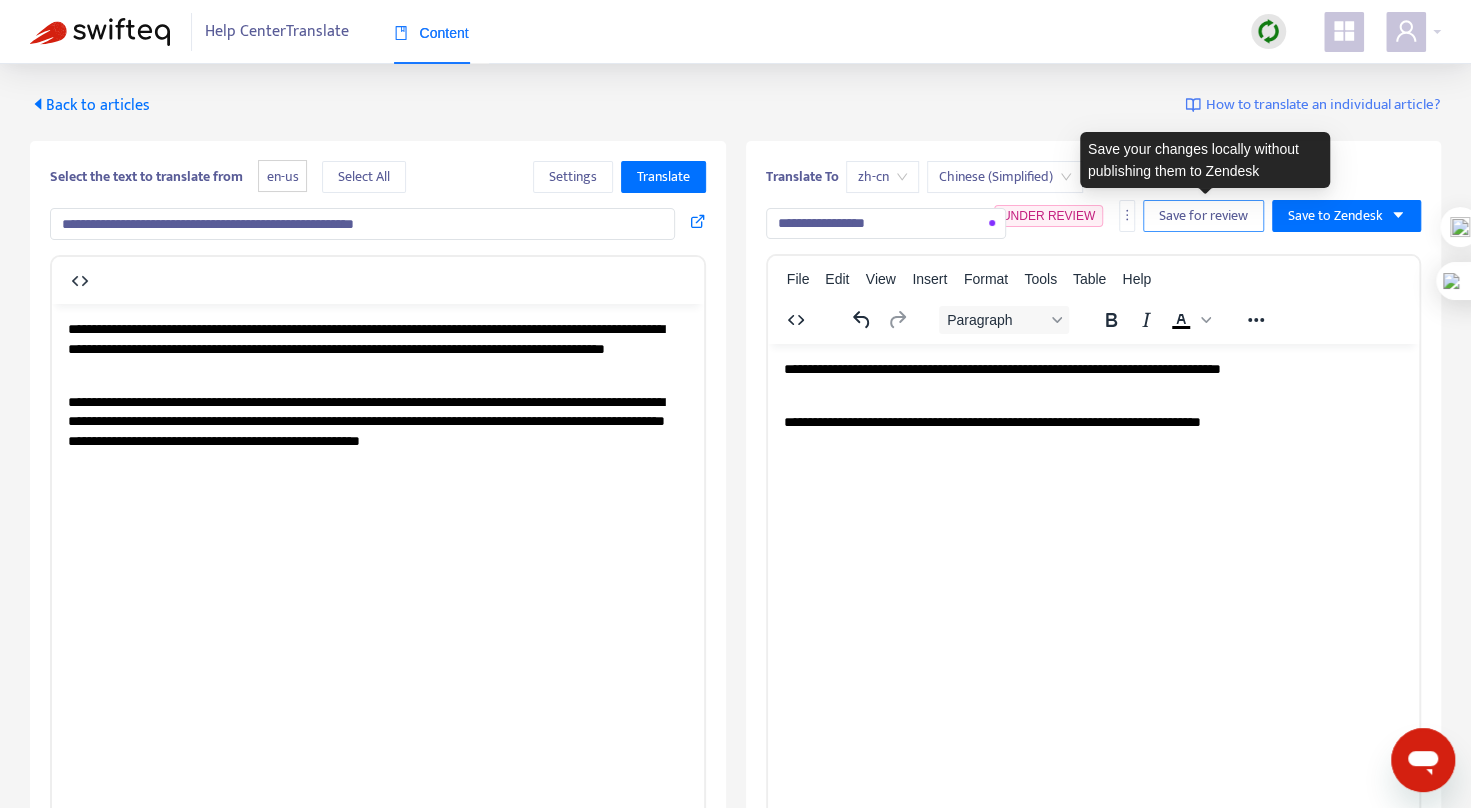 scroll, scrollTop: 0, scrollLeft: 0, axis: both 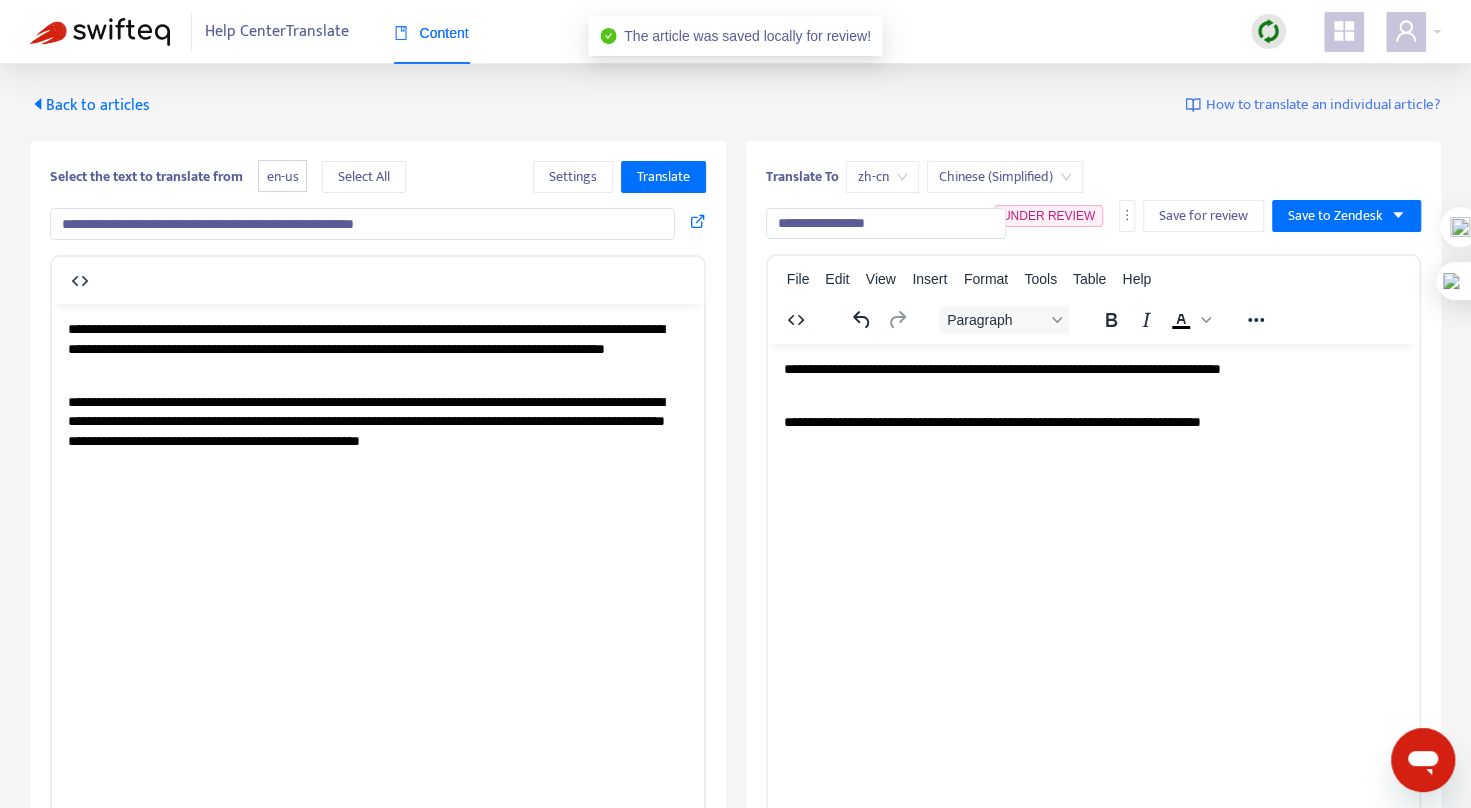 click on "Back to articles" at bounding box center (90, 105) 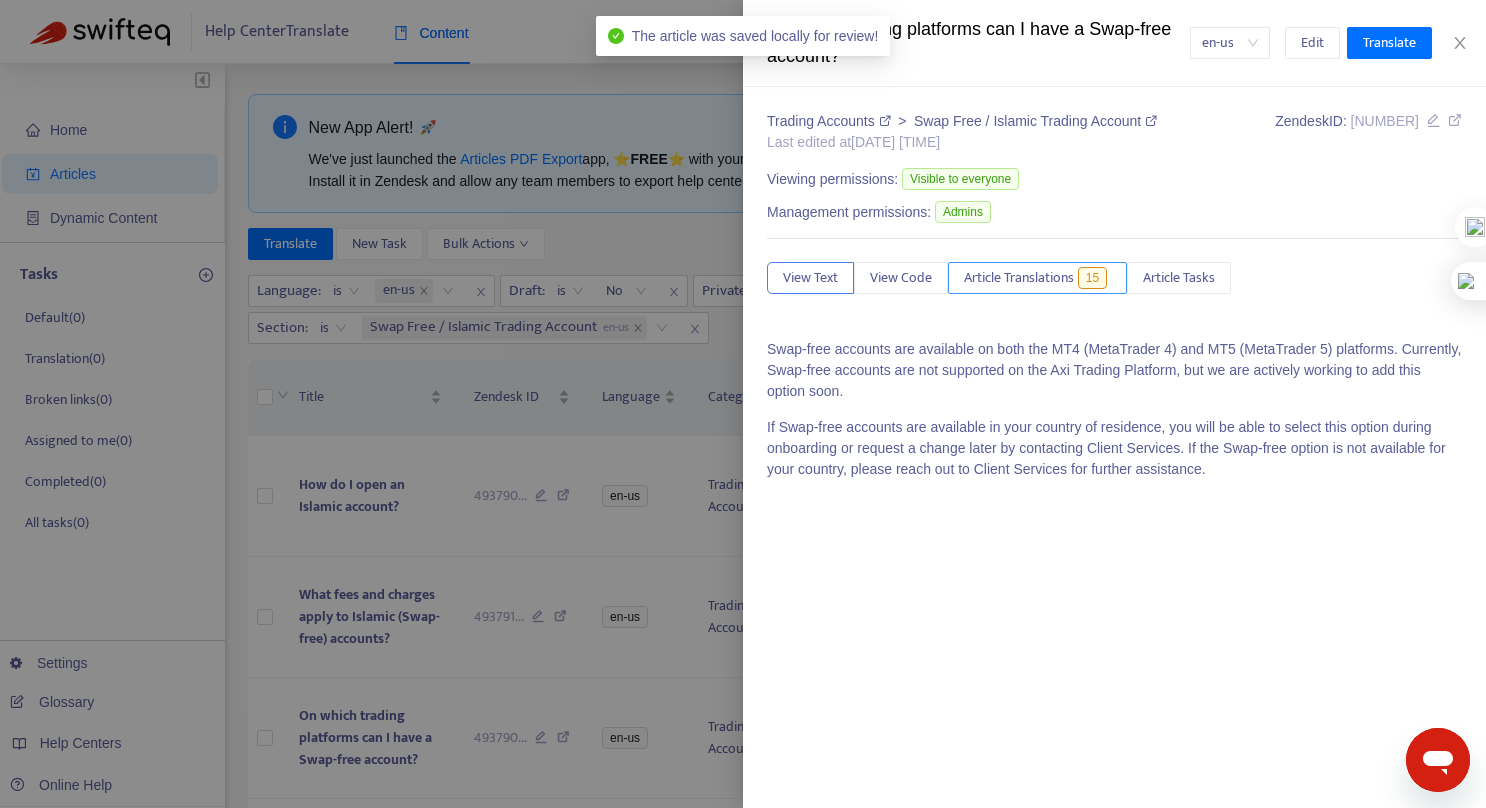 click on "15" at bounding box center [1092, 278] 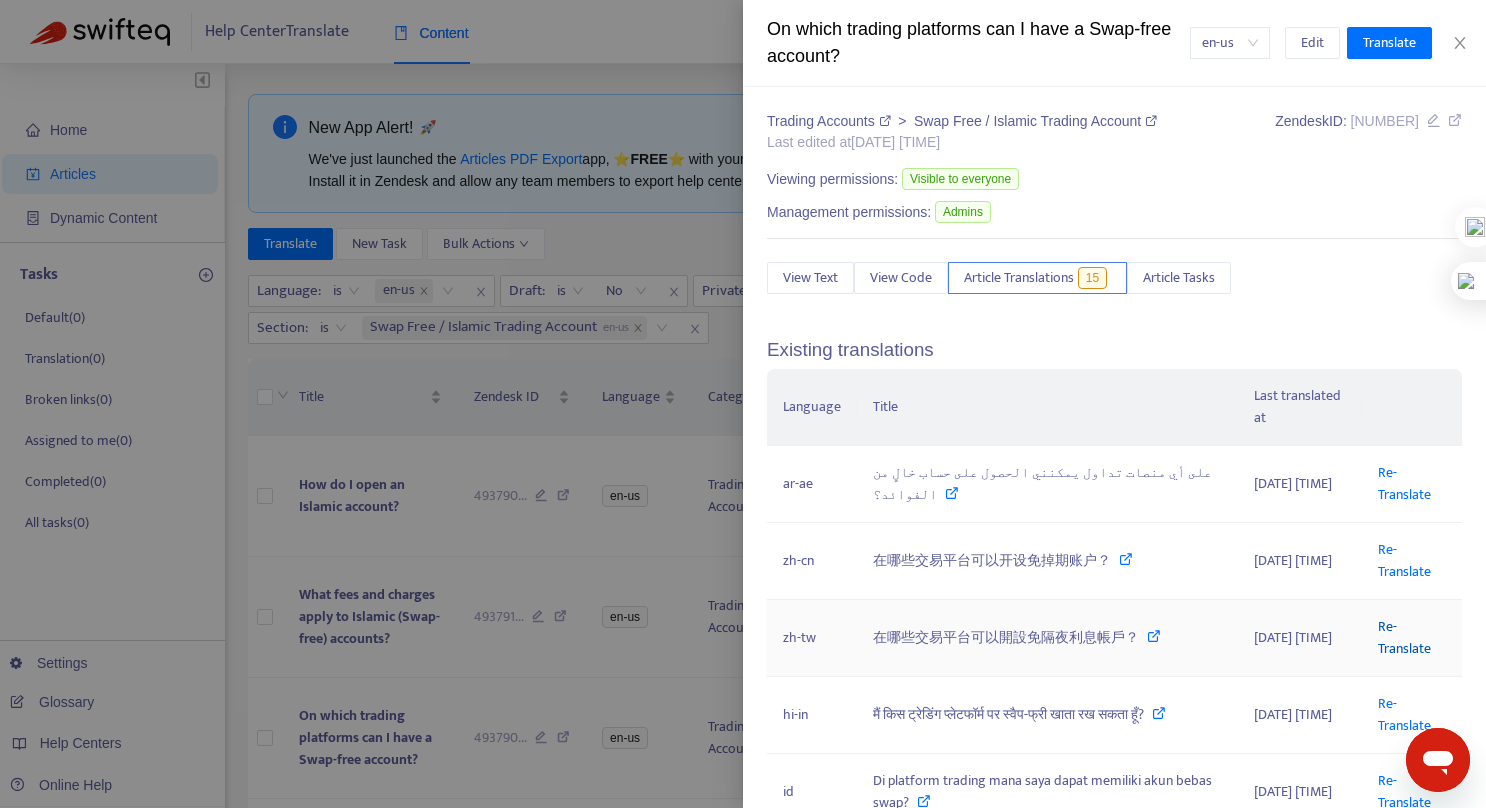 click on "Re-Translate" at bounding box center (1404, 637) 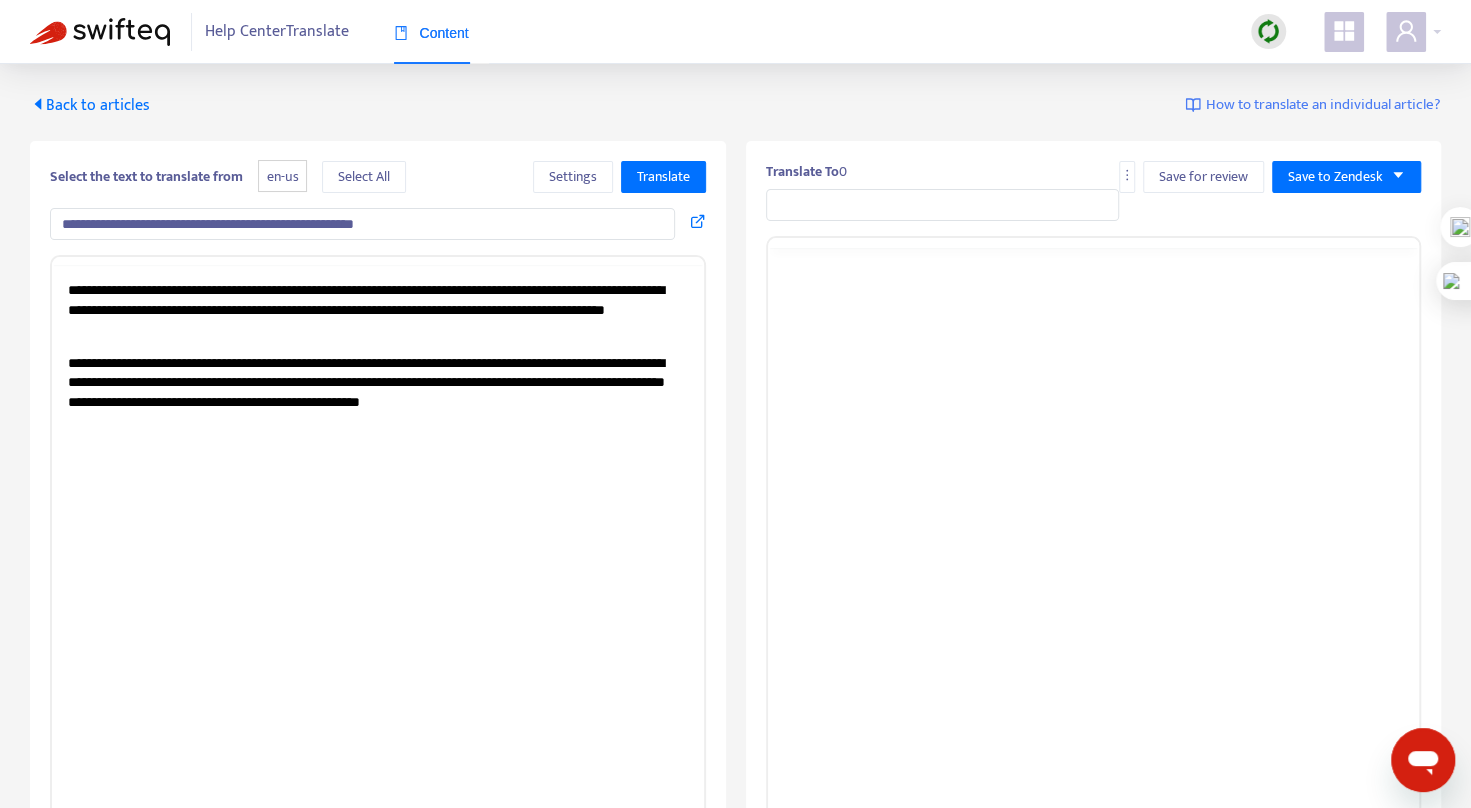 scroll, scrollTop: 0, scrollLeft: 0, axis: both 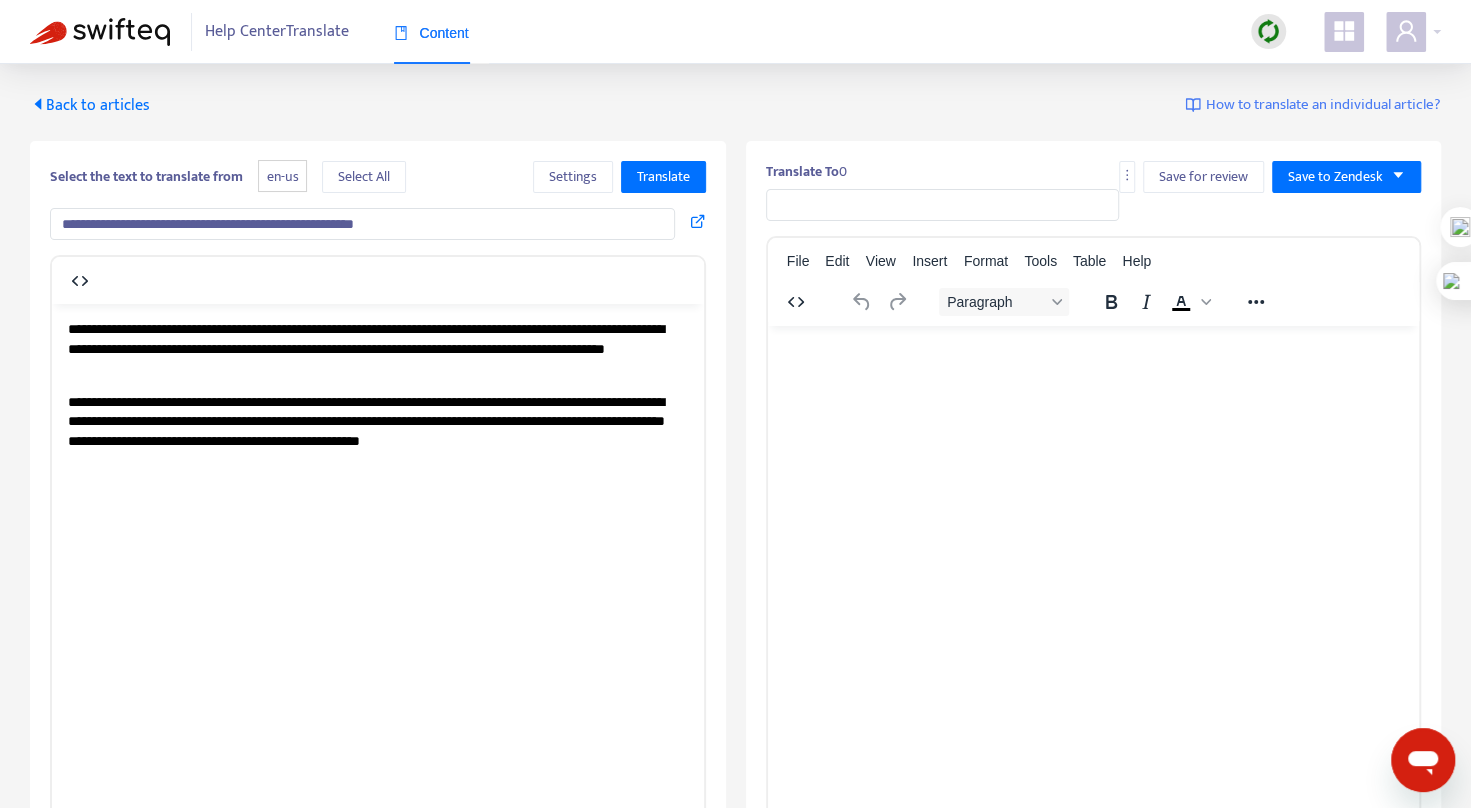 type on "**********" 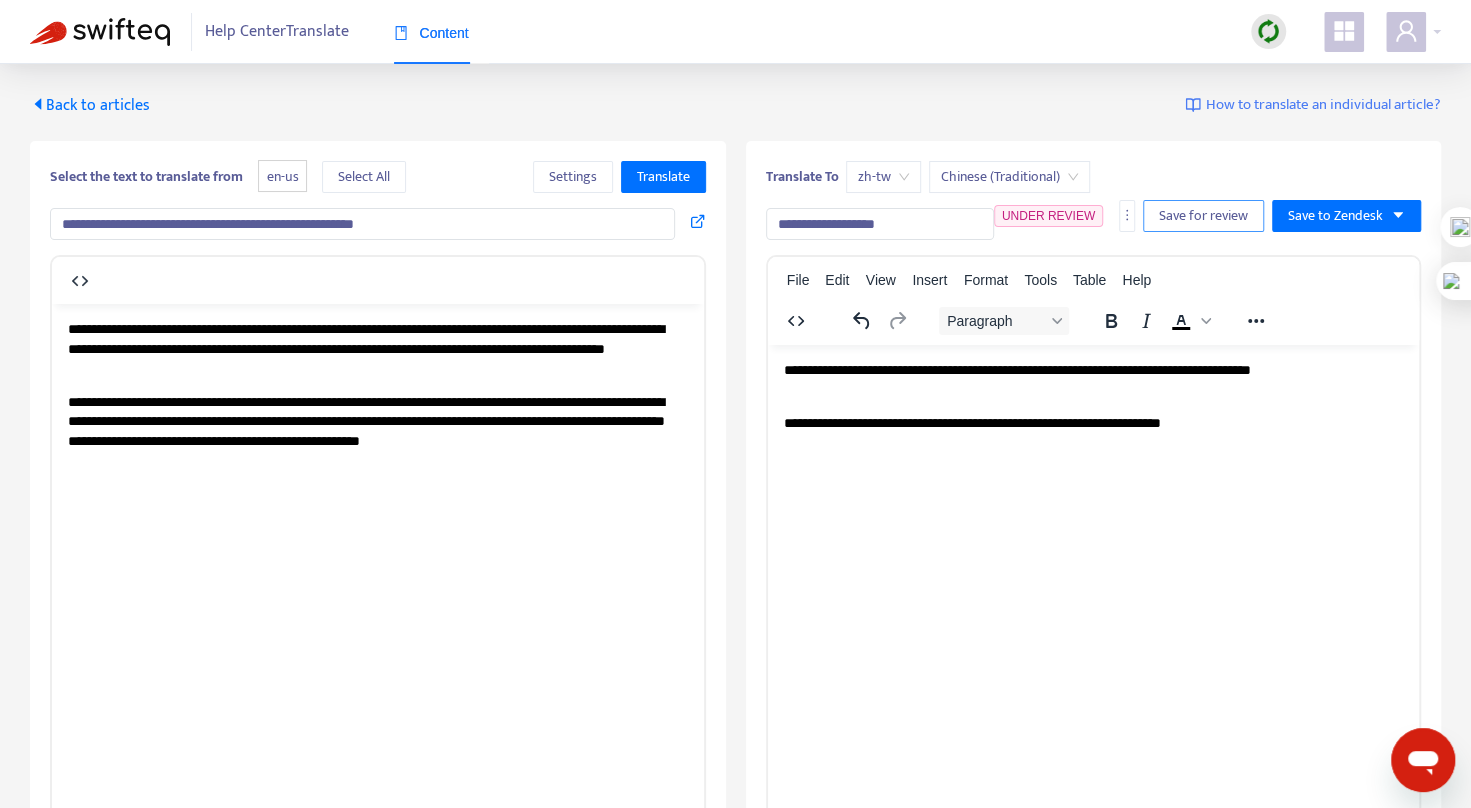 click on "Save for review" at bounding box center [1203, 216] 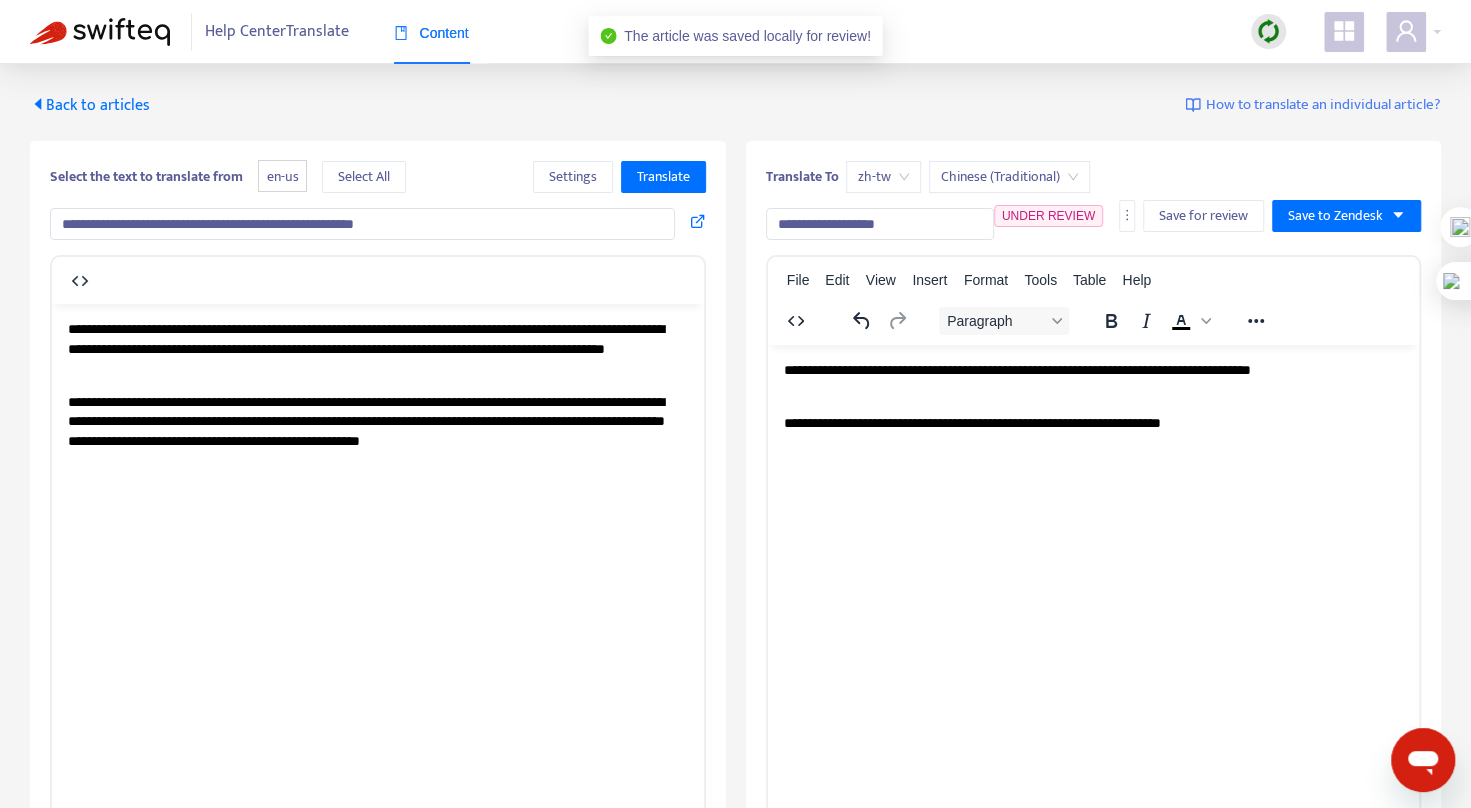 click on "Back to articles" at bounding box center (90, 105) 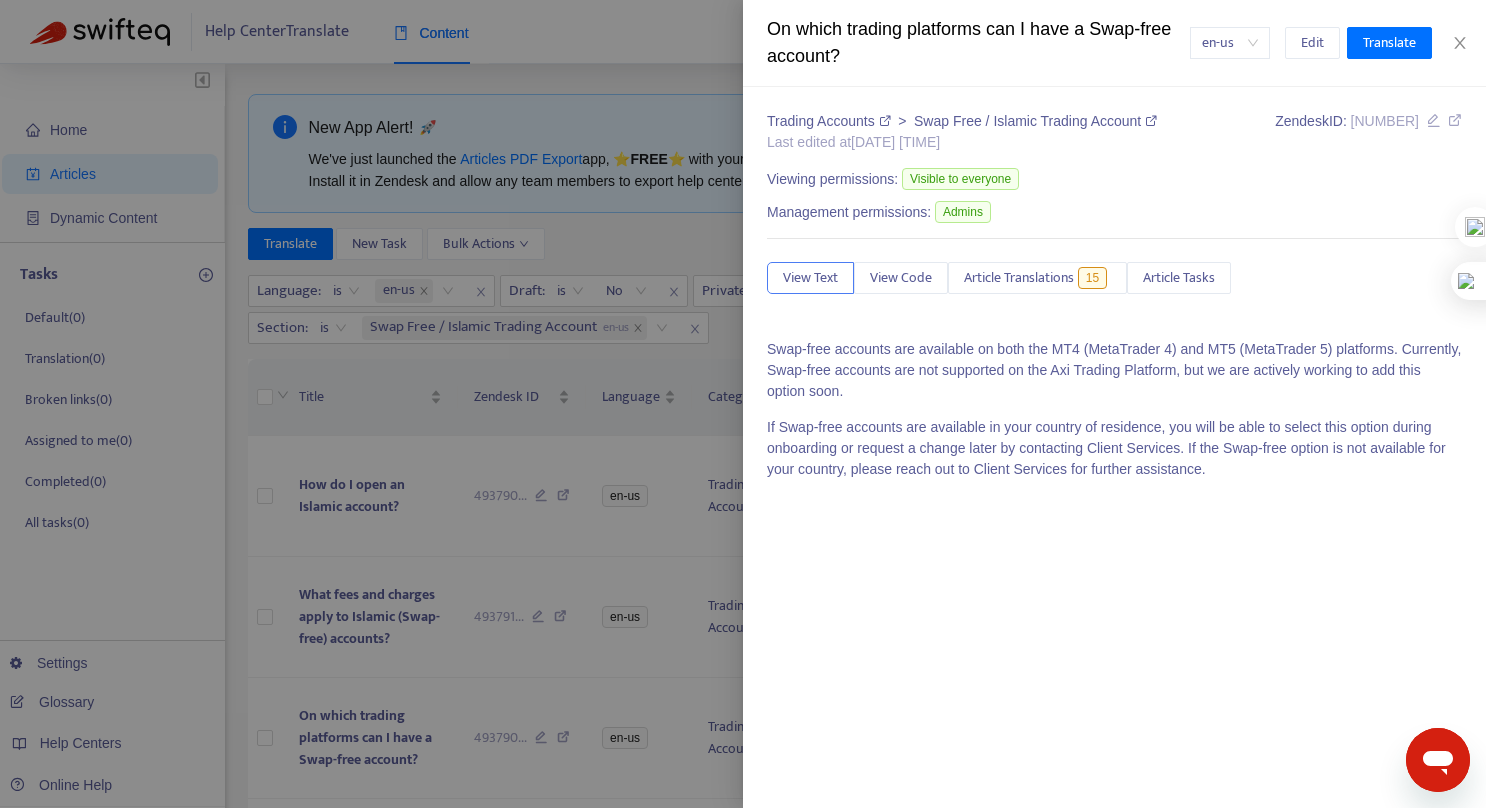 click at bounding box center (743, 404) 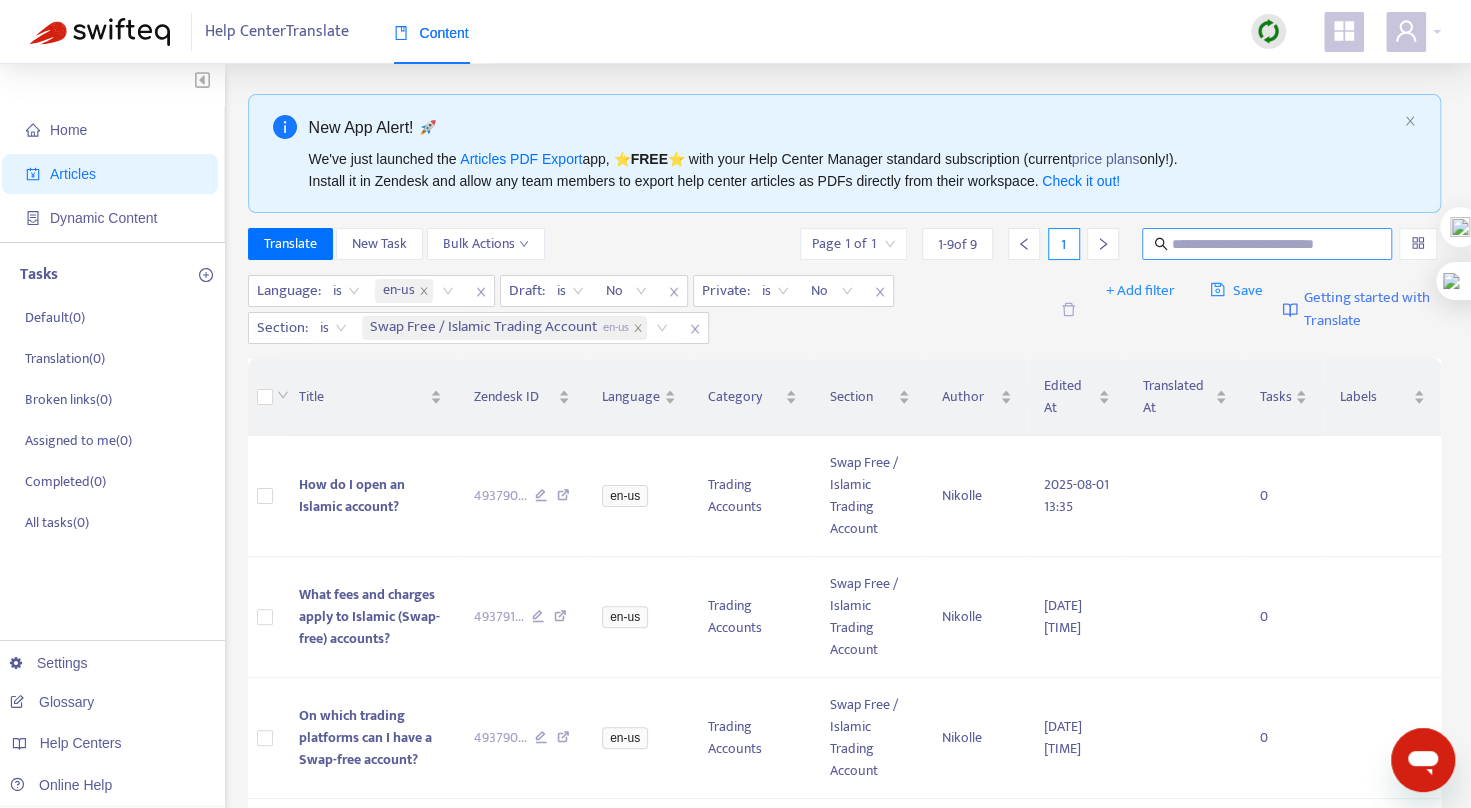 click at bounding box center [1268, 244] 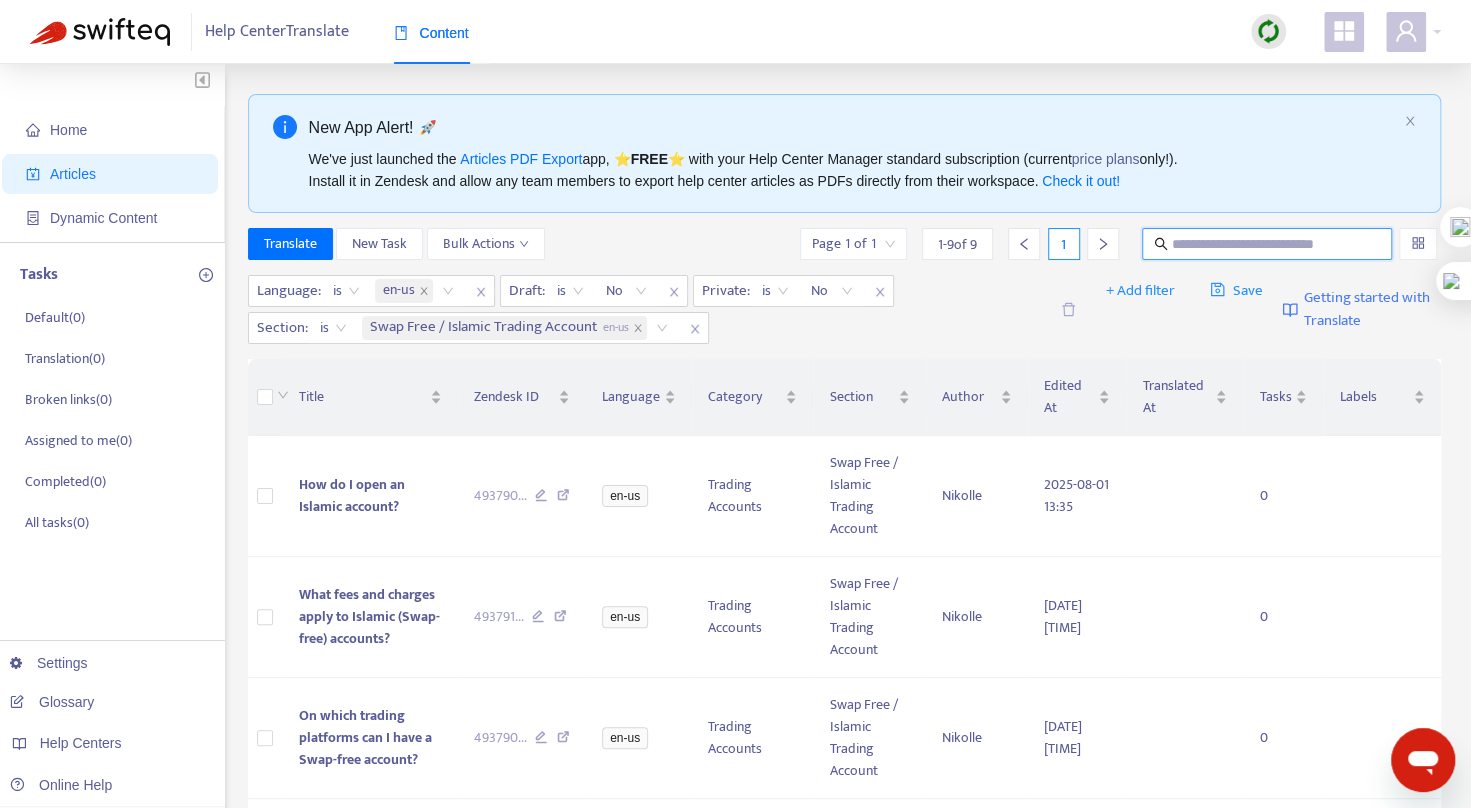 paste on "**********" 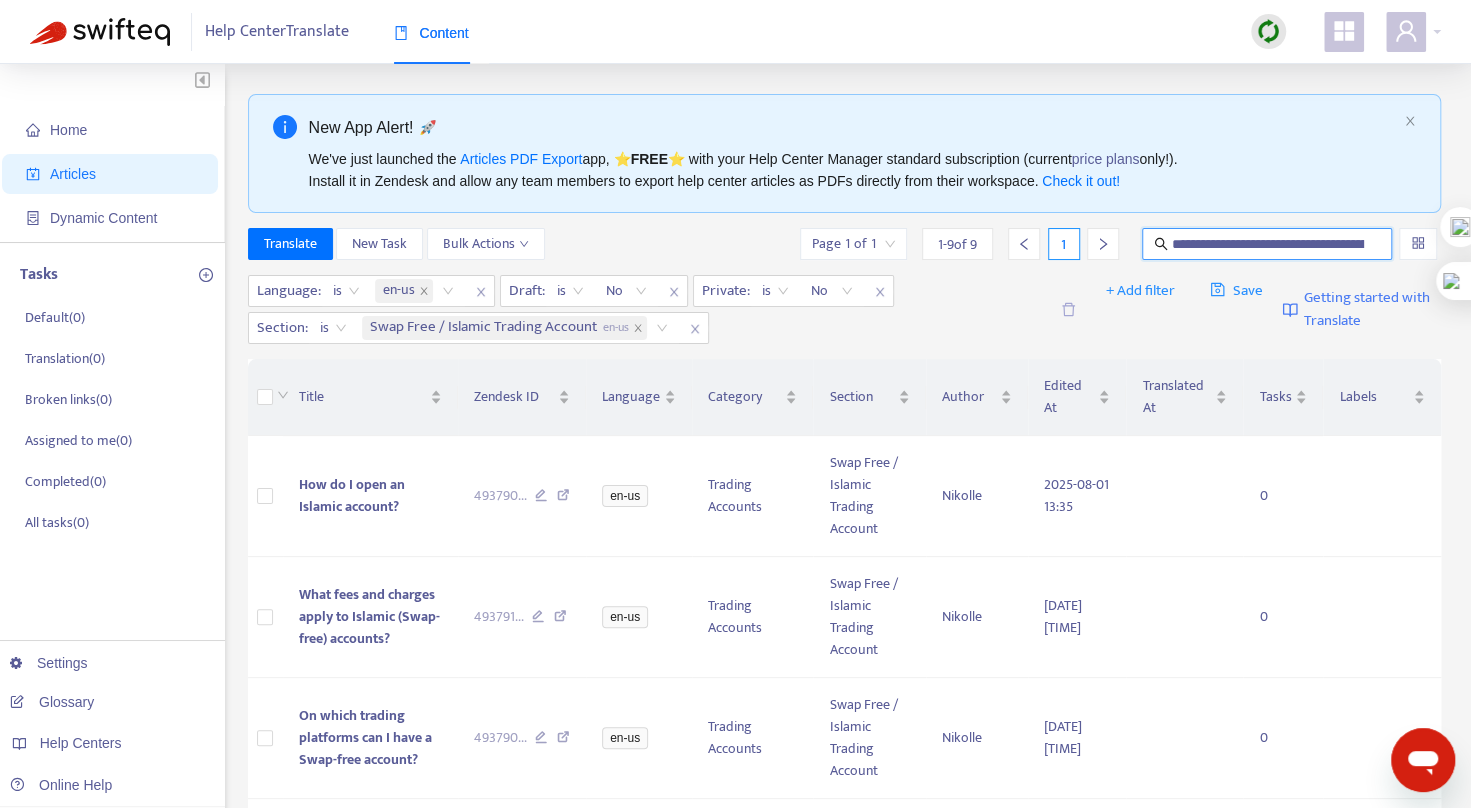 scroll, scrollTop: 0, scrollLeft: 109, axis: horizontal 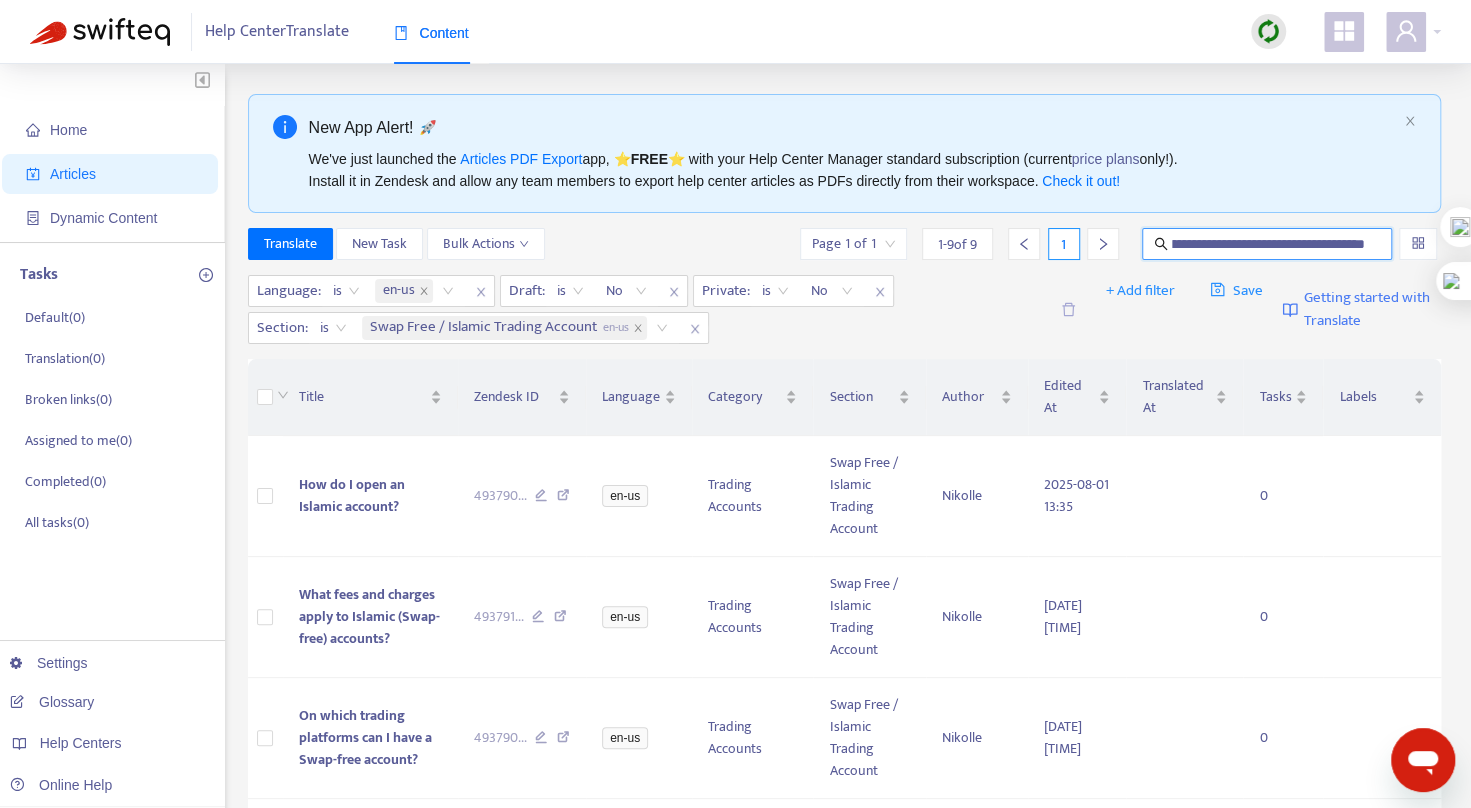 type on "**********" 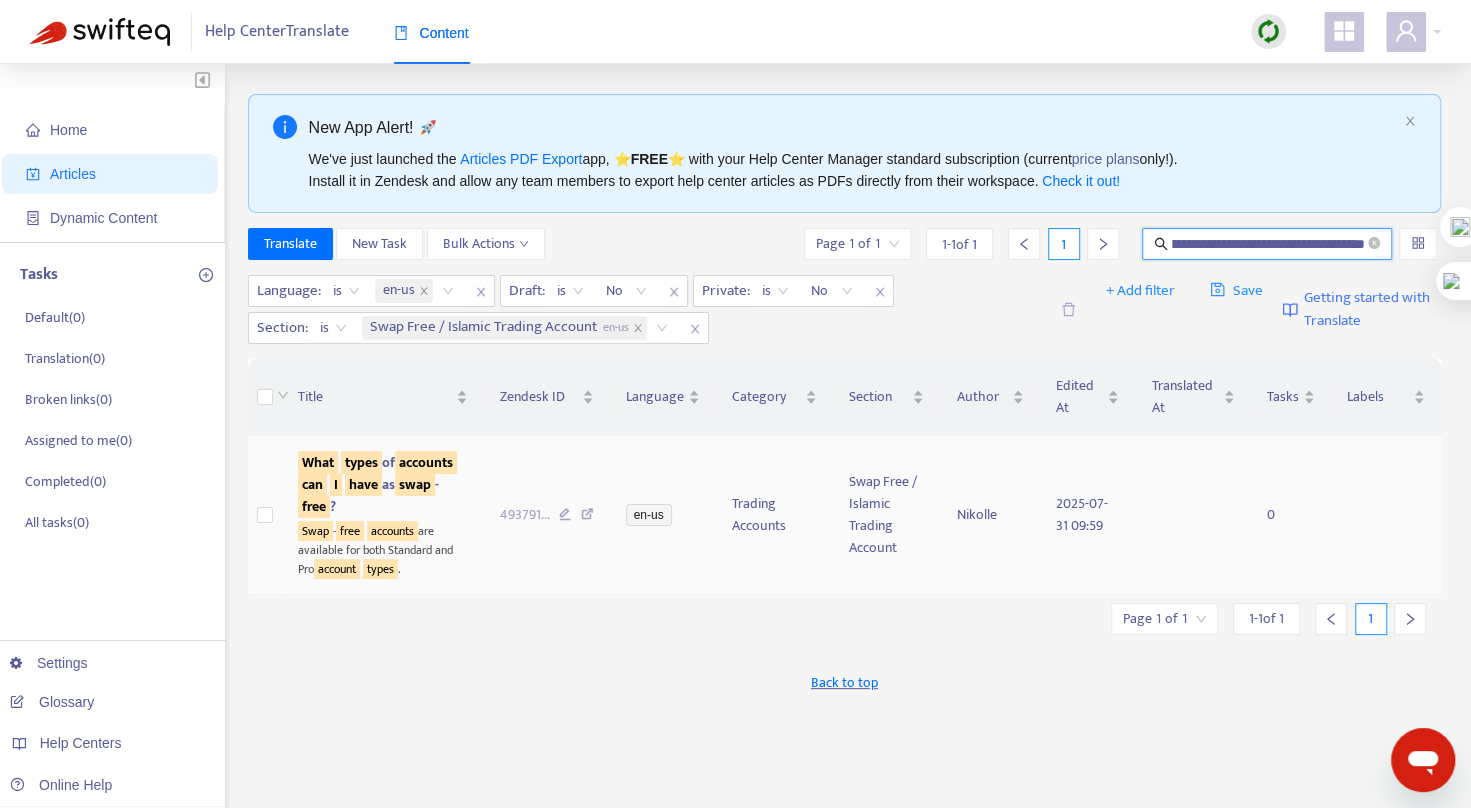 scroll, scrollTop: 0, scrollLeft: 0, axis: both 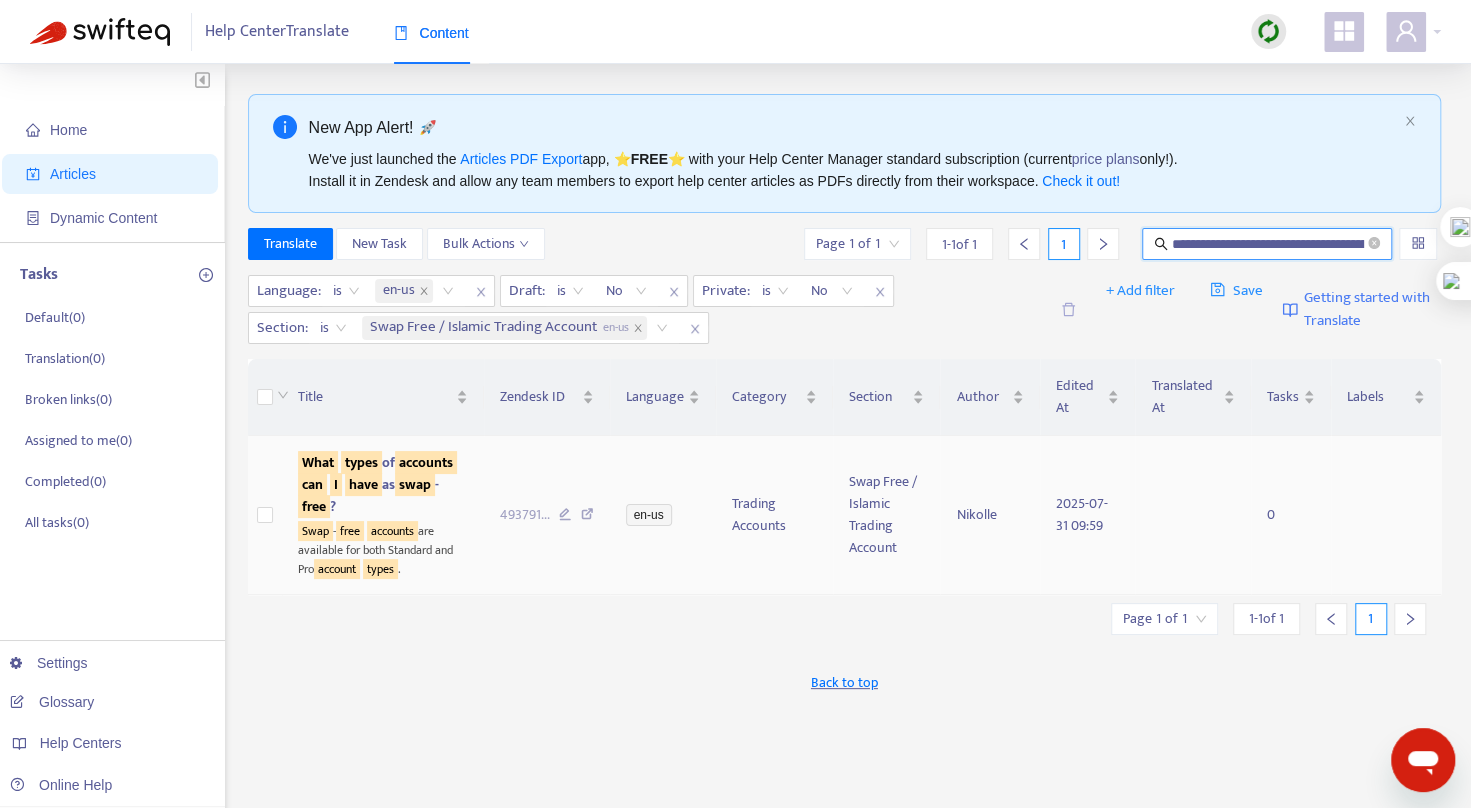 click on "What   types  of  accounts   can   I   have  as  swap - free ?" at bounding box center (377, 484) 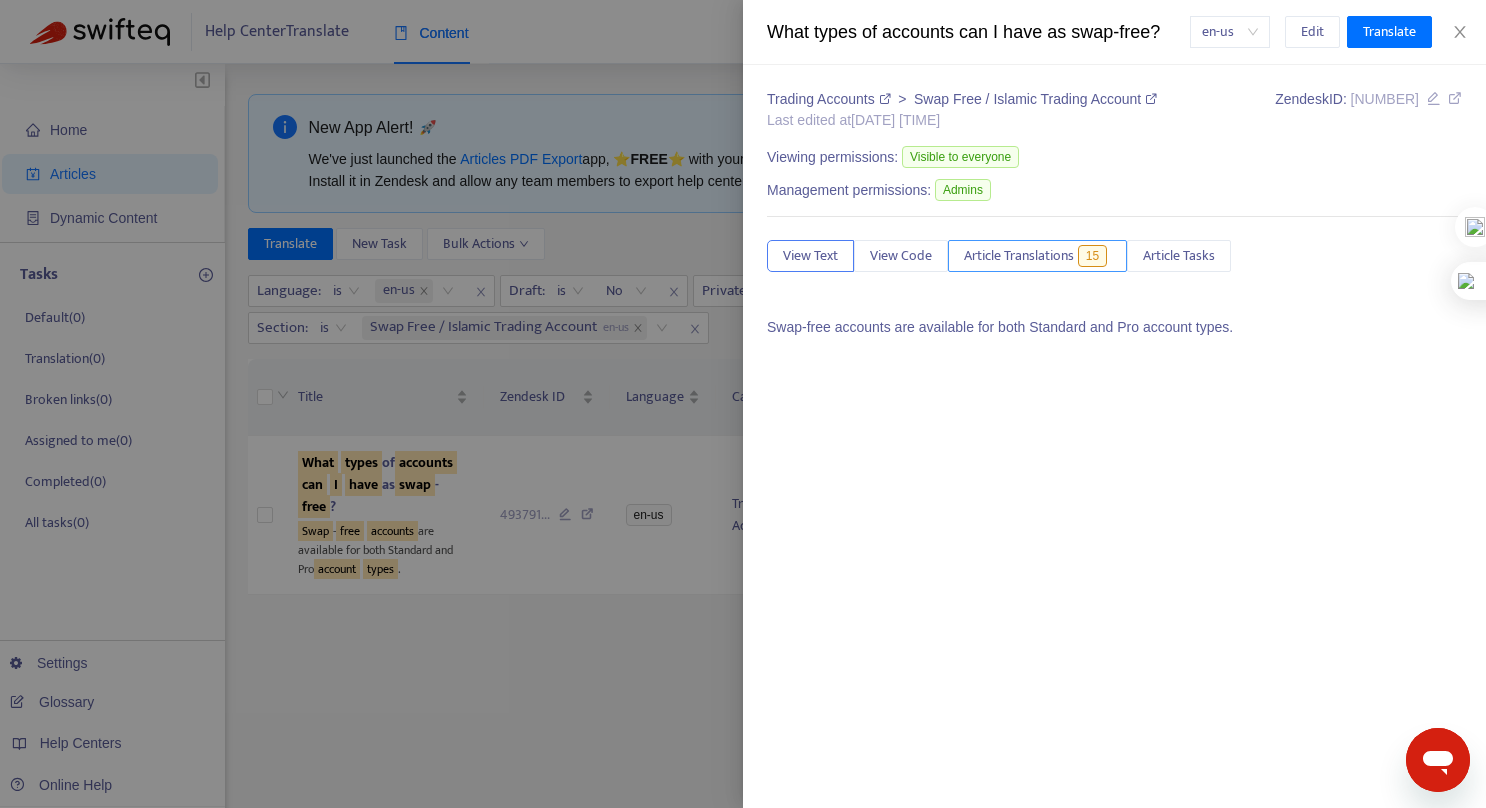 click on "Article Translations" at bounding box center [1019, 256] 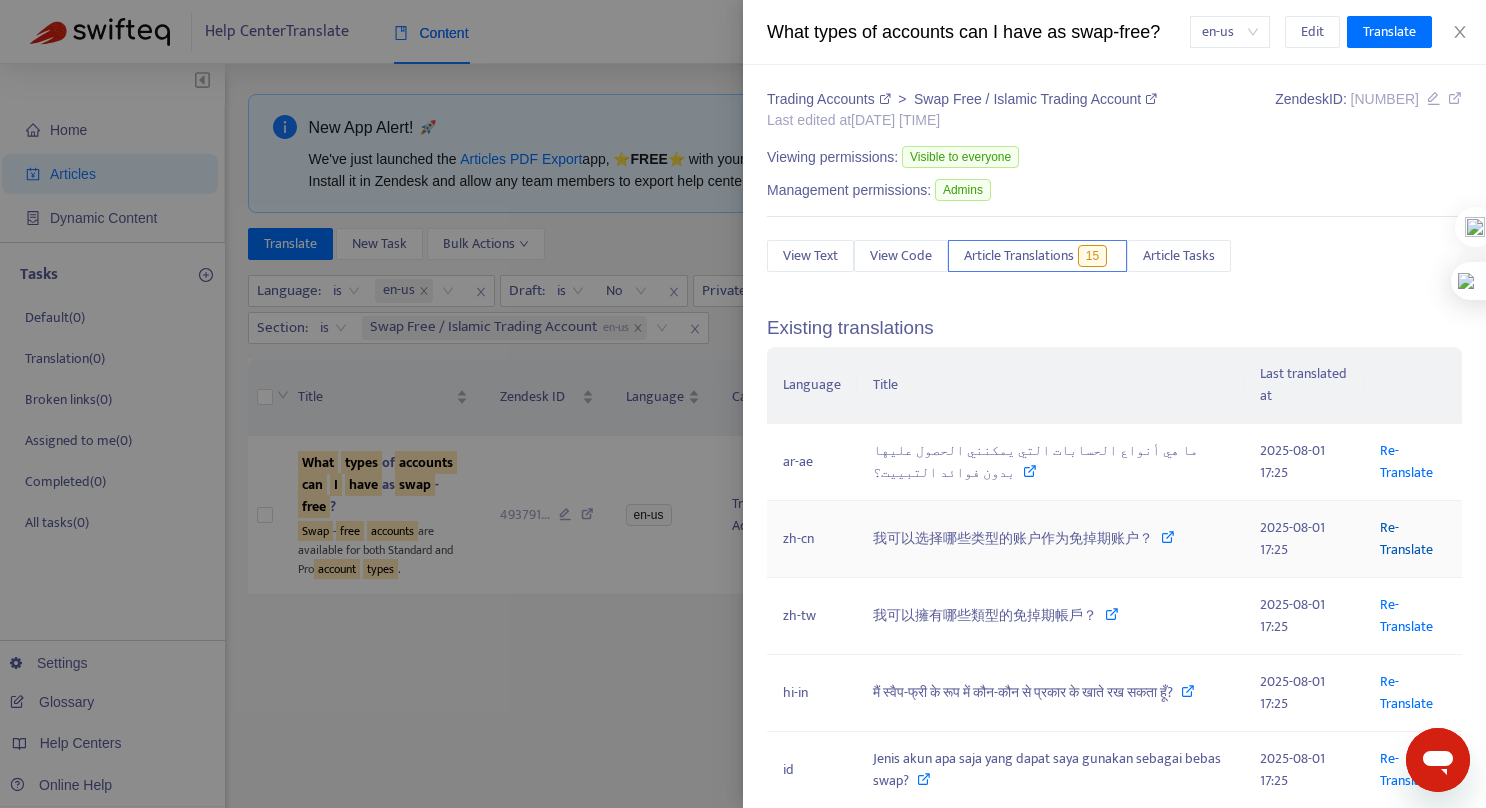 click on "Re-Translate" at bounding box center [1406, 538] 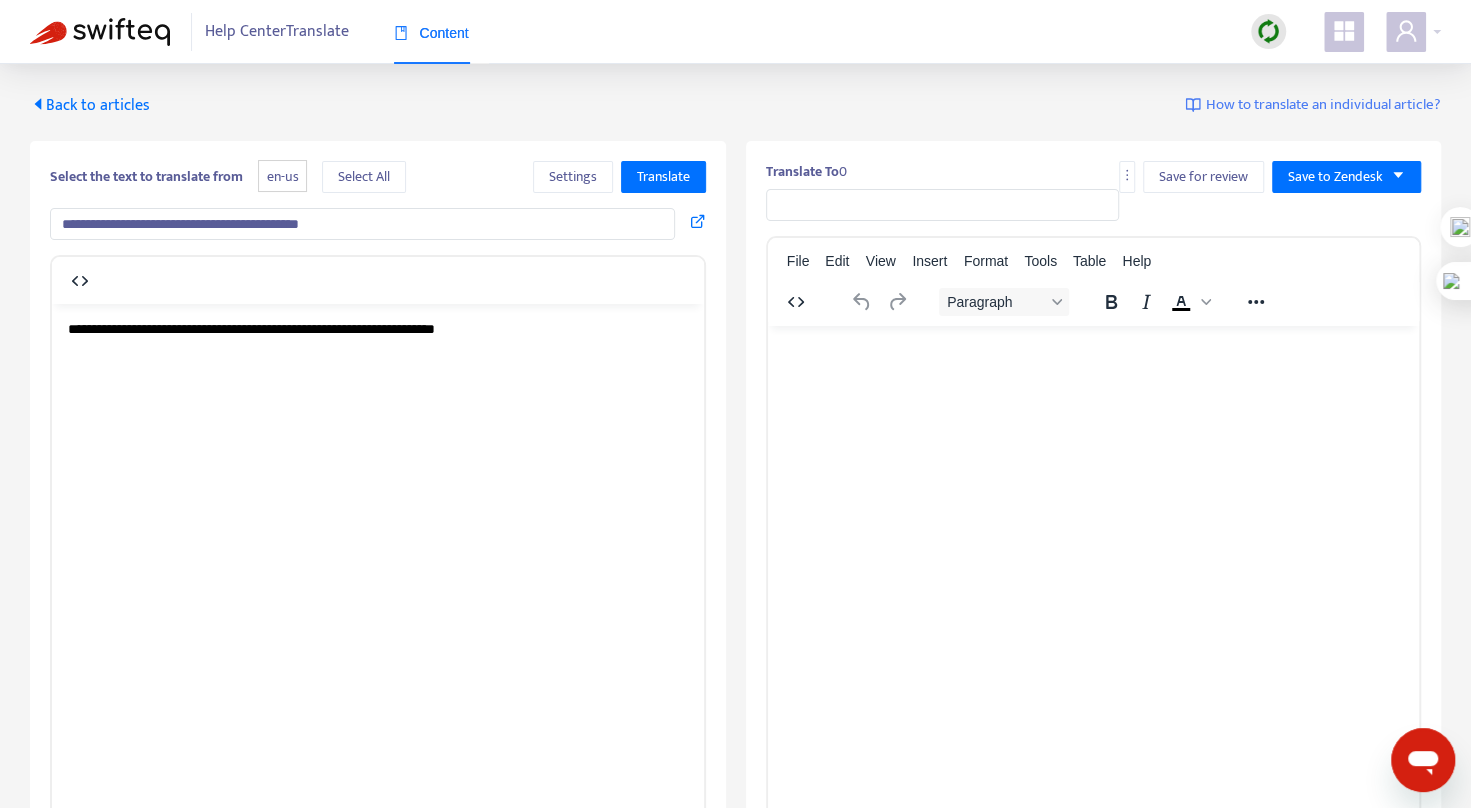 scroll, scrollTop: 0, scrollLeft: 0, axis: both 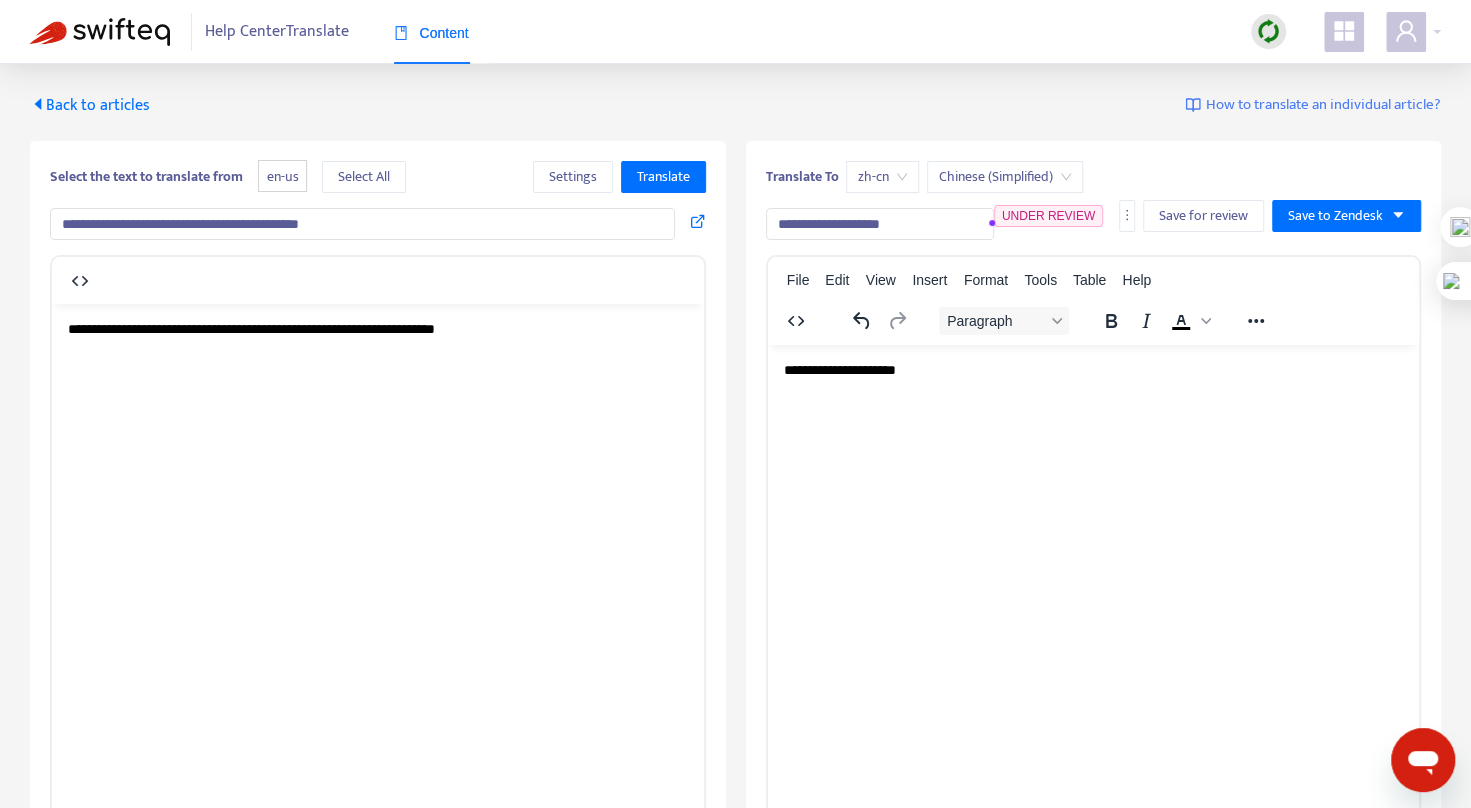 click on "**********" at bounding box center [880, 224] 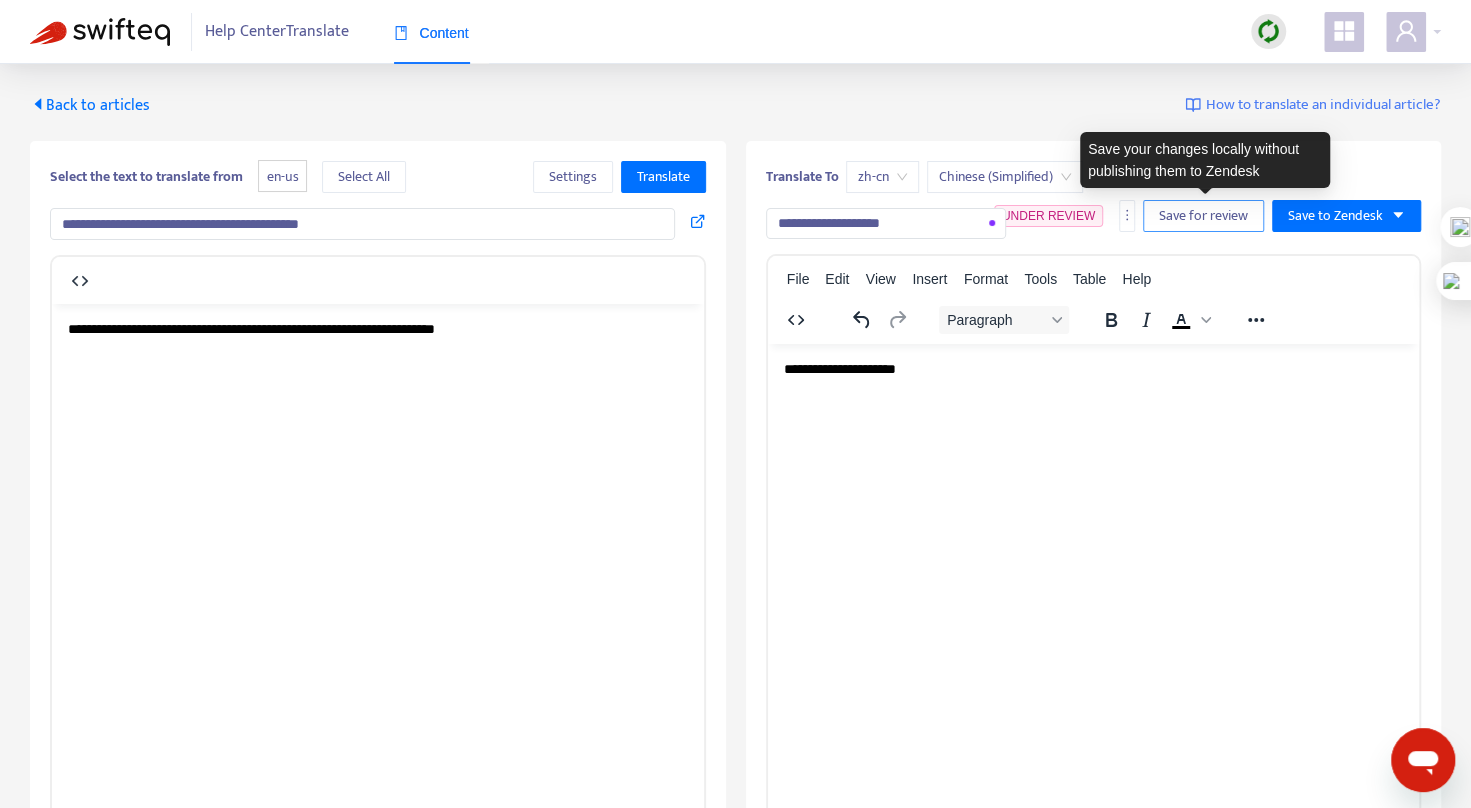 click on "Save for review" at bounding box center [1203, 216] 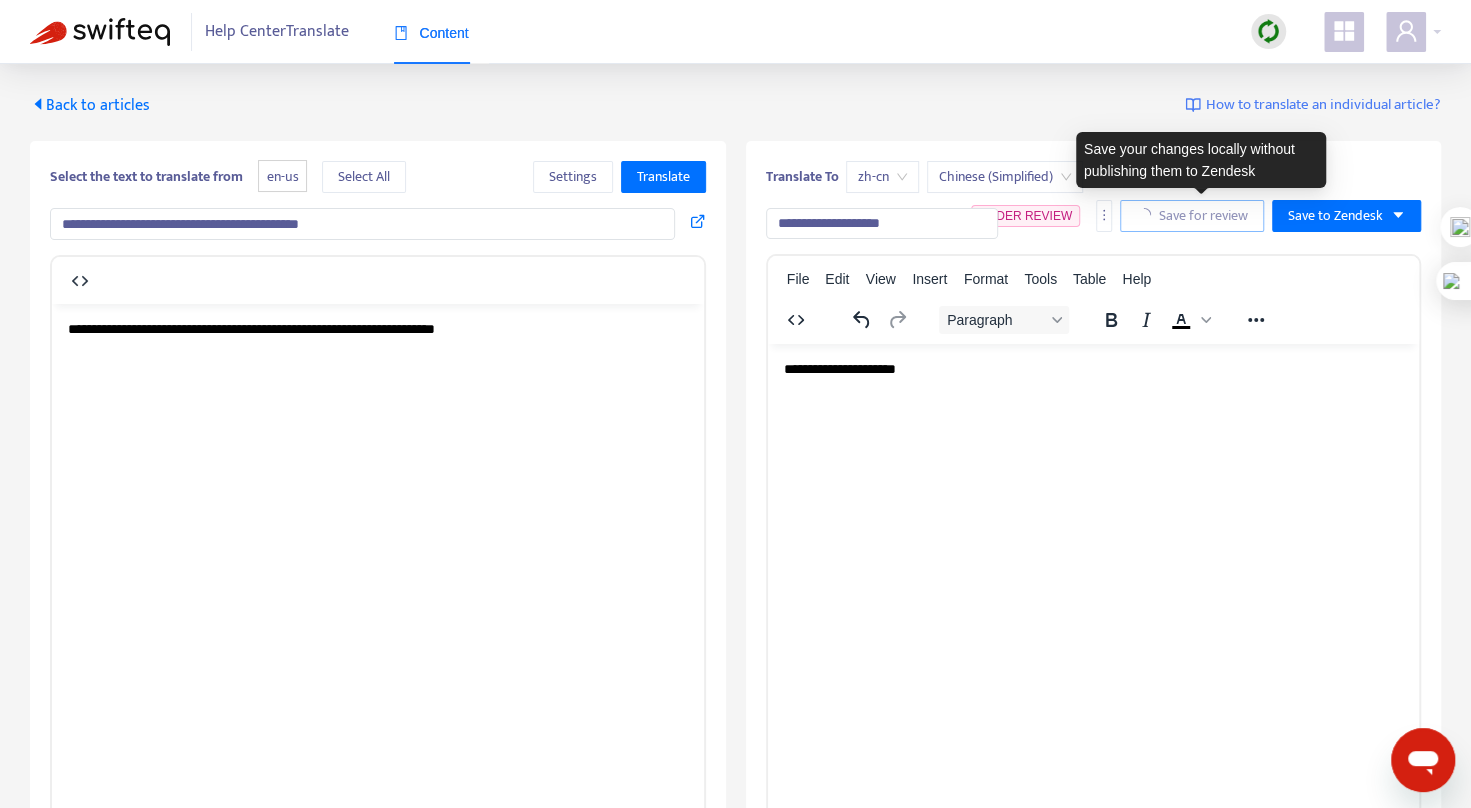 scroll, scrollTop: 0, scrollLeft: 0, axis: both 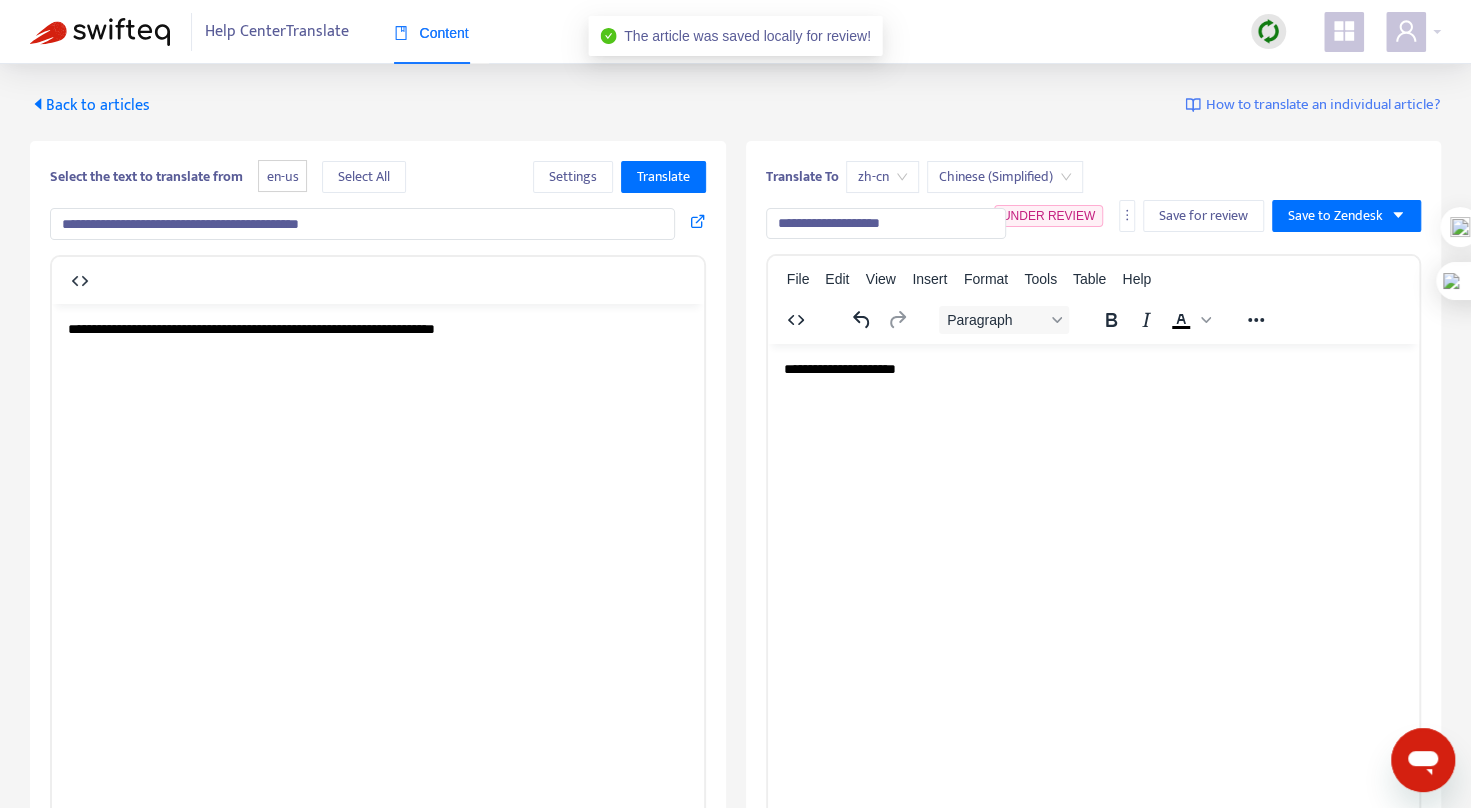 click on "Back to articles" at bounding box center [90, 105] 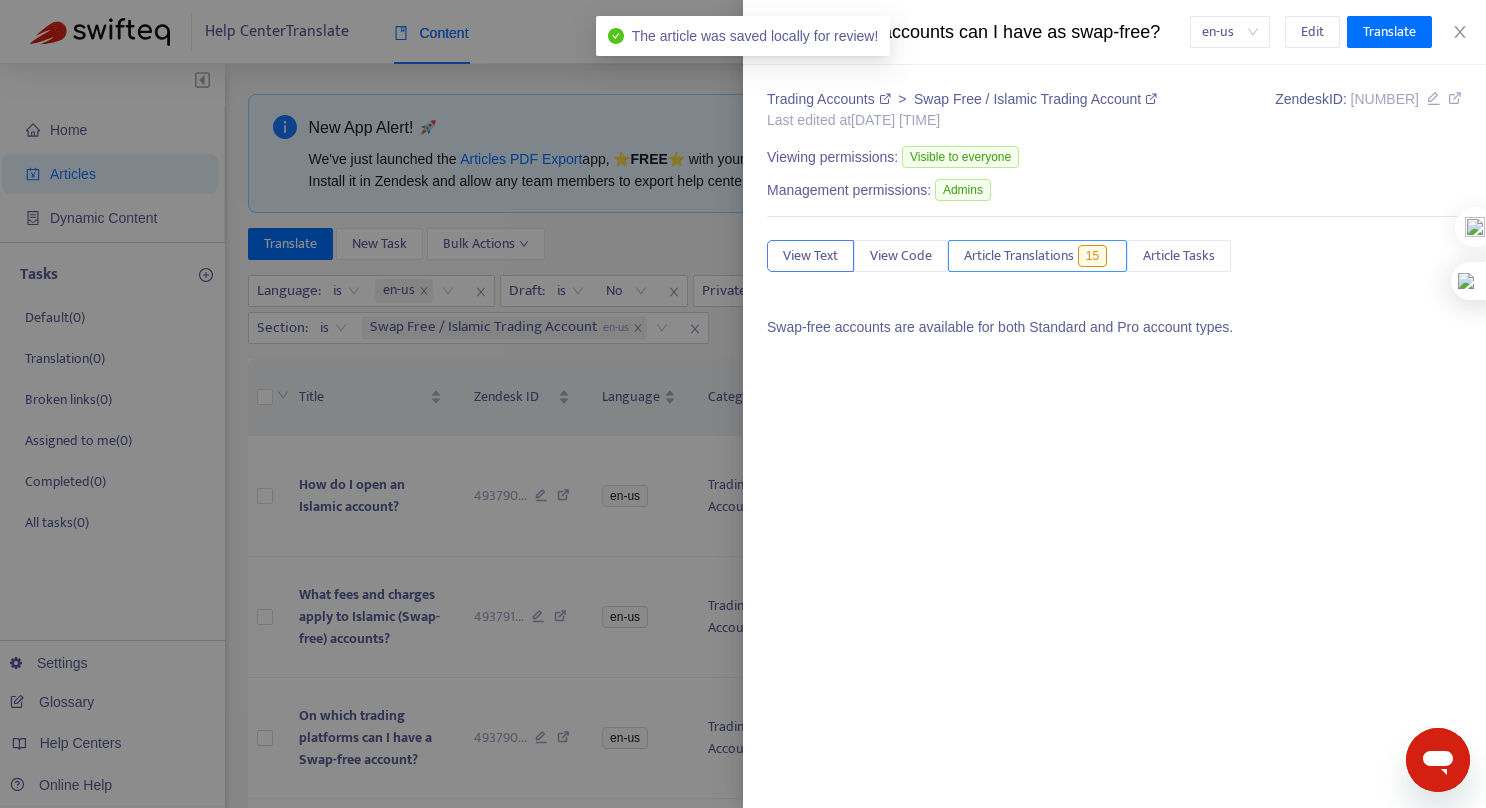 click on "Article Translations" at bounding box center [1019, 256] 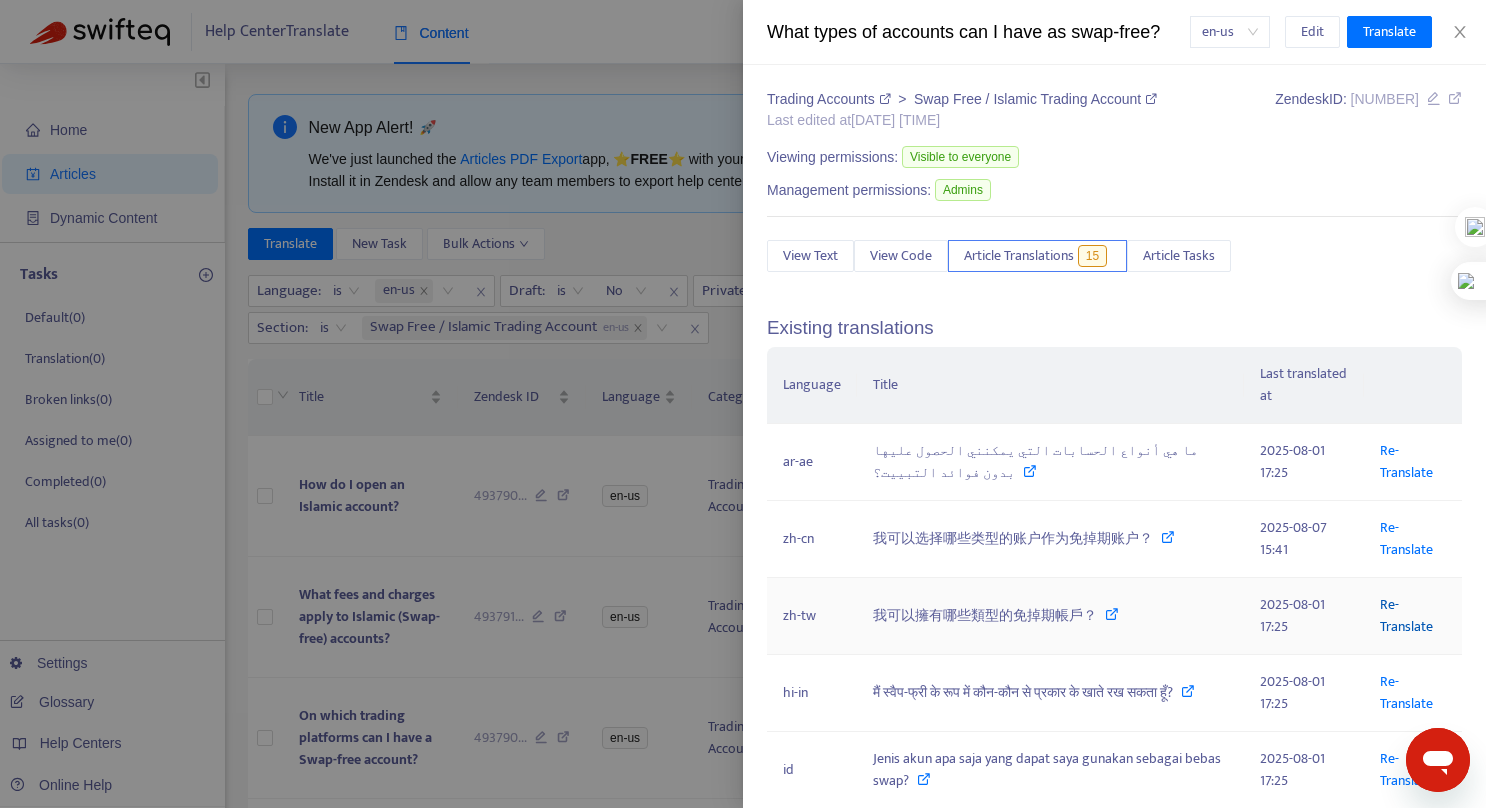 click on "Re-Translate" at bounding box center [1406, 615] 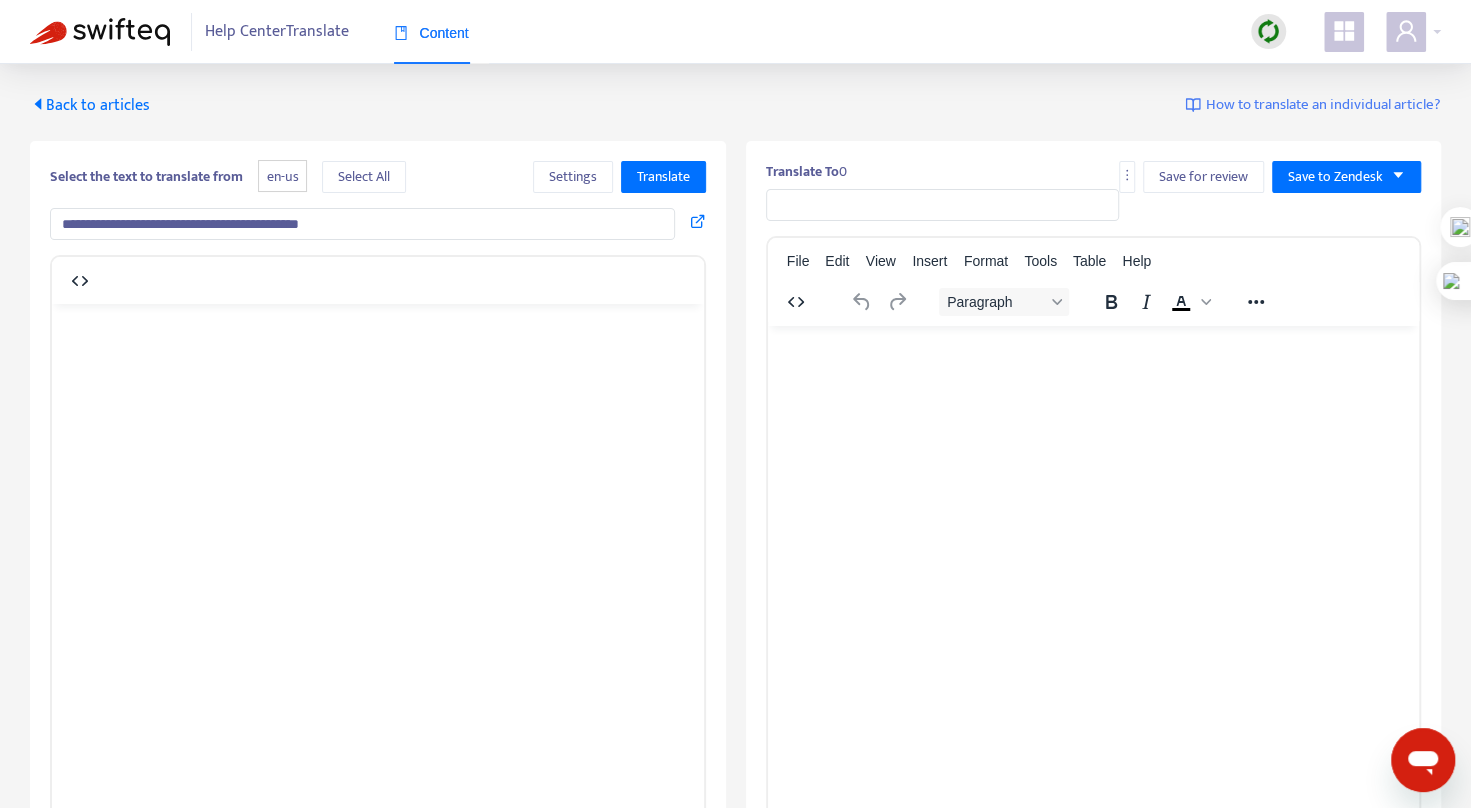 type on "**********" 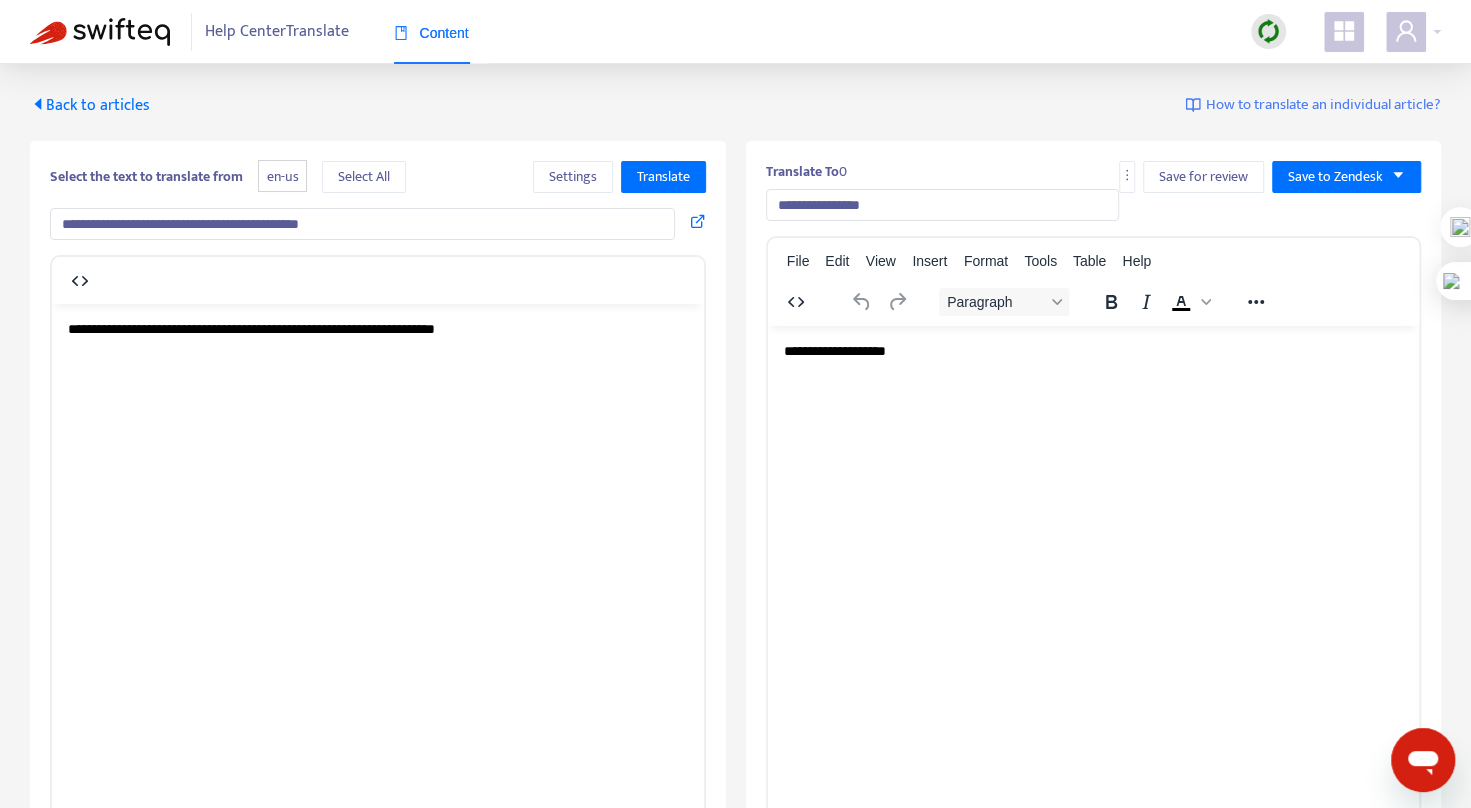 scroll, scrollTop: 0, scrollLeft: 0, axis: both 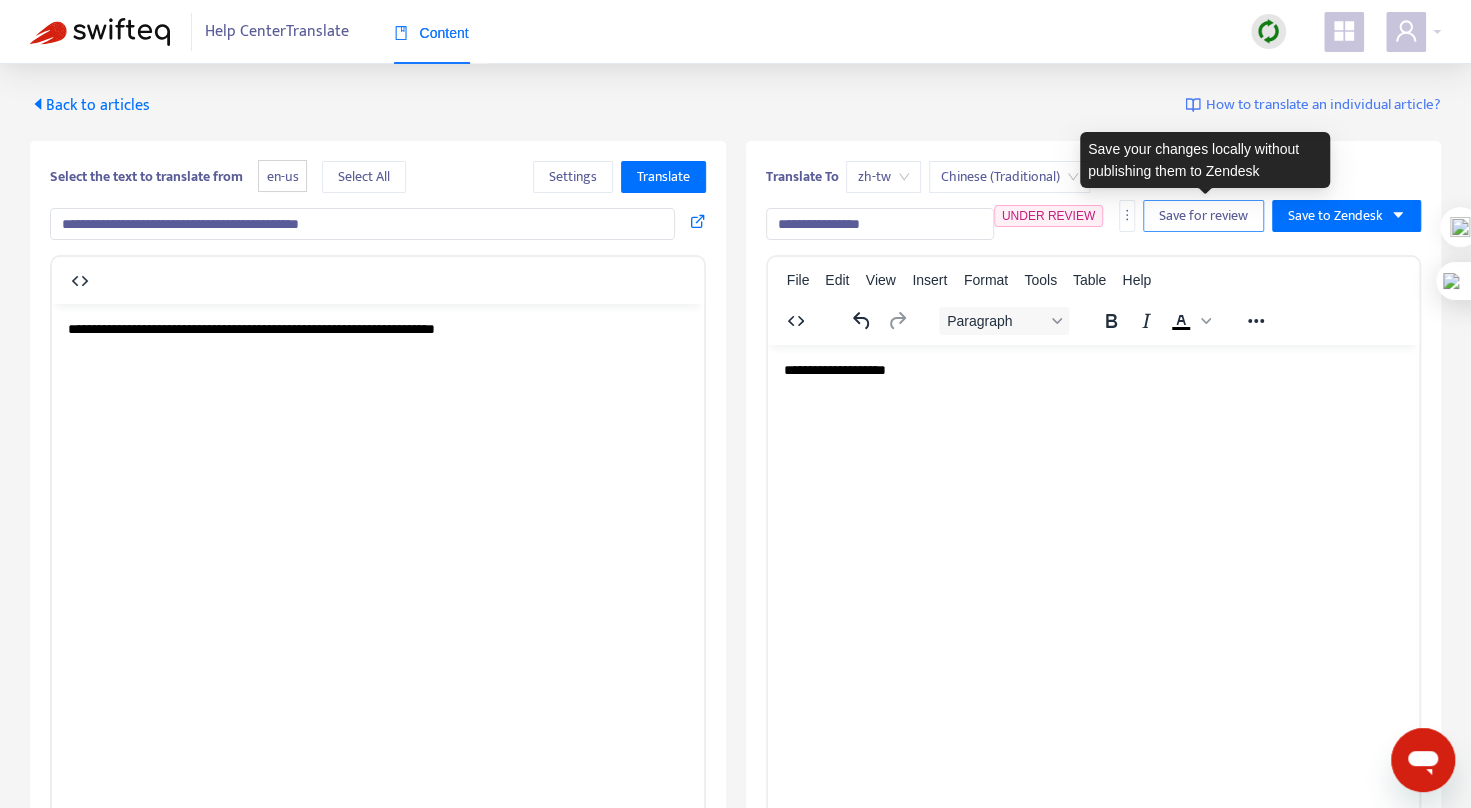 click on "Save for review" at bounding box center (1203, 216) 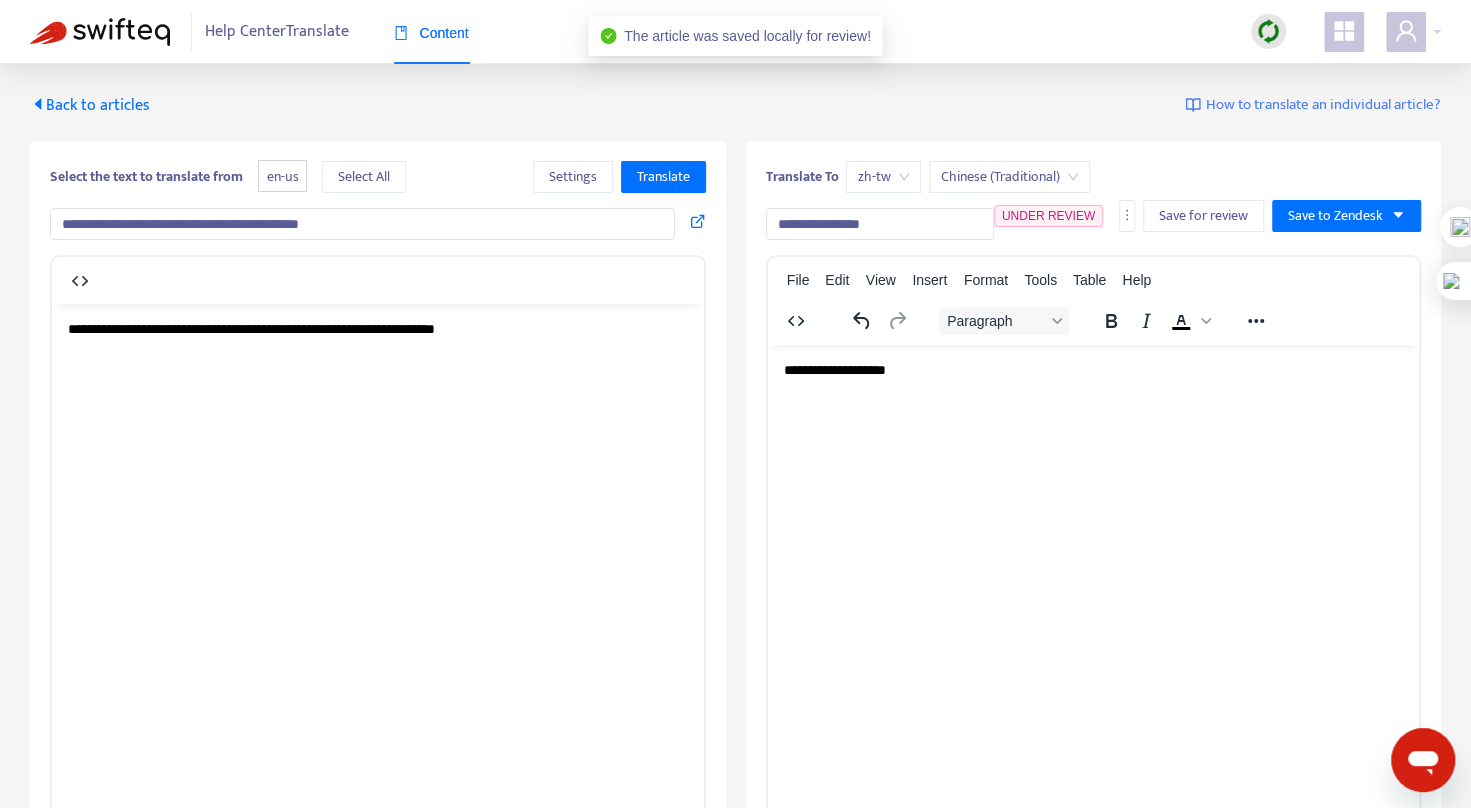 click on "Back to articles" at bounding box center [90, 105] 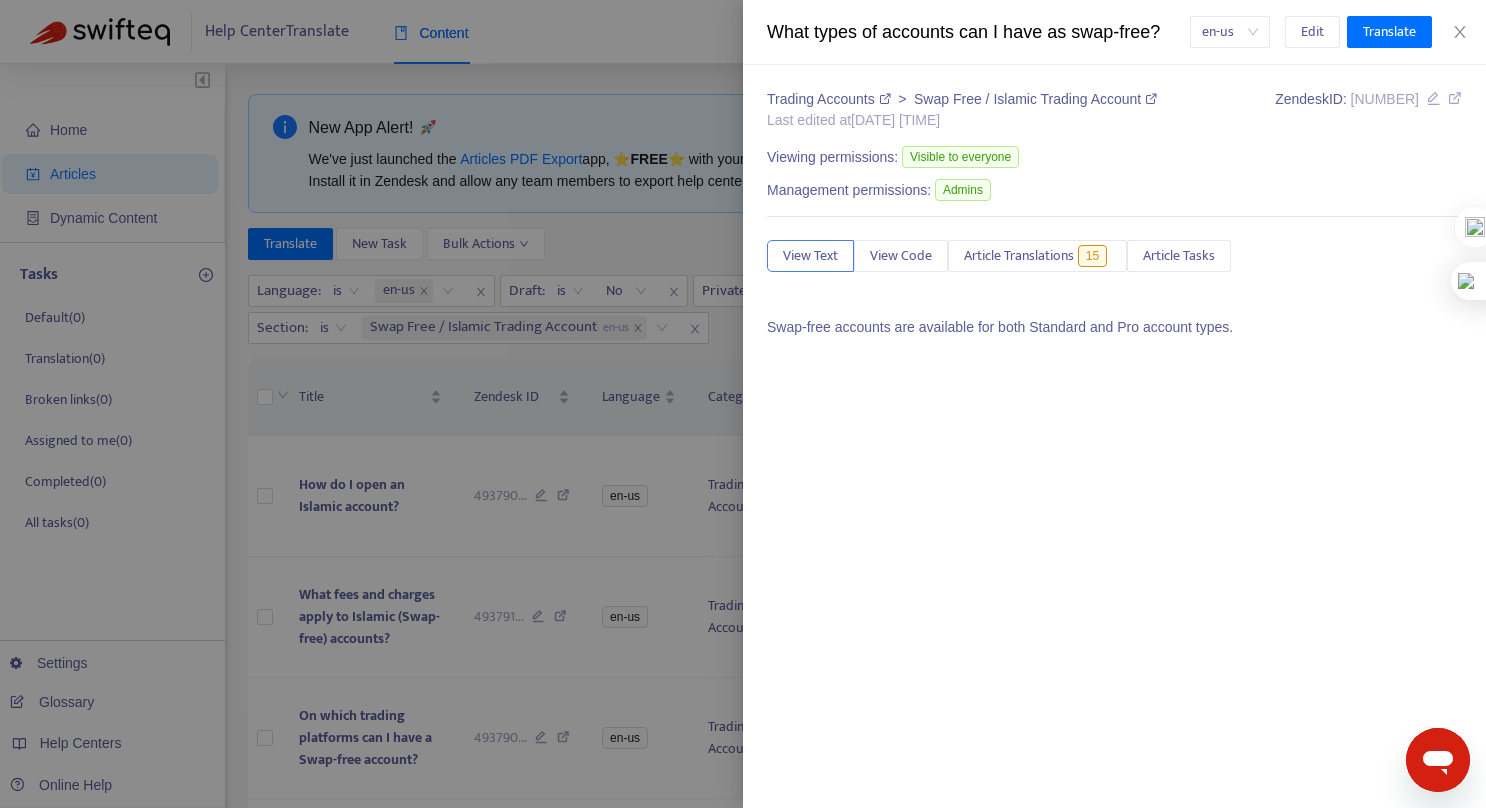 click at bounding box center [743, 404] 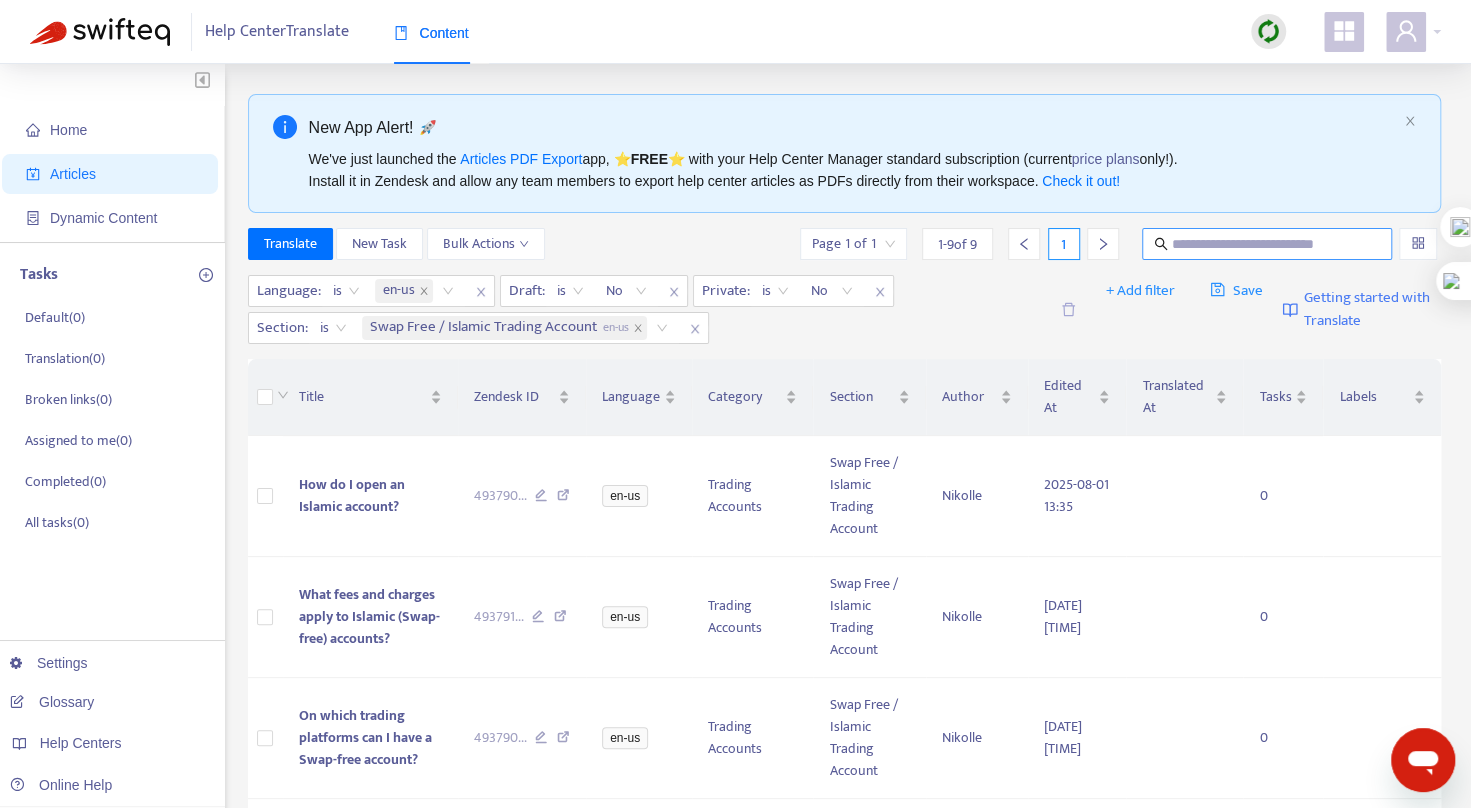 click at bounding box center [1268, 244] 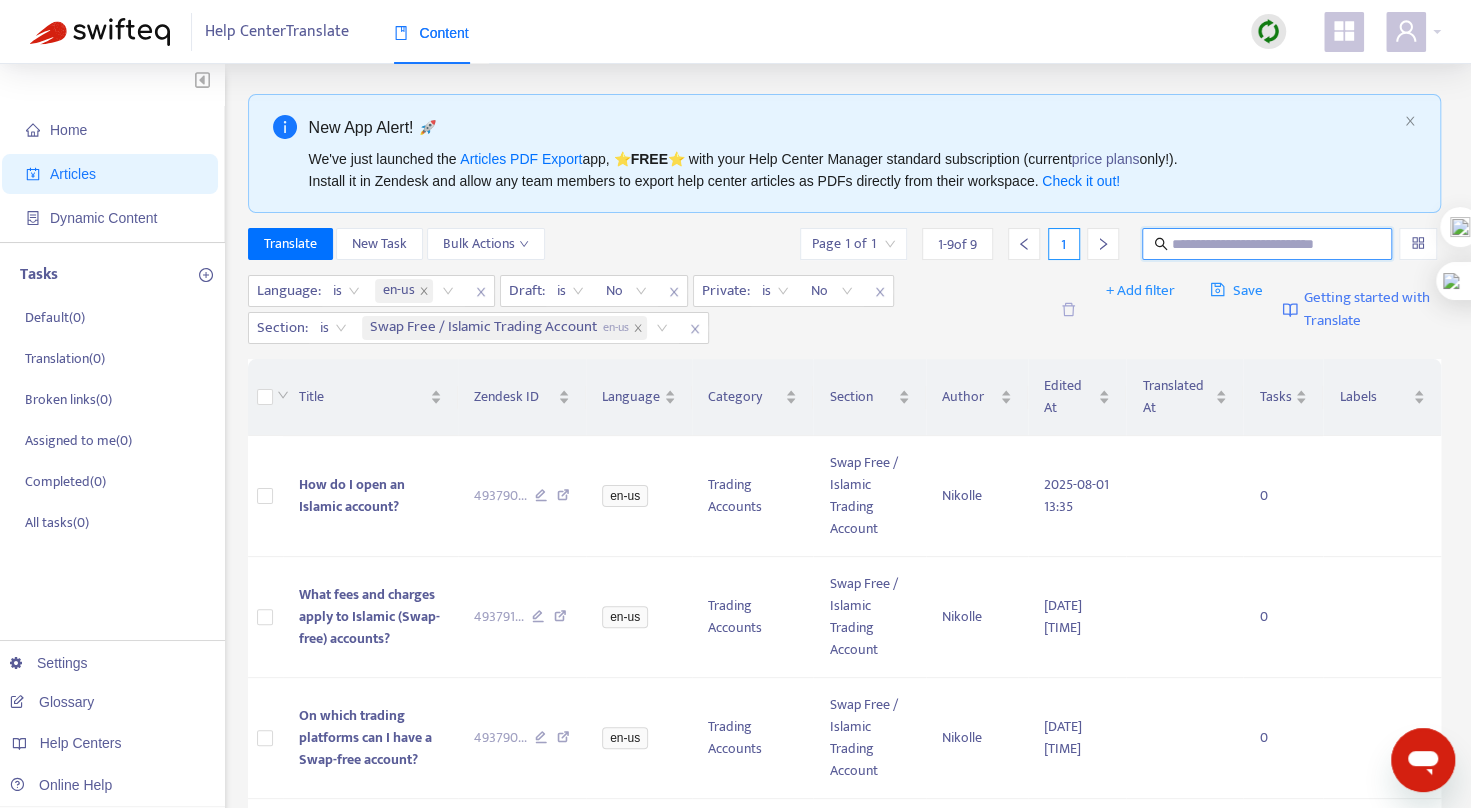 paste on "**********" 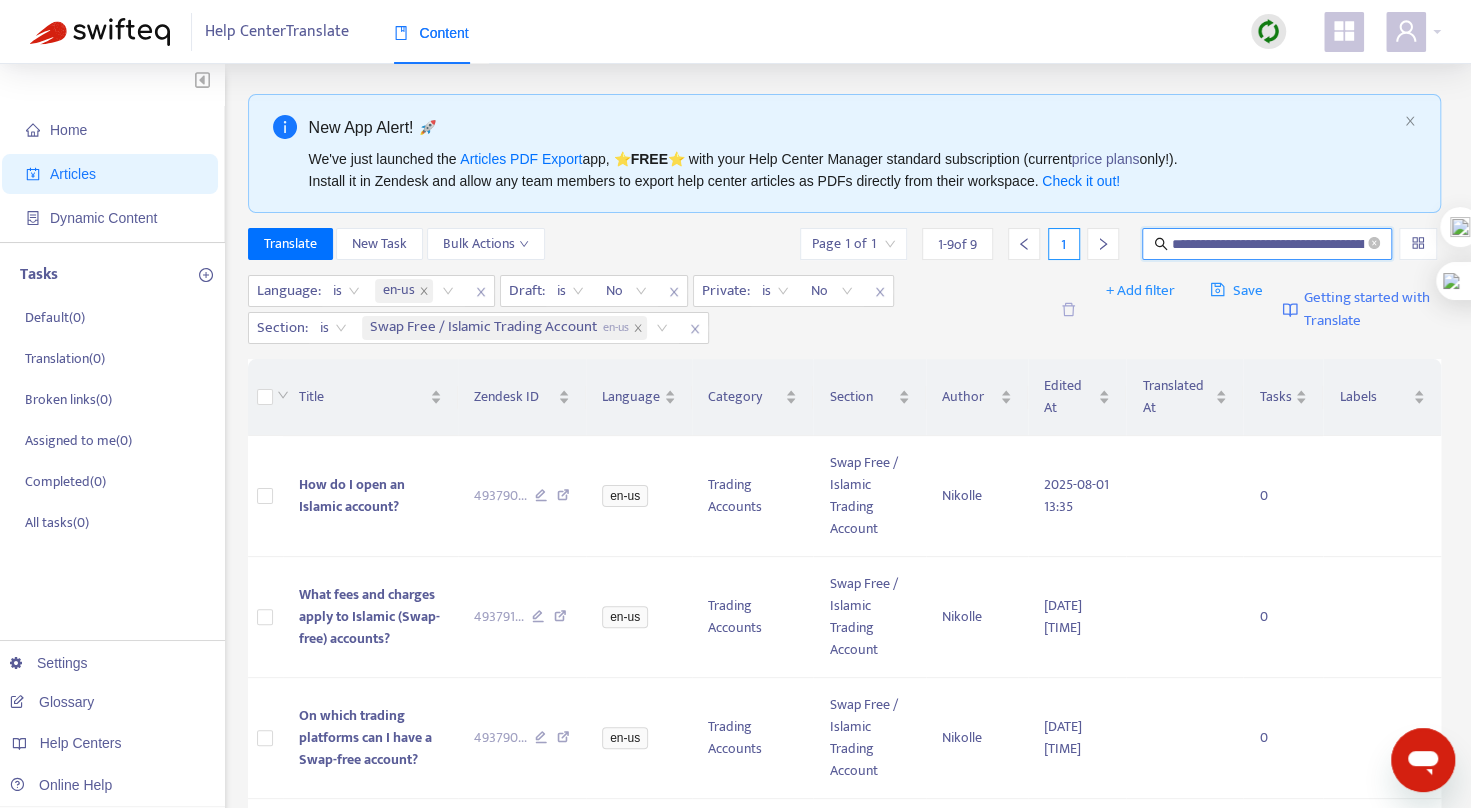 scroll, scrollTop: 0, scrollLeft: 94, axis: horizontal 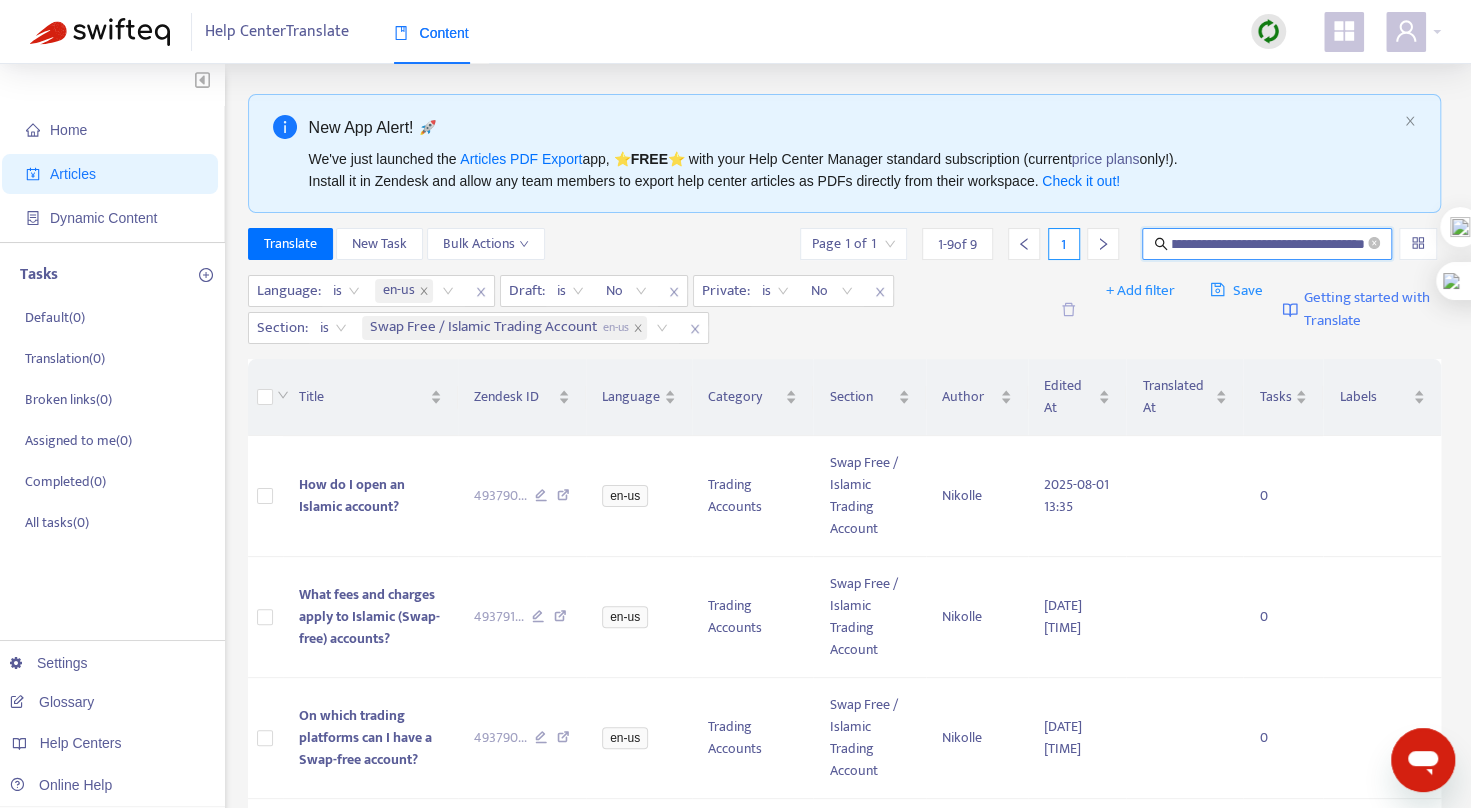 type on "**********" 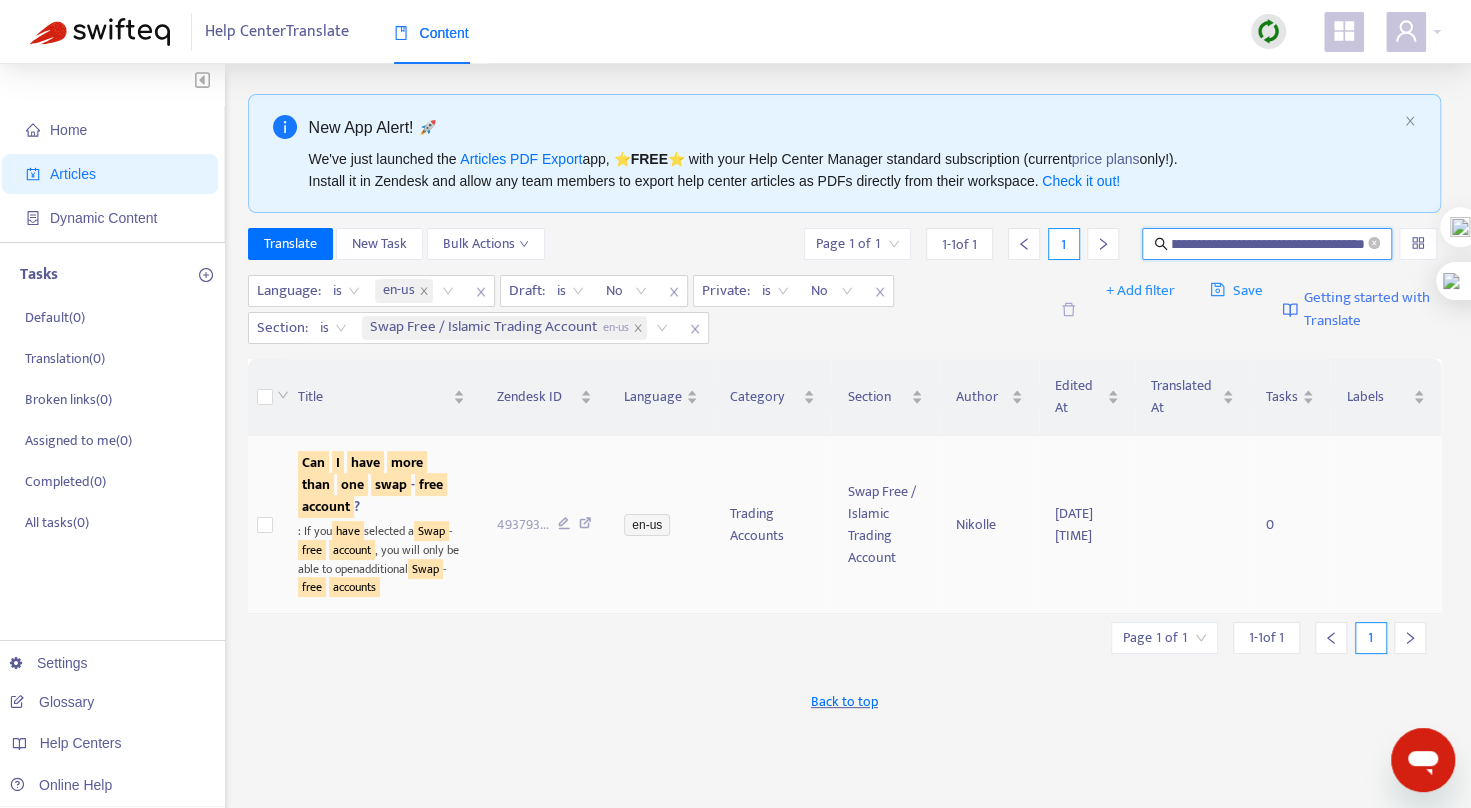 scroll, scrollTop: 0, scrollLeft: 0, axis: both 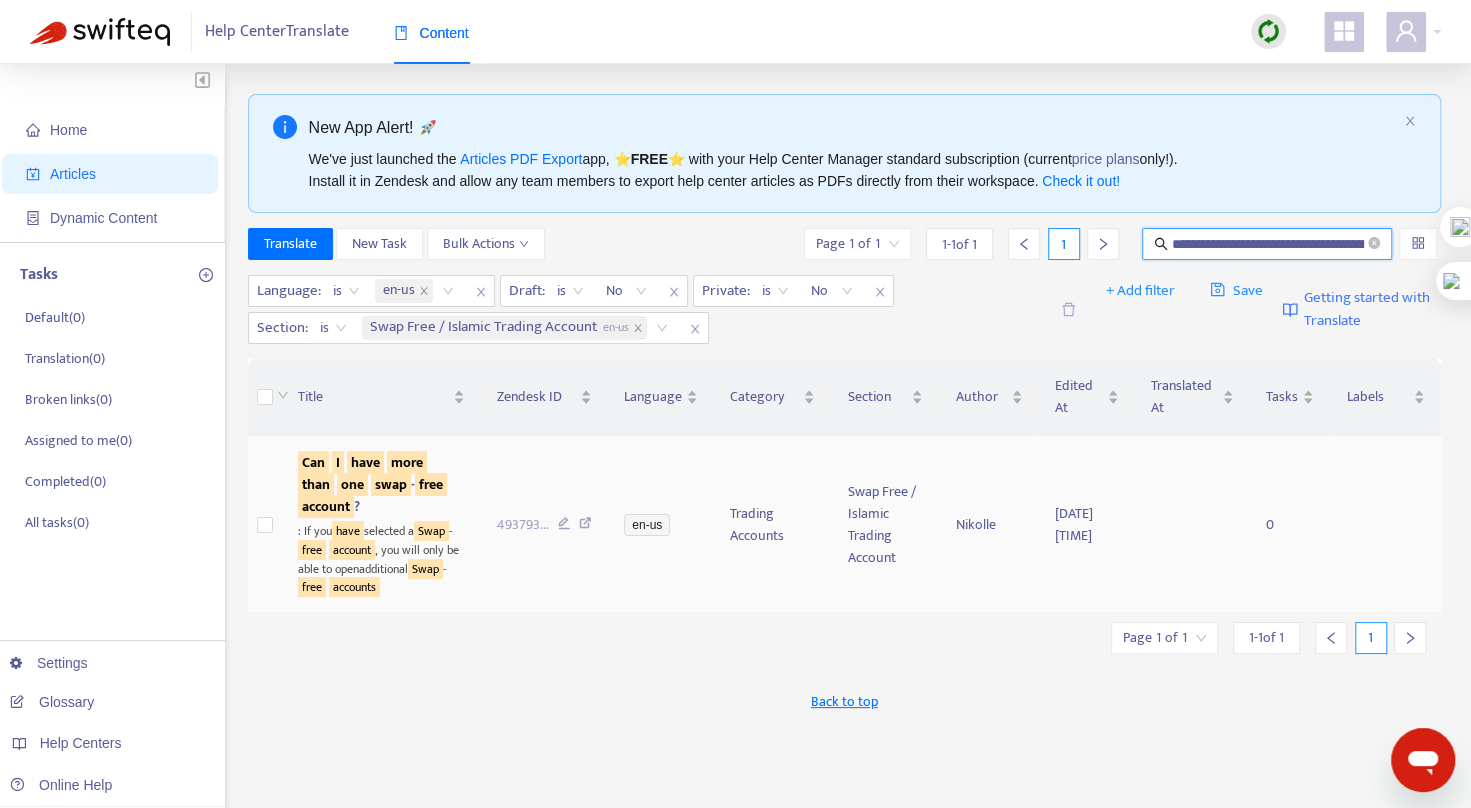 click on "Can   I   have   more   than   one   swap - free   account ? : If you  have  selected a  Swap - free   account , you will only be able to openadditional  Swap - free   accounts" at bounding box center [381, 525] 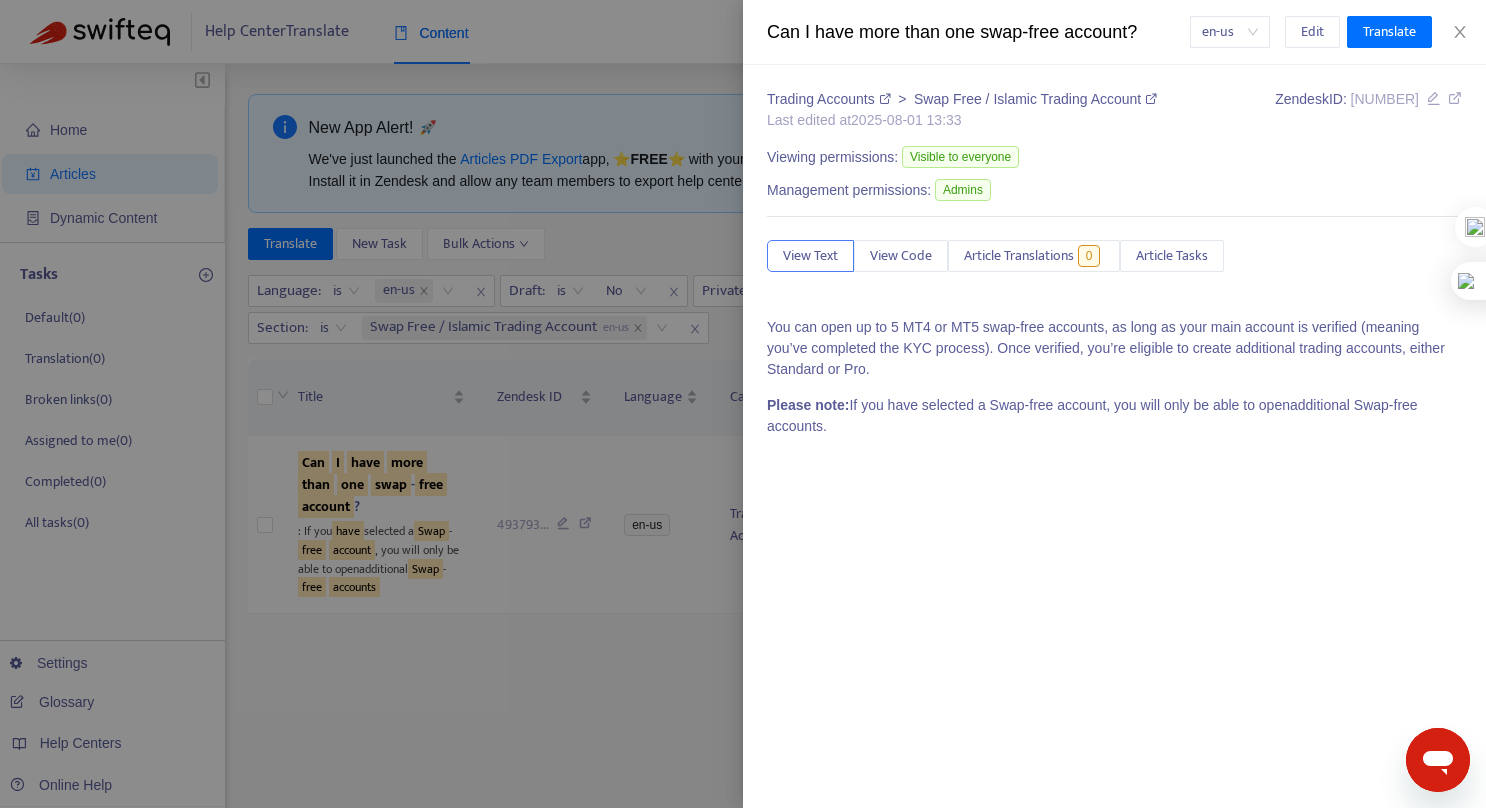 click at bounding box center (743, 404) 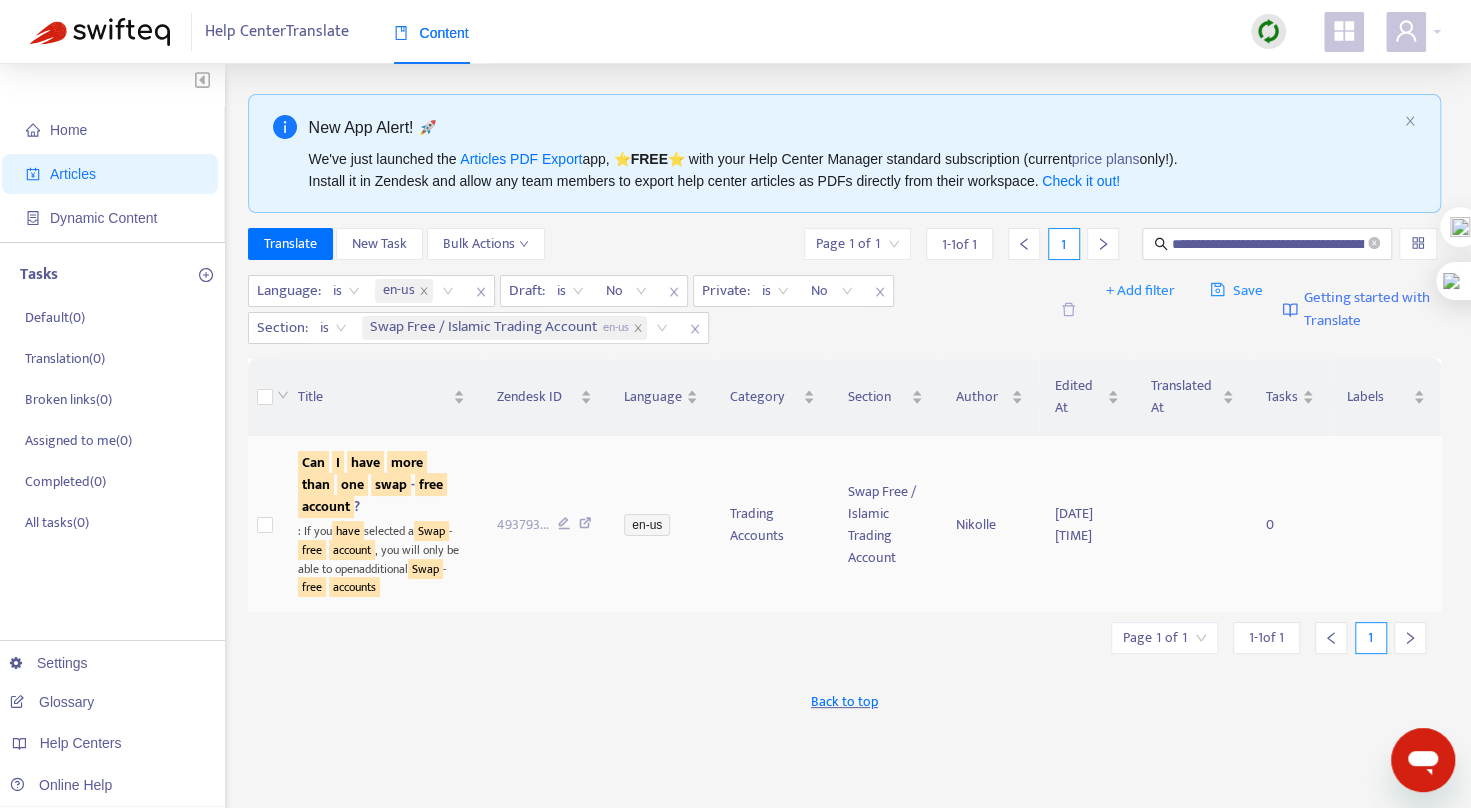 click on "more" at bounding box center [407, 462] 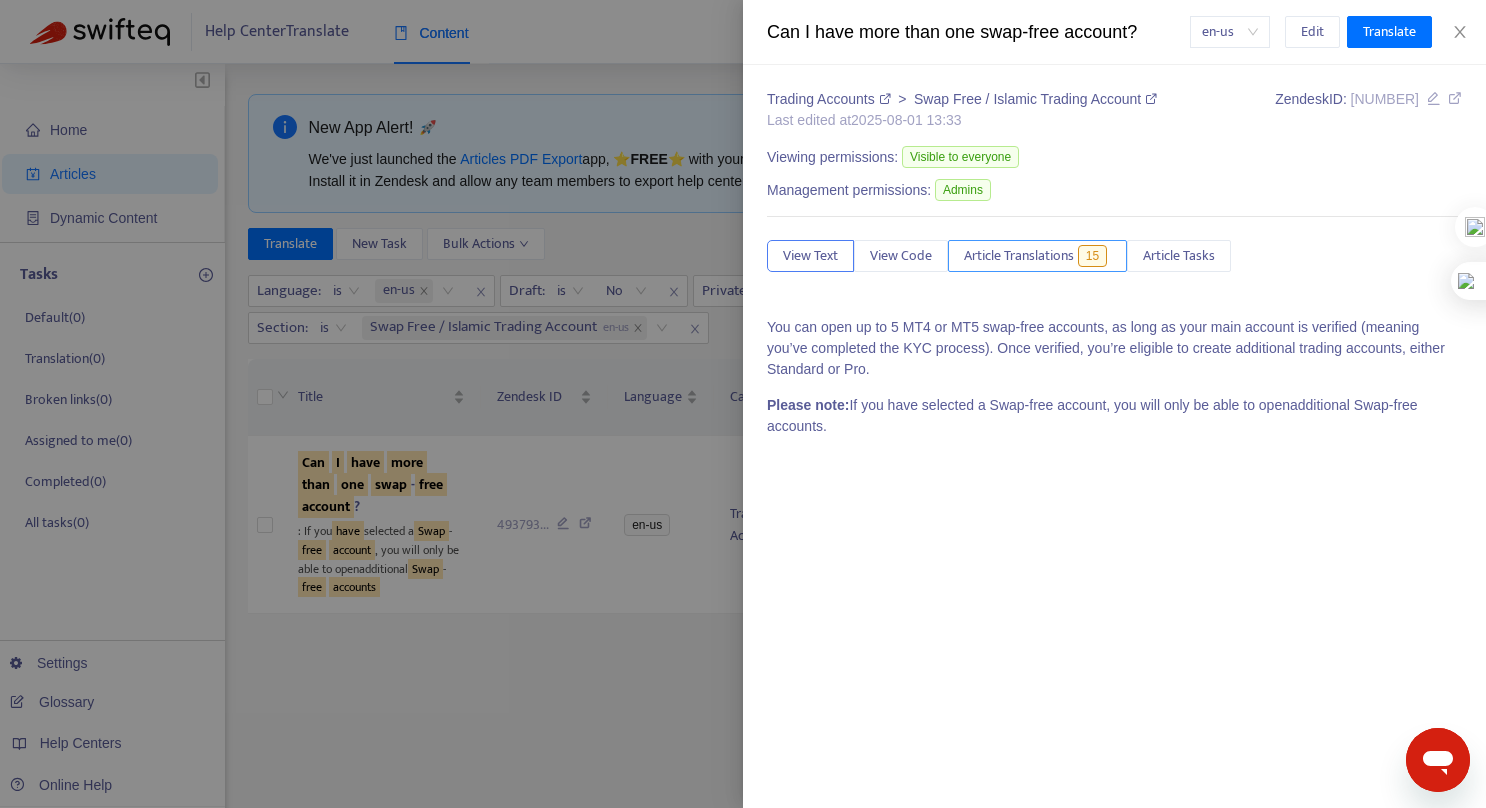 click on "Article Translations" at bounding box center [1019, 256] 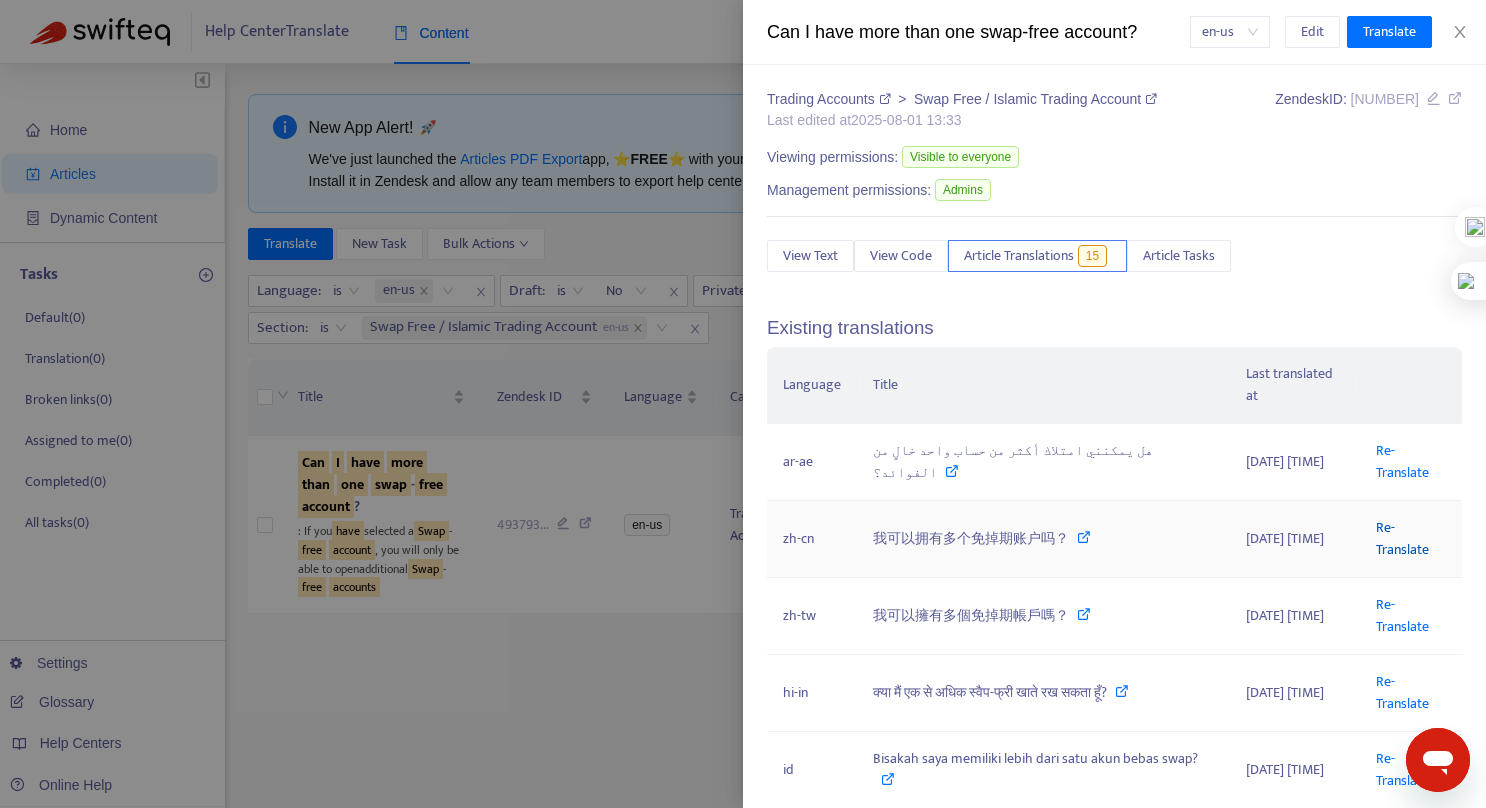 click on "Re-Translate" at bounding box center [1402, 538] 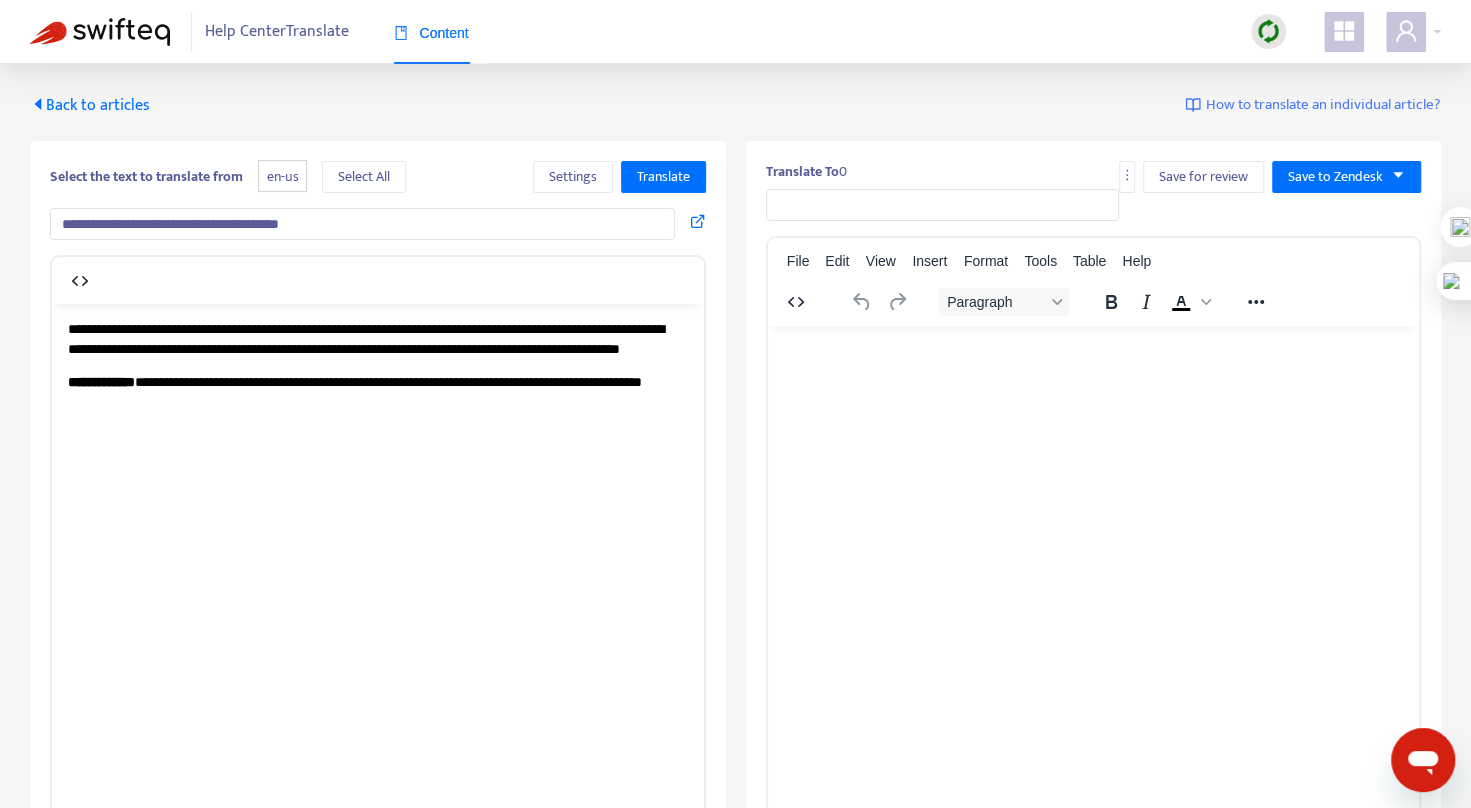 scroll, scrollTop: 0, scrollLeft: 0, axis: both 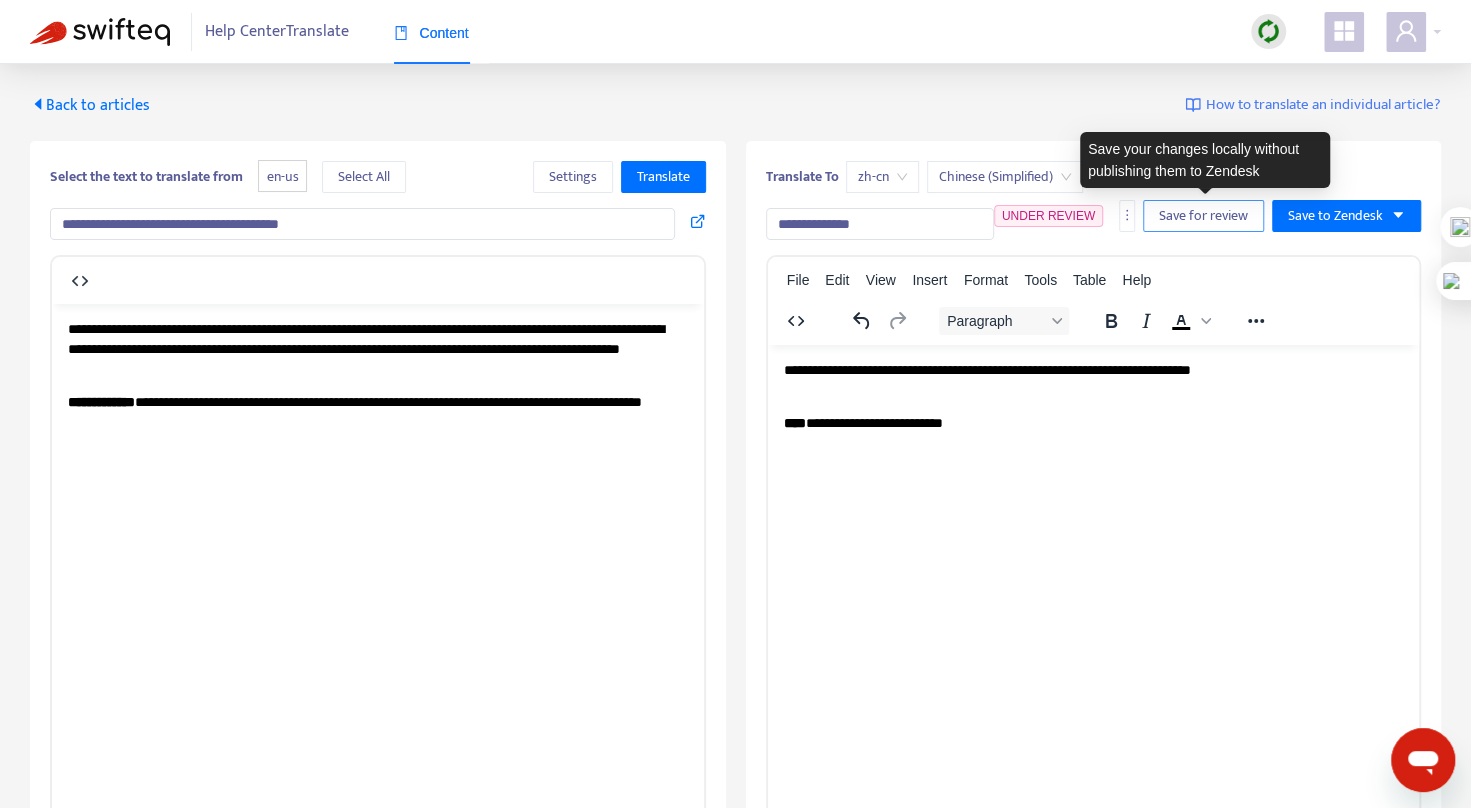 click on "Save for review" at bounding box center [1203, 216] 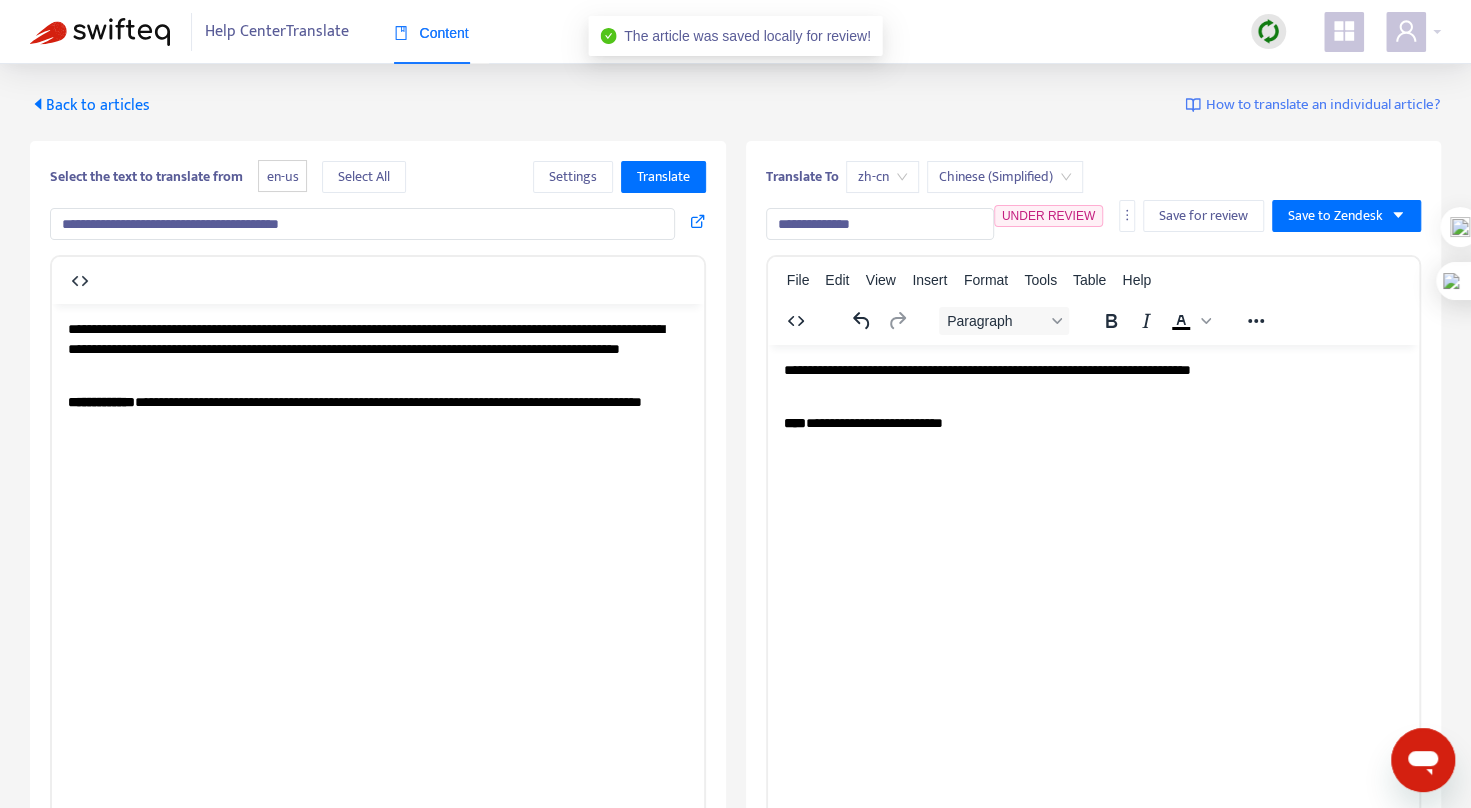 click on "Back to articles" at bounding box center (90, 105) 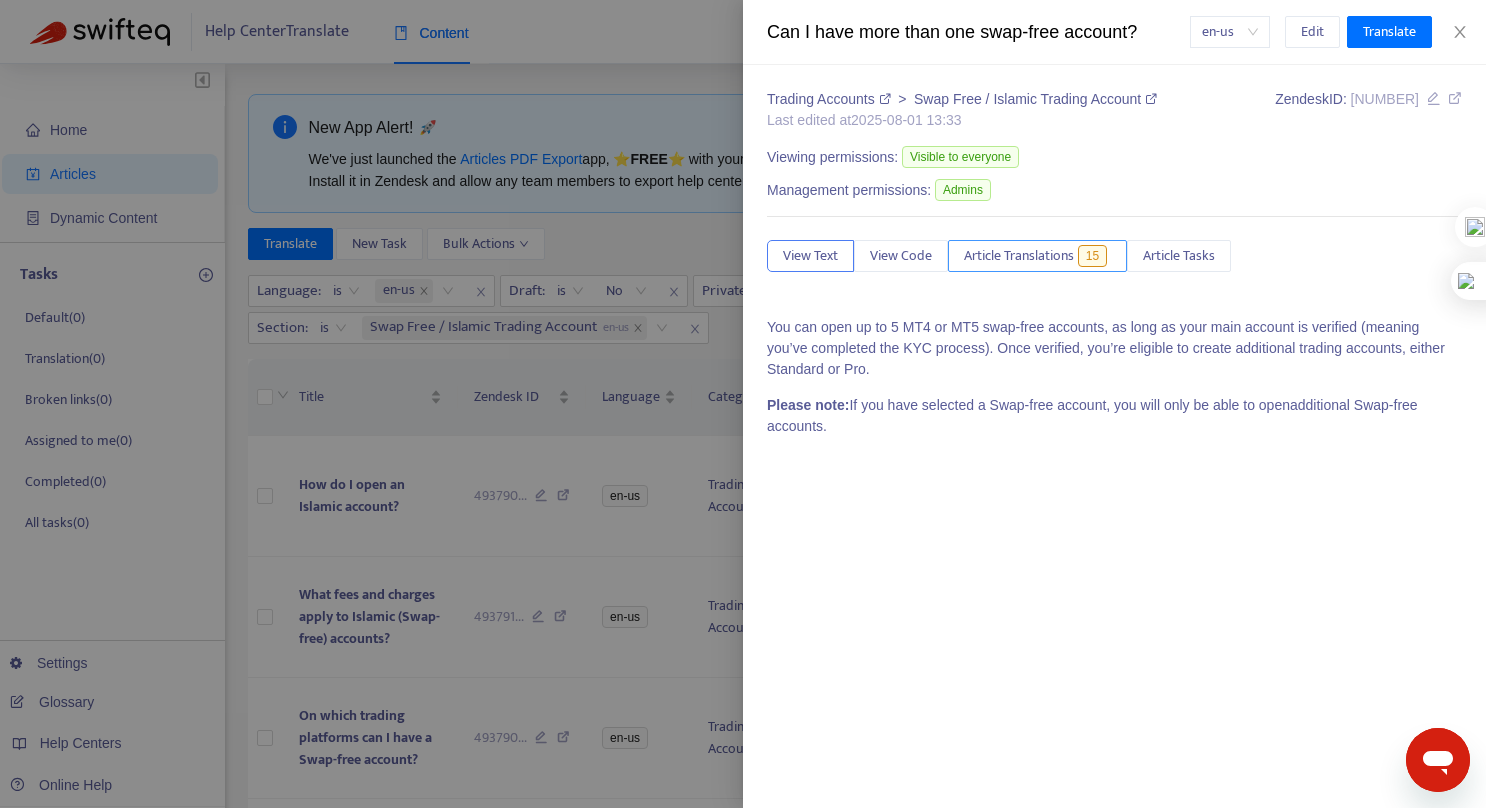 click on "Article Translations" at bounding box center [1019, 256] 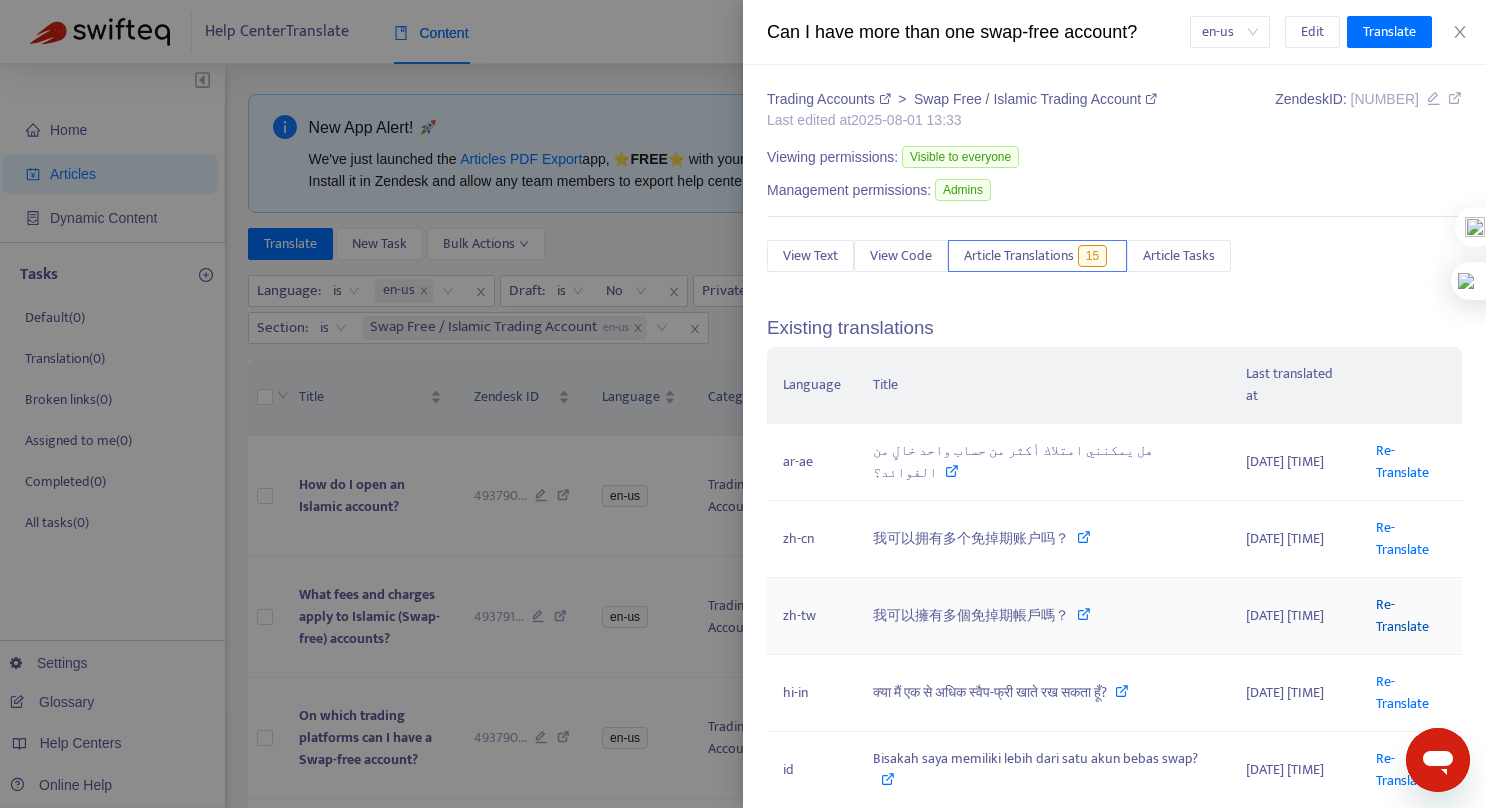click on "Re-Translate" at bounding box center (1402, 615) 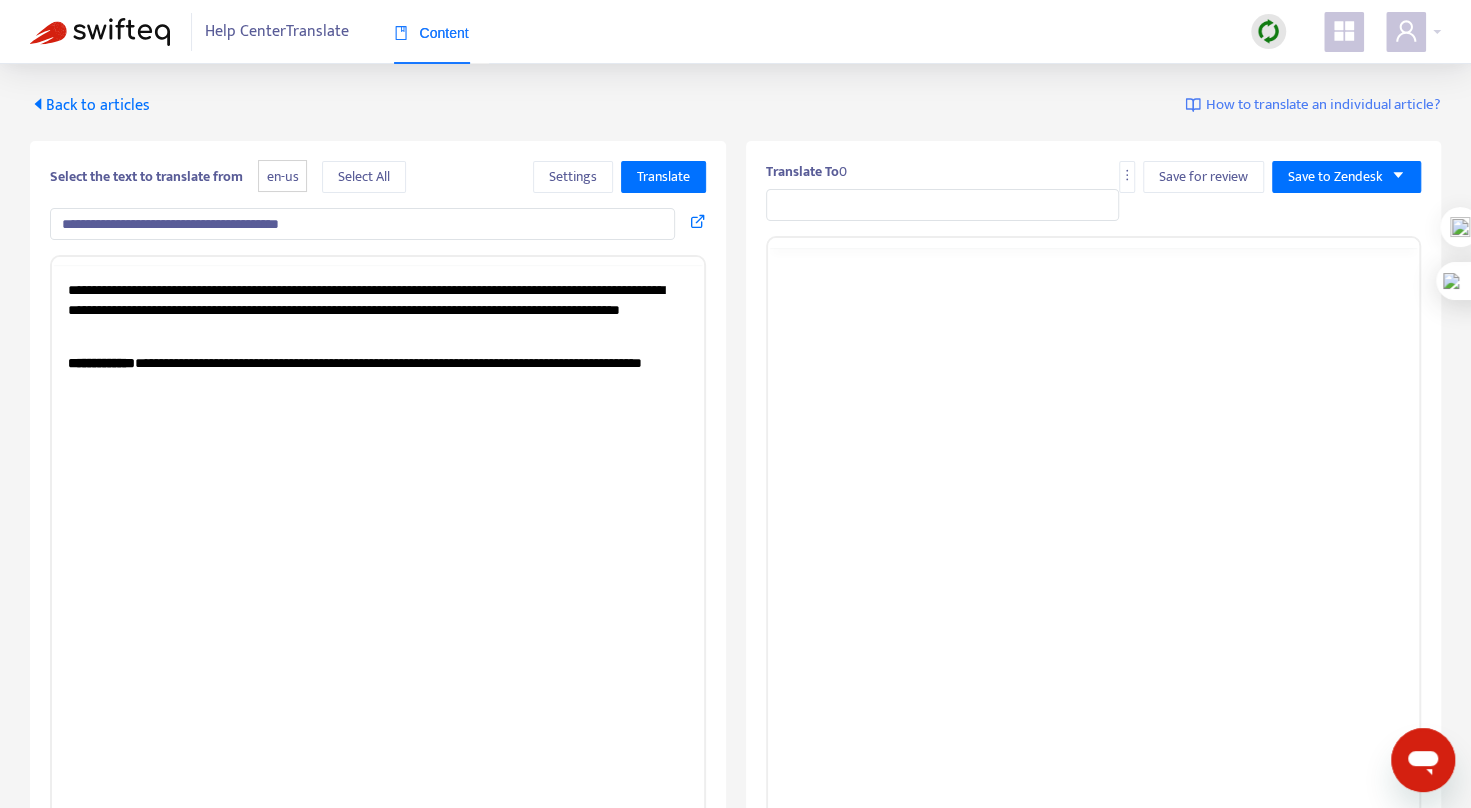 scroll, scrollTop: 0, scrollLeft: 0, axis: both 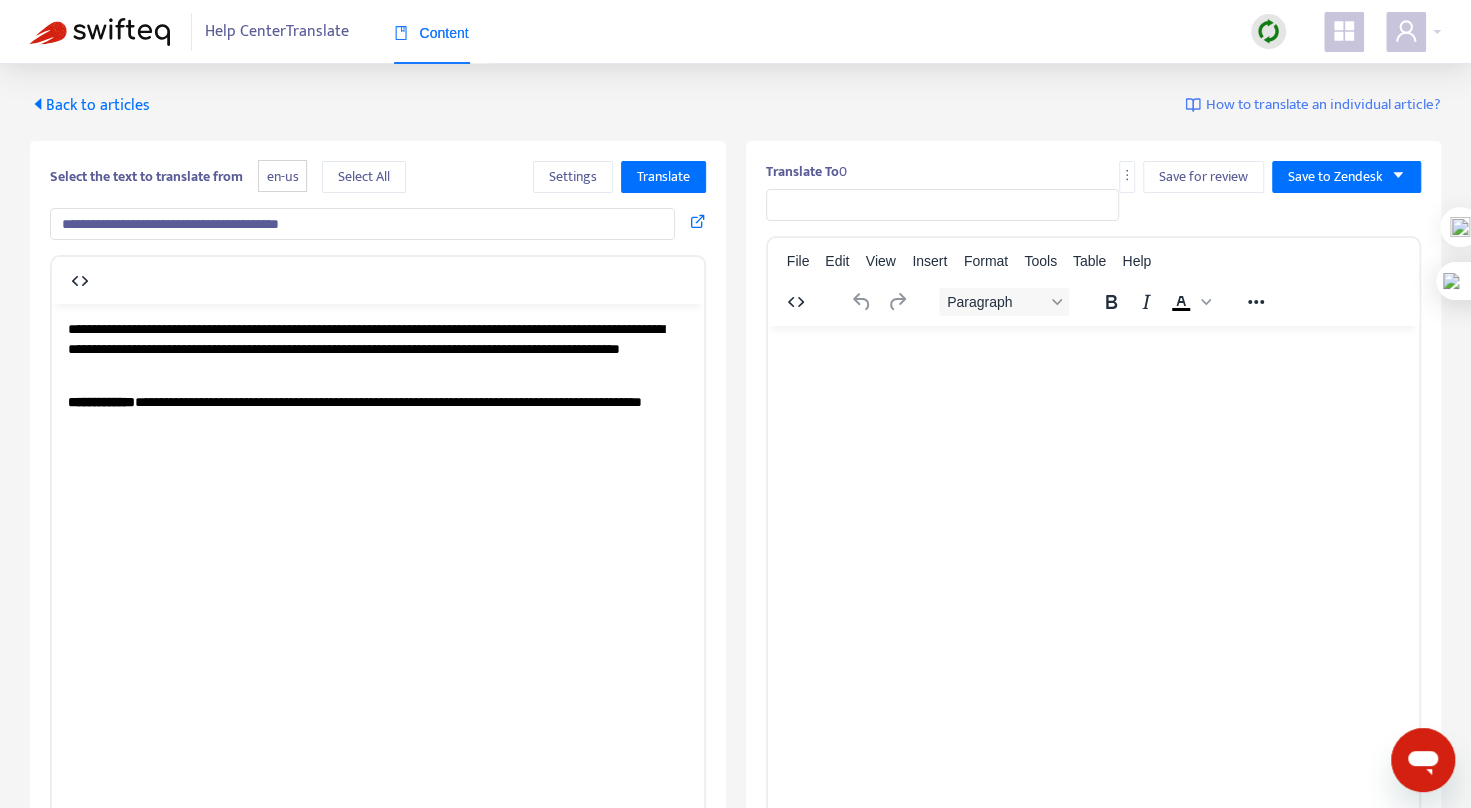 type on "**********" 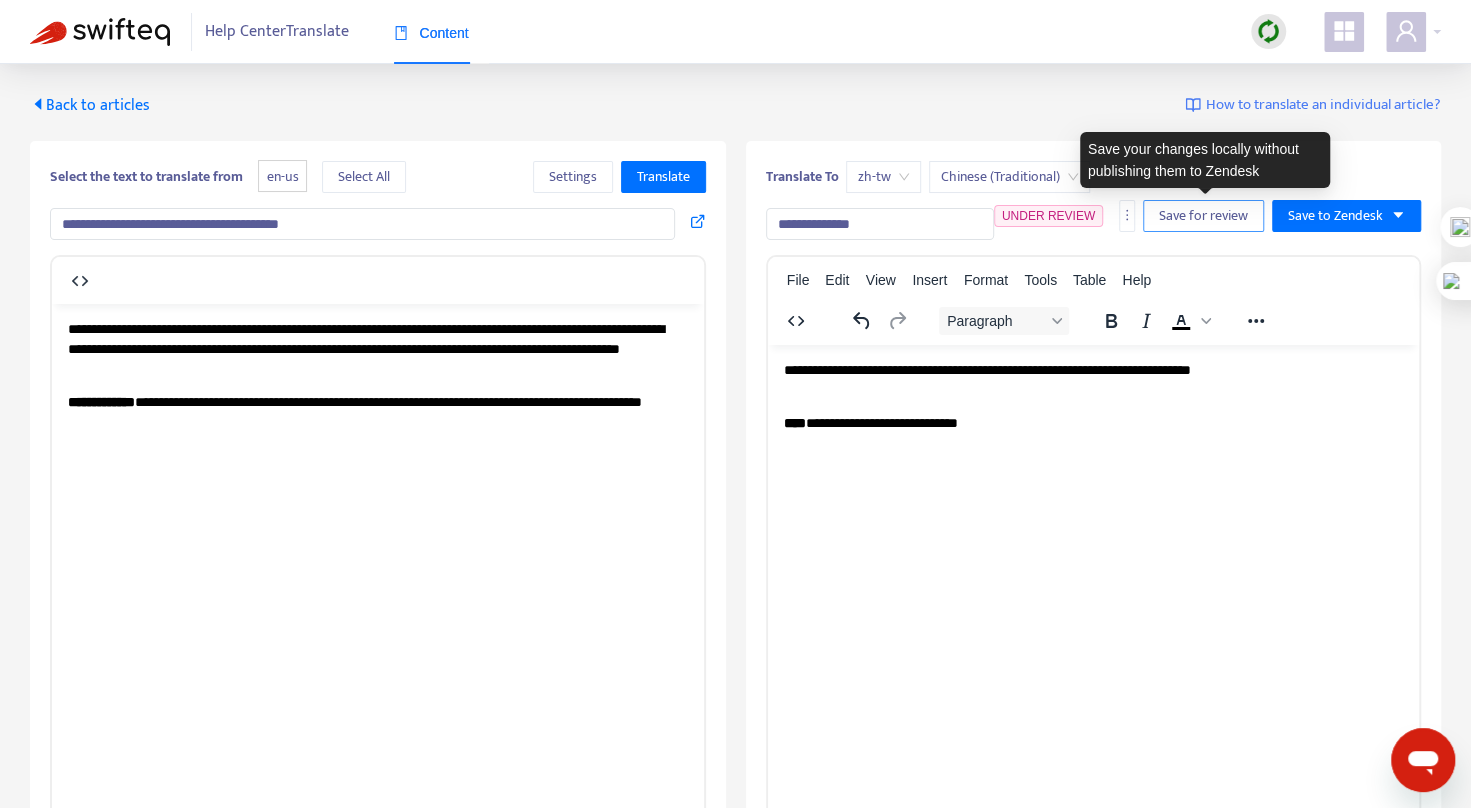 click on "Save for review" at bounding box center [1203, 216] 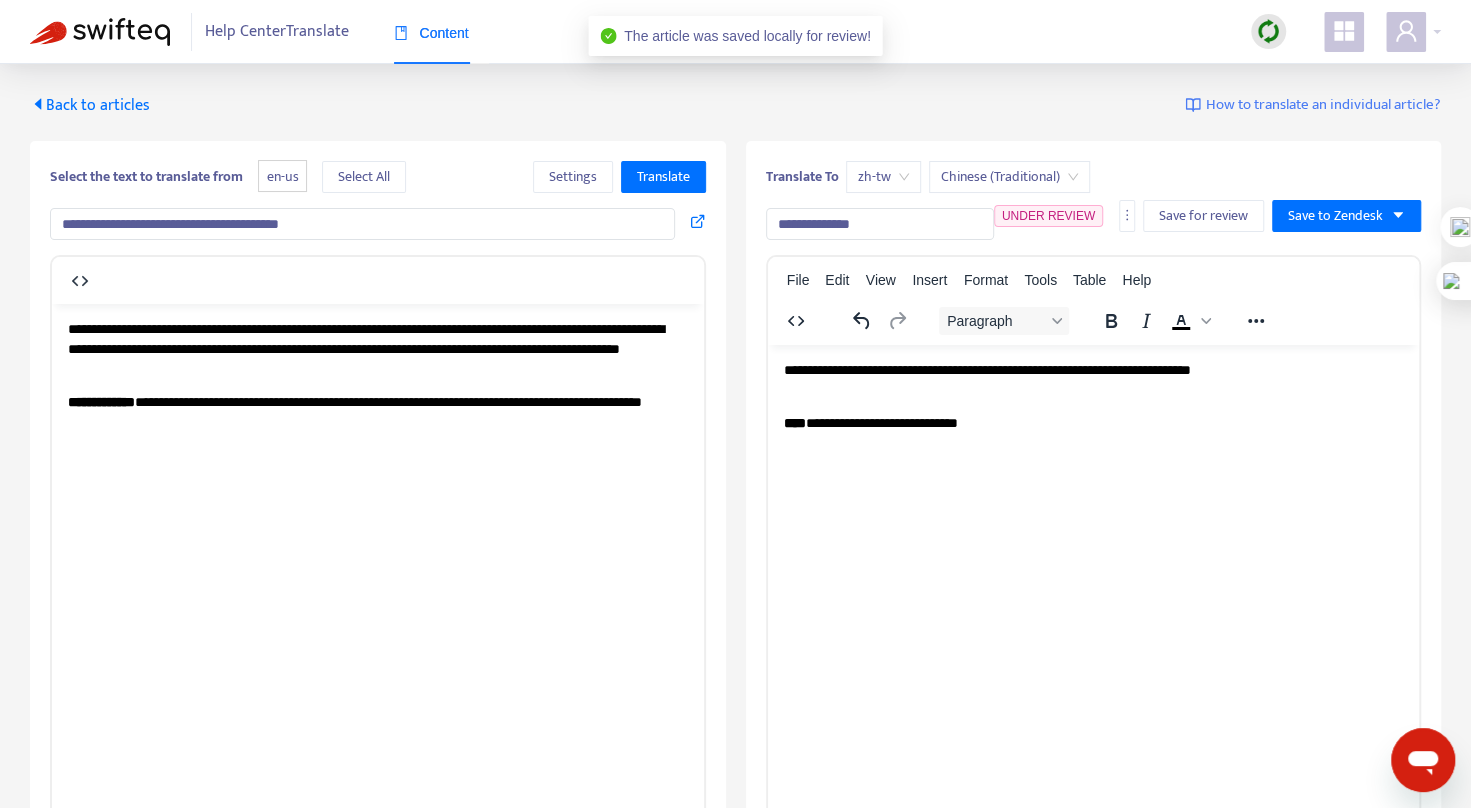 click on "Back to articles" at bounding box center (90, 105) 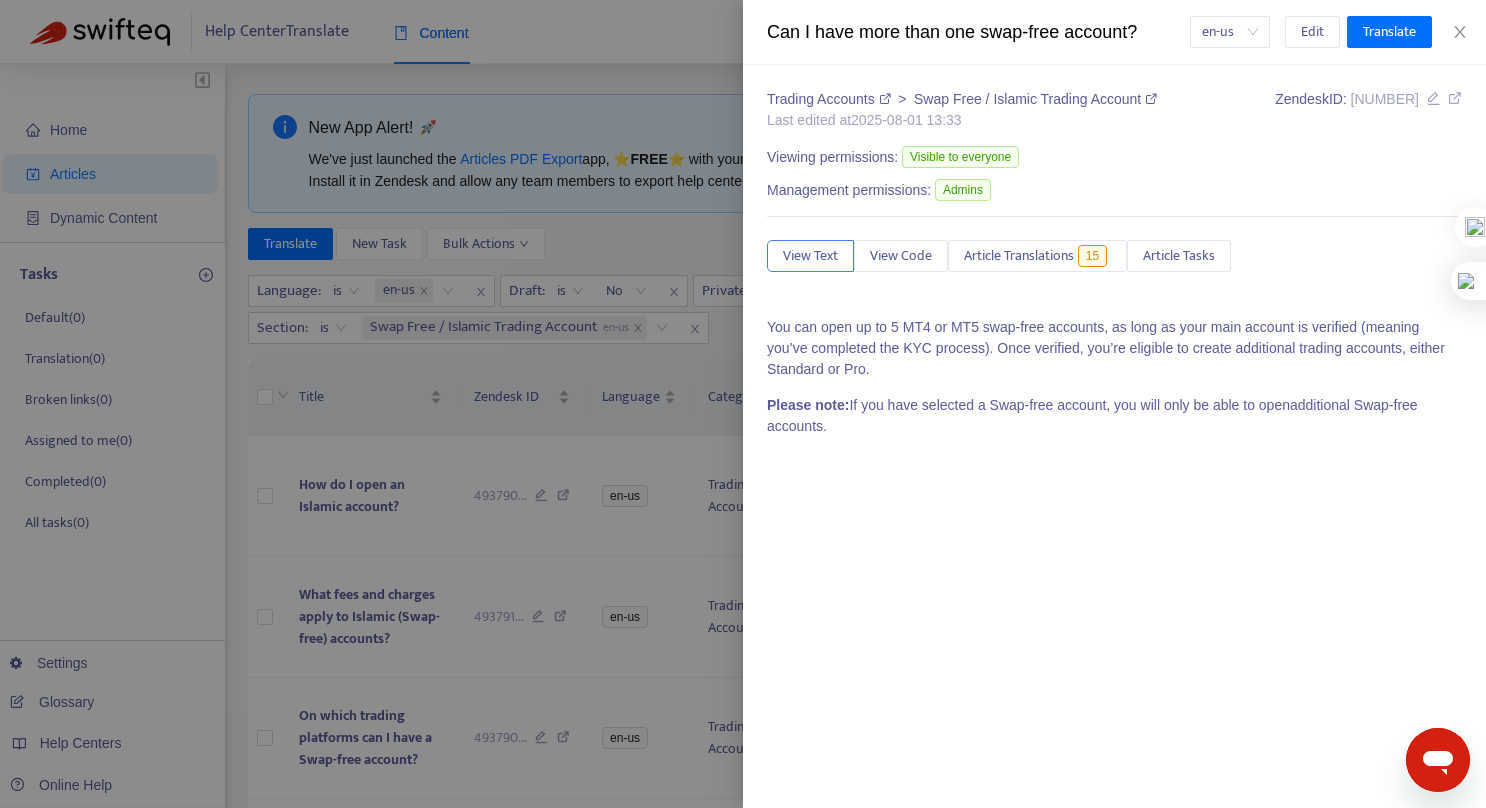 click at bounding box center [743, 404] 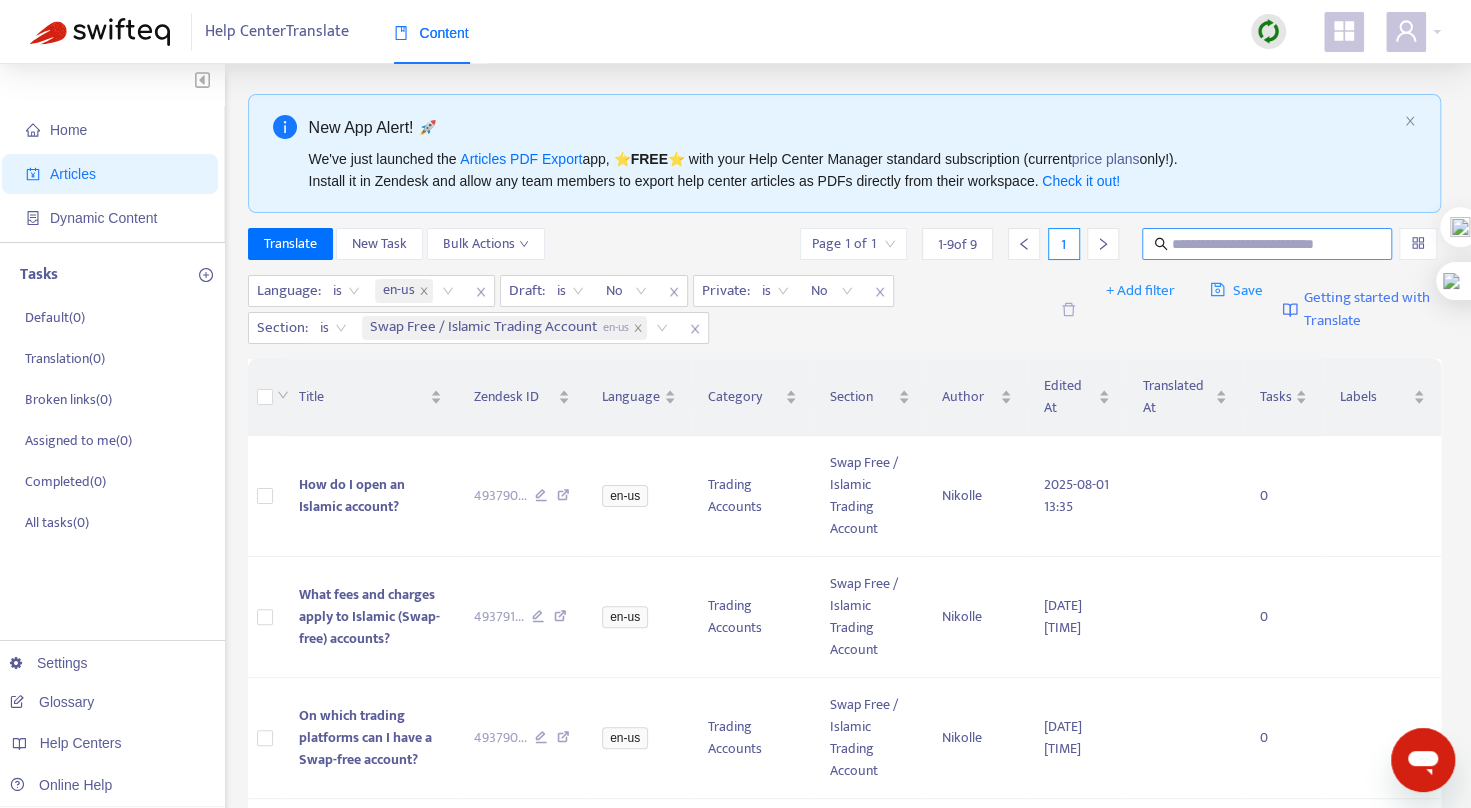 click at bounding box center (1268, 244) 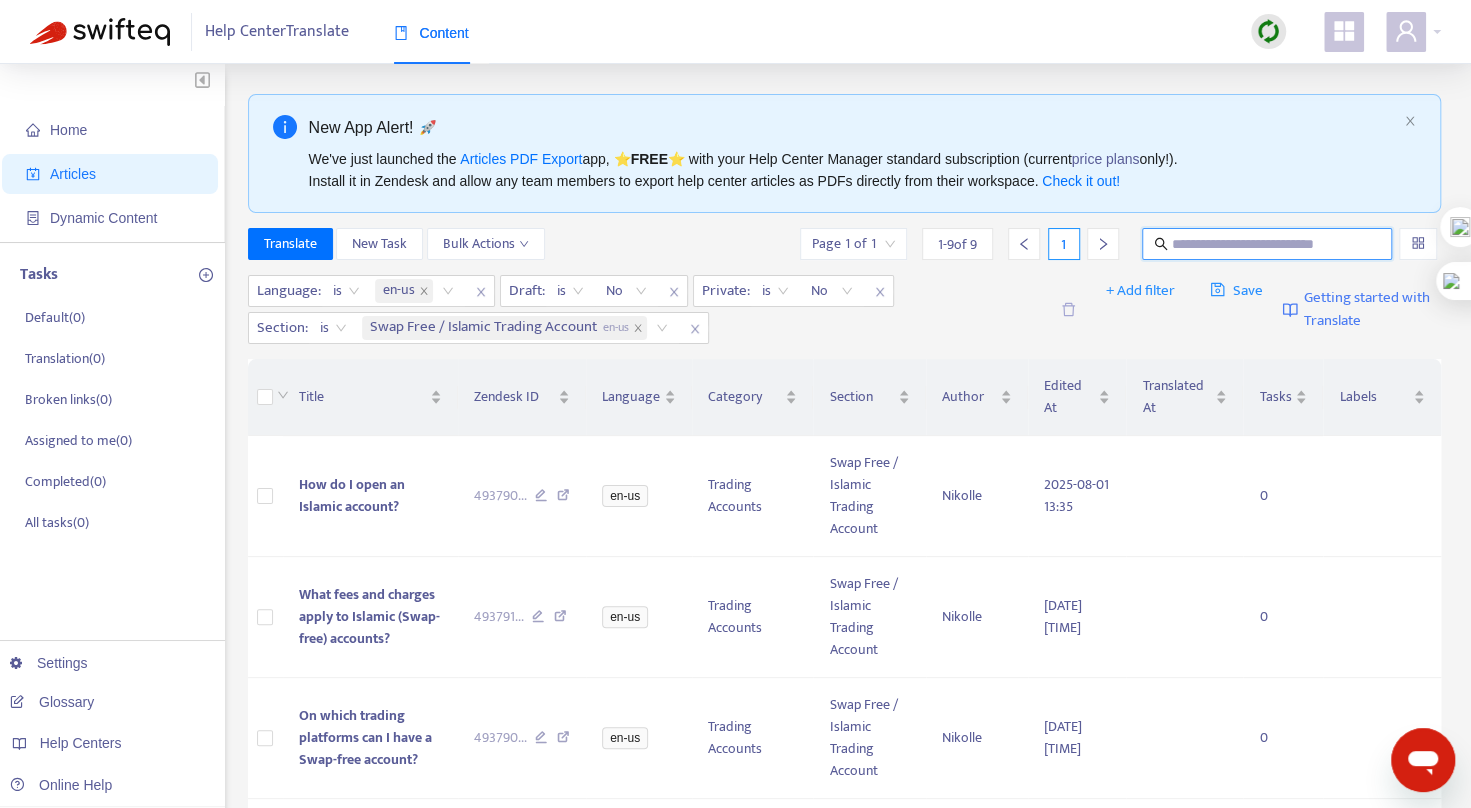 paste on "**********" 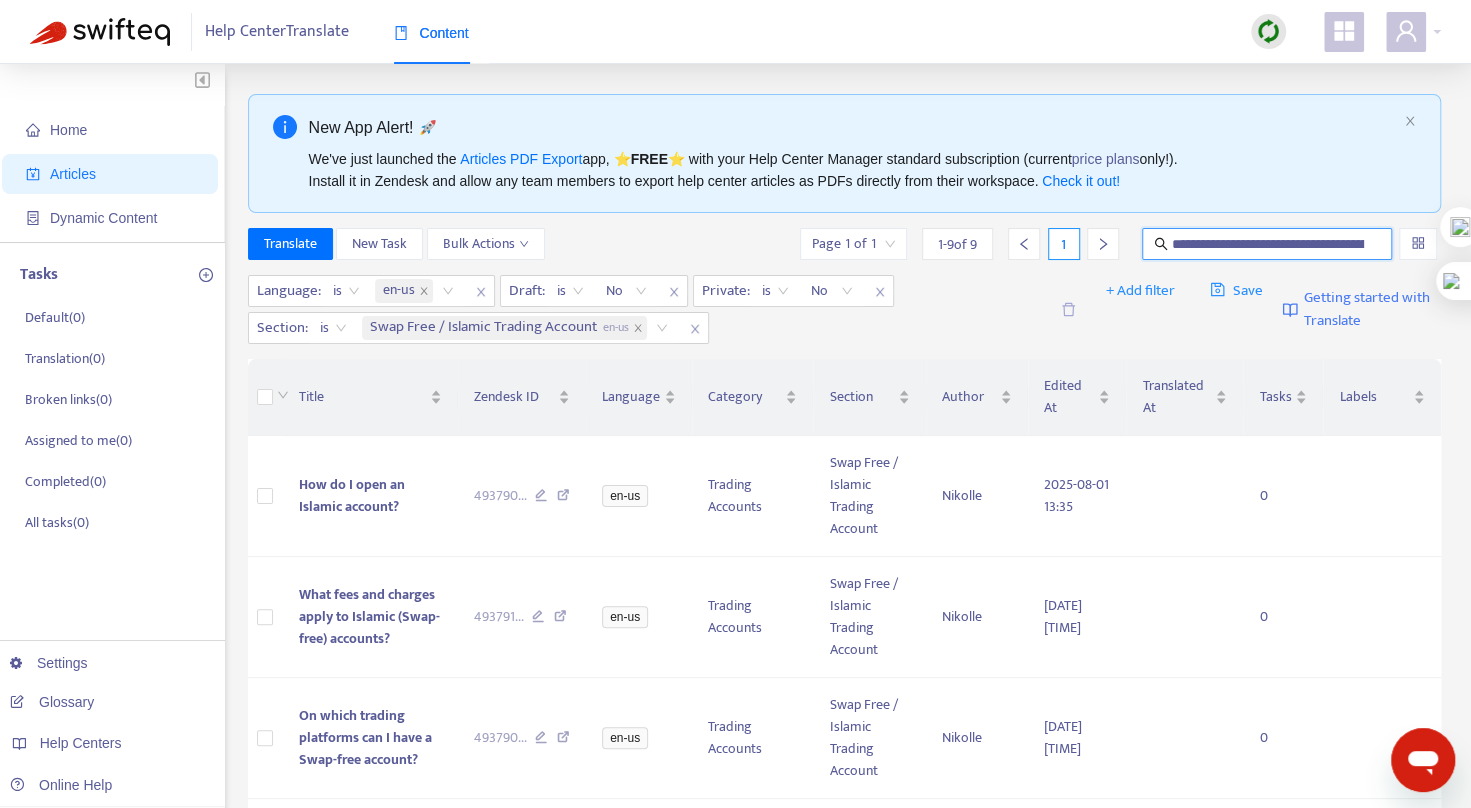 scroll, scrollTop: 0, scrollLeft: 117, axis: horizontal 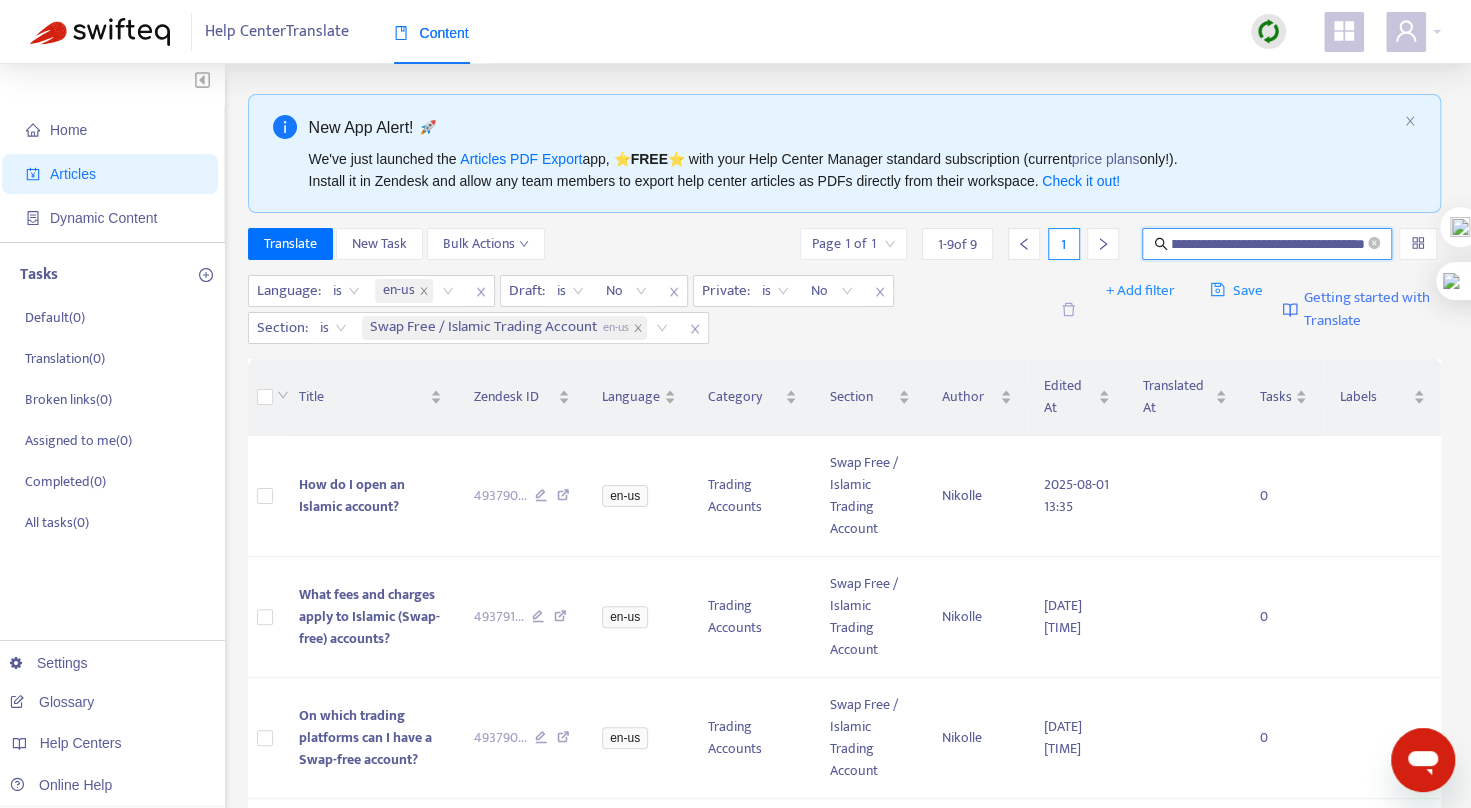 type on "**********" 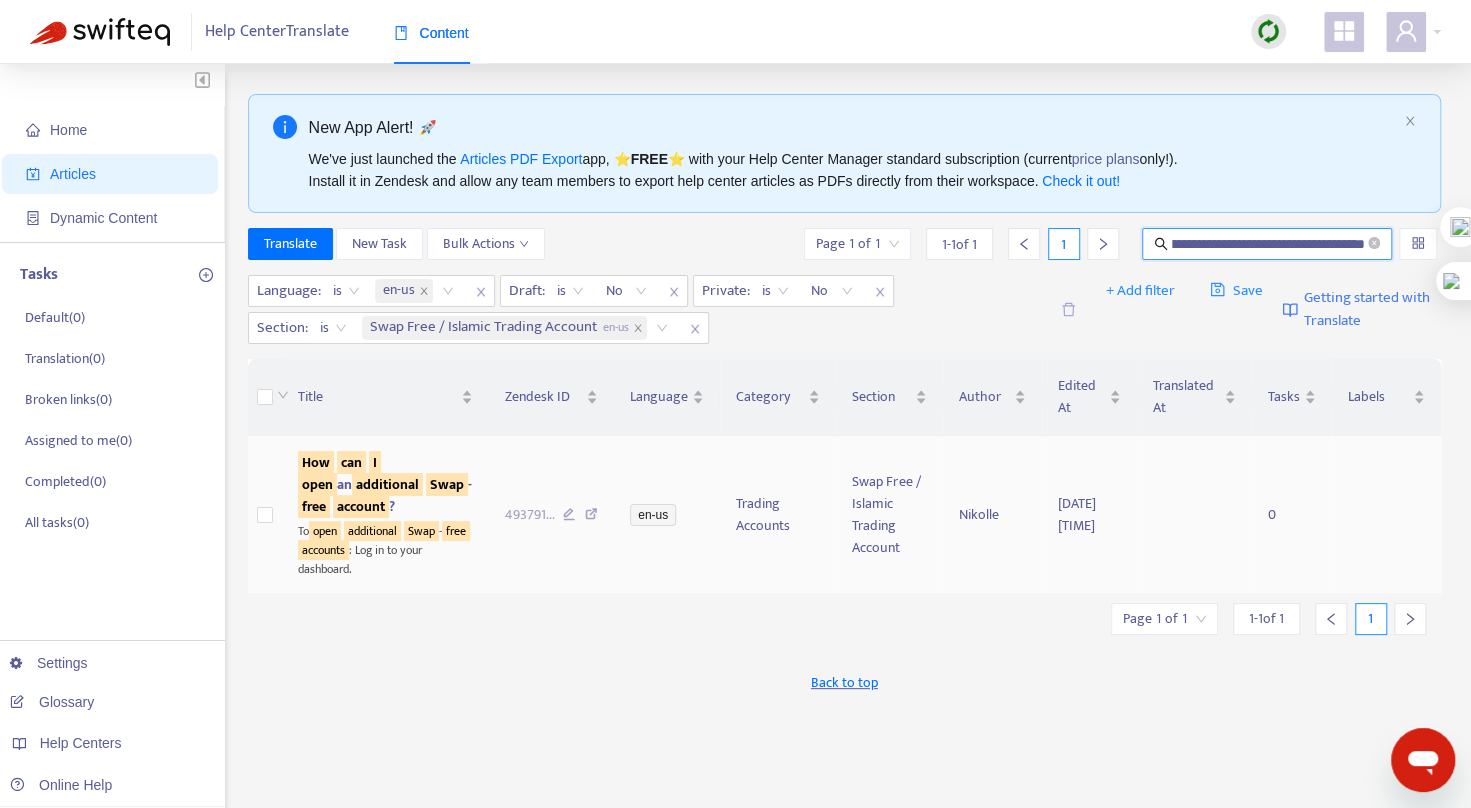 click on "additional" at bounding box center (387, 484) 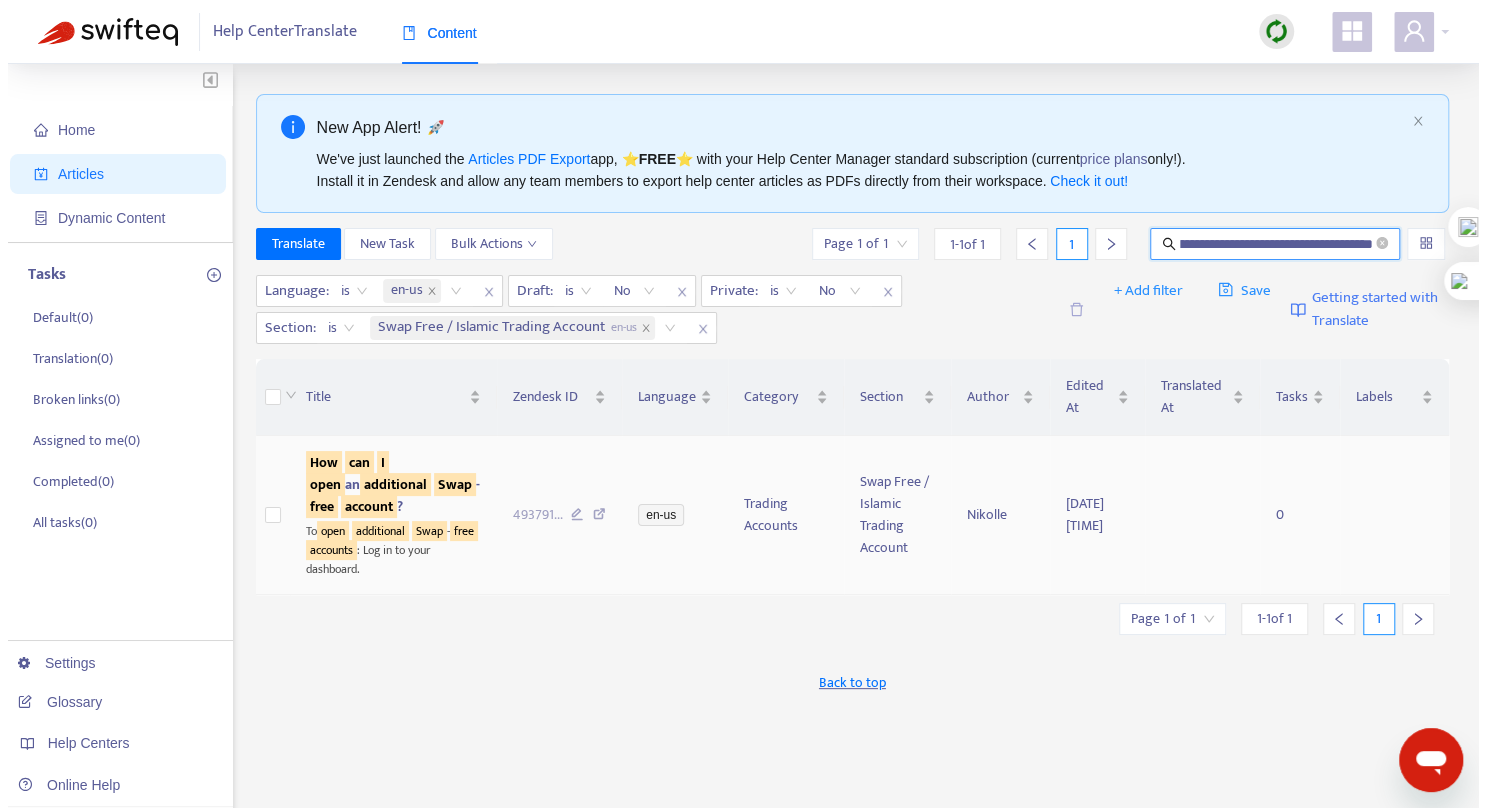 scroll, scrollTop: 0, scrollLeft: 0, axis: both 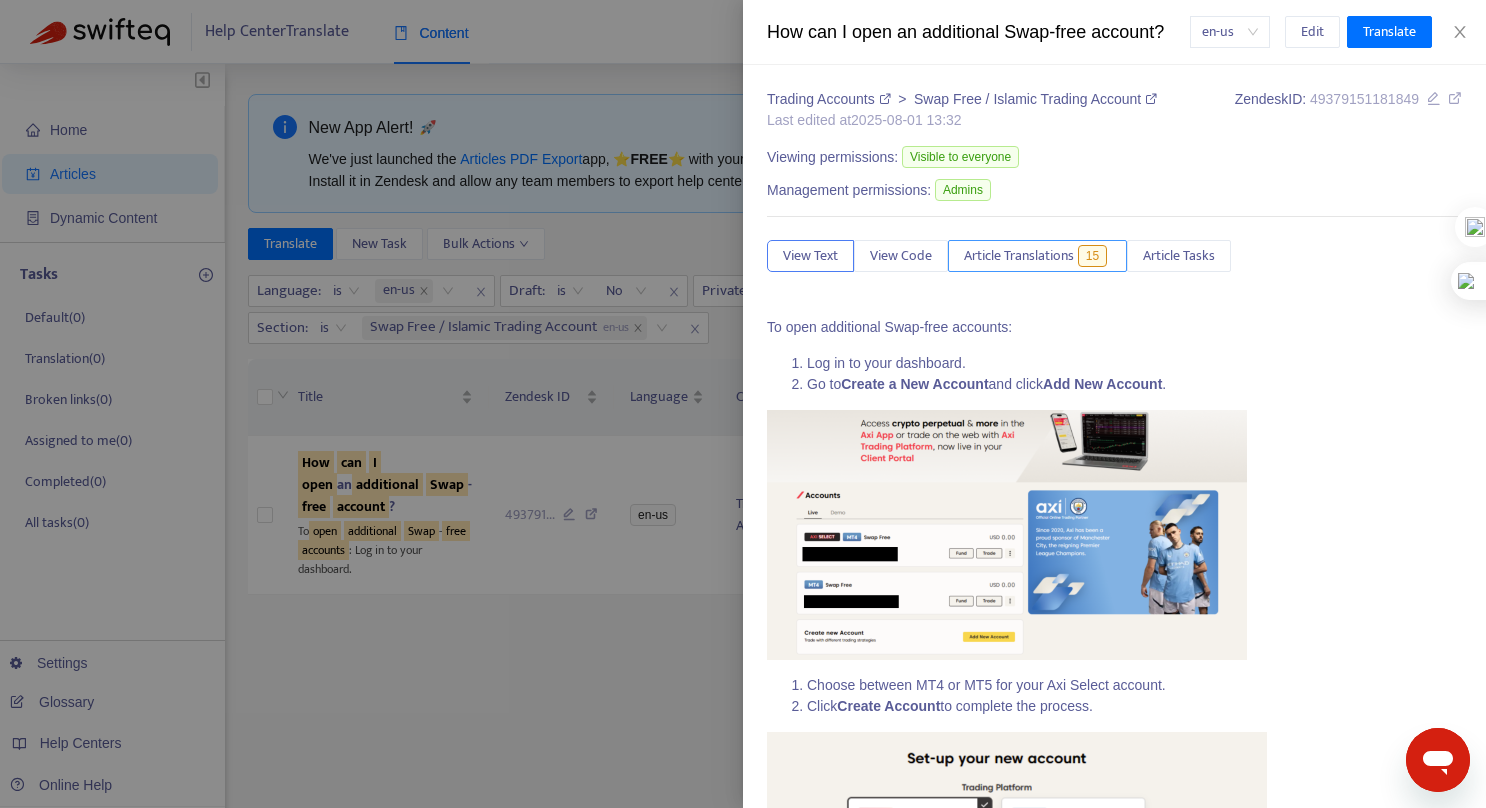 click on "Article Translations" at bounding box center [1019, 256] 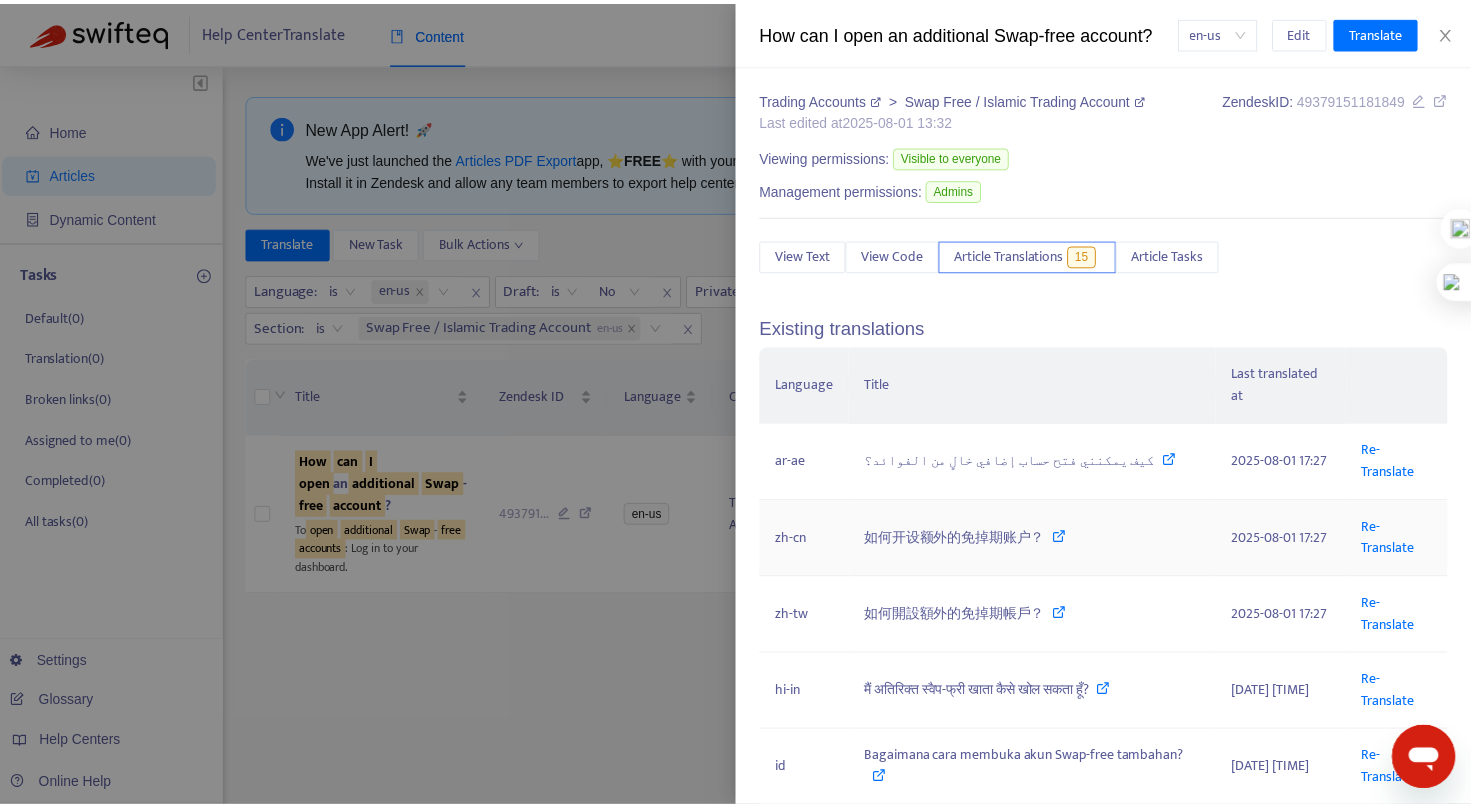 scroll, scrollTop: 100, scrollLeft: 0, axis: vertical 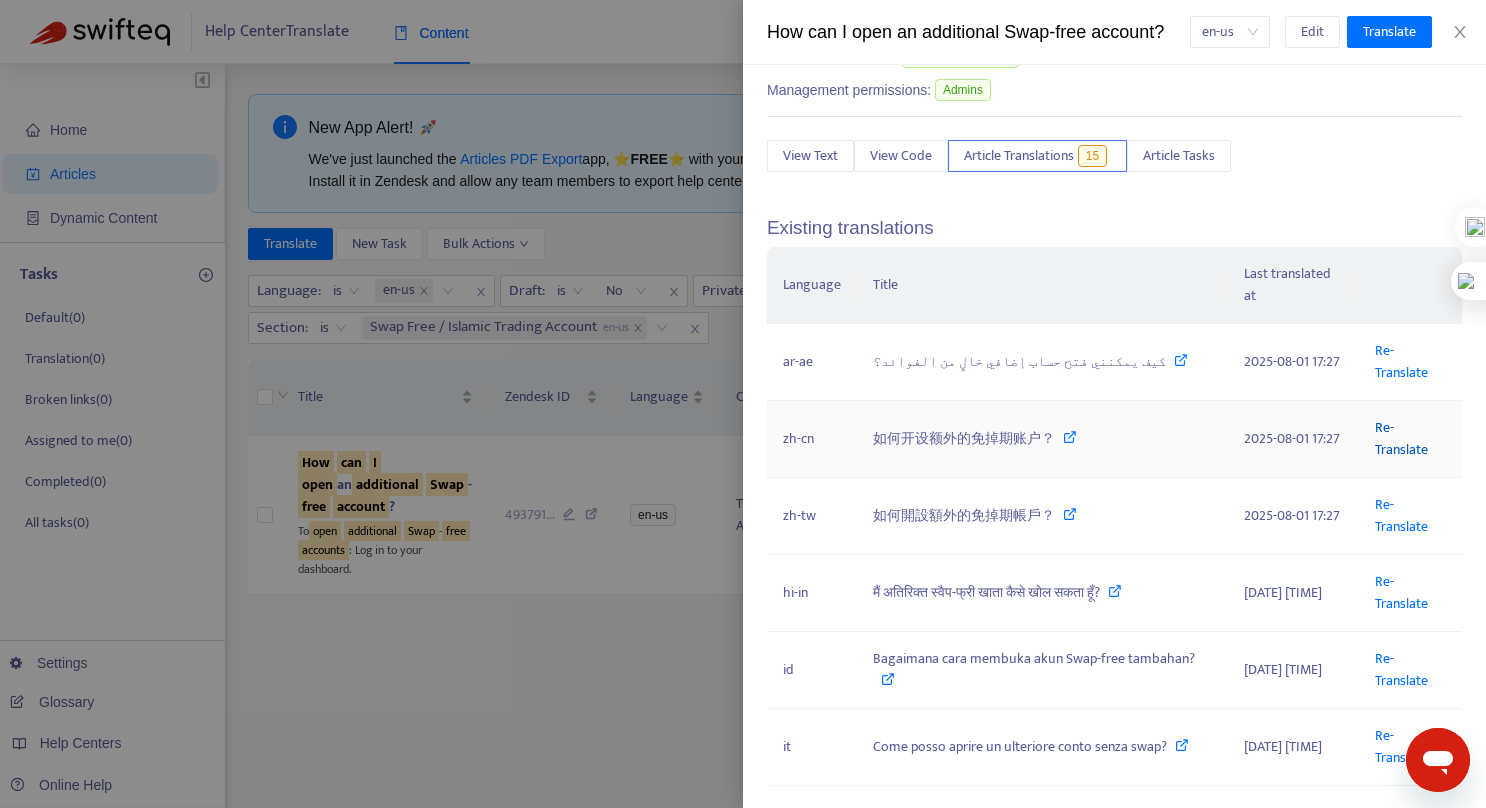 click on "Re-Translate" at bounding box center [1401, 438] 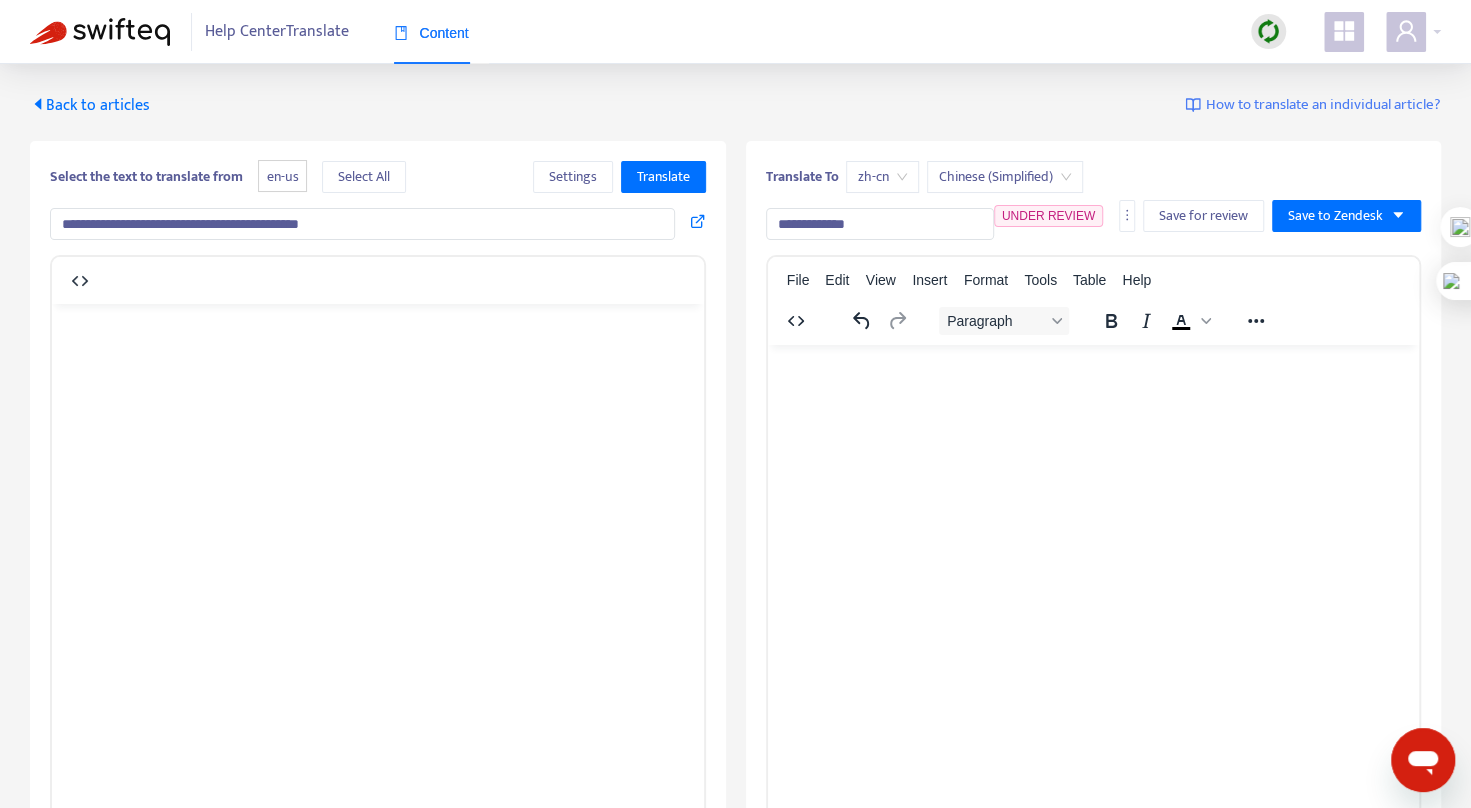 type on "**********" 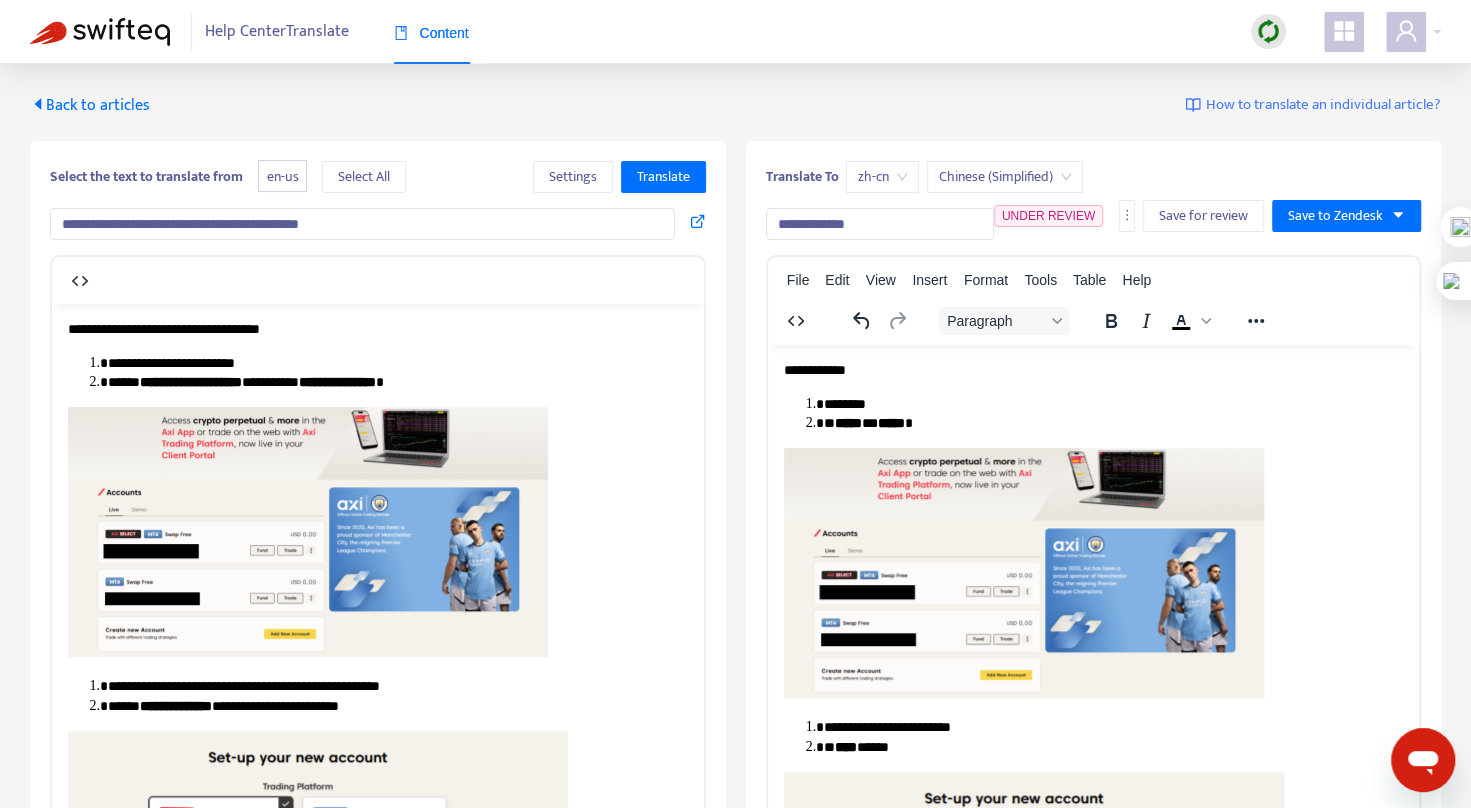 scroll, scrollTop: 0, scrollLeft: 0, axis: both 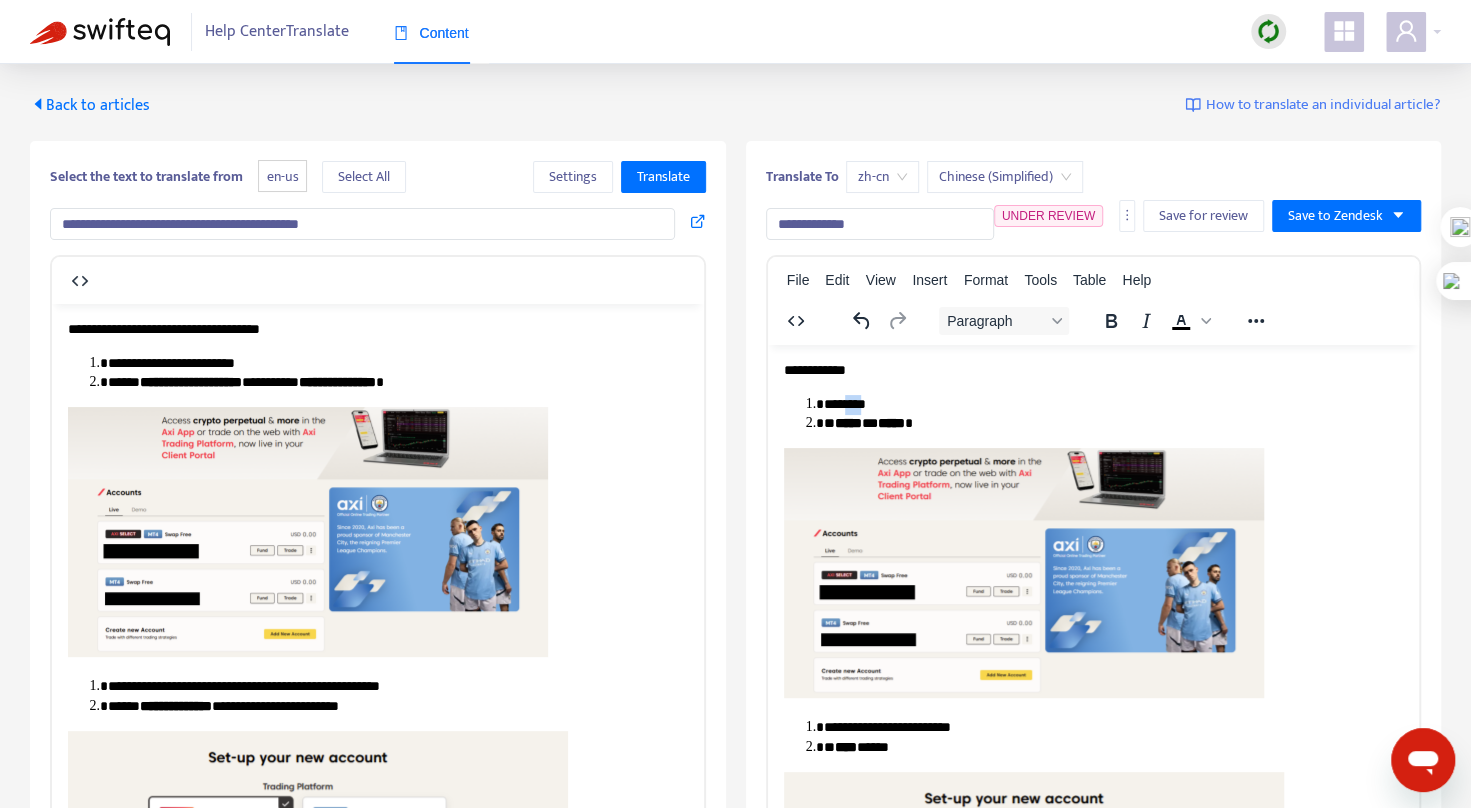 drag, startPoint x: 881, startPoint y: 404, endPoint x: 919, endPoint y: 400, distance: 38.209946 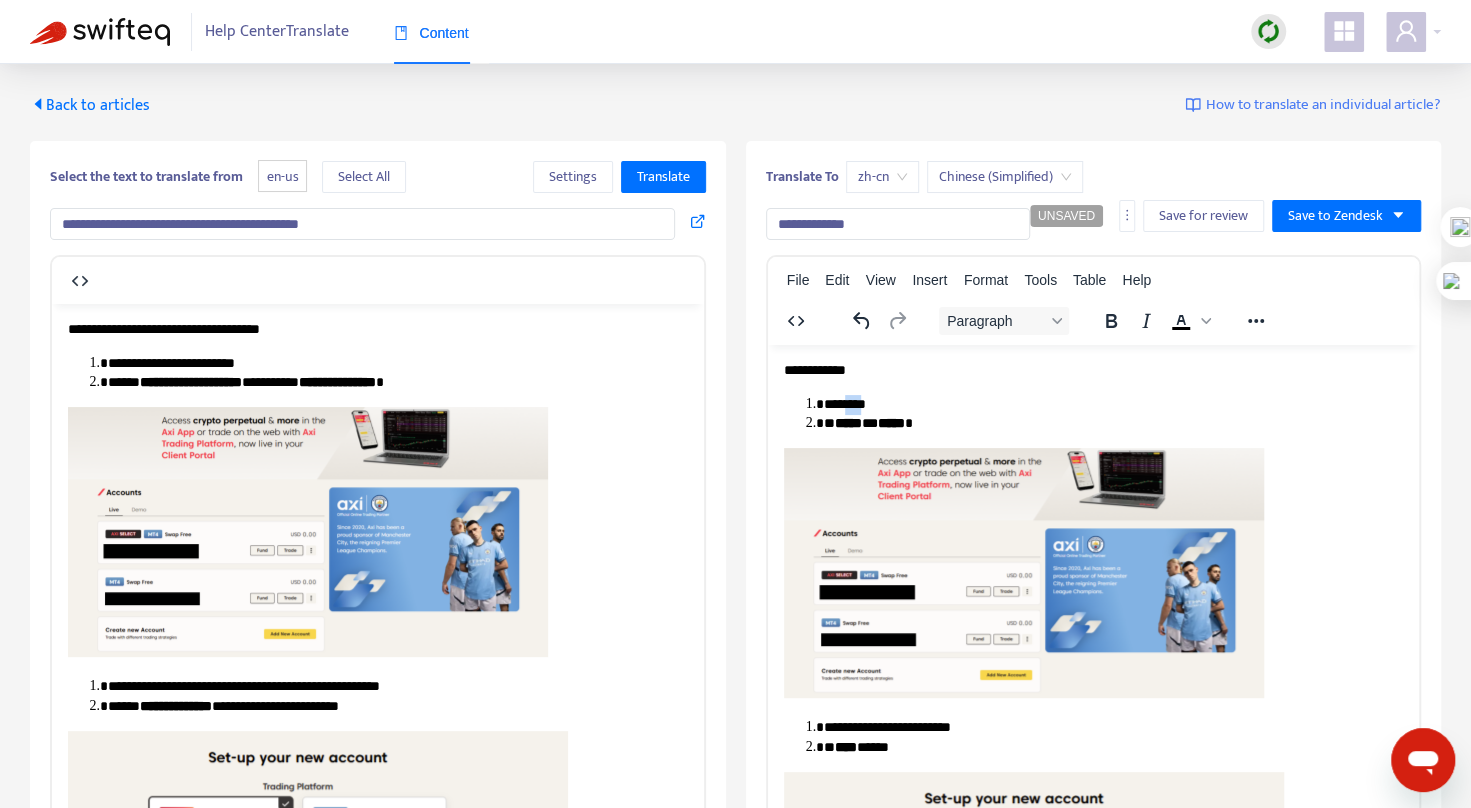 type 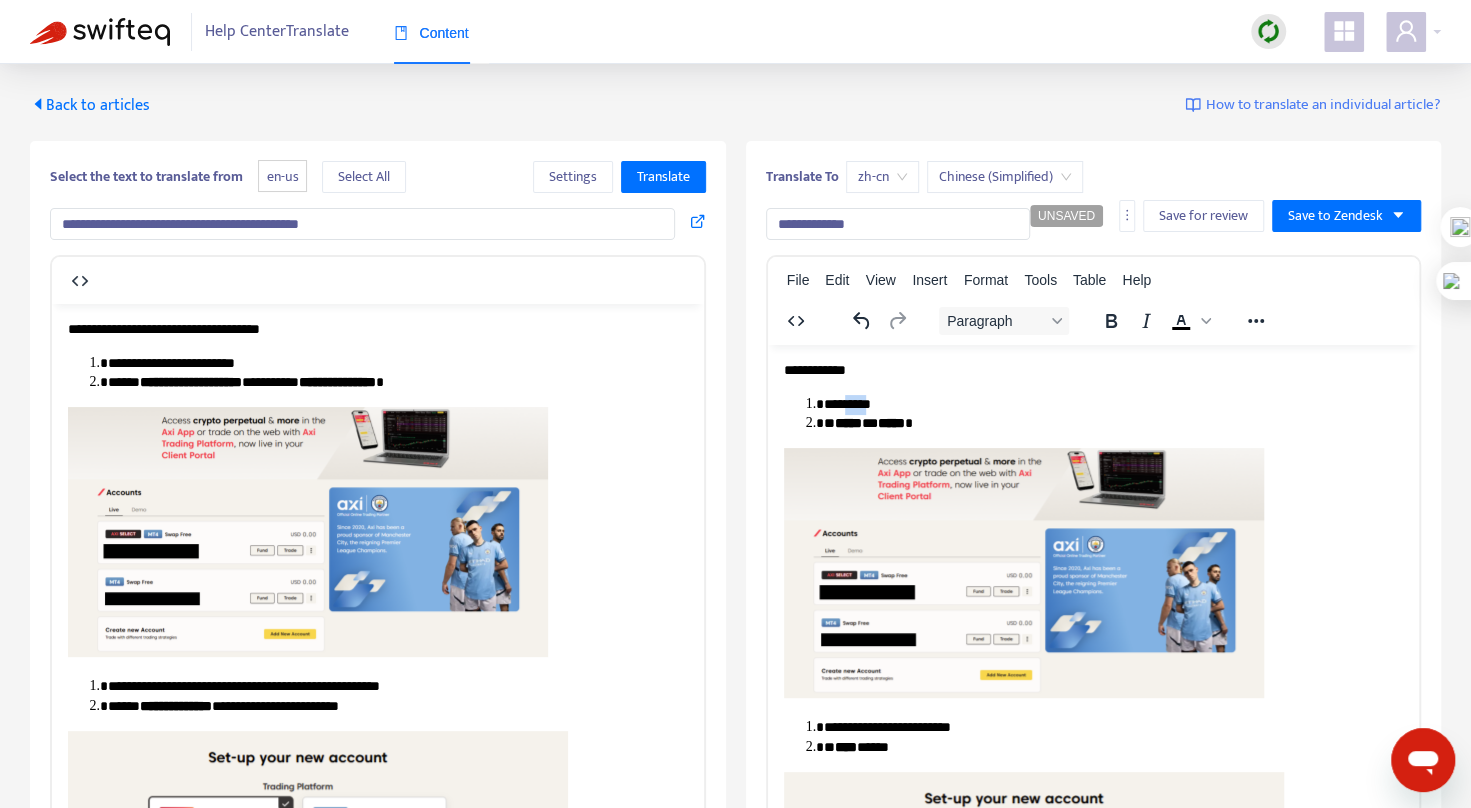 drag, startPoint x: 883, startPoint y: 407, endPoint x: 936, endPoint y: 404, distance: 53.08484 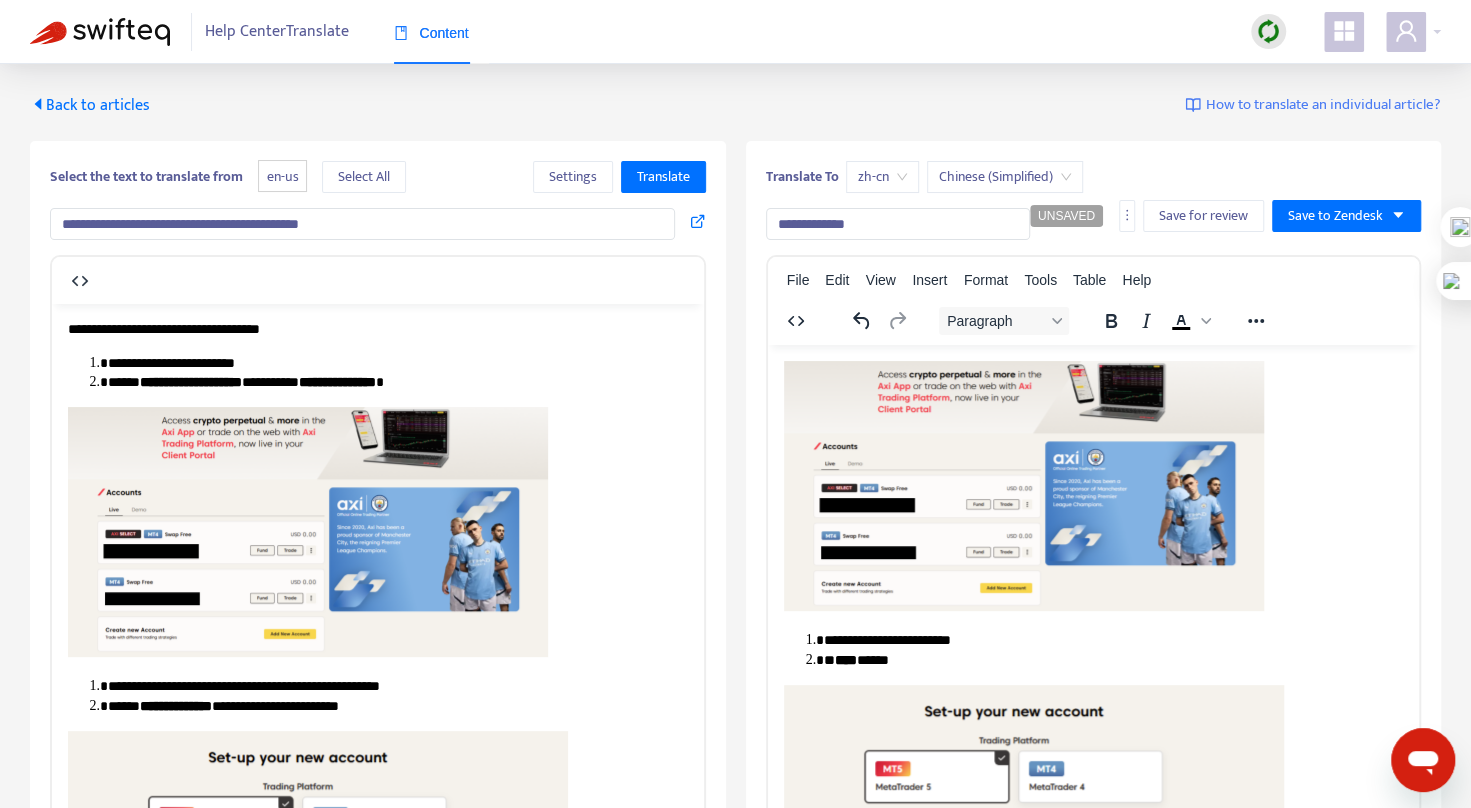 scroll, scrollTop: 152, scrollLeft: 0, axis: vertical 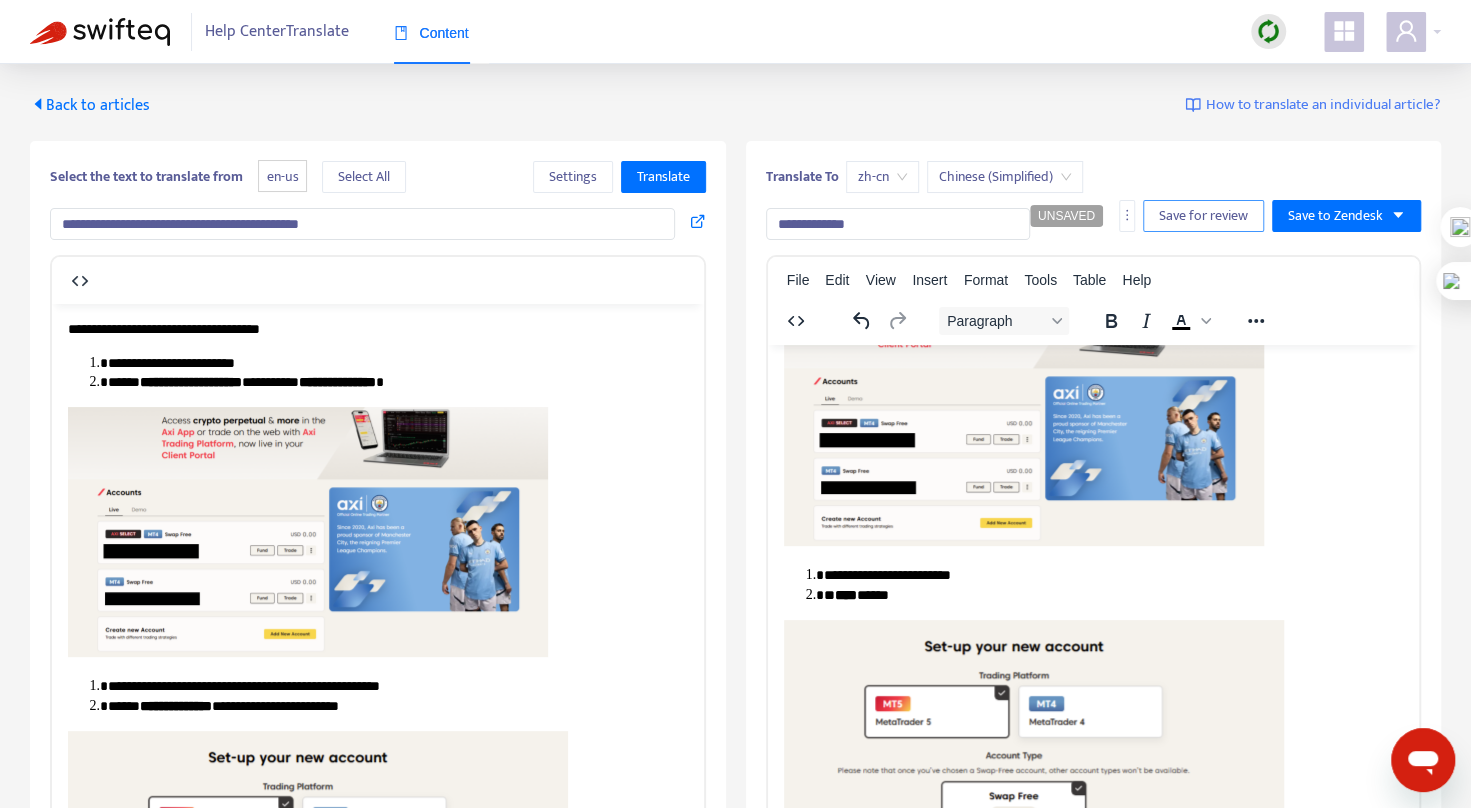 click on "Save for review" at bounding box center [1203, 216] 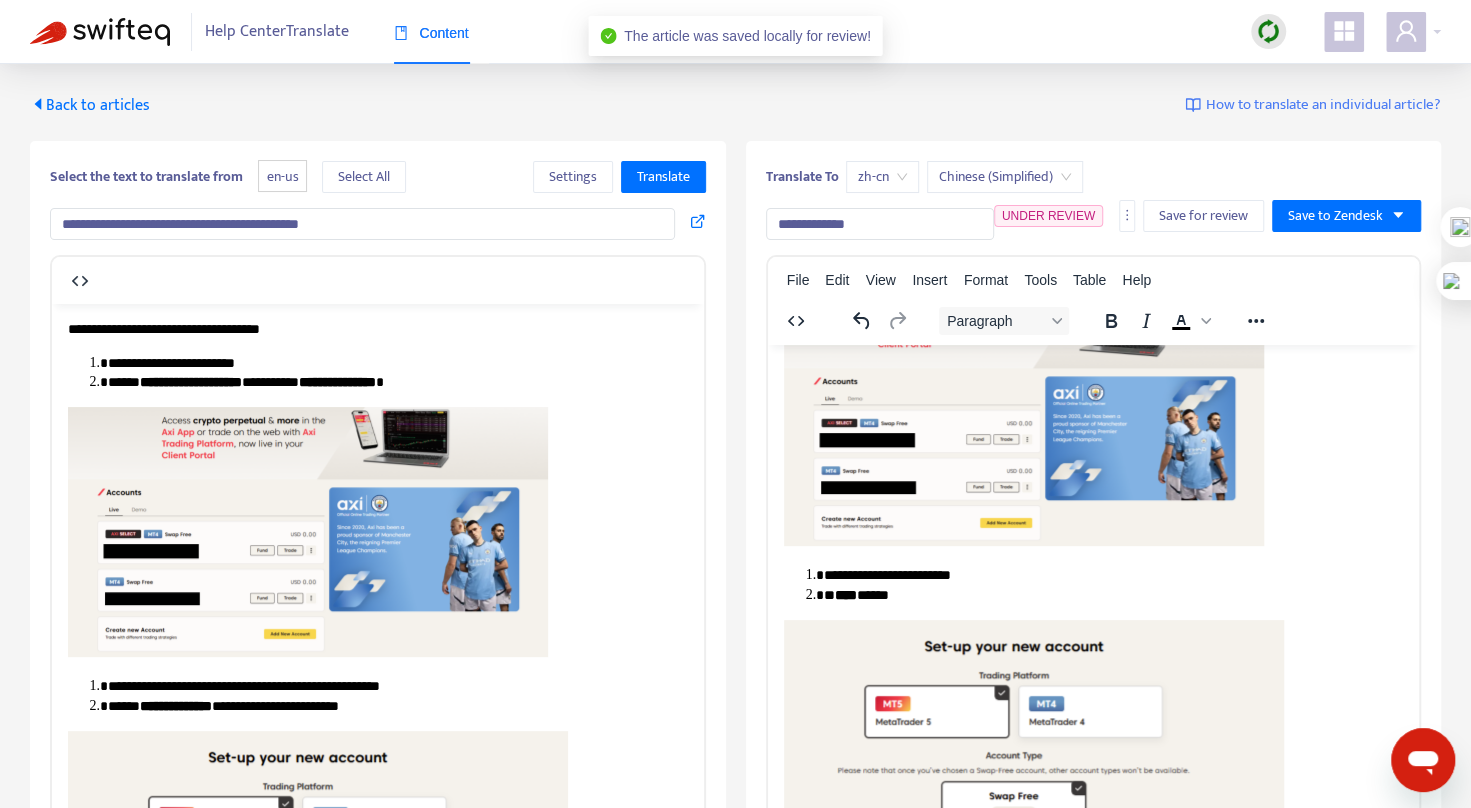 click on "Back to articles" at bounding box center [90, 105] 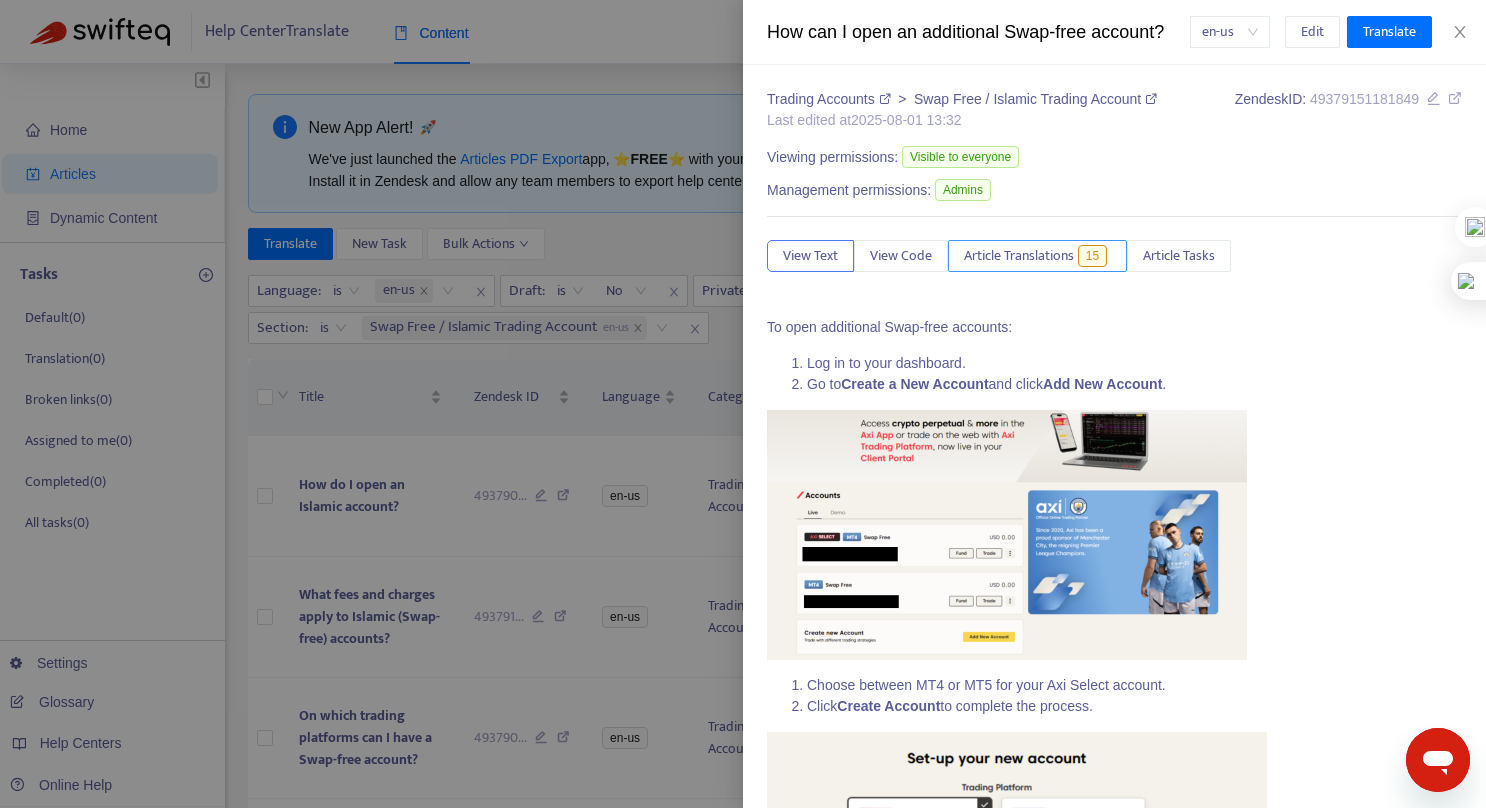 click on "Article Translations" at bounding box center [1019, 256] 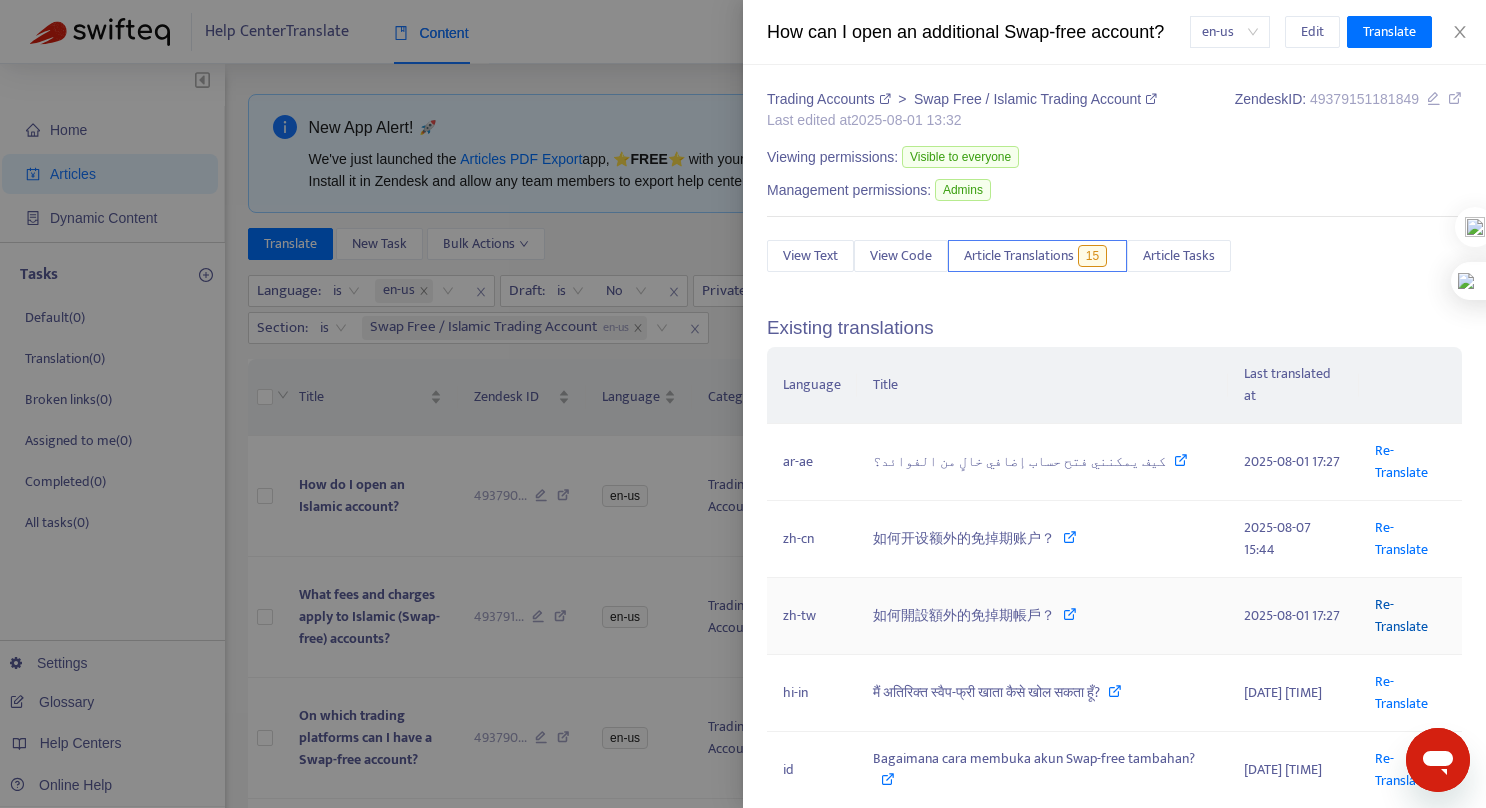 click on "Re-Translate" at bounding box center [1401, 615] 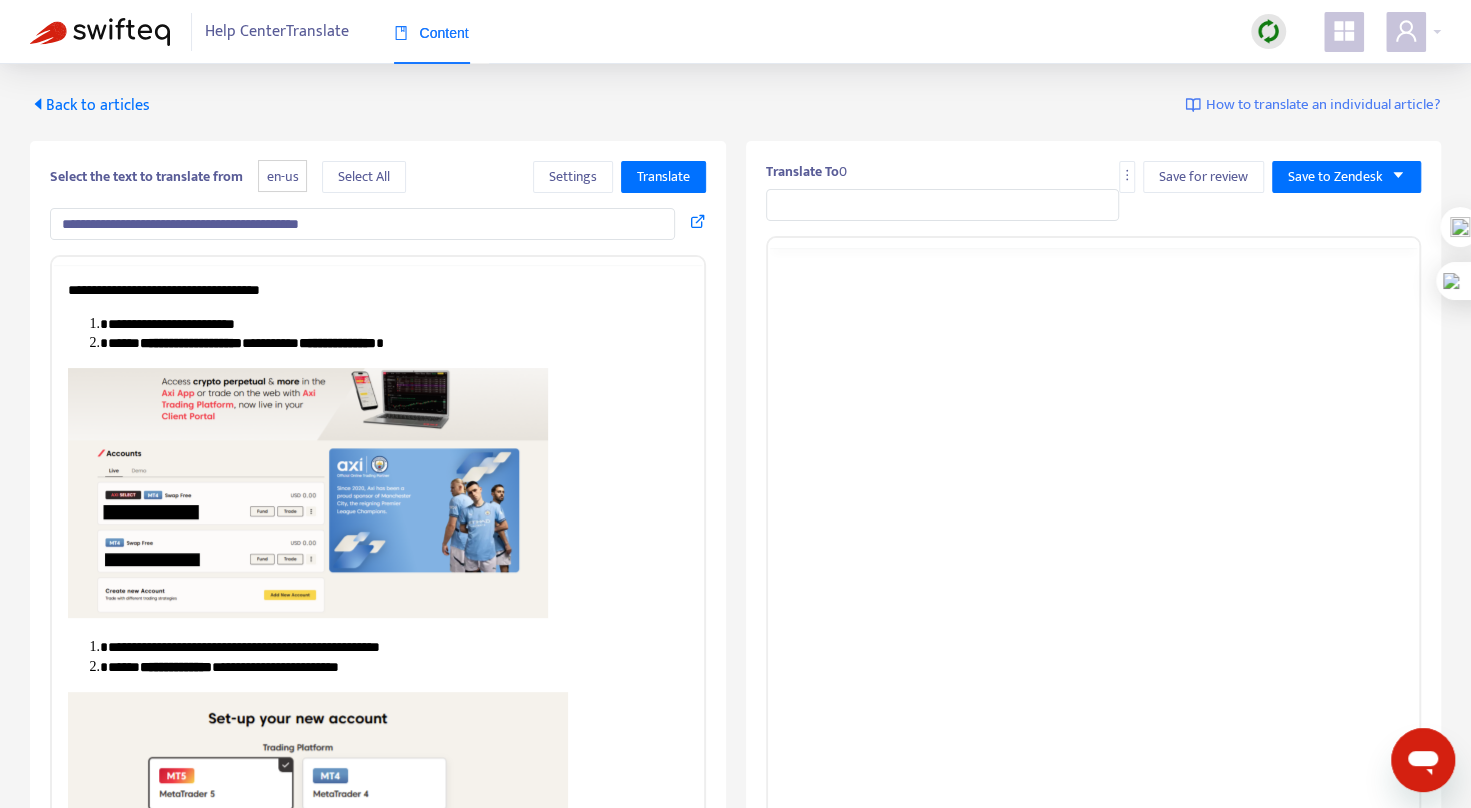 scroll, scrollTop: 0, scrollLeft: 0, axis: both 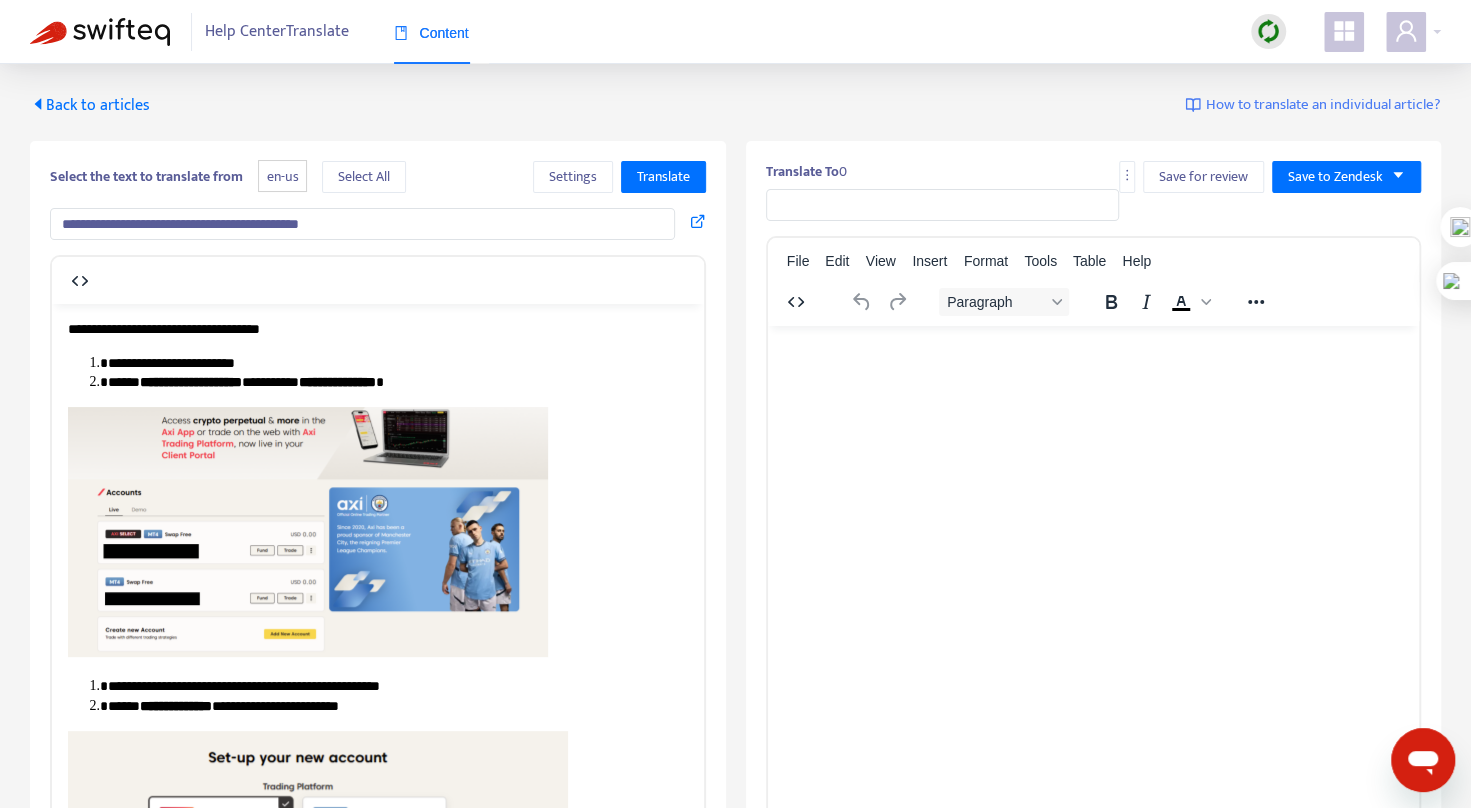 type on "**********" 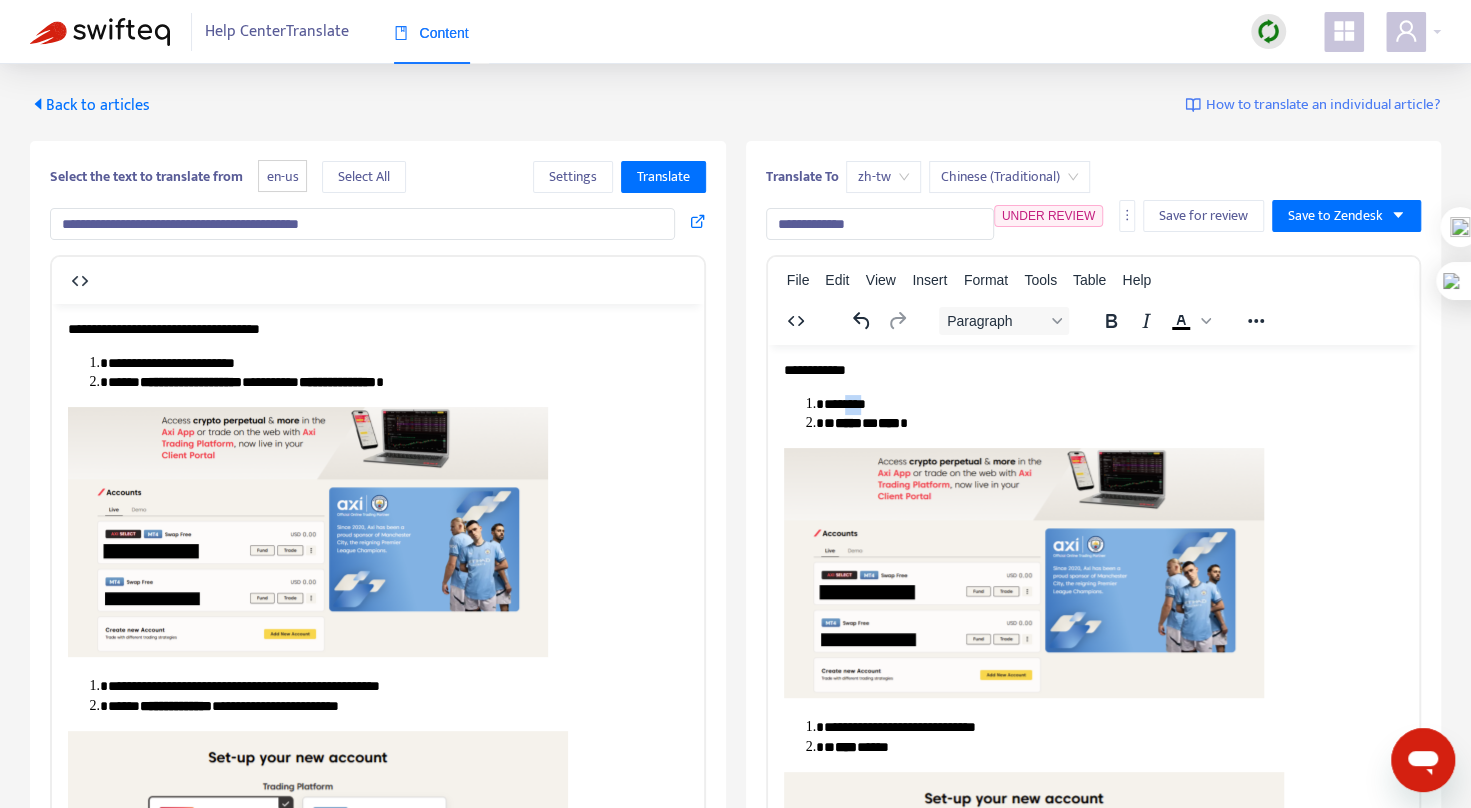 drag, startPoint x: 879, startPoint y: 403, endPoint x: 914, endPoint y: 403, distance: 35 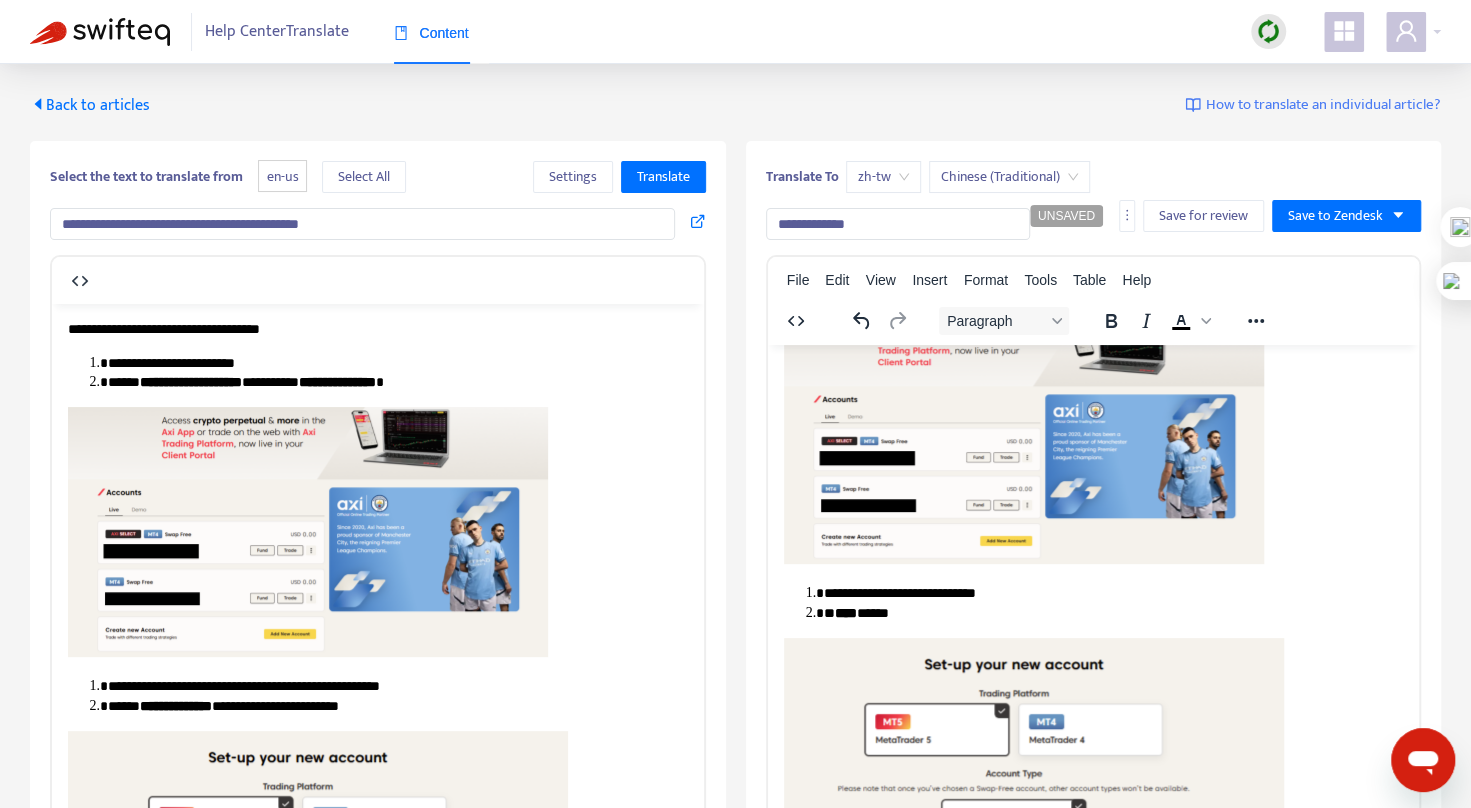 scroll, scrollTop: 152, scrollLeft: 0, axis: vertical 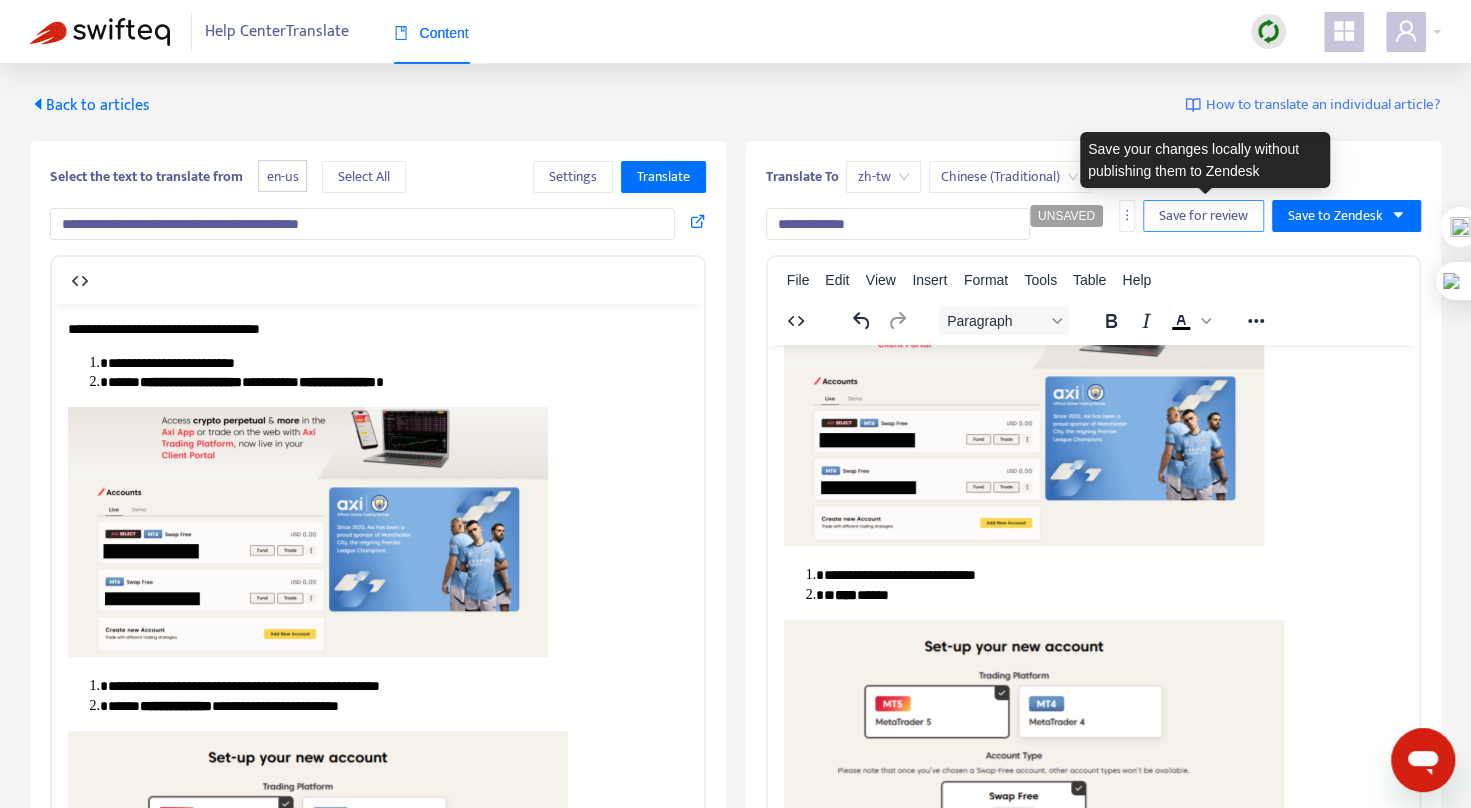 click on "Save for review" at bounding box center [1203, 216] 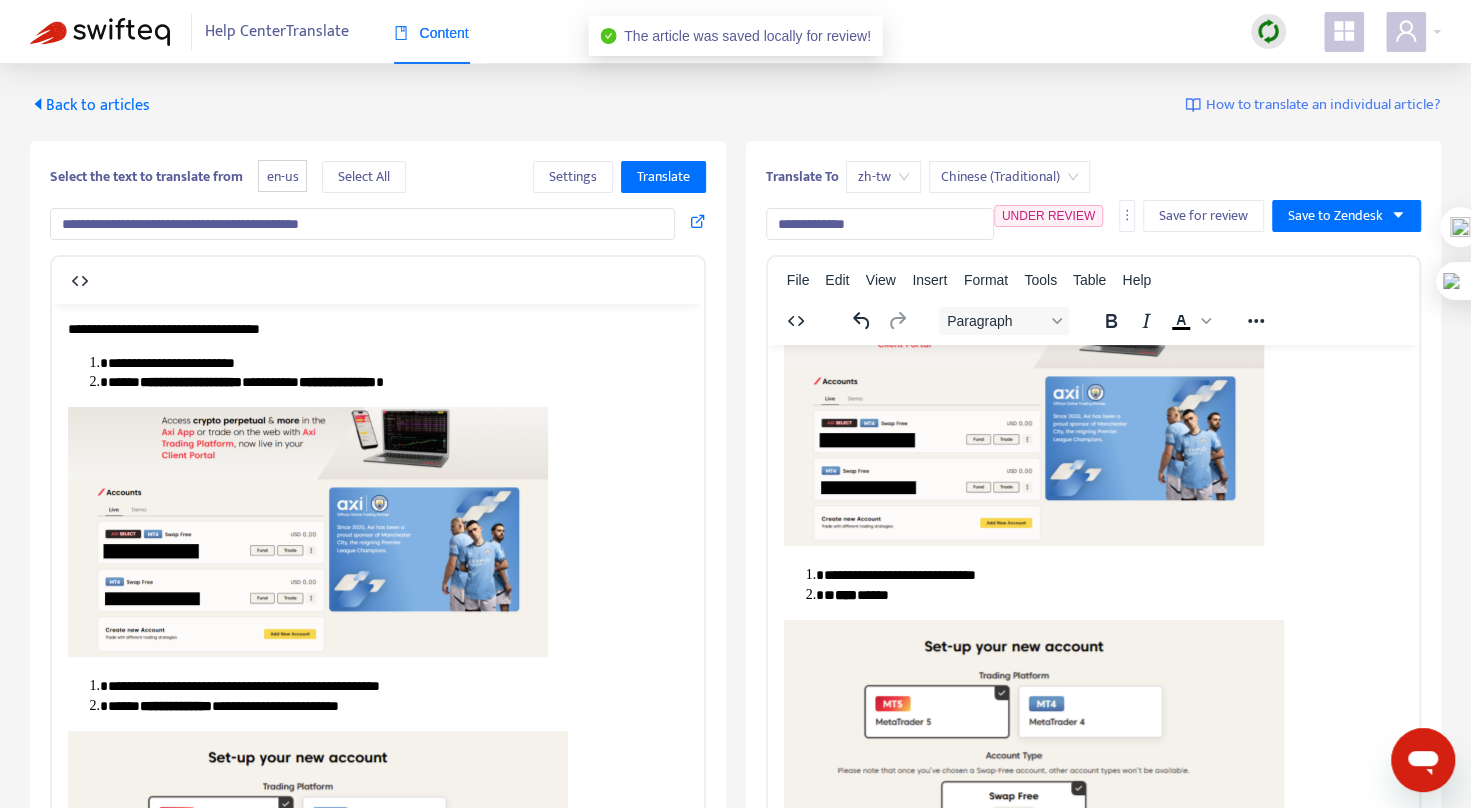 click on "Back to articles" at bounding box center [90, 105] 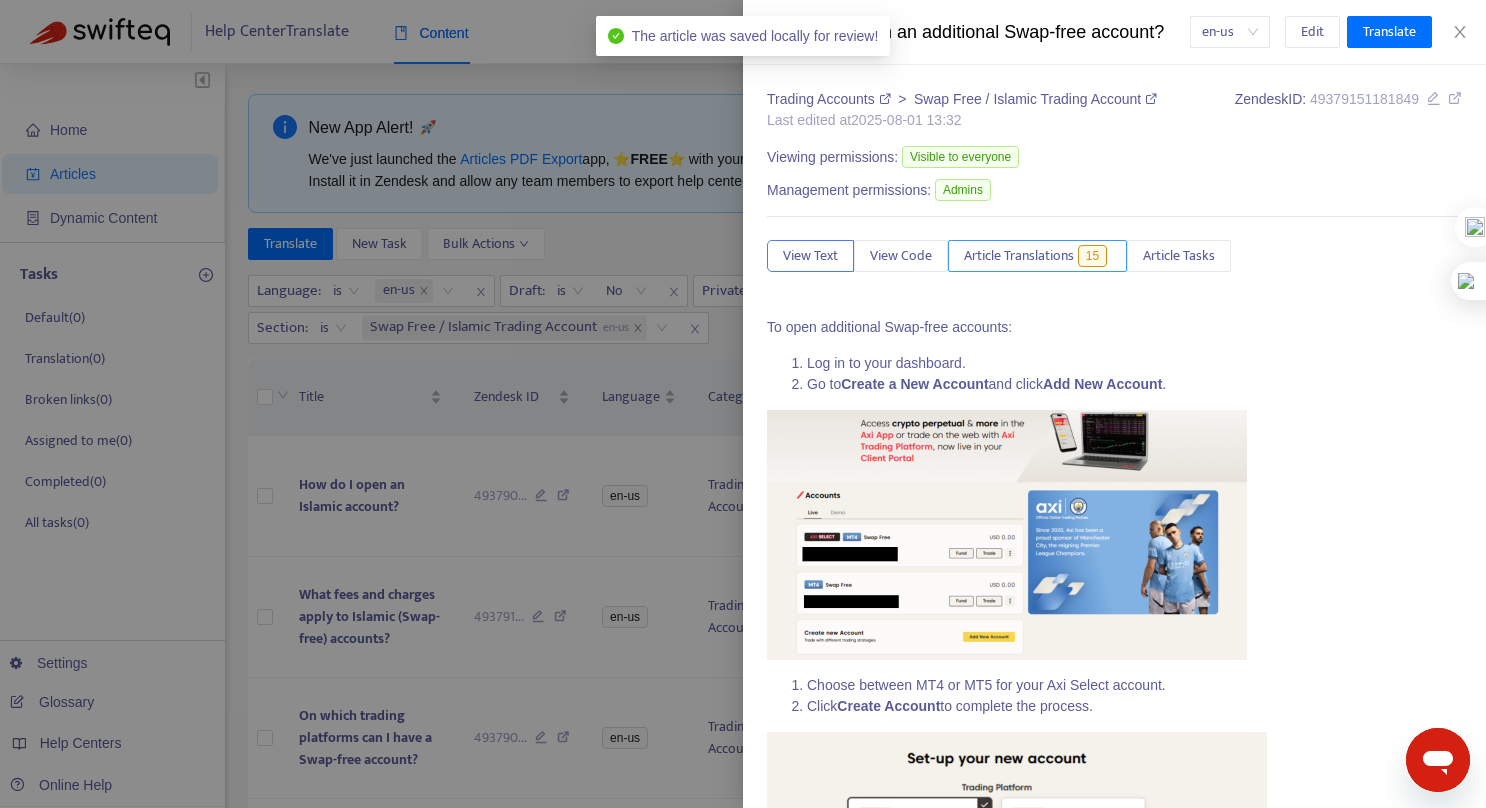 click on "Article Translations" at bounding box center (1019, 256) 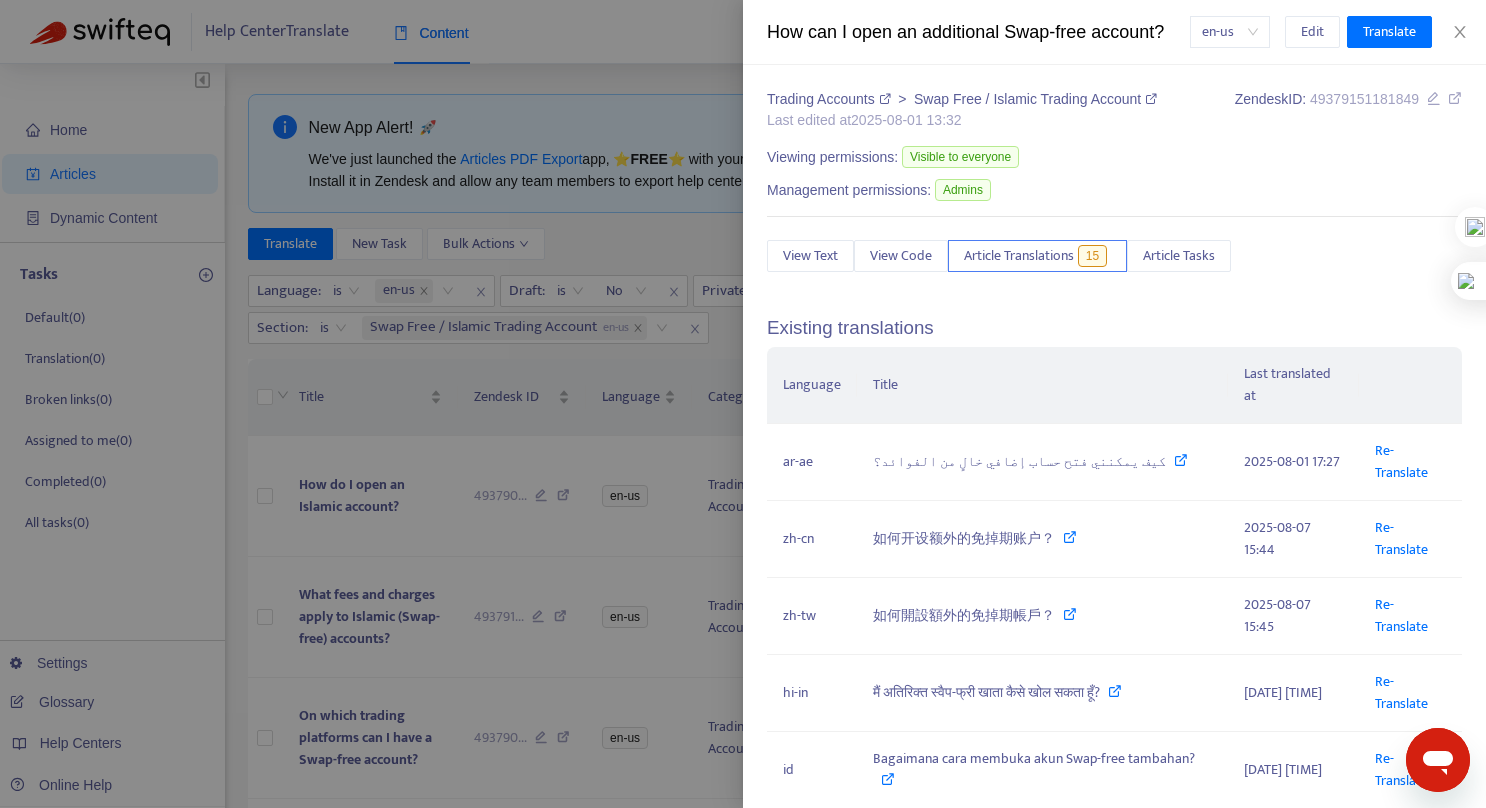 click at bounding box center (743, 404) 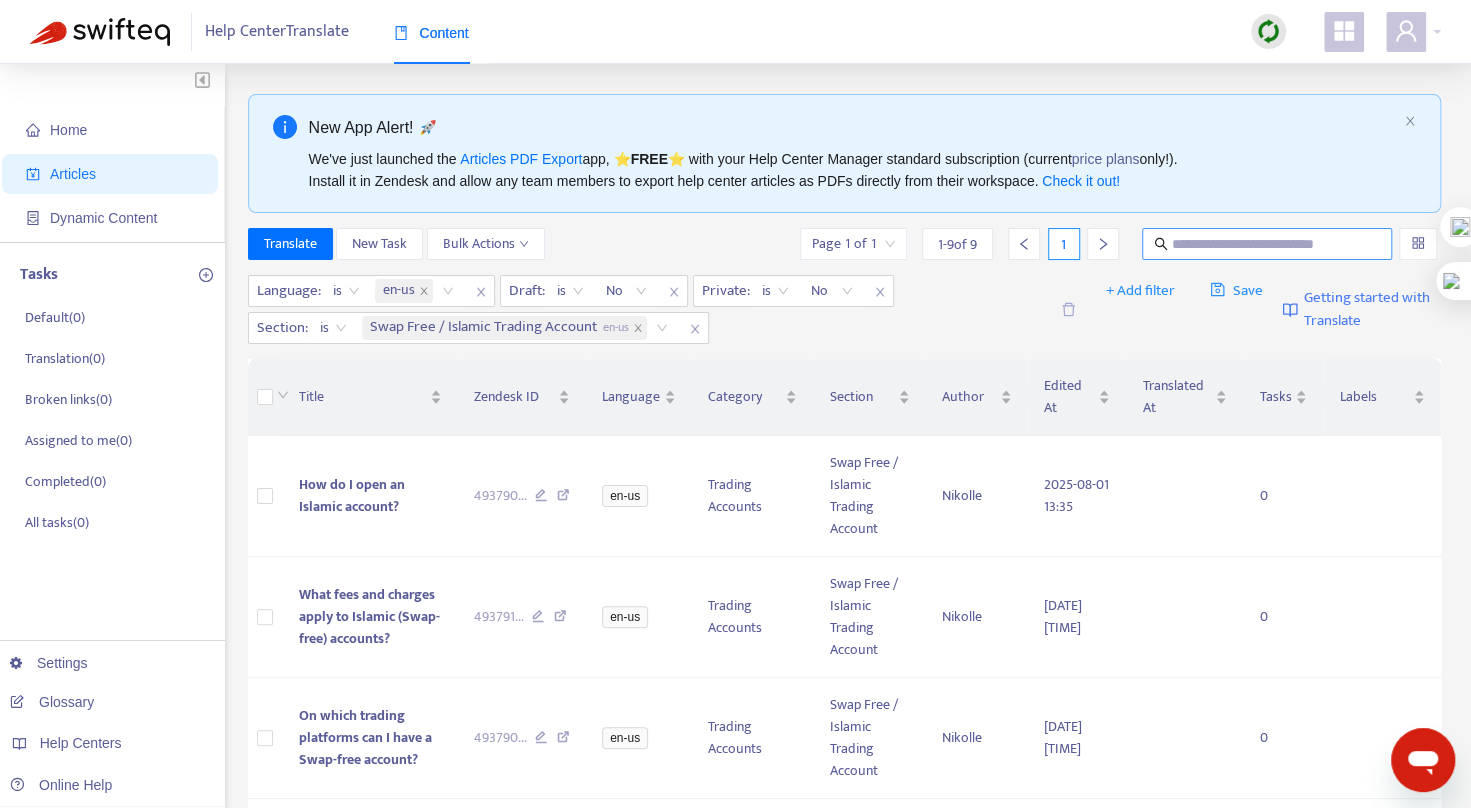 click at bounding box center [1268, 244] 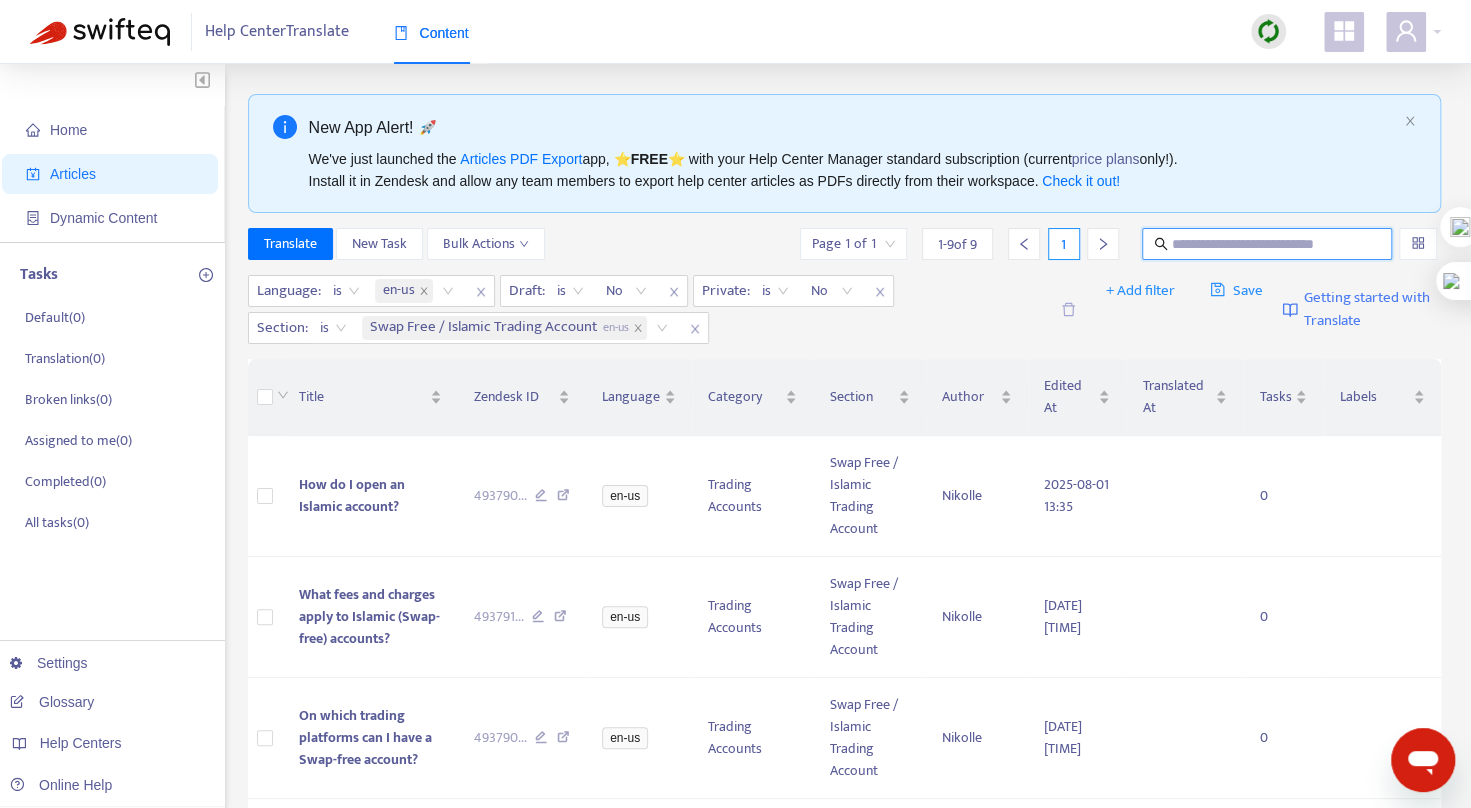 paste on "**********" 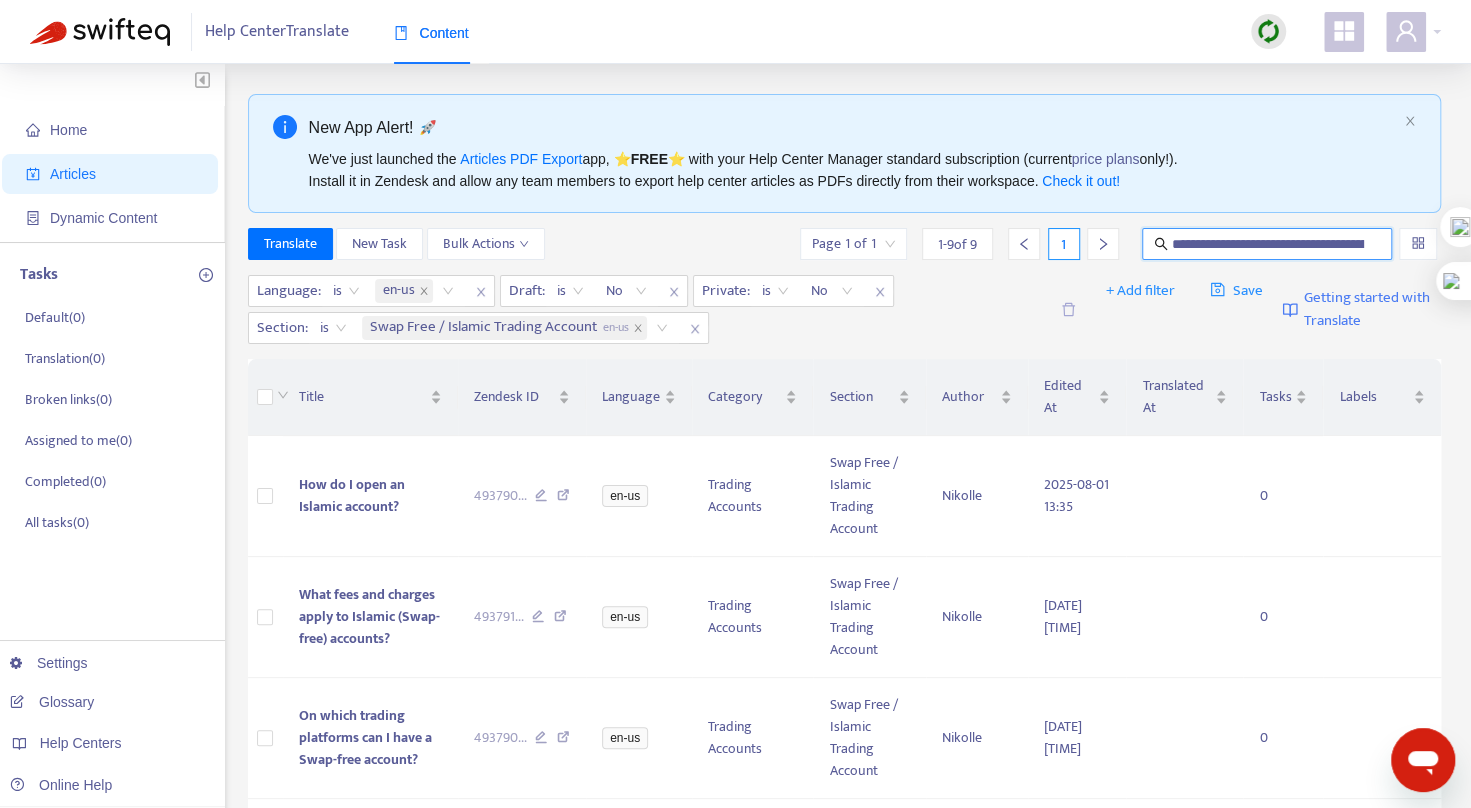 scroll, scrollTop: 0, scrollLeft: 76, axis: horizontal 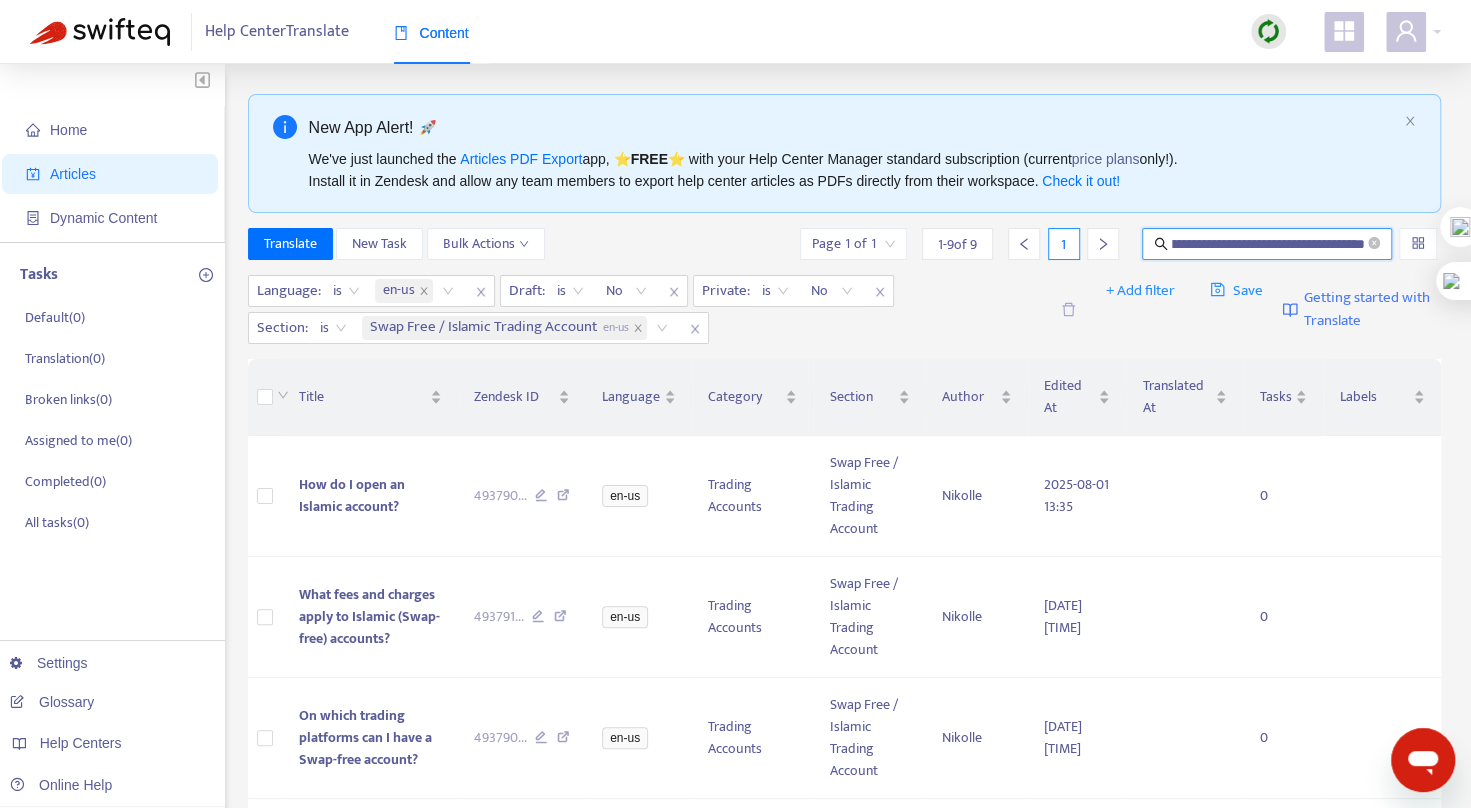 type on "**********" 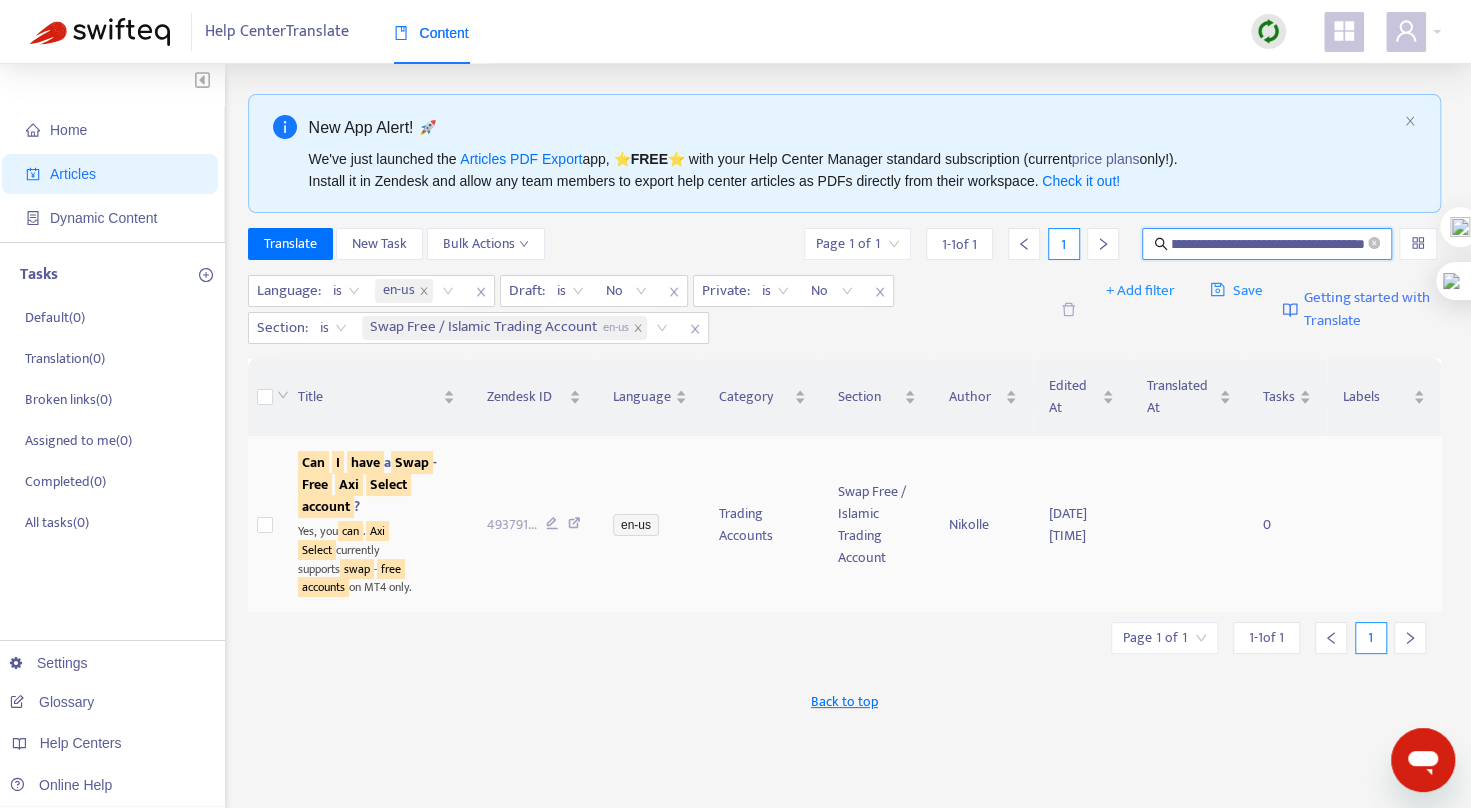 click on "have" at bounding box center [365, 462] 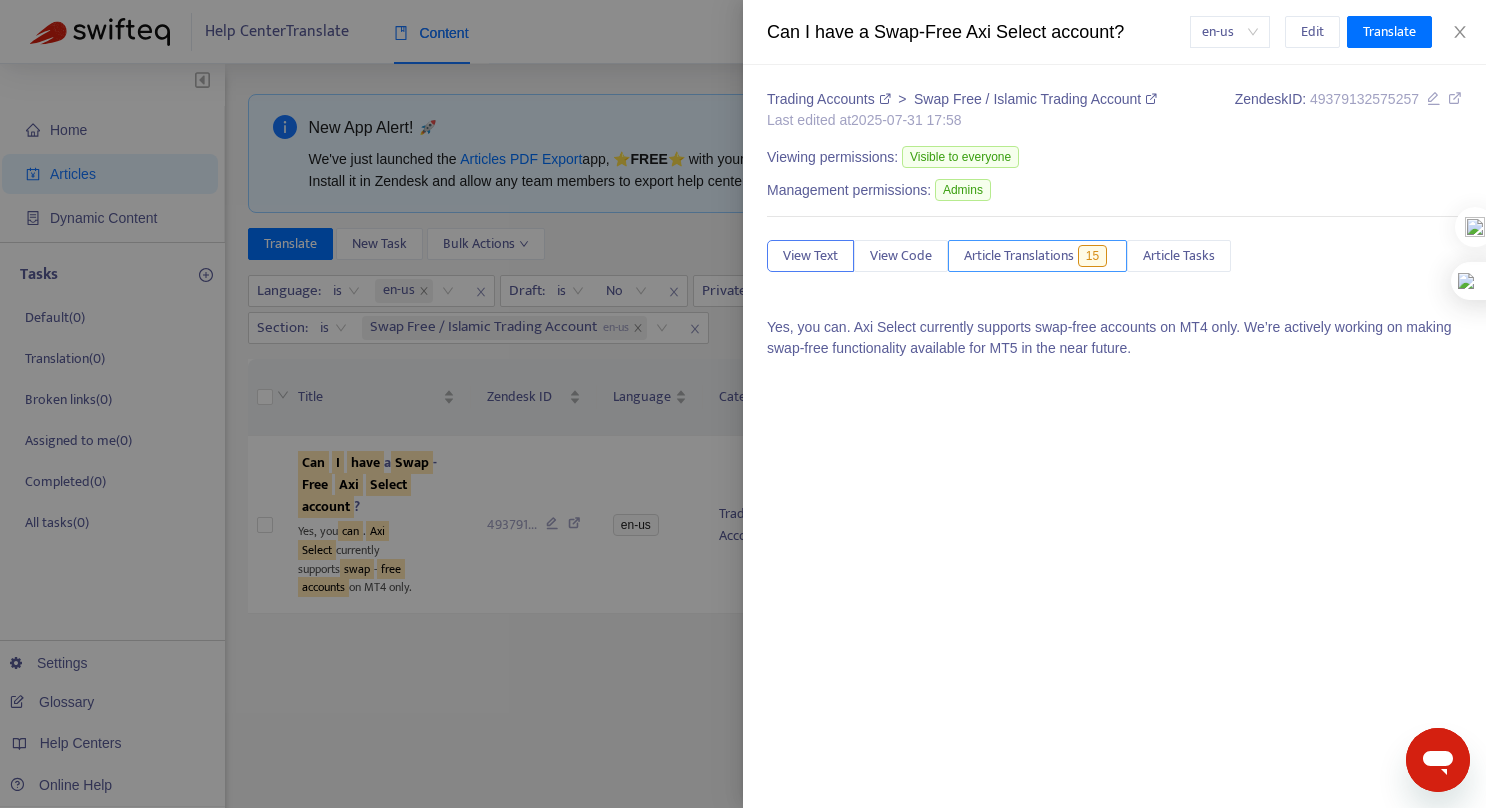 click on "Article Translations" at bounding box center (1019, 256) 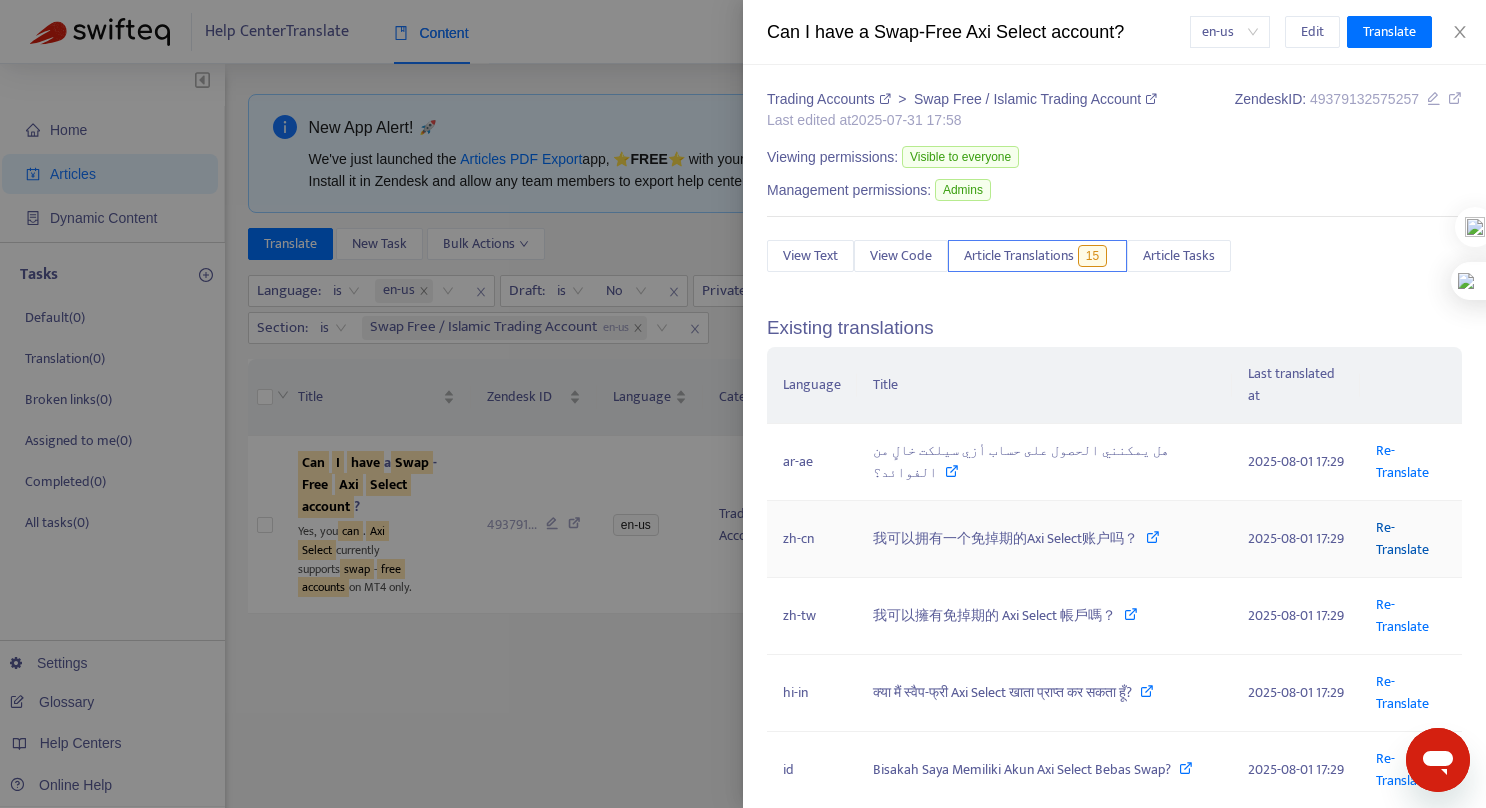 click on "Re-Translate" at bounding box center [1402, 538] 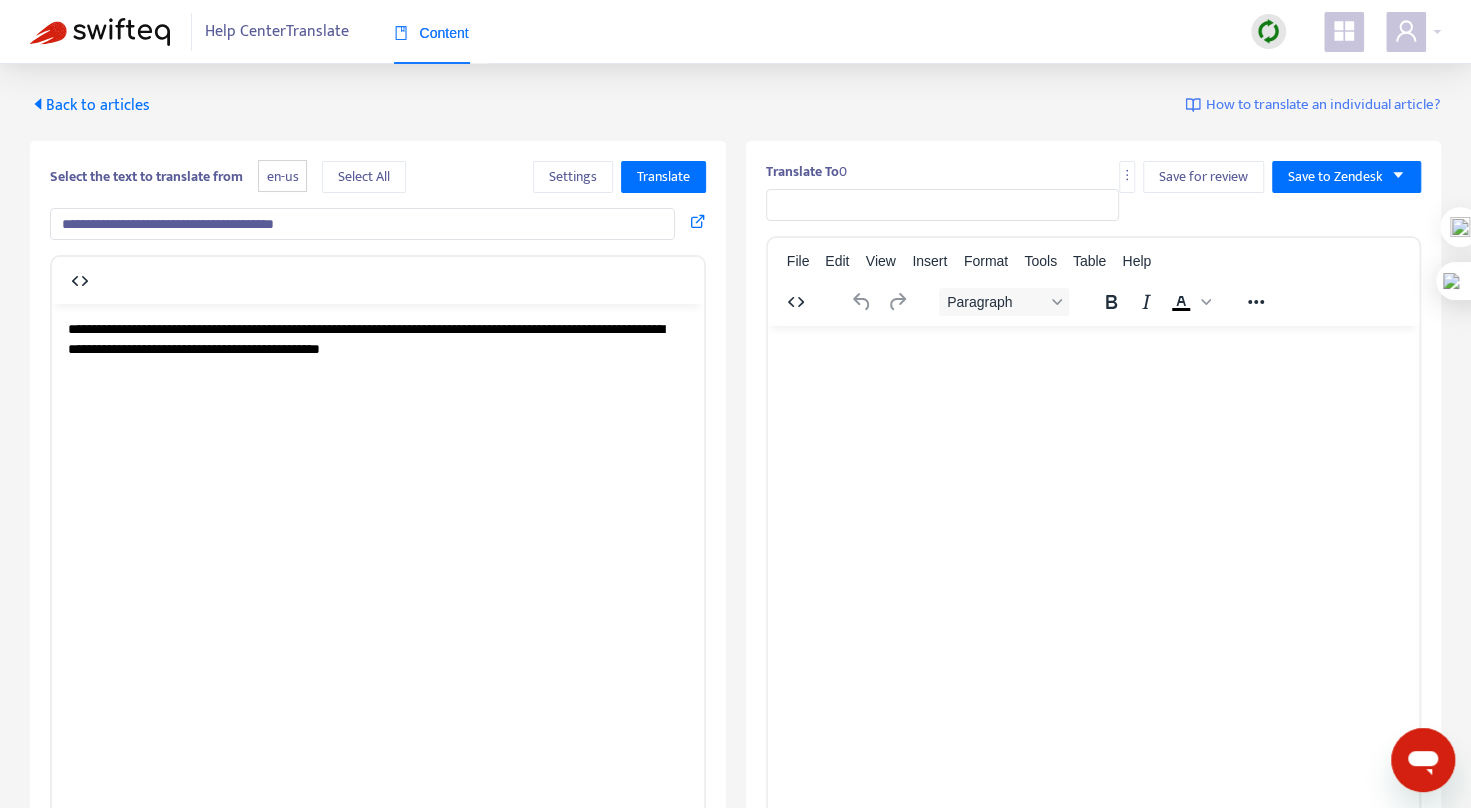 scroll, scrollTop: 0, scrollLeft: 0, axis: both 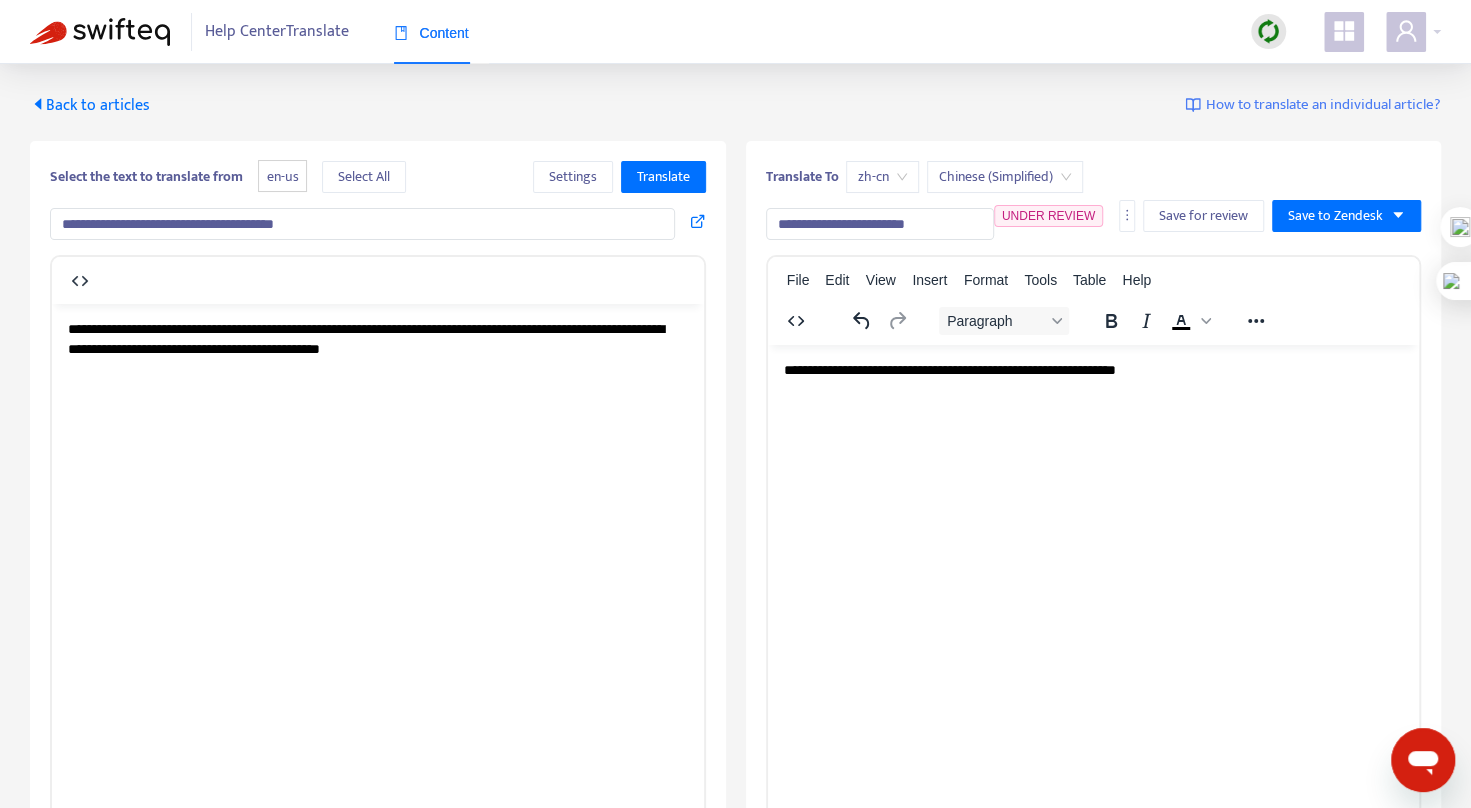 click on "**********" at bounding box center [880, 224] 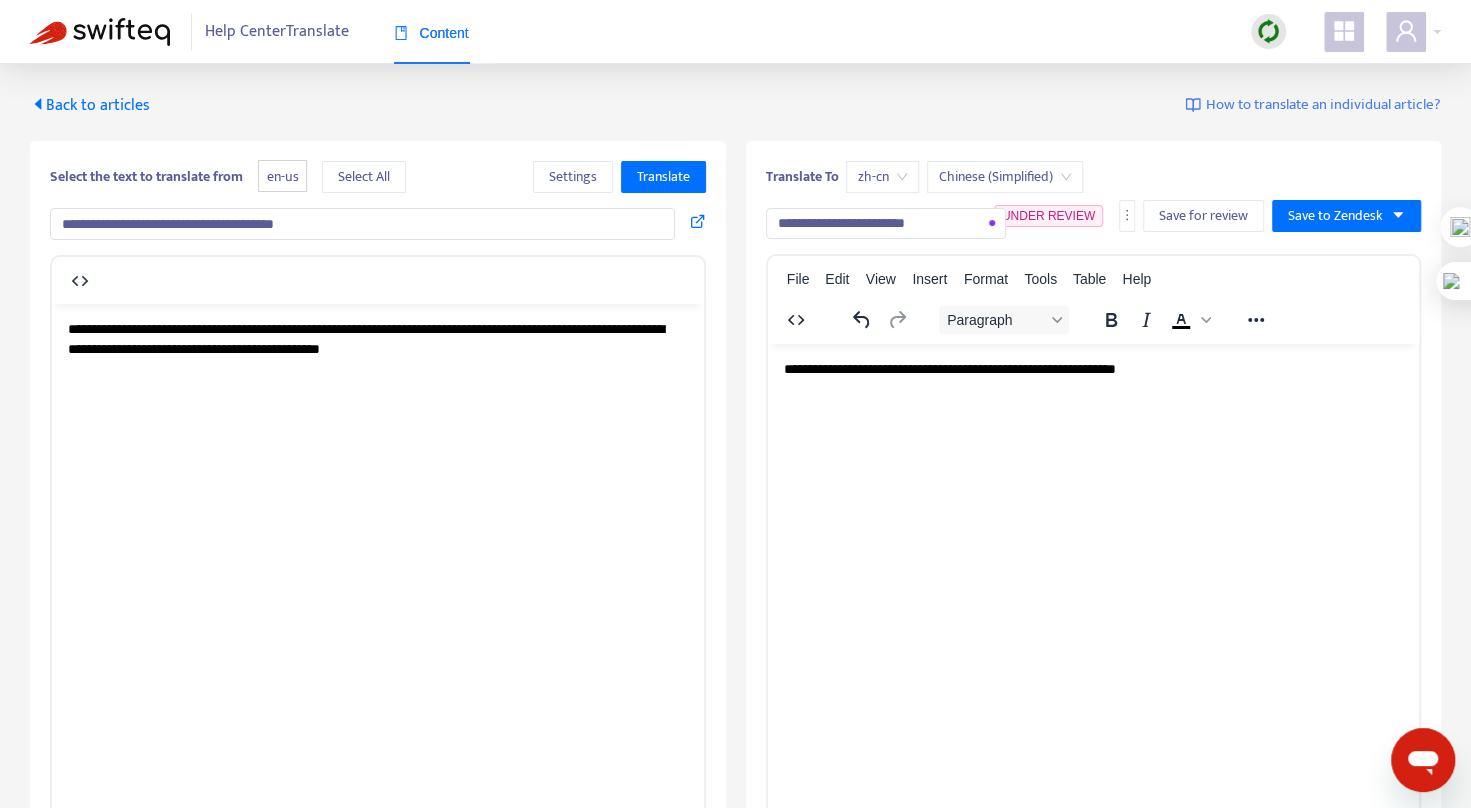 scroll, scrollTop: 0, scrollLeft: 52, axis: horizontal 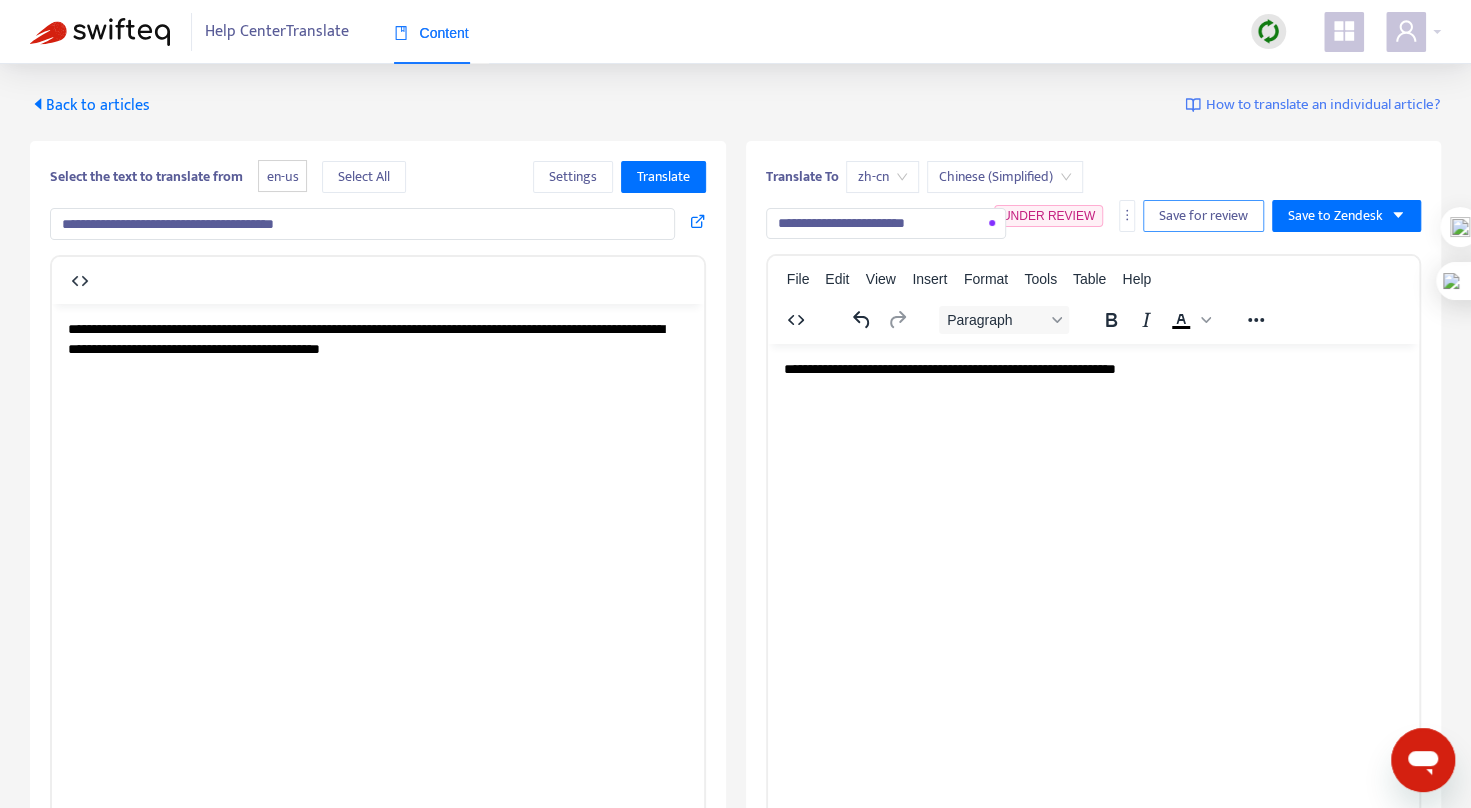 click on "Save for review" at bounding box center (1203, 216) 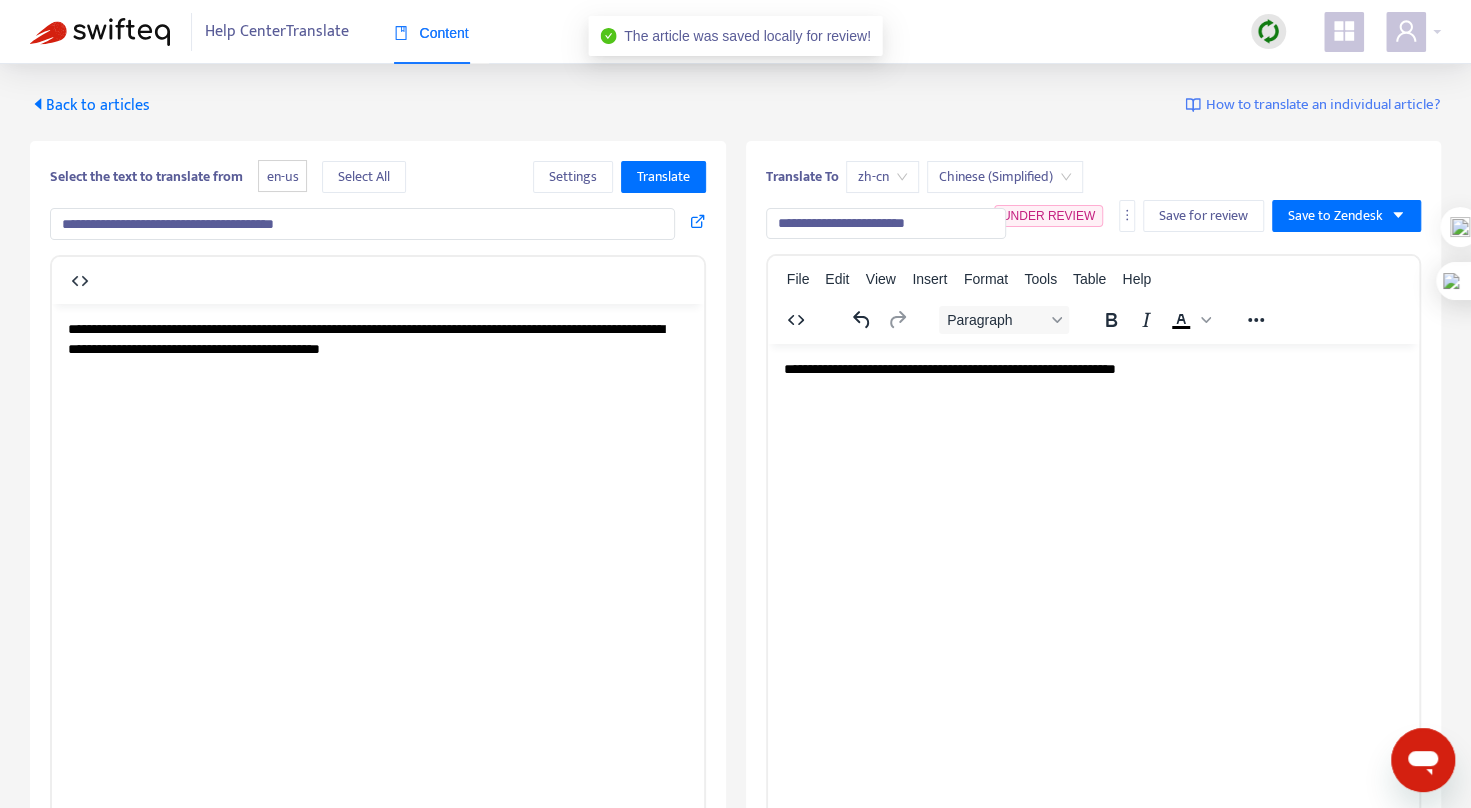 click on "Back to articles" at bounding box center (90, 105) 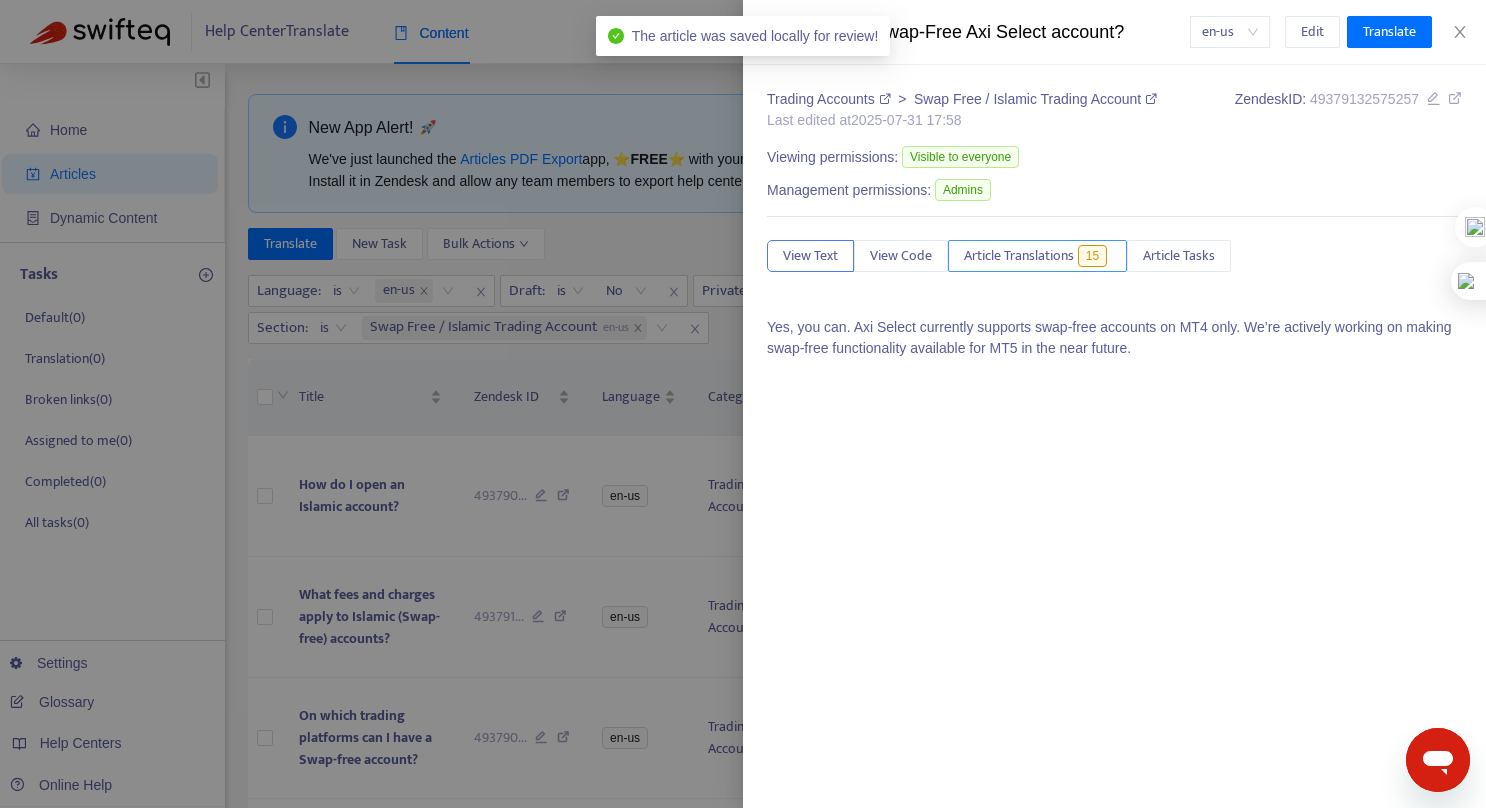click on "Article Translations" at bounding box center [1019, 256] 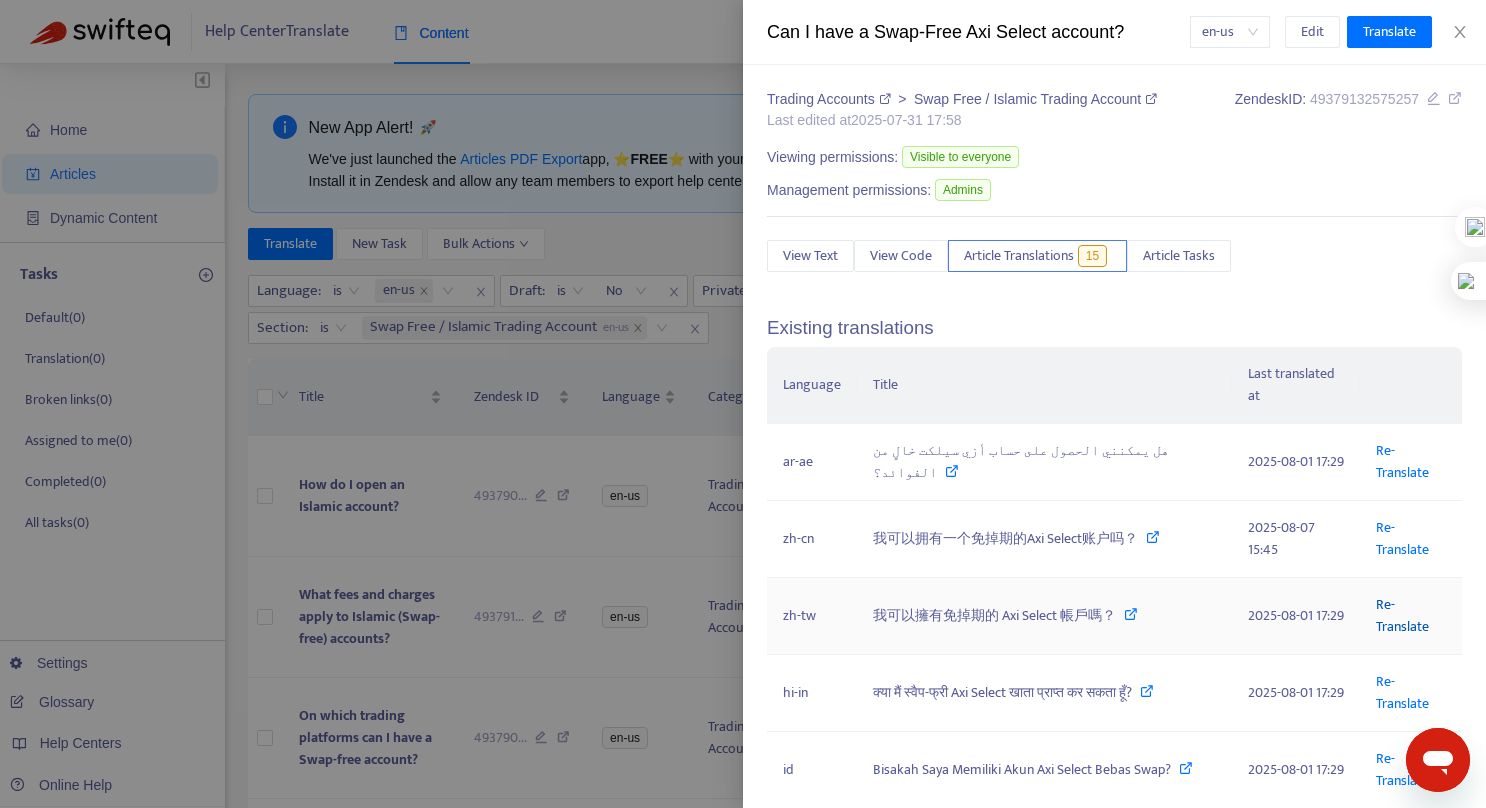 click on "Re-Translate" at bounding box center (1402, 615) 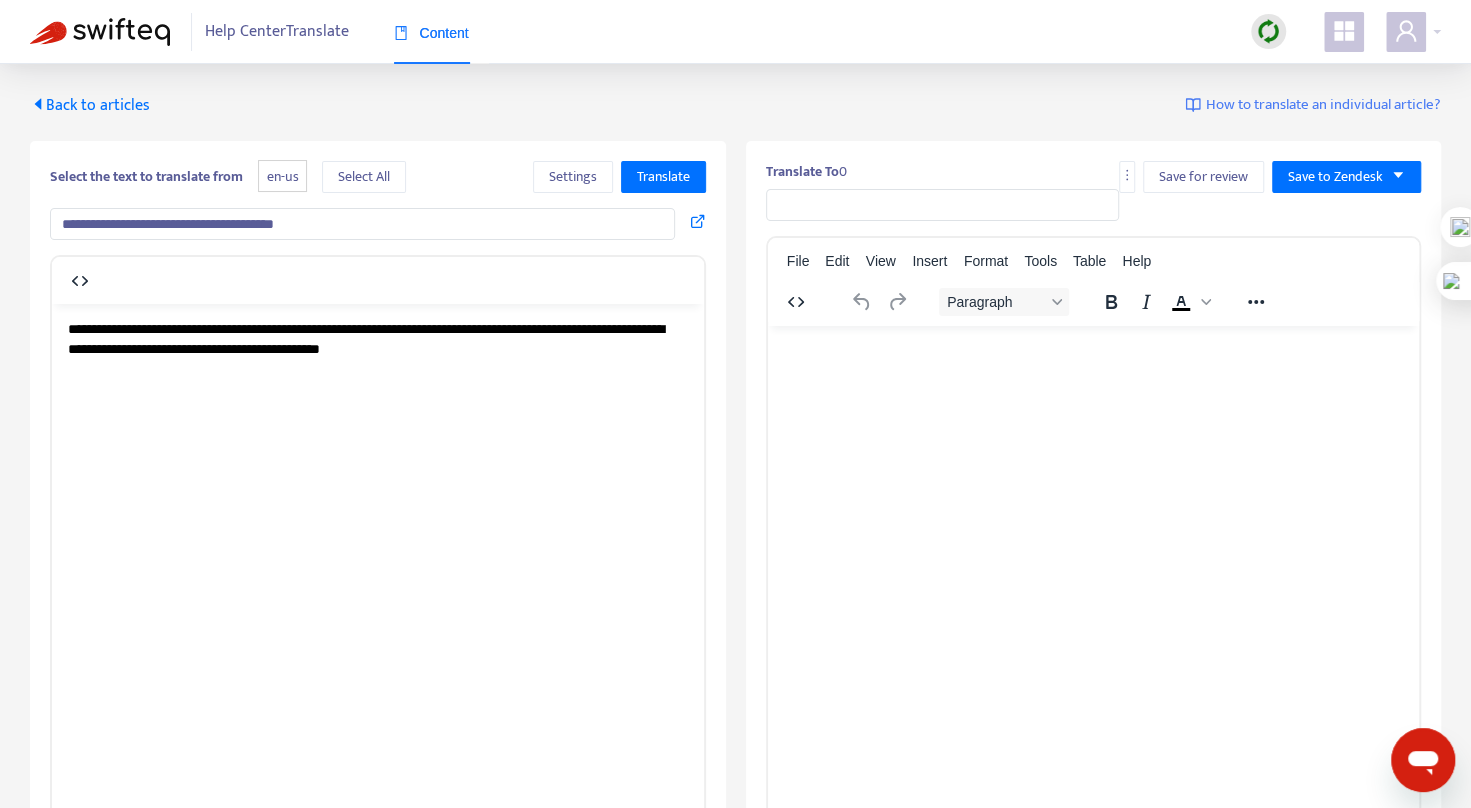 scroll, scrollTop: 0, scrollLeft: 0, axis: both 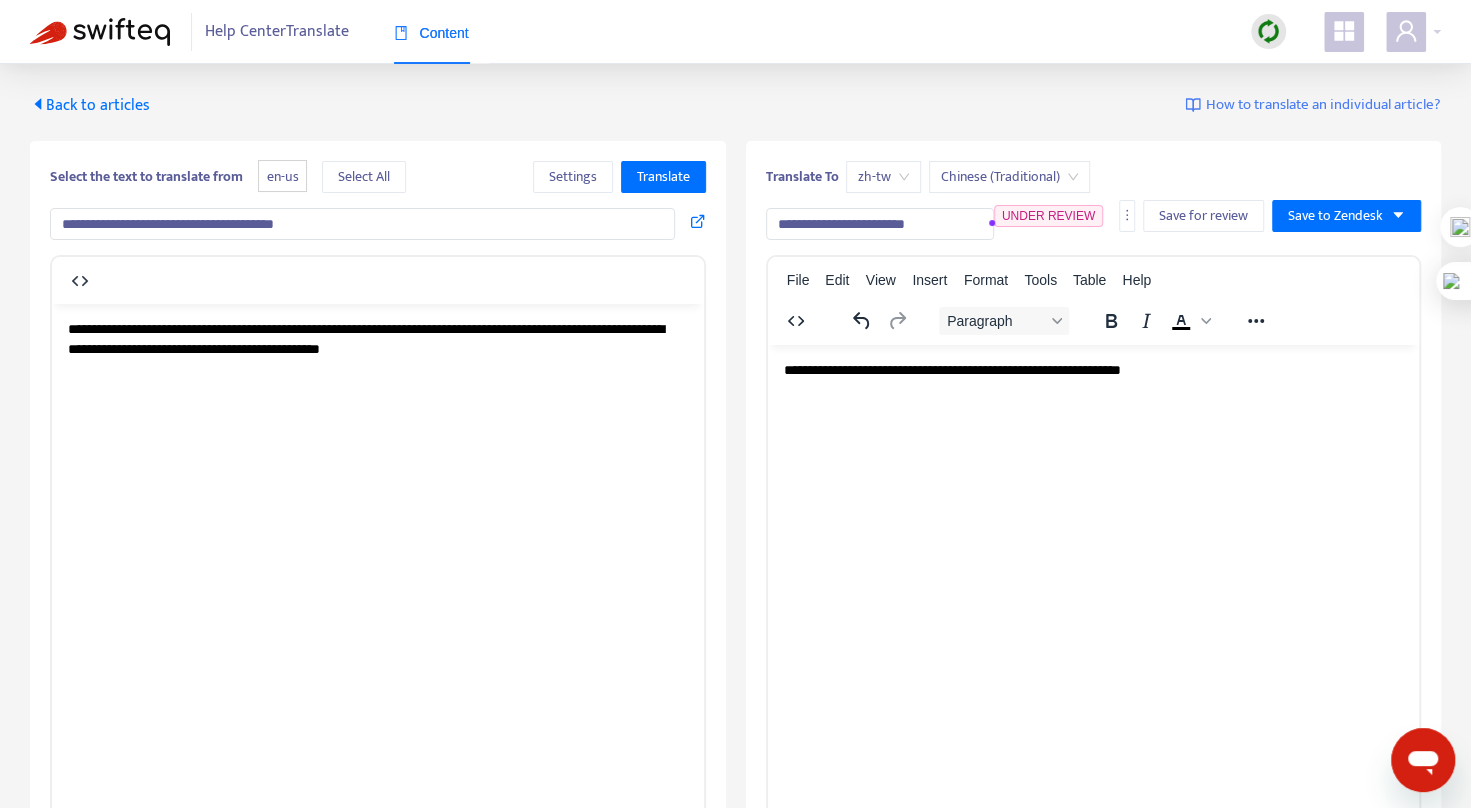 click on "**********" at bounding box center (880, 224) 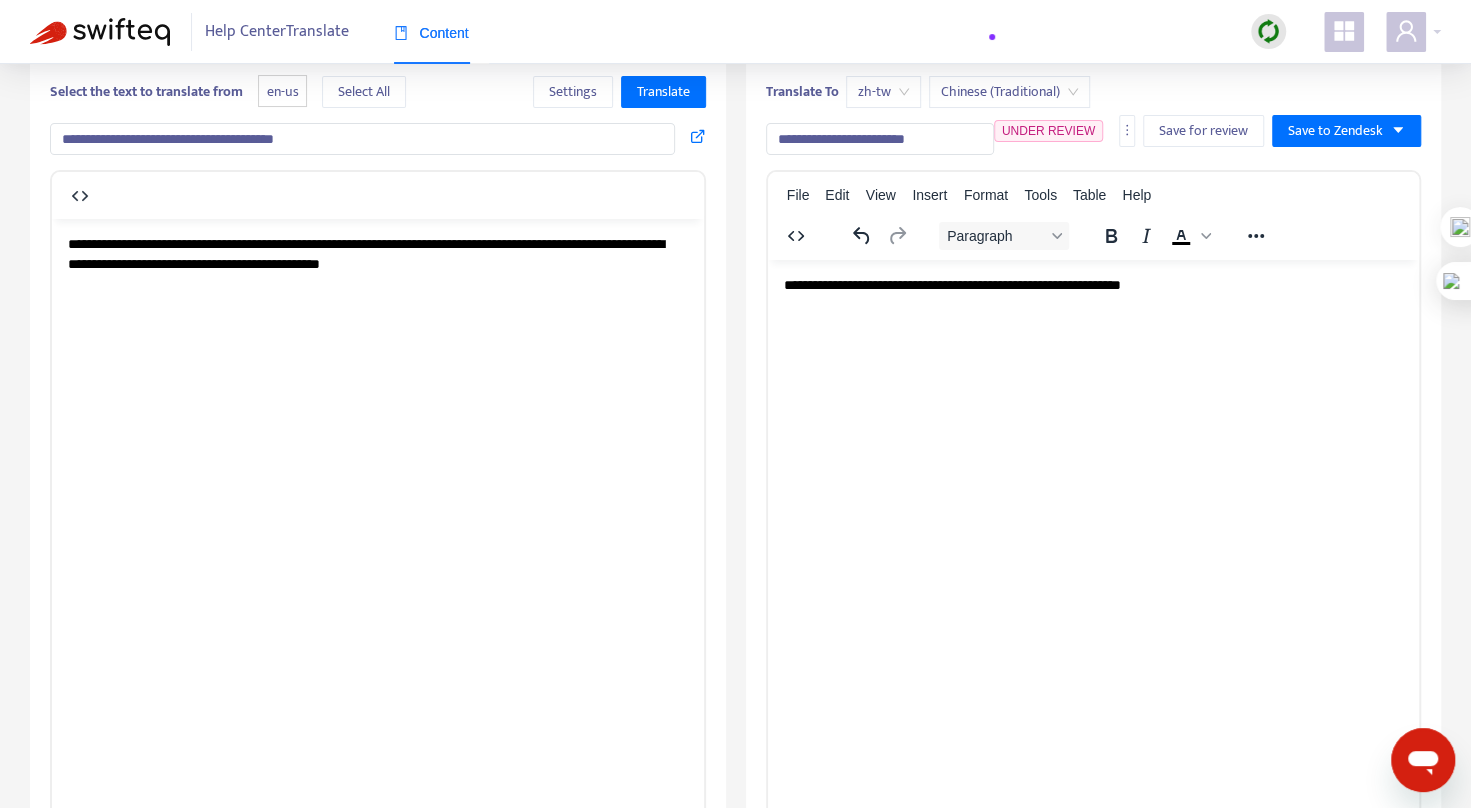 scroll, scrollTop: 66, scrollLeft: 0, axis: vertical 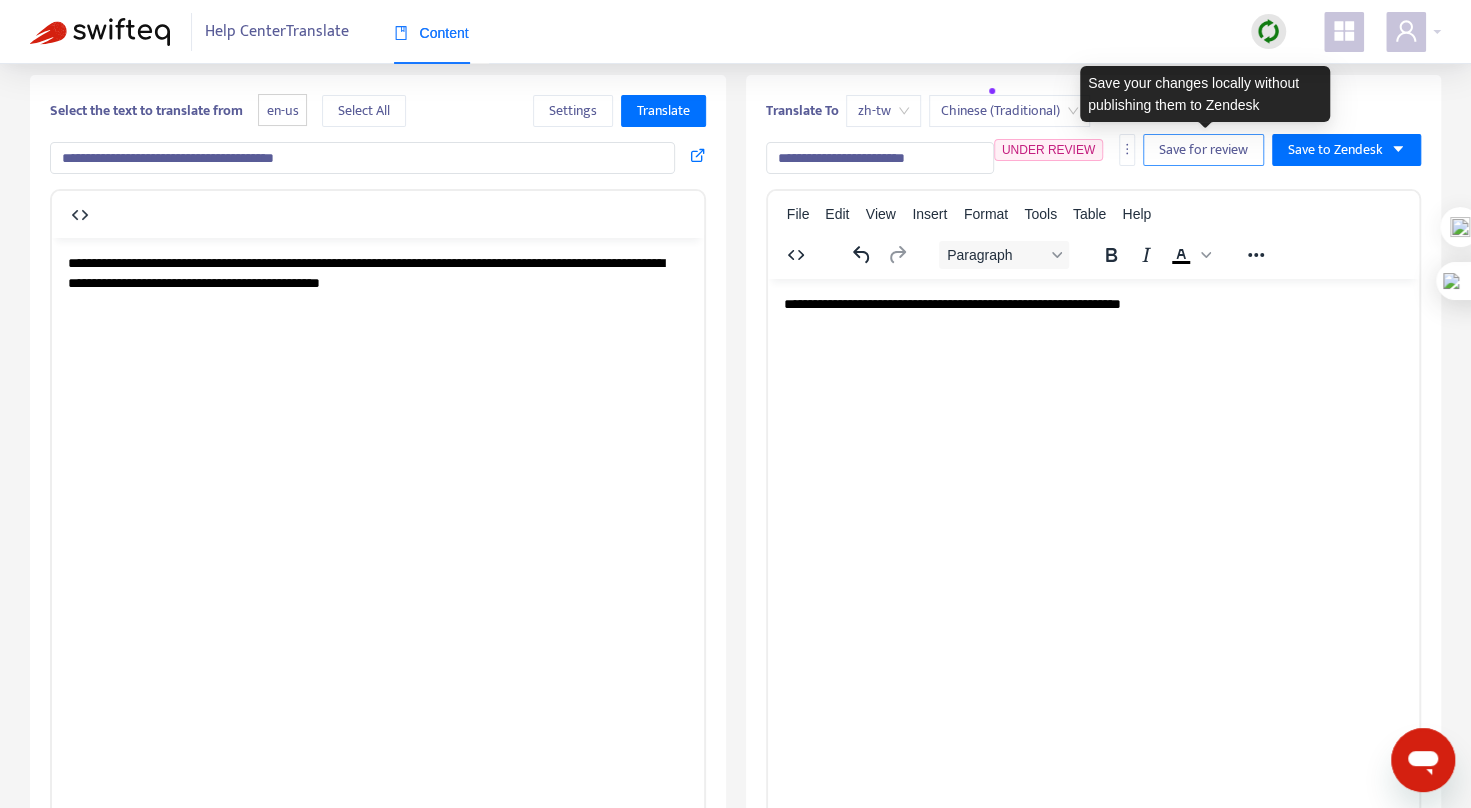click on "Save for review" at bounding box center (1203, 150) 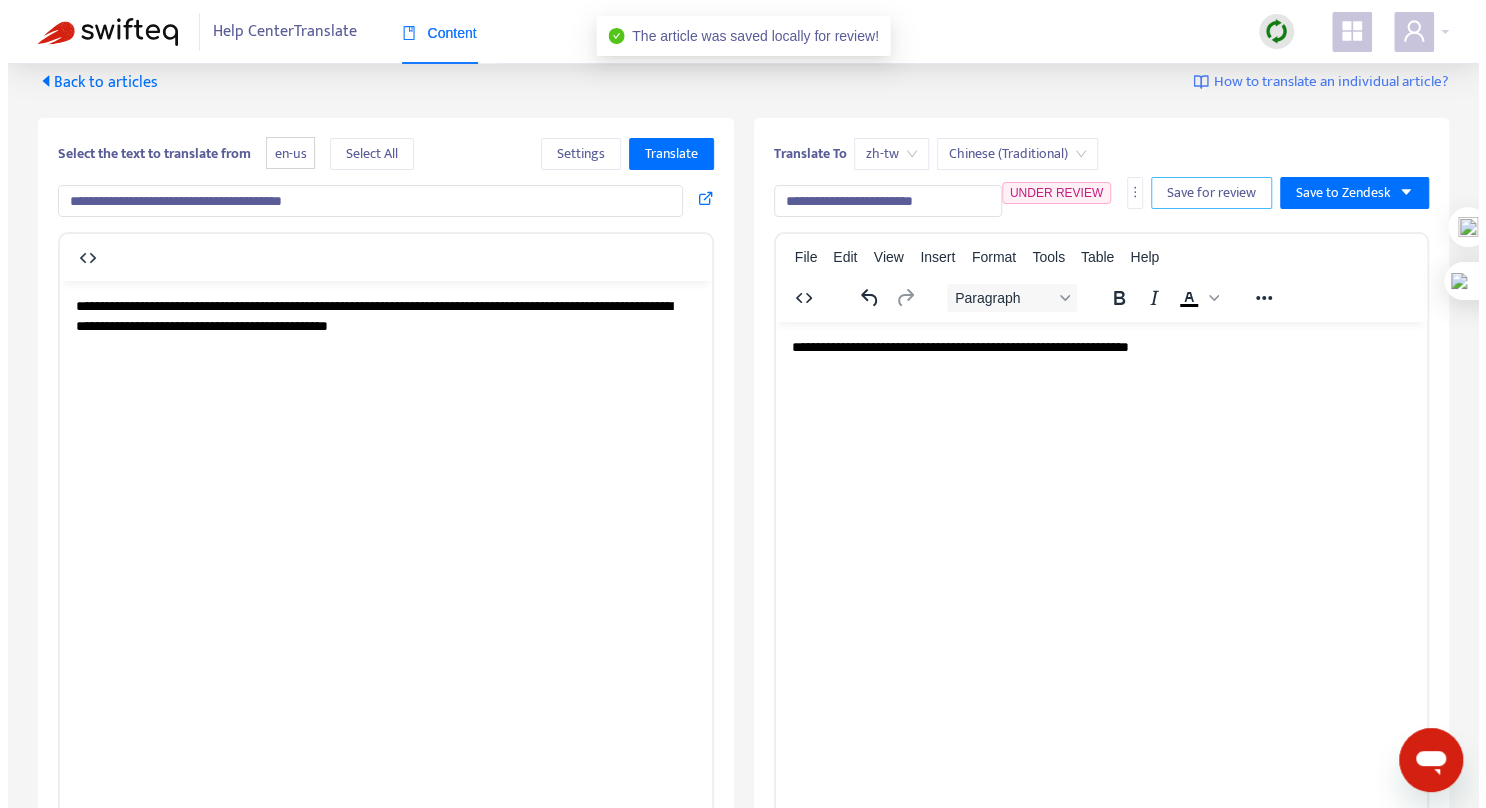 scroll, scrollTop: 0, scrollLeft: 0, axis: both 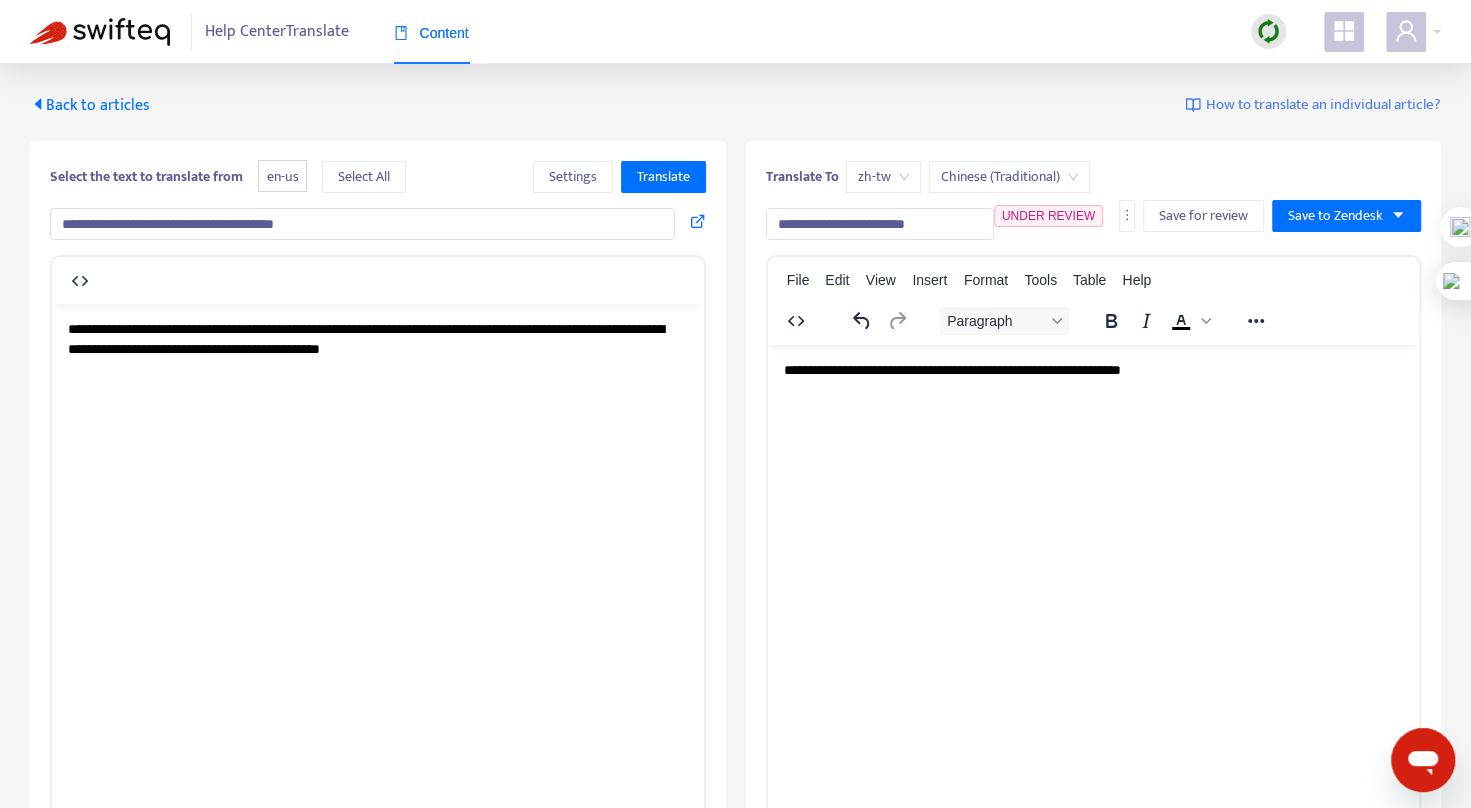 click on "Back to articles" at bounding box center (90, 105) 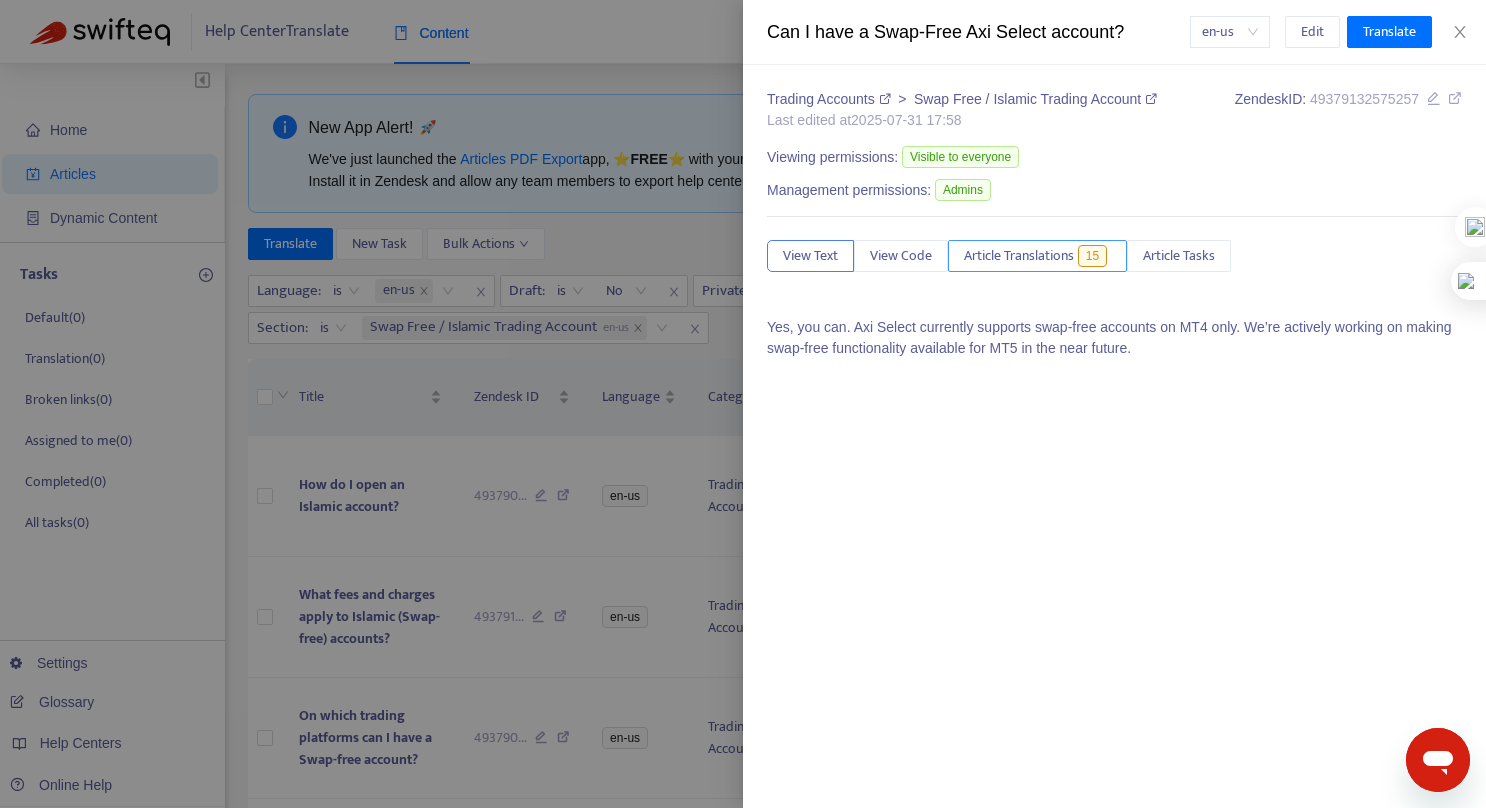 click on "Article Translations" at bounding box center [1019, 256] 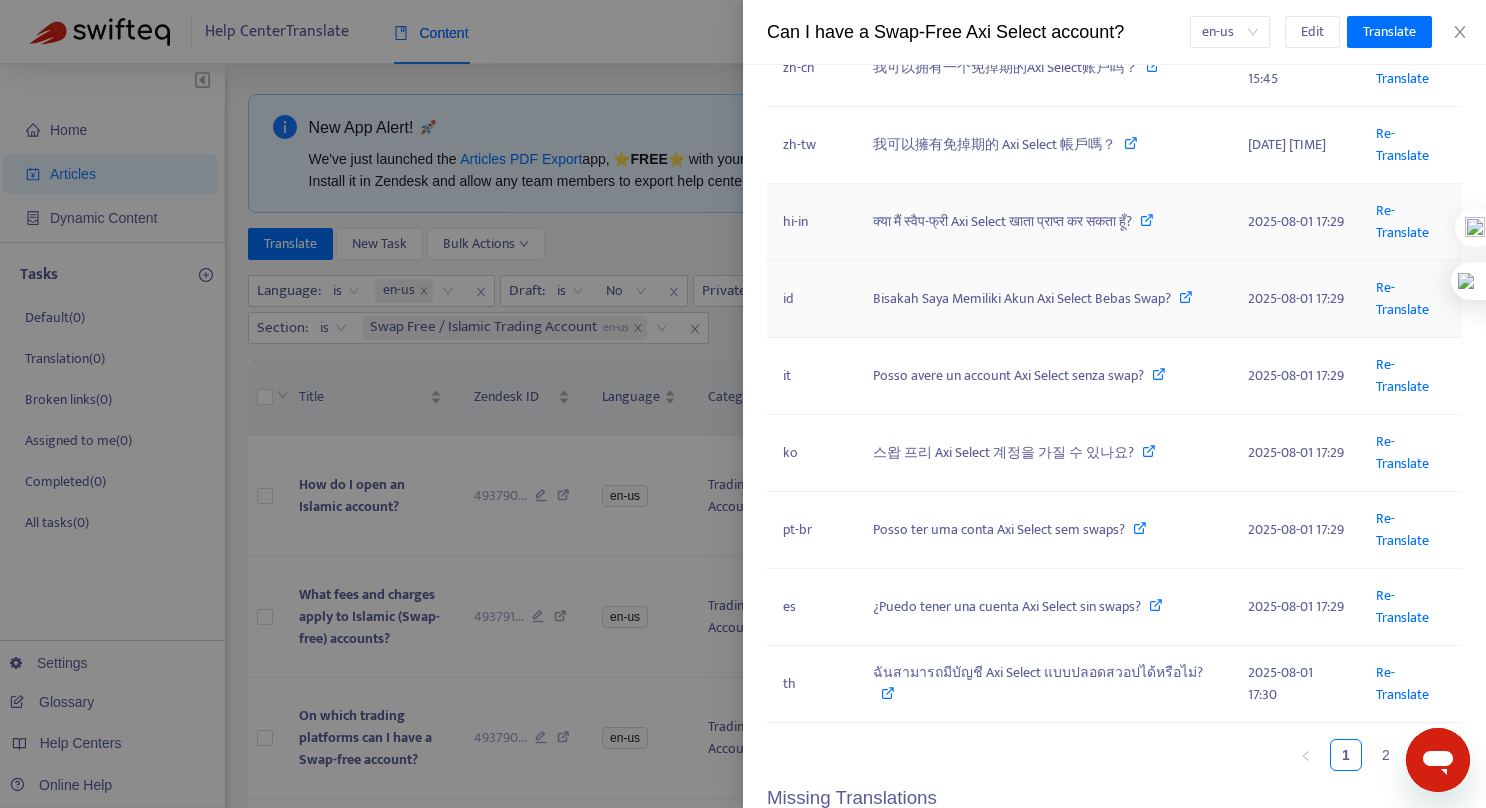 scroll, scrollTop: 587, scrollLeft: 0, axis: vertical 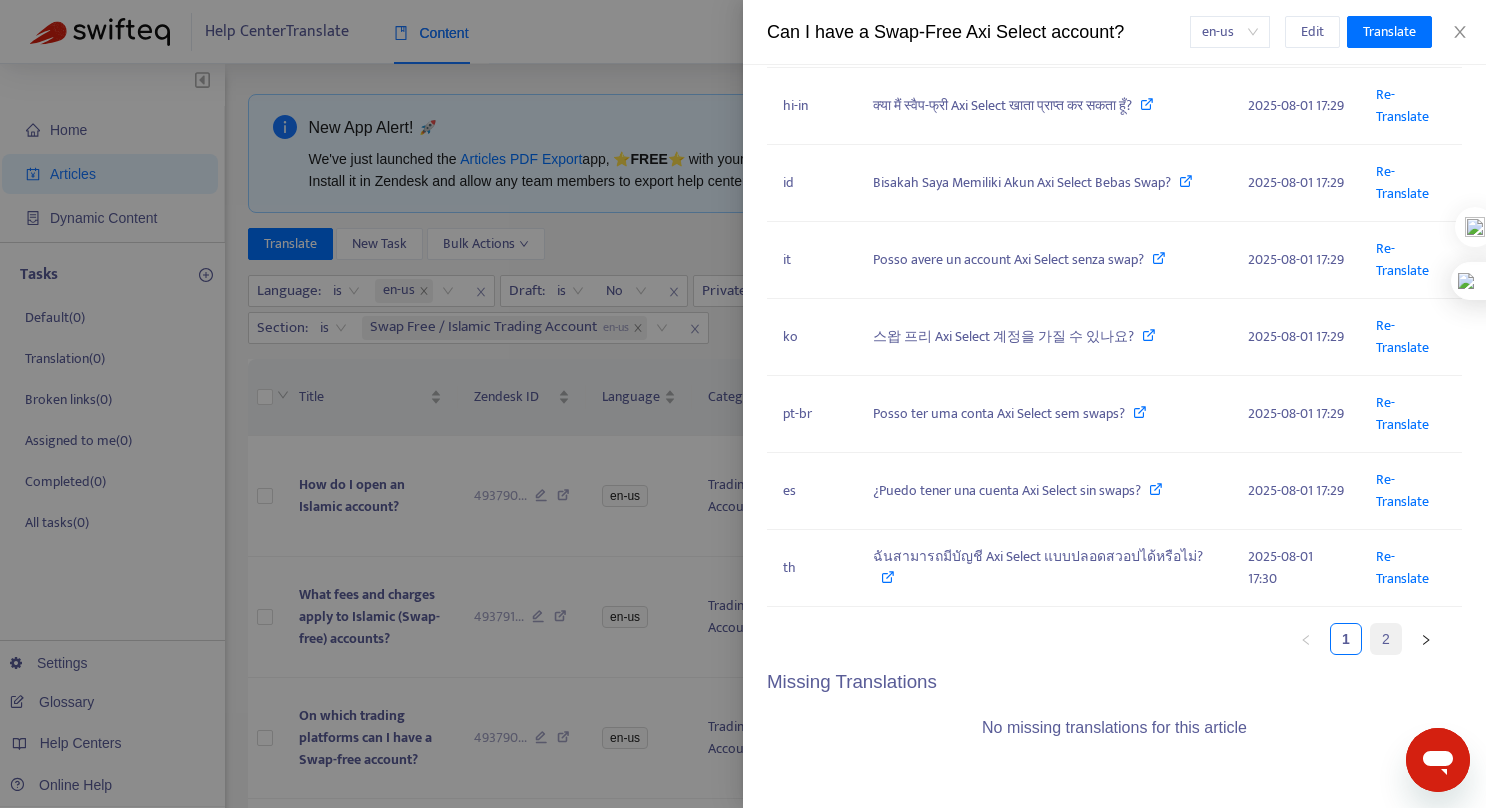 click on "2" at bounding box center [1386, 639] 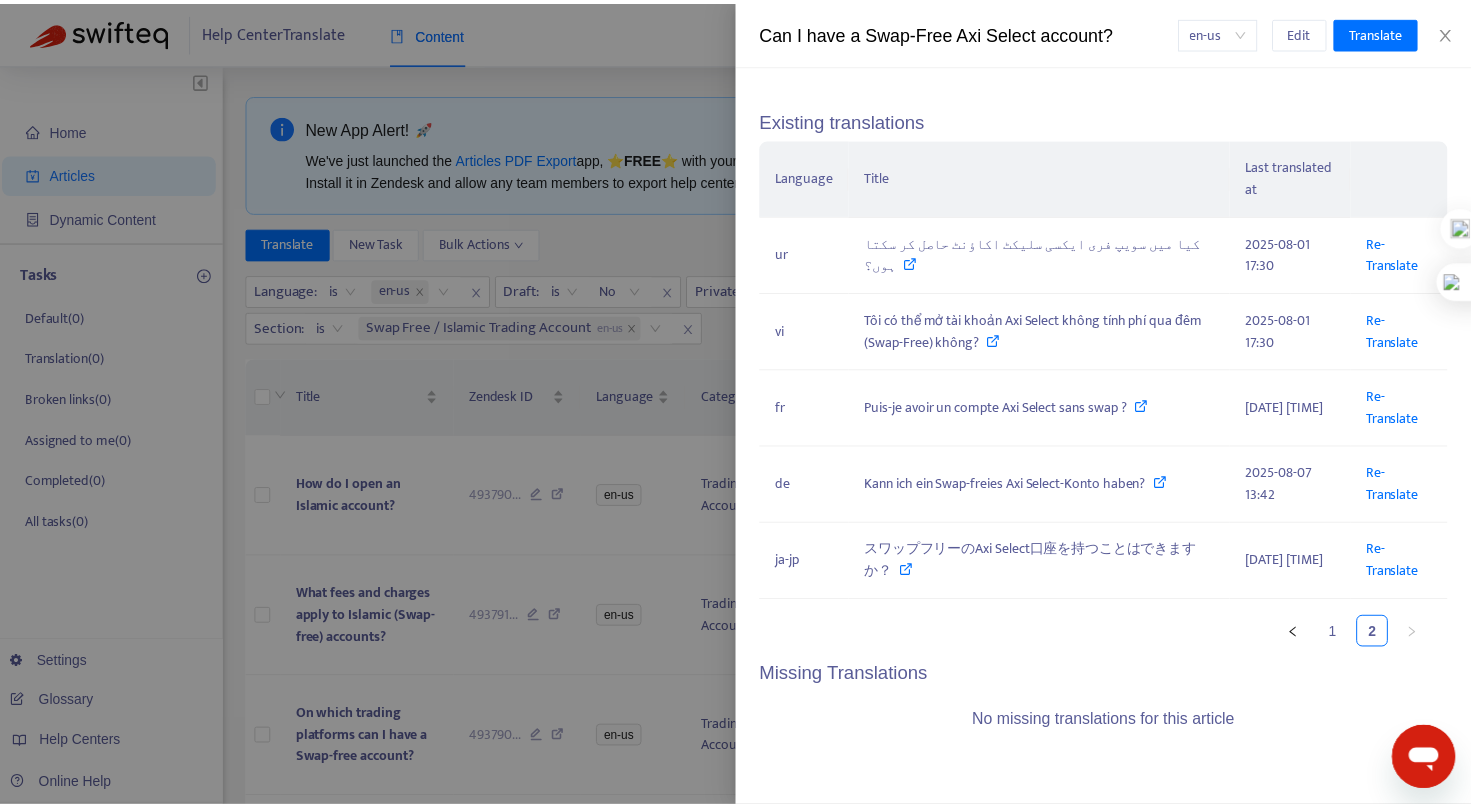 scroll, scrollTop: 204, scrollLeft: 0, axis: vertical 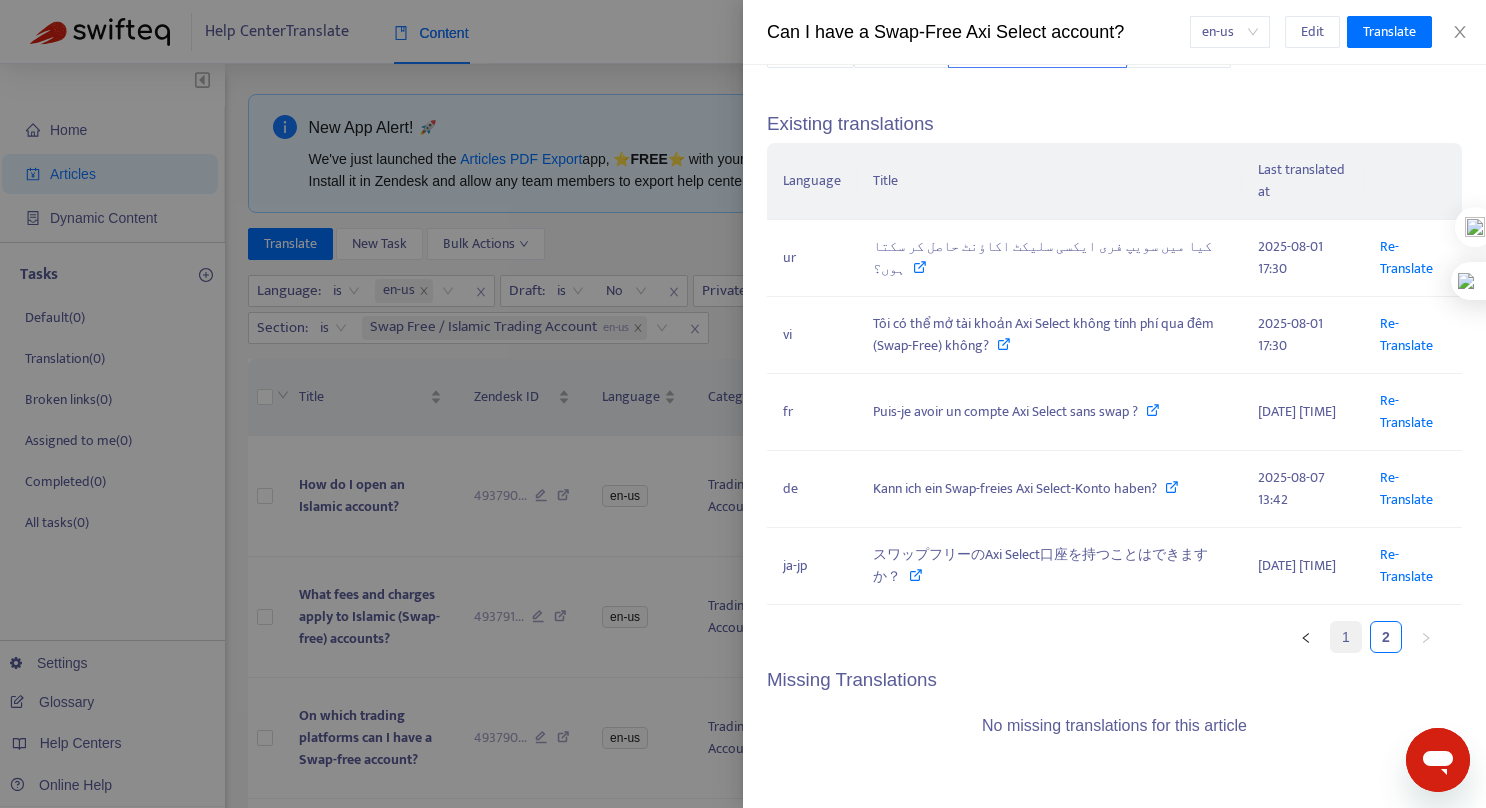 click on "1" at bounding box center [1346, 637] 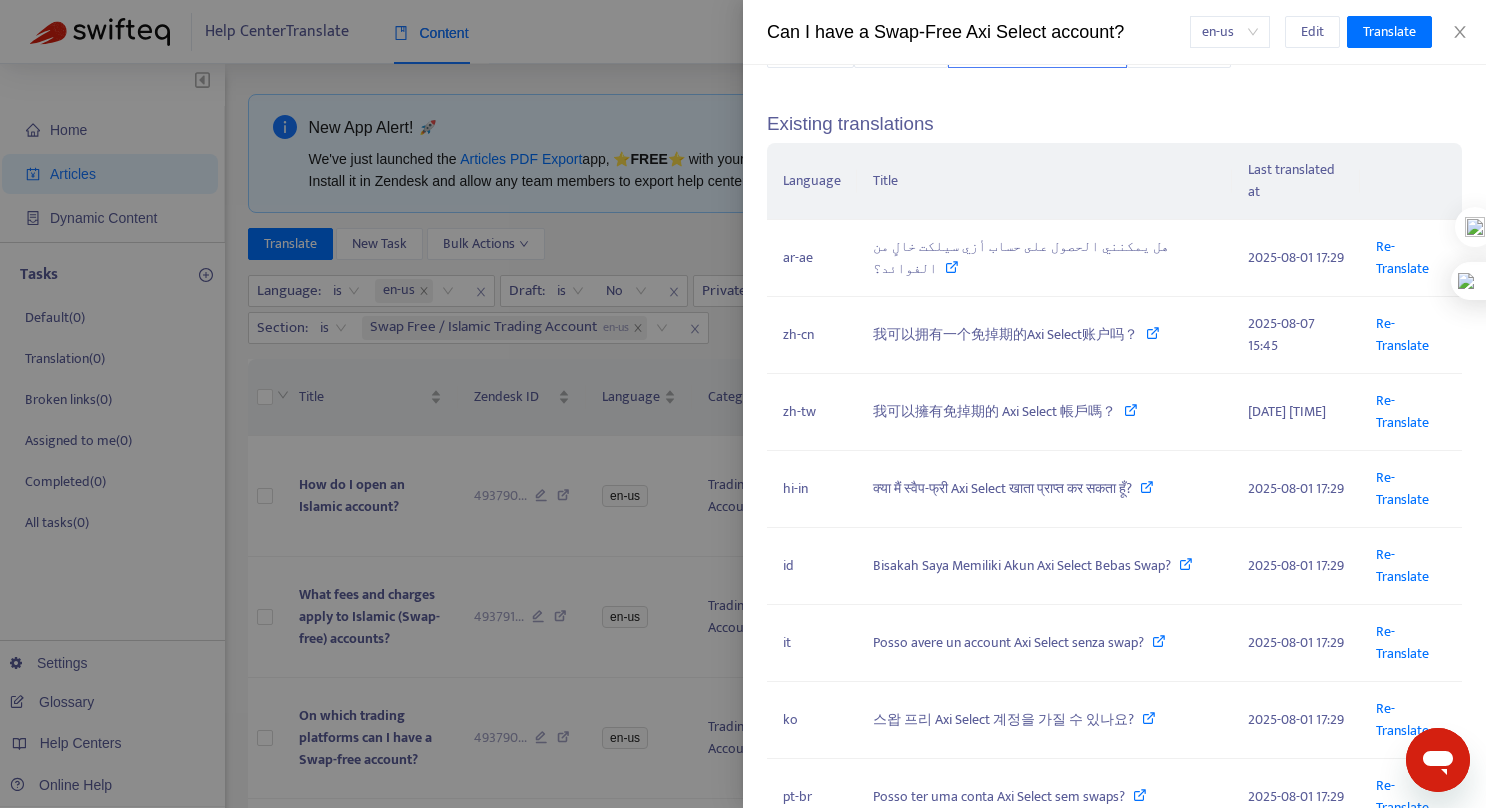 click at bounding box center (743, 404) 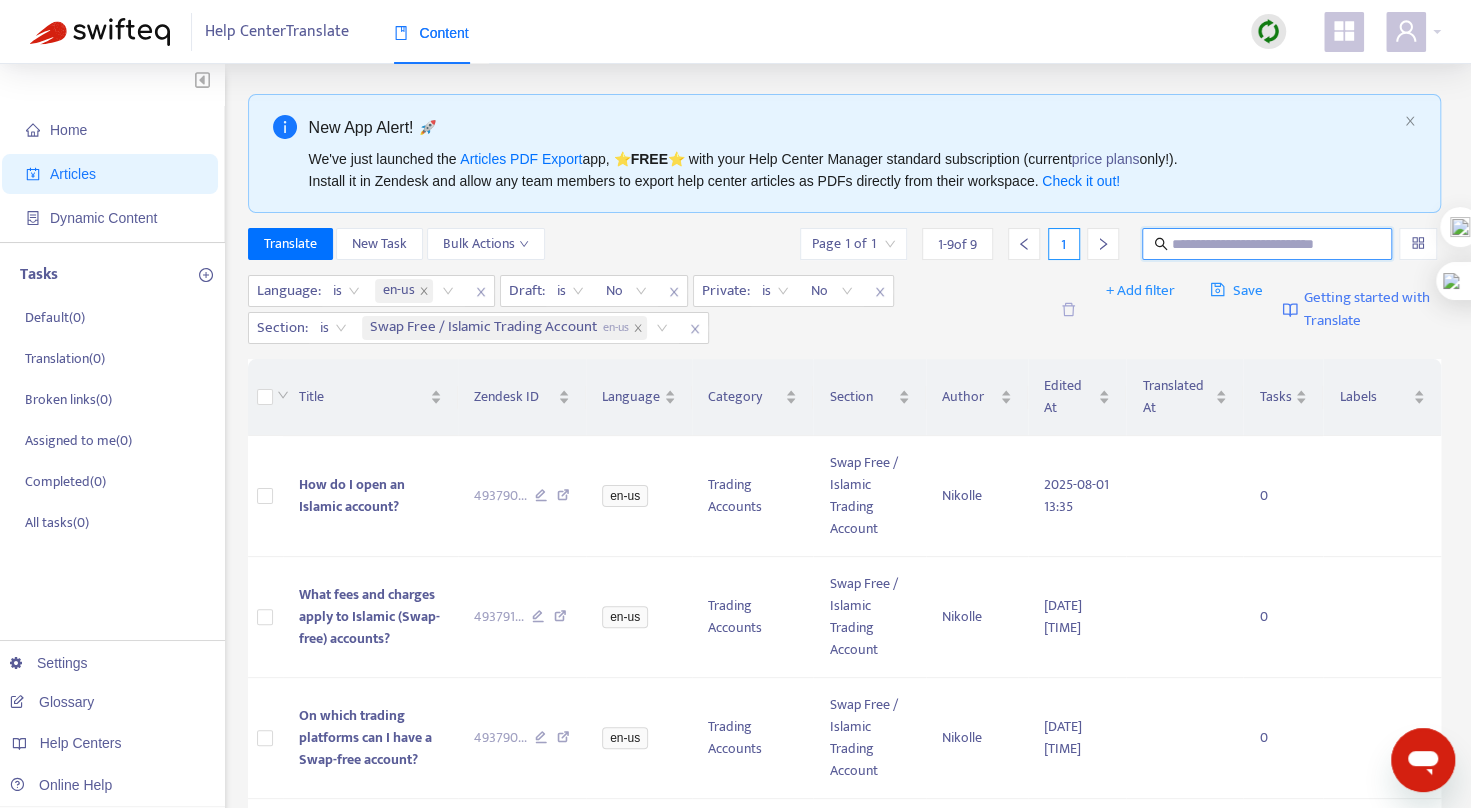 click at bounding box center [1268, 244] 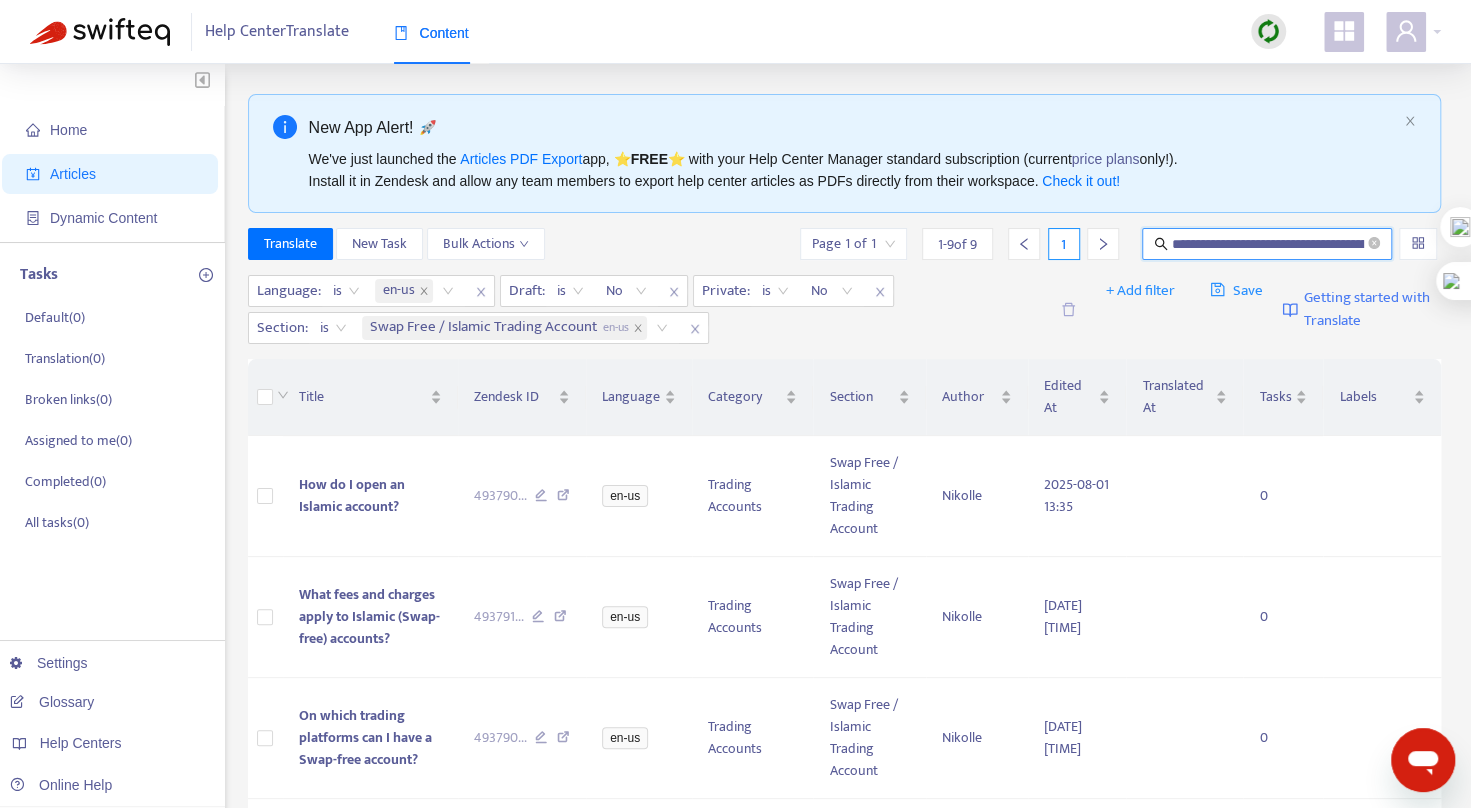 scroll, scrollTop: 0, scrollLeft: 227, axis: horizontal 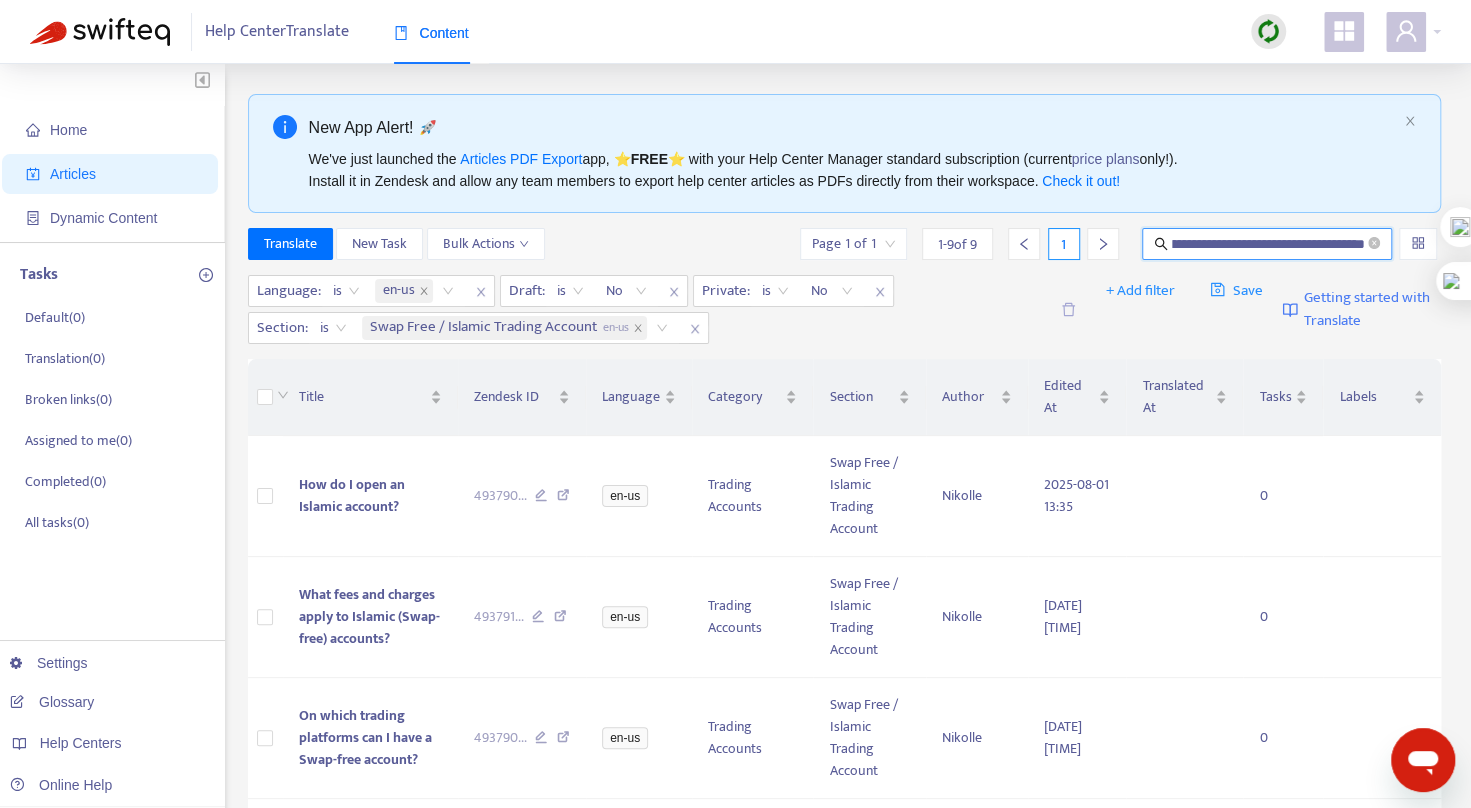 type on "**********" 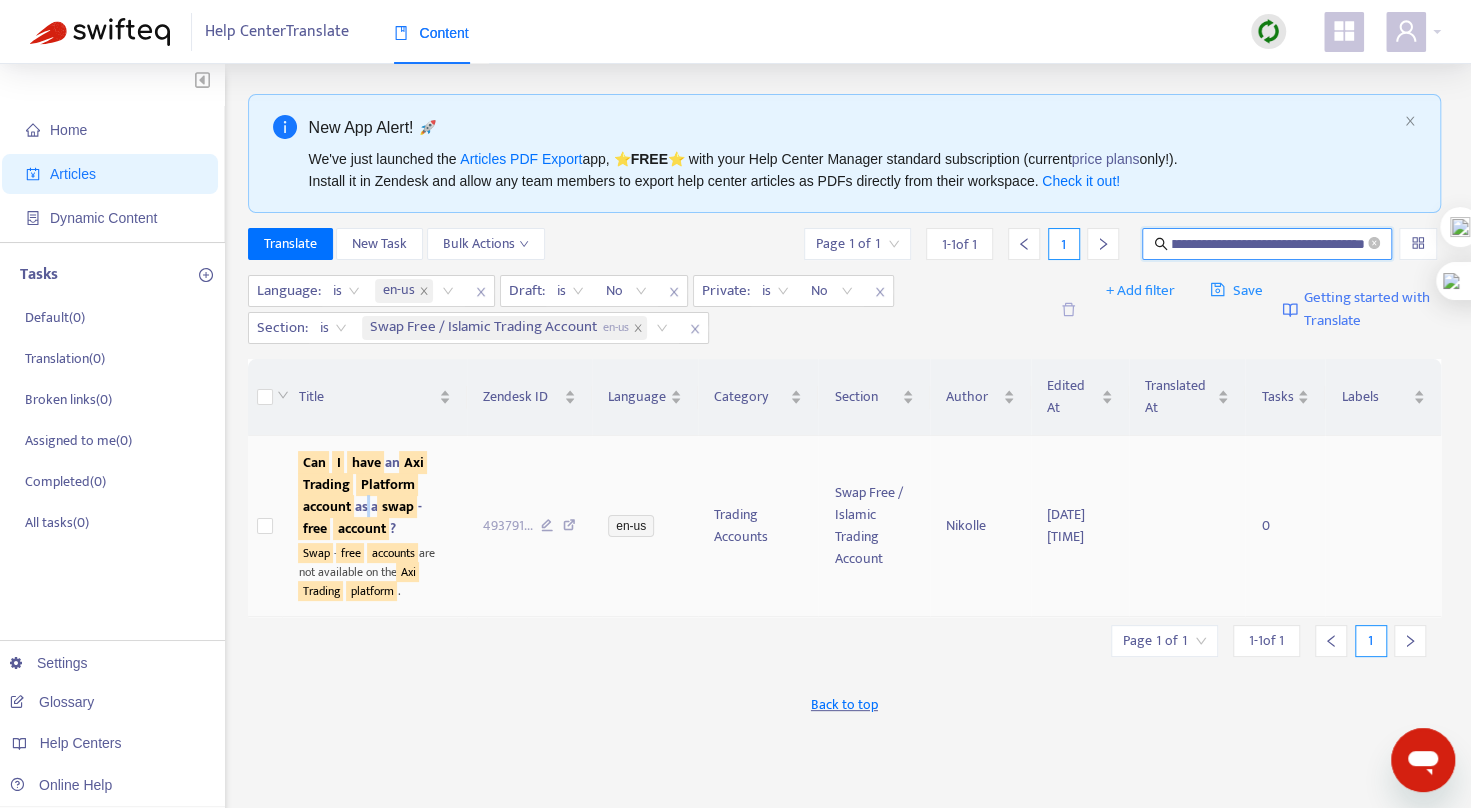 click on "Can   I   have  an  Axi   Trading   Platform   account  as a  swap - free   account ?" at bounding box center [362, 495] 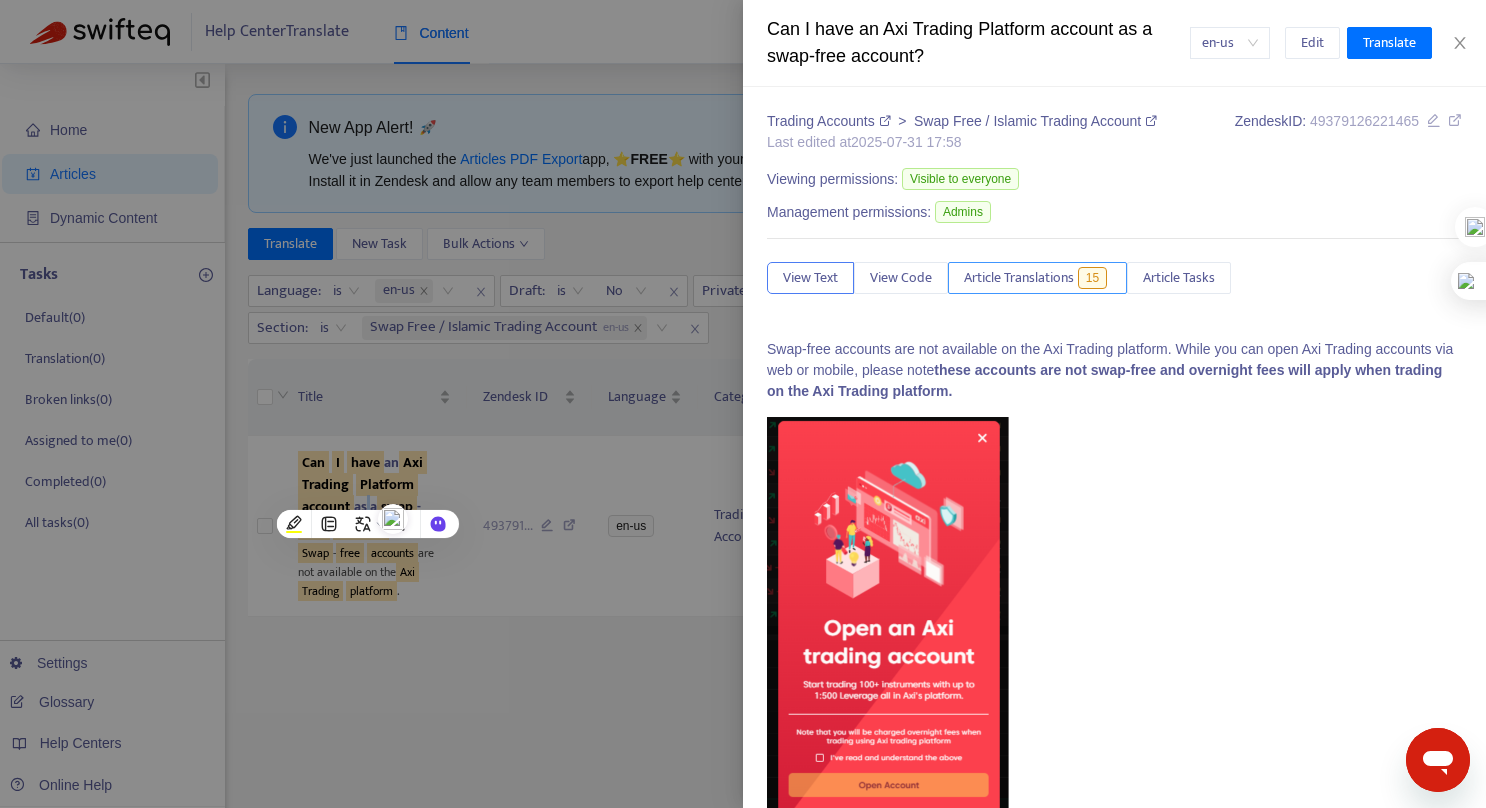 click on "Article Translations" at bounding box center [1019, 278] 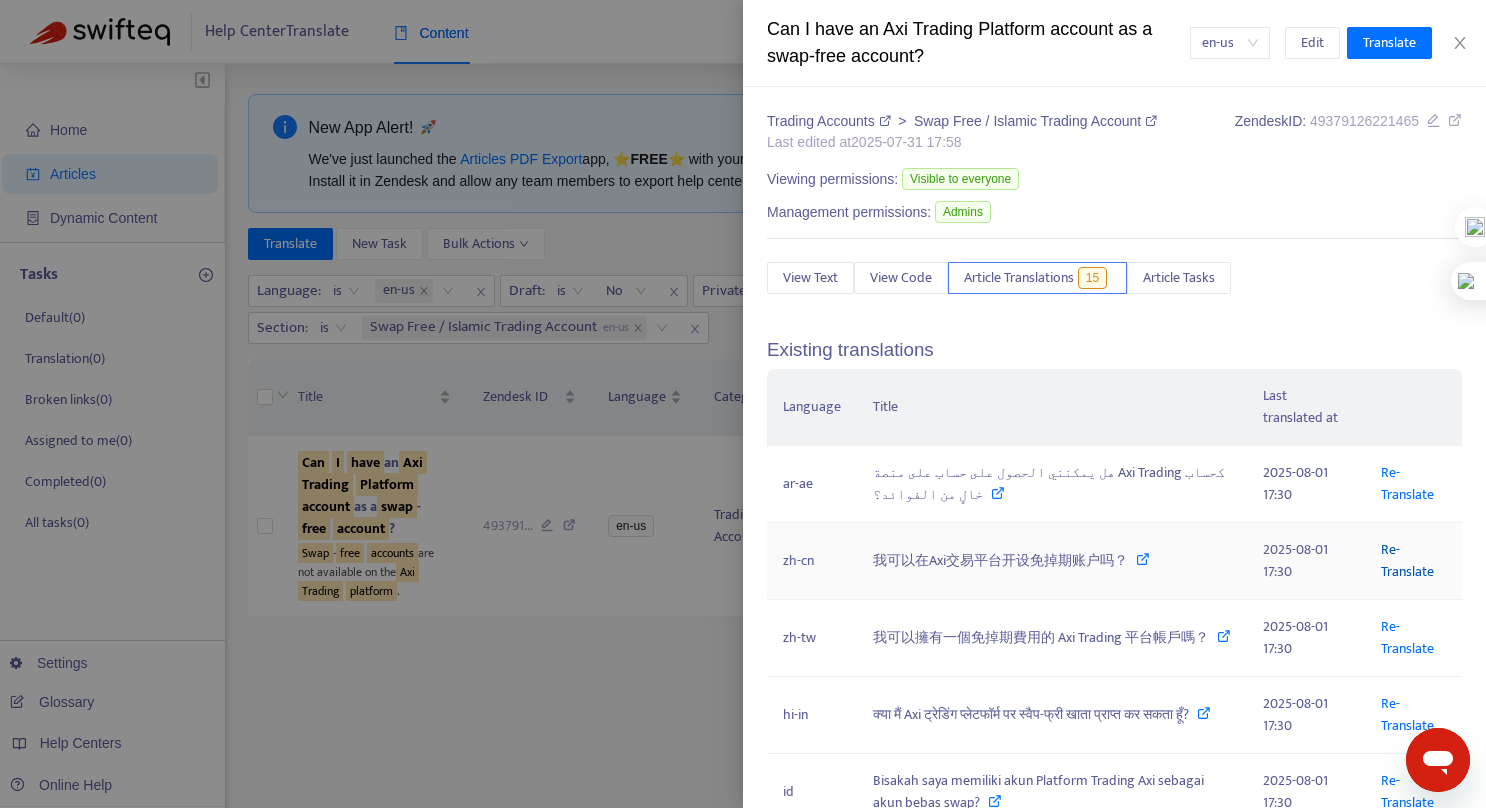 click on "Re-Translate" at bounding box center (1407, 560) 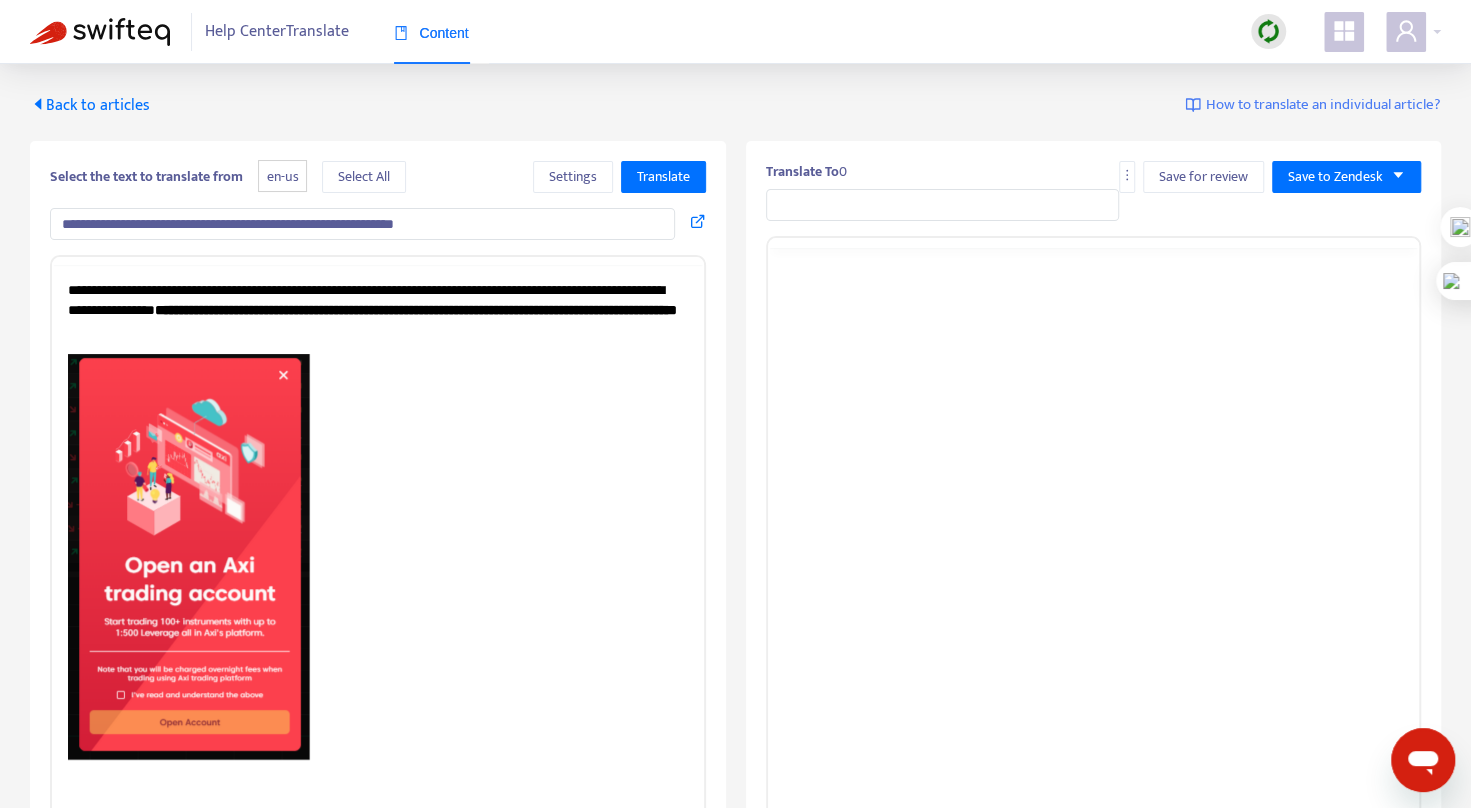 scroll, scrollTop: 0, scrollLeft: 0, axis: both 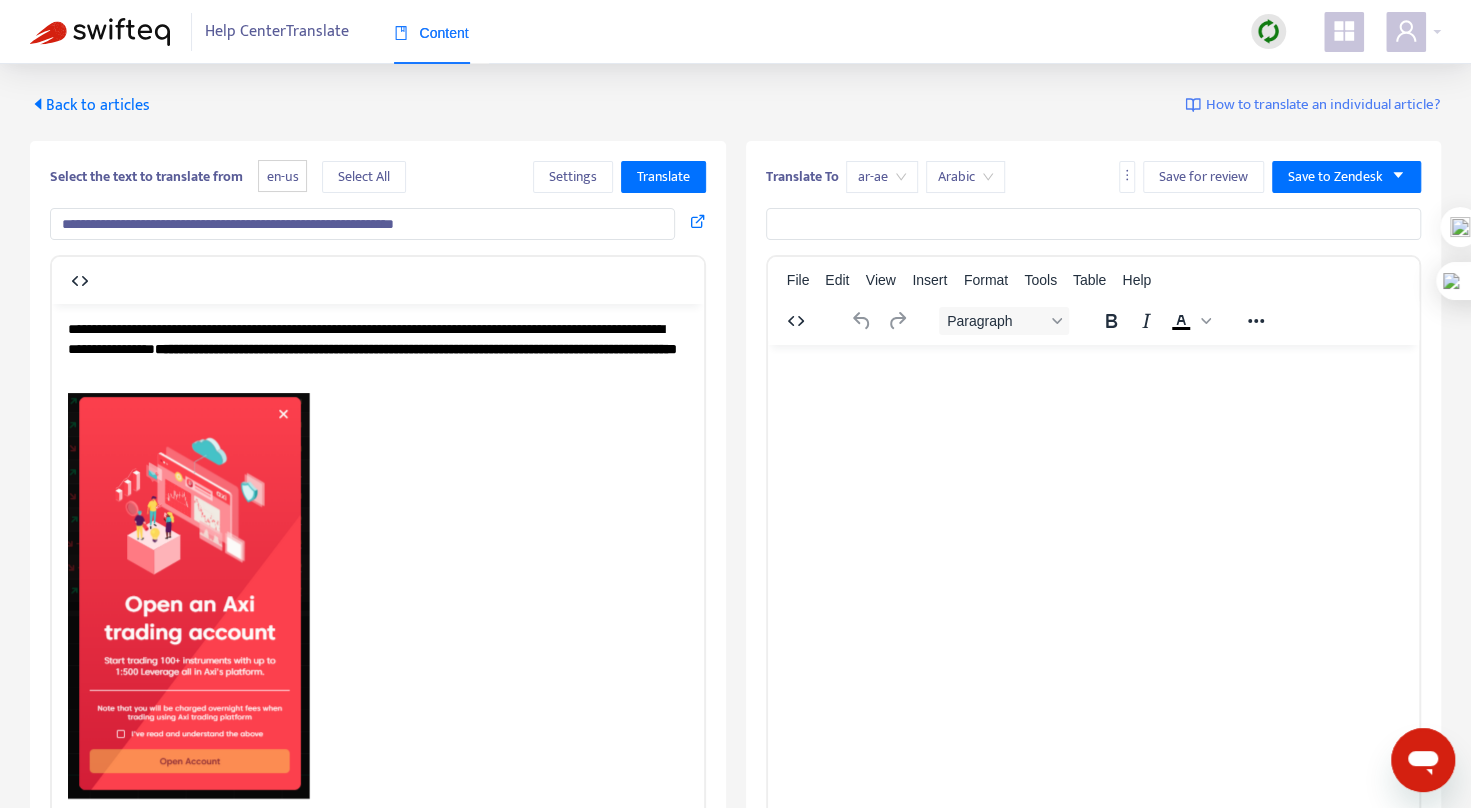 type on "**********" 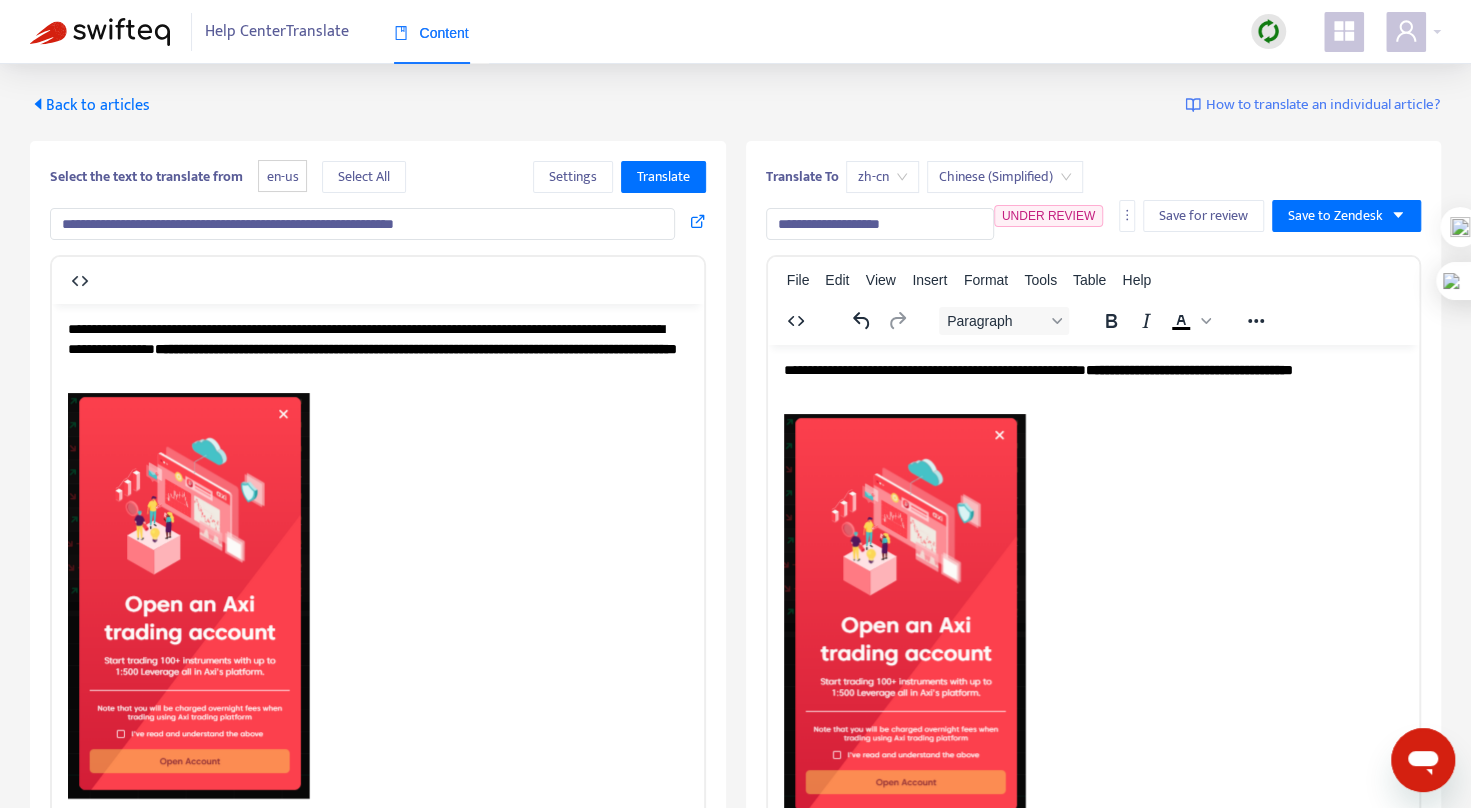 click on "**********" at bounding box center (880, 224) 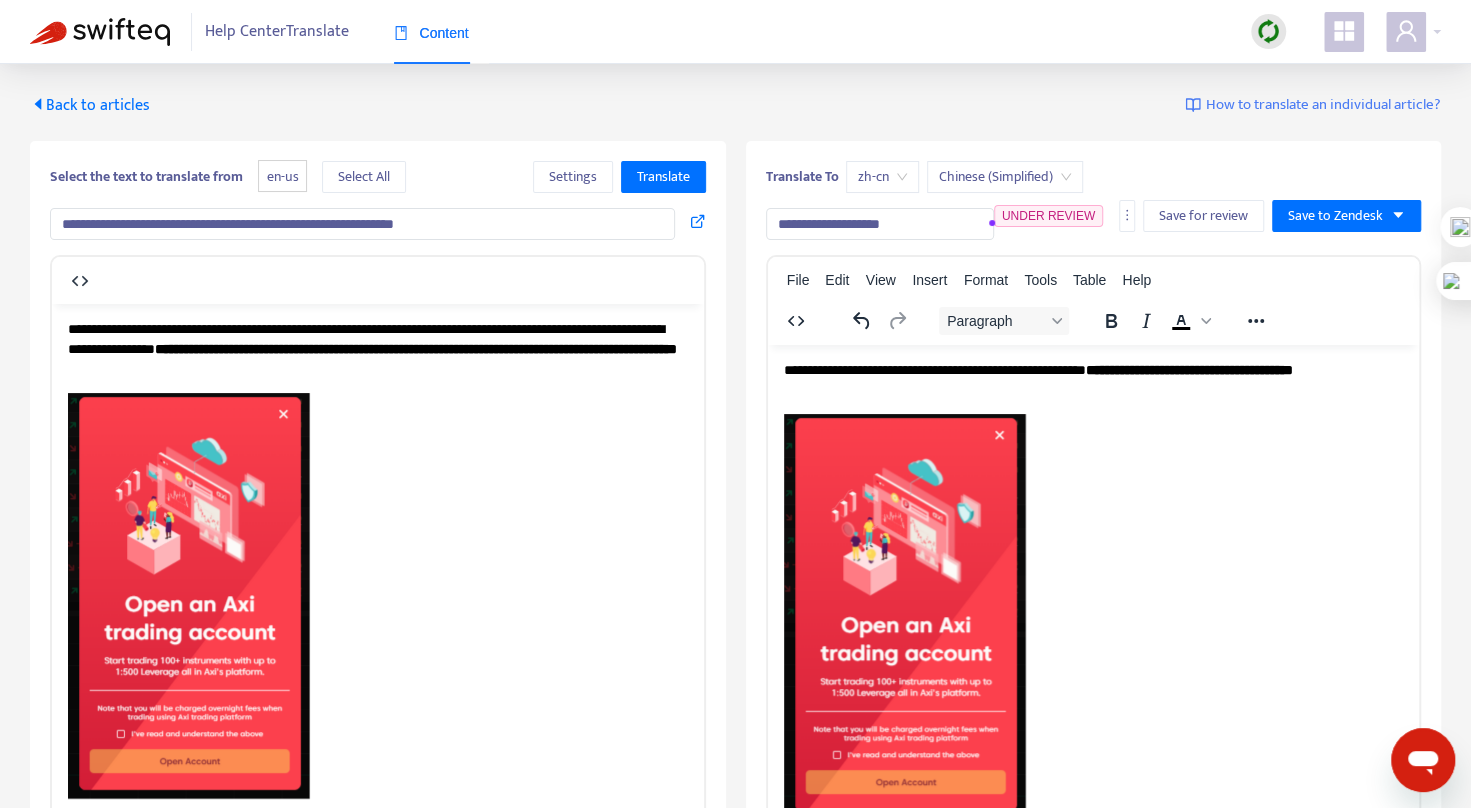 scroll, scrollTop: 0, scrollLeft: 39, axis: horizontal 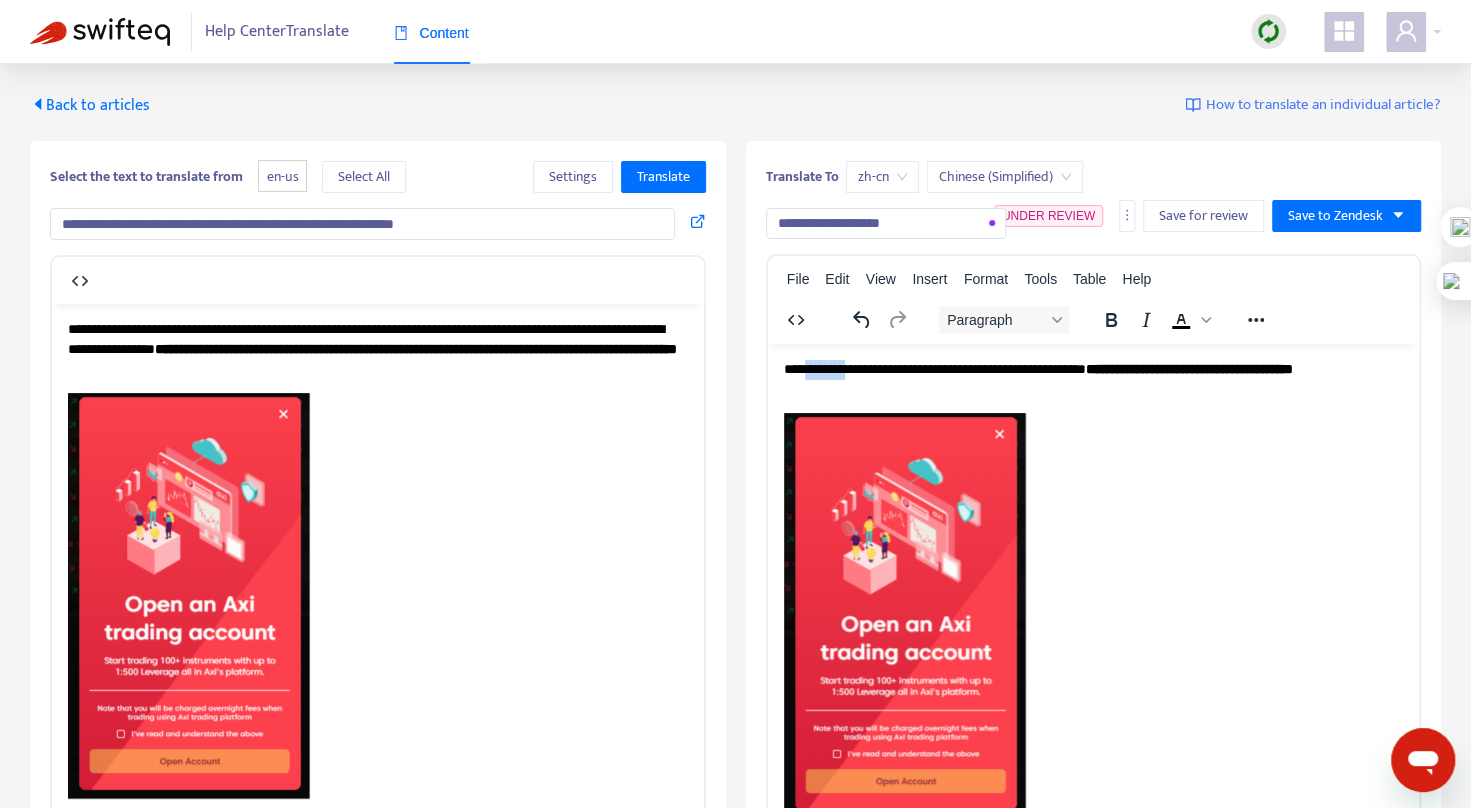 drag, startPoint x: 804, startPoint y: 368, endPoint x: 856, endPoint y: 368, distance: 52 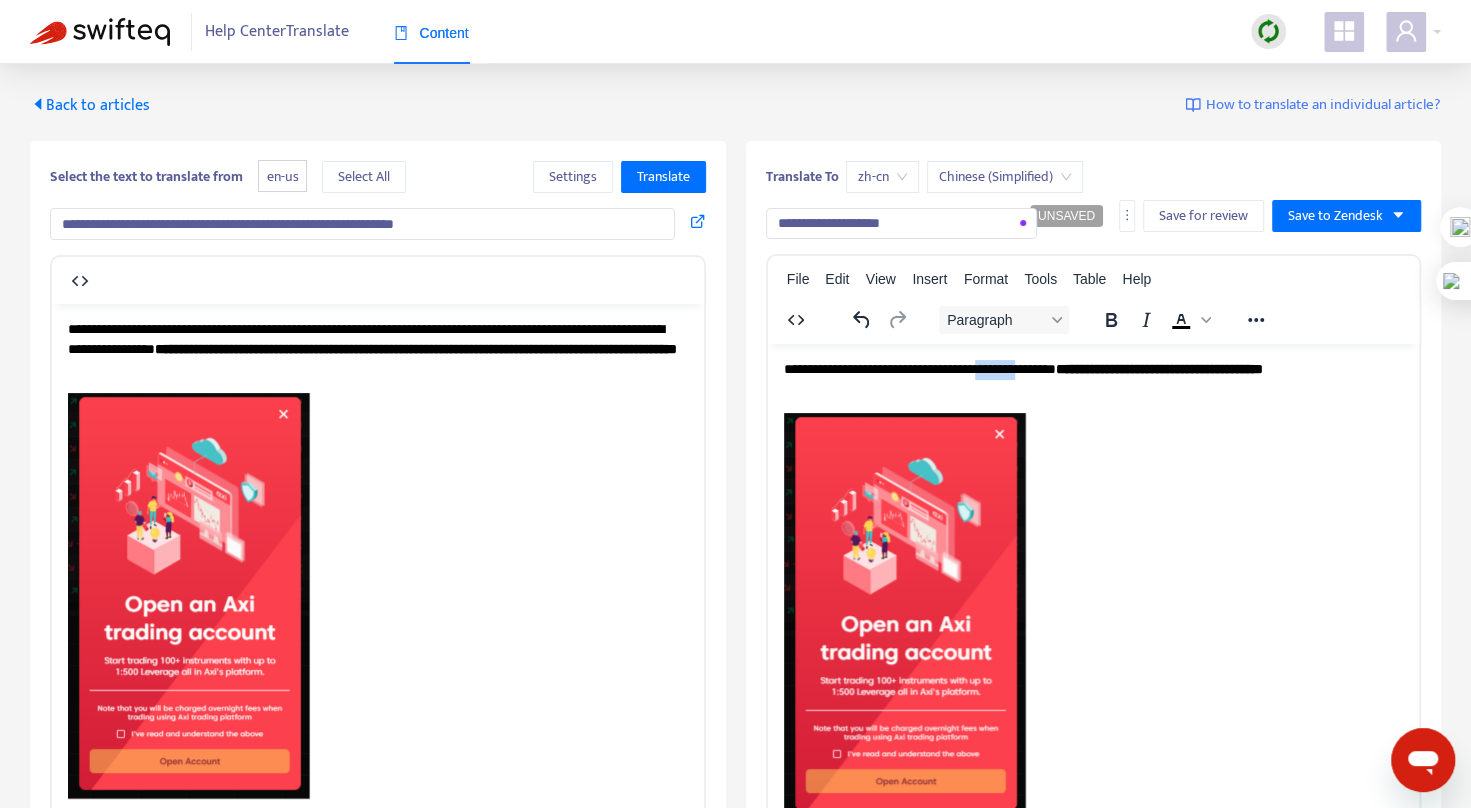drag, startPoint x: 1241, startPoint y: 368, endPoint x: 1291, endPoint y: 368, distance: 50 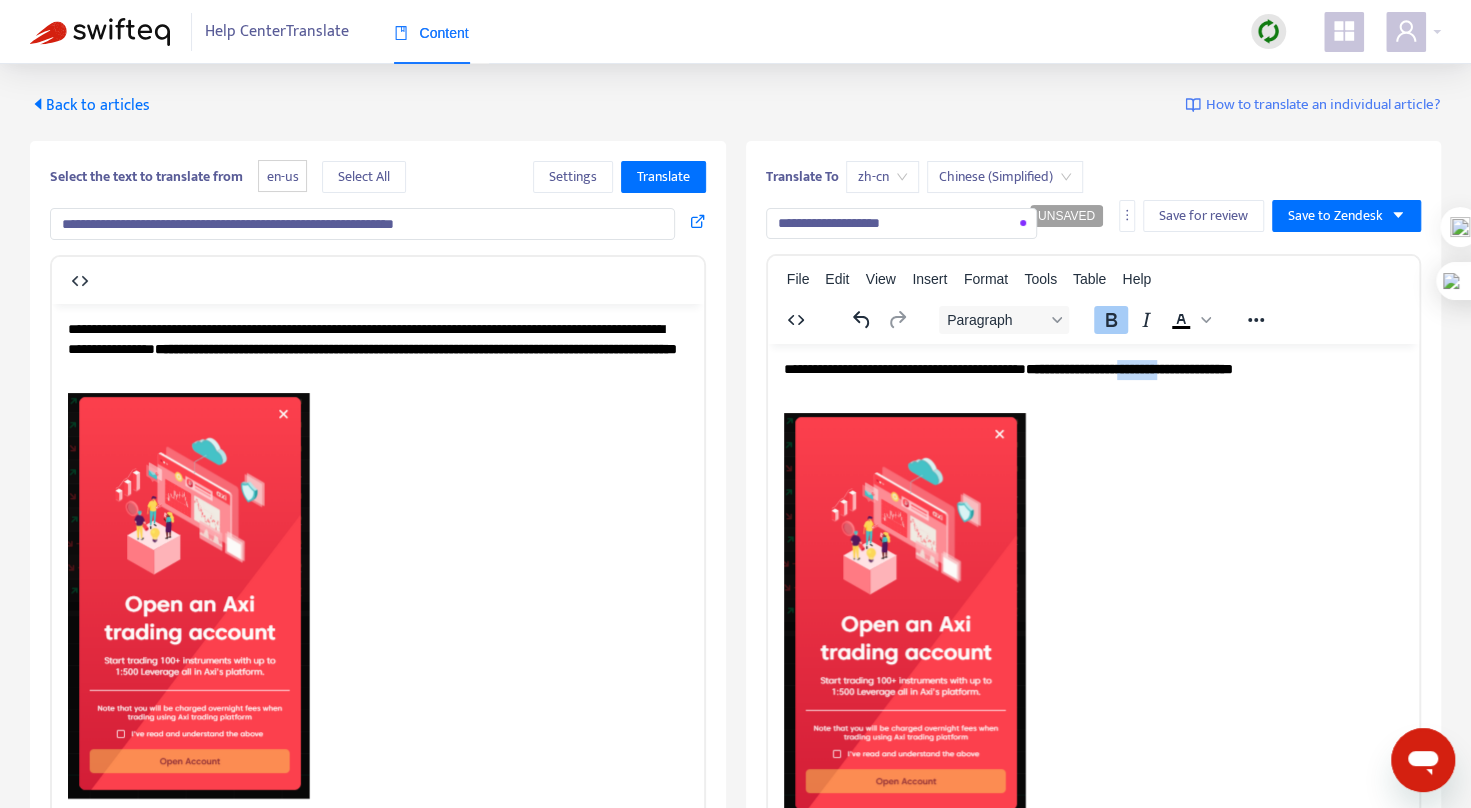 drag, startPoint x: 982, startPoint y: 389, endPoint x: 1039, endPoint y: 389, distance: 57 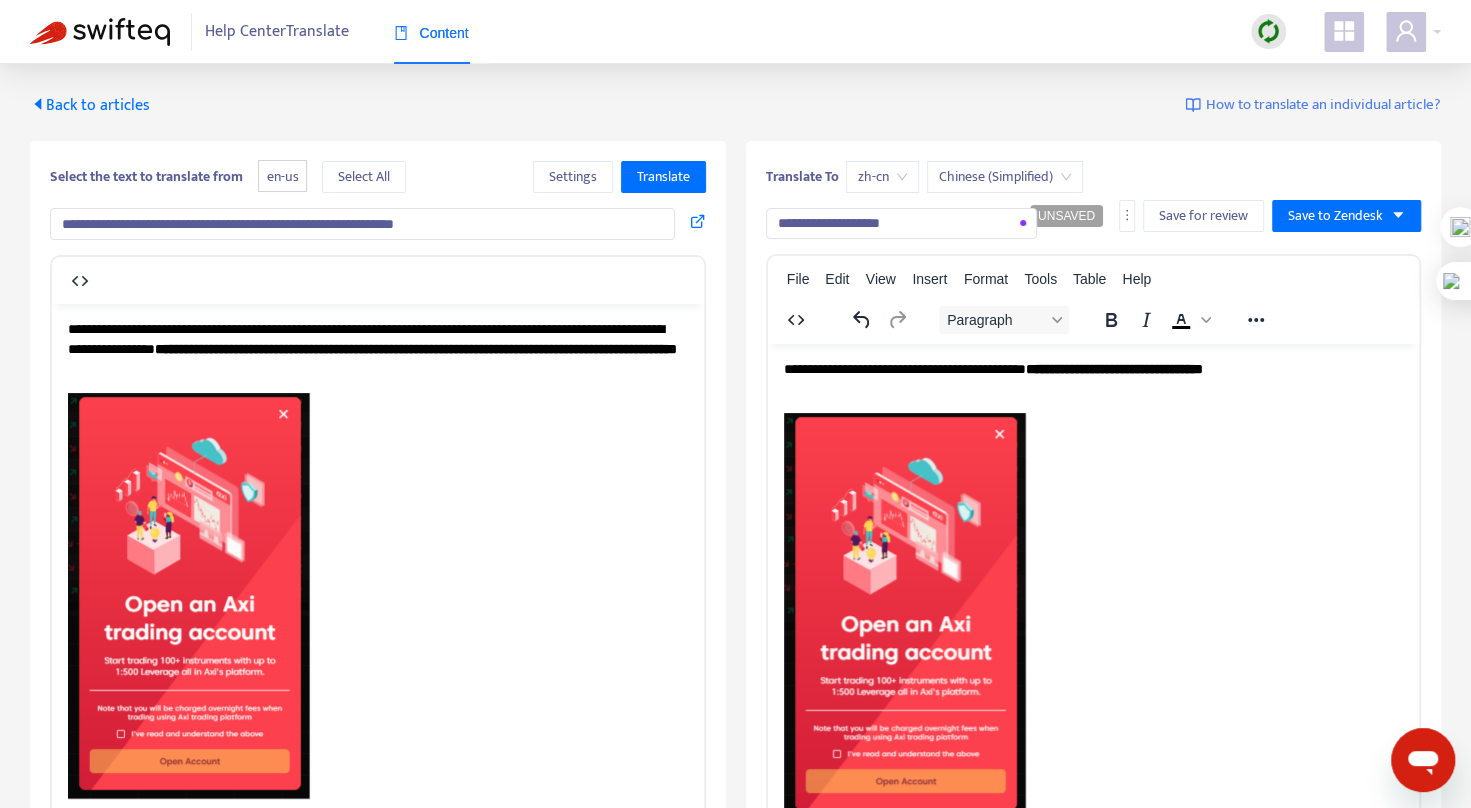 click at bounding box center (1093, 618) 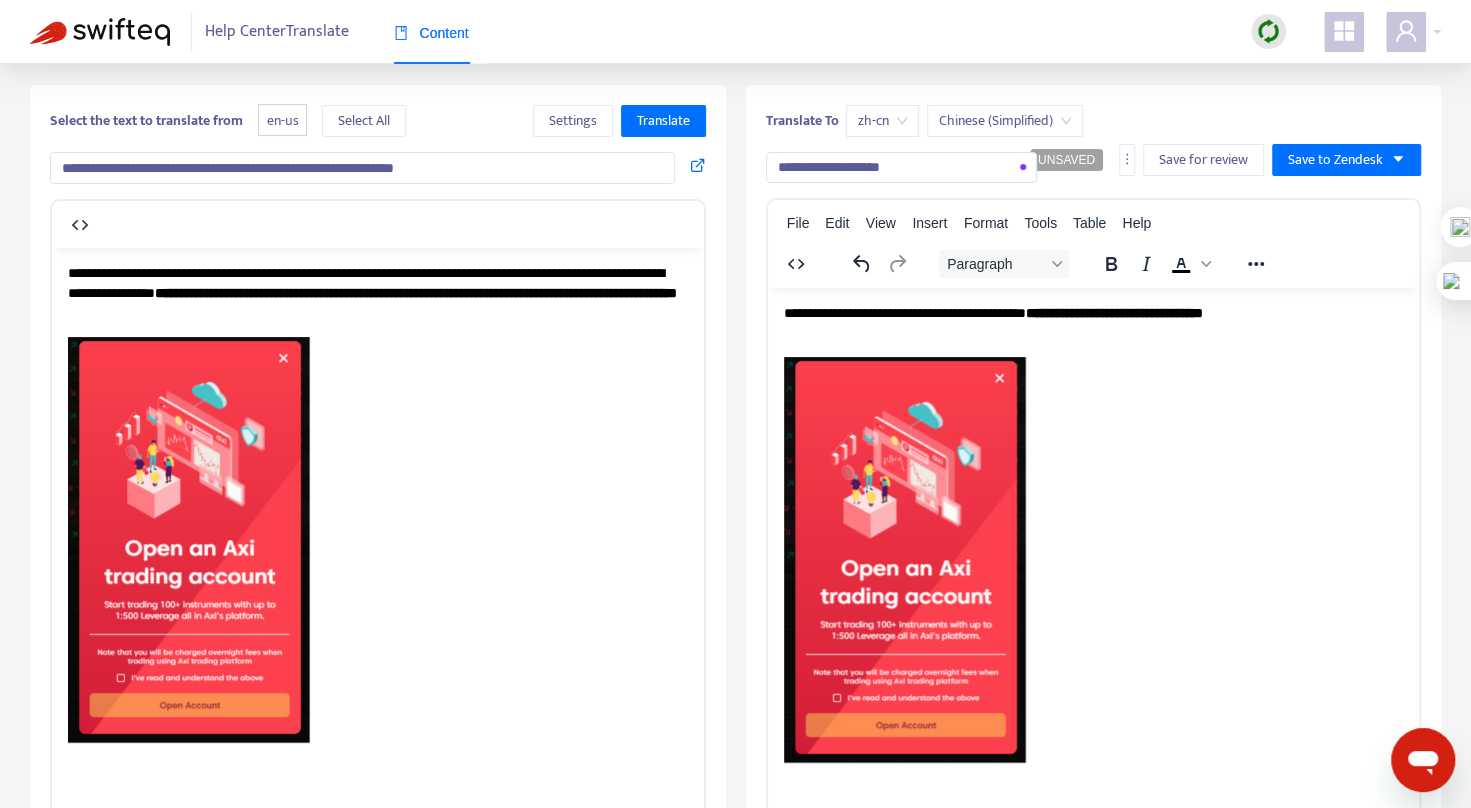 scroll, scrollTop: 0, scrollLeft: 0, axis: both 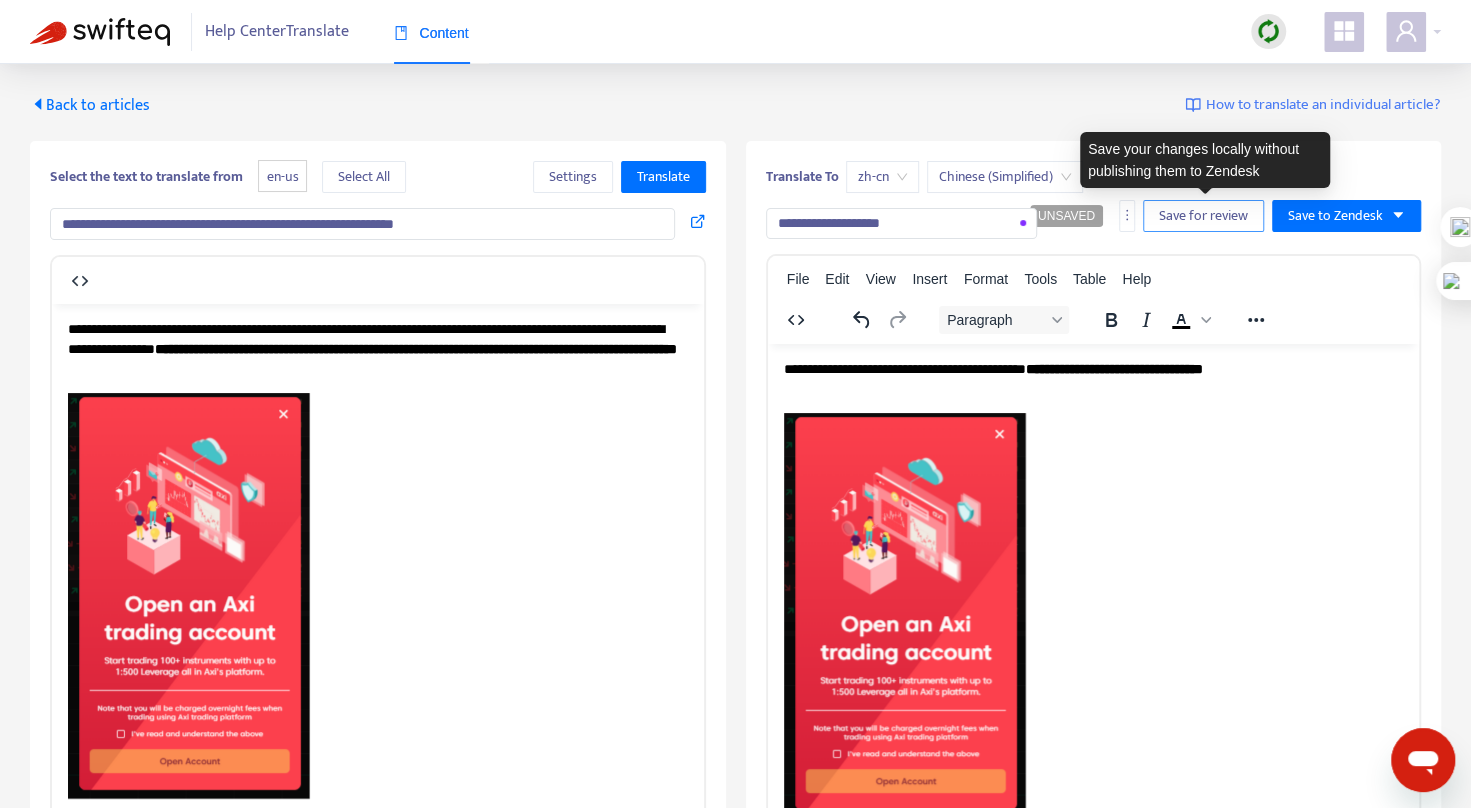 click on "Save for review" at bounding box center (1203, 216) 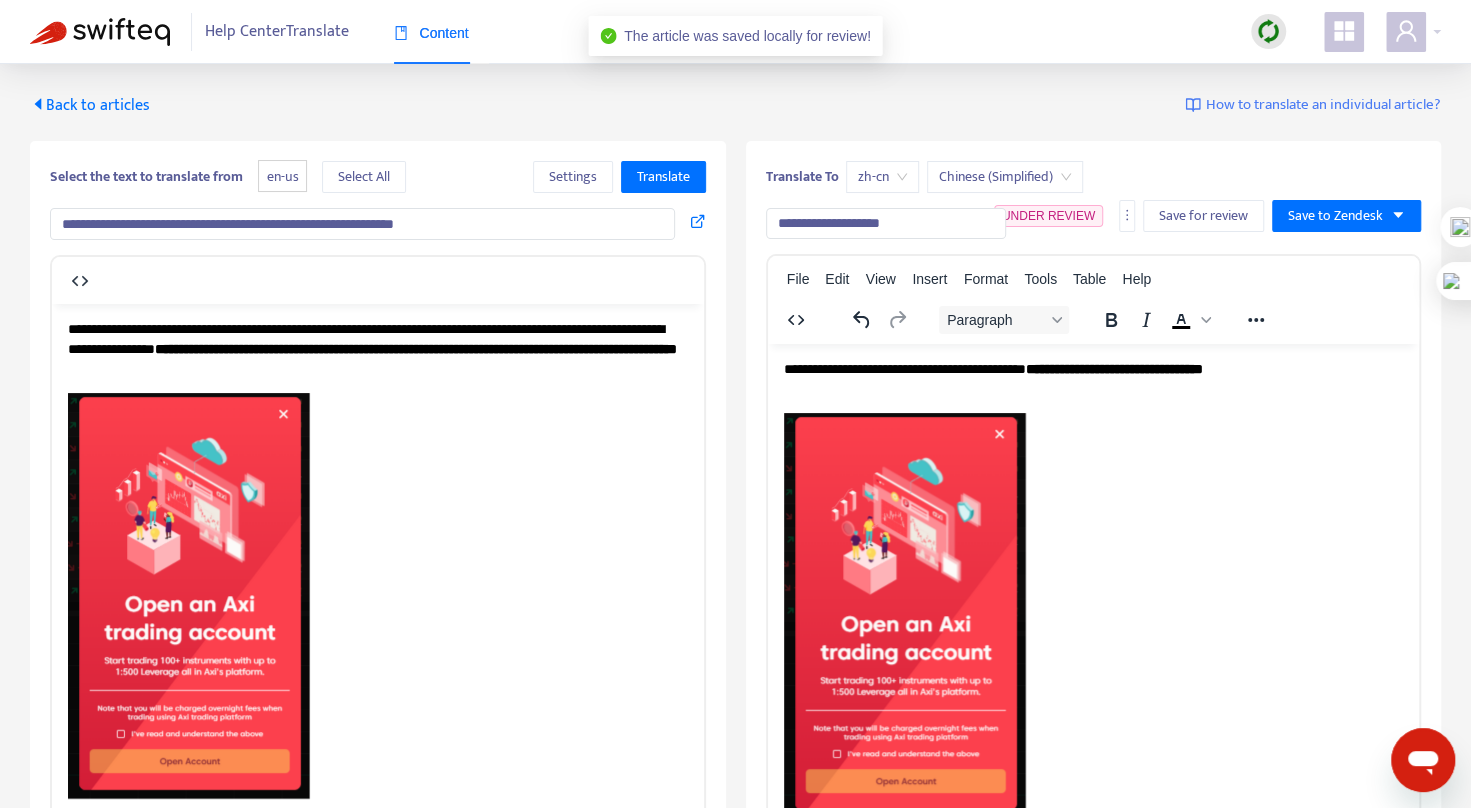 click on "Back to articles" at bounding box center [90, 105] 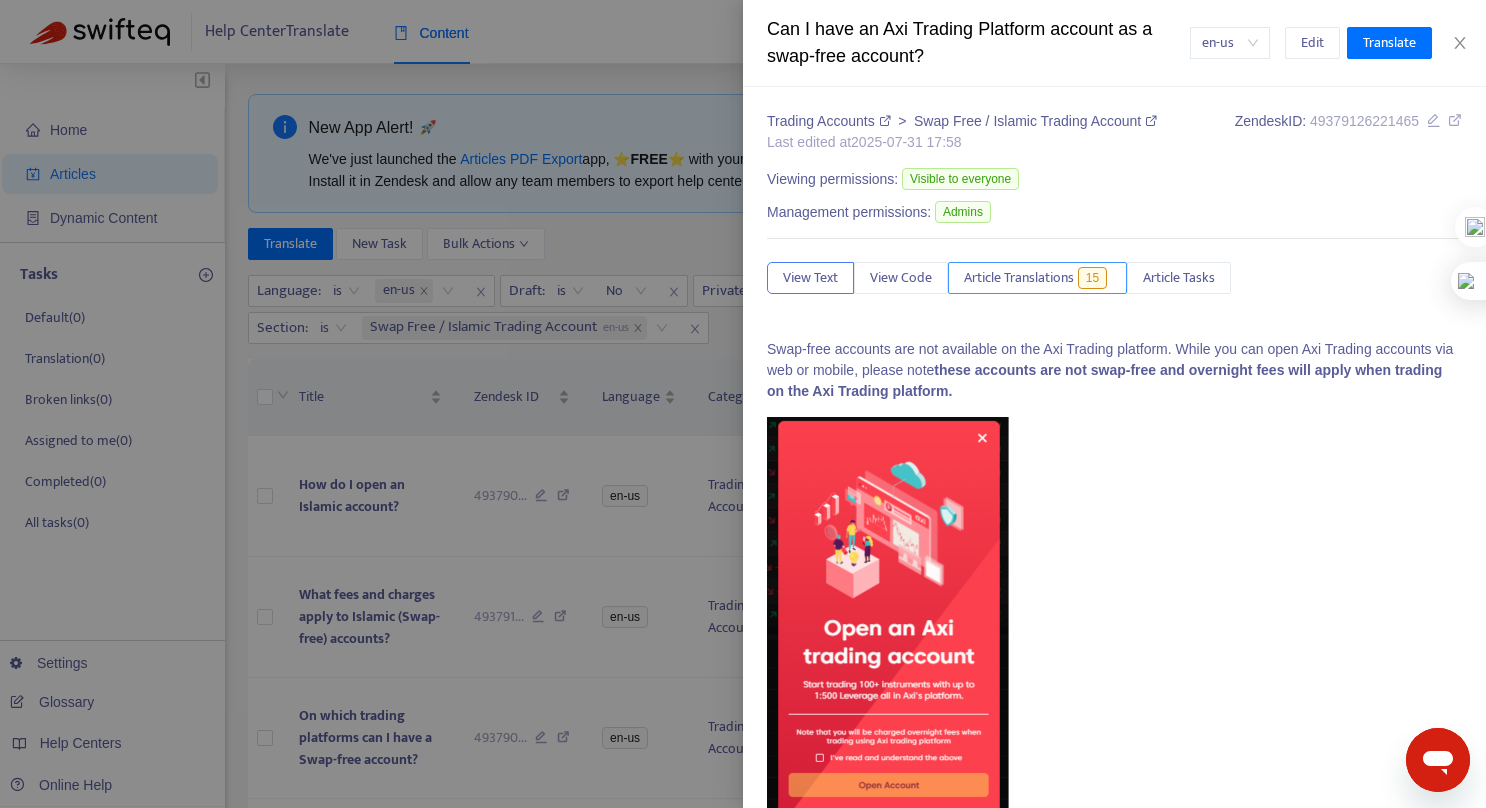 click on "Article Translations" at bounding box center [1019, 278] 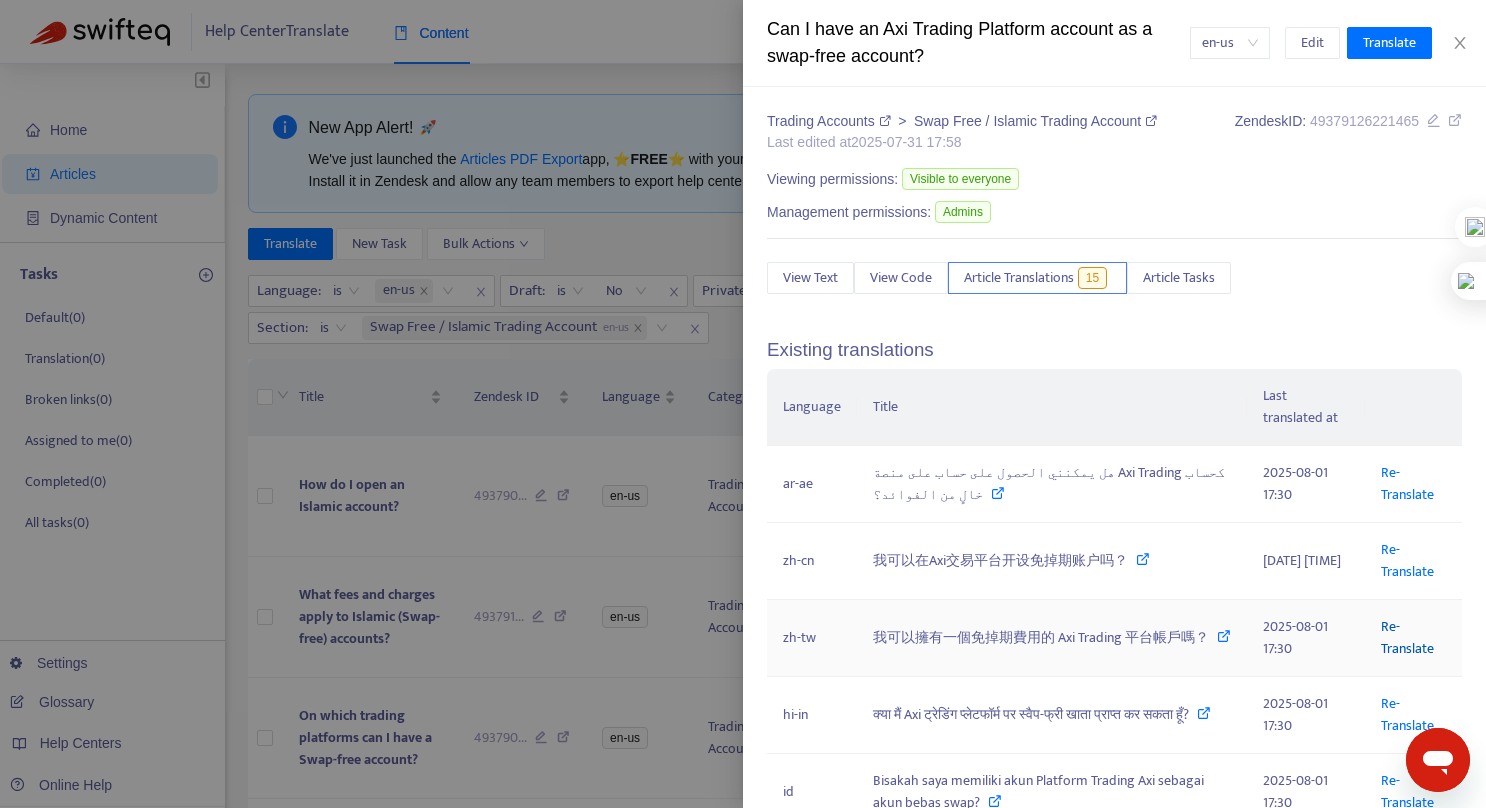 click on "Re-Translate" at bounding box center [1407, 637] 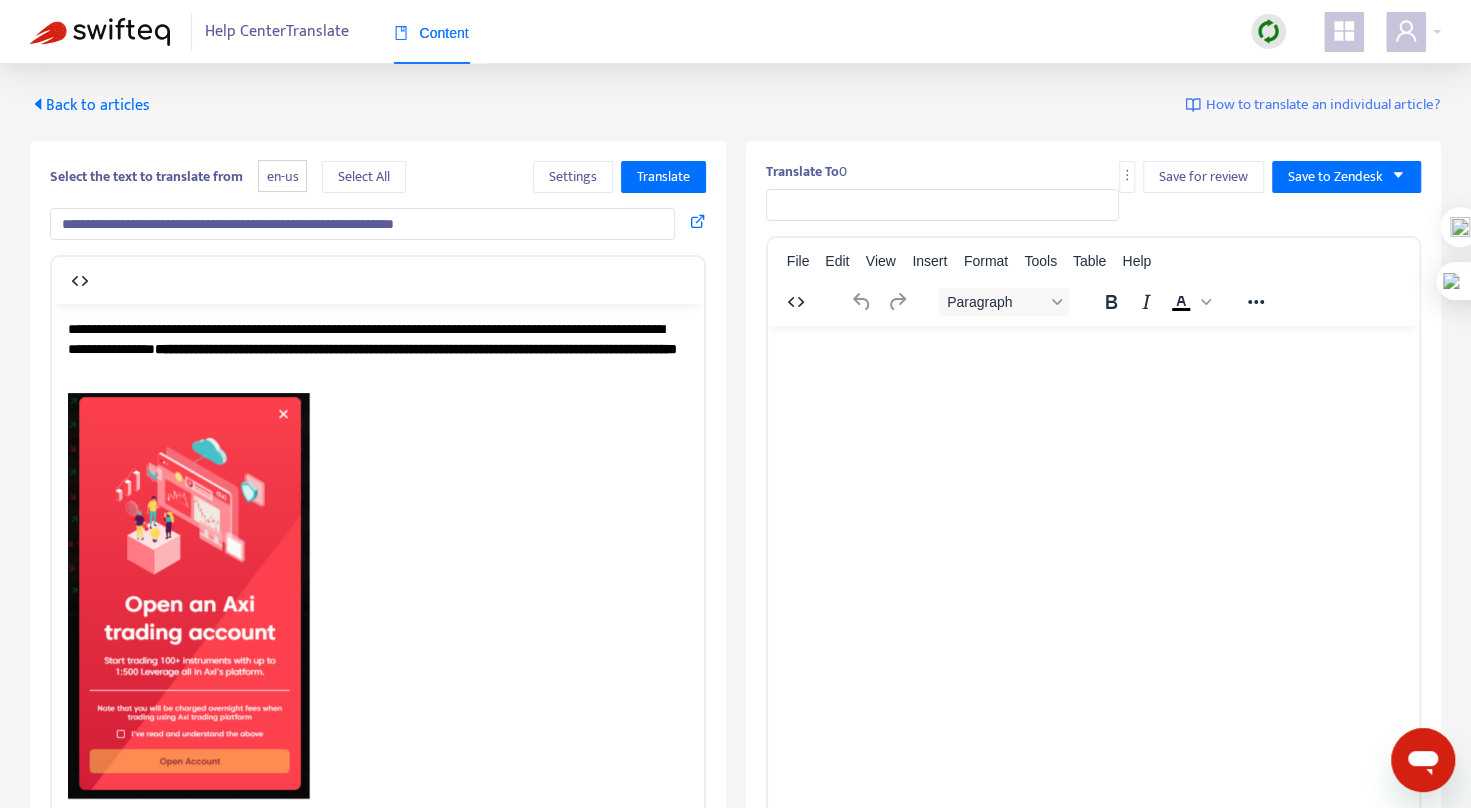 scroll, scrollTop: 0, scrollLeft: 0, axis: both 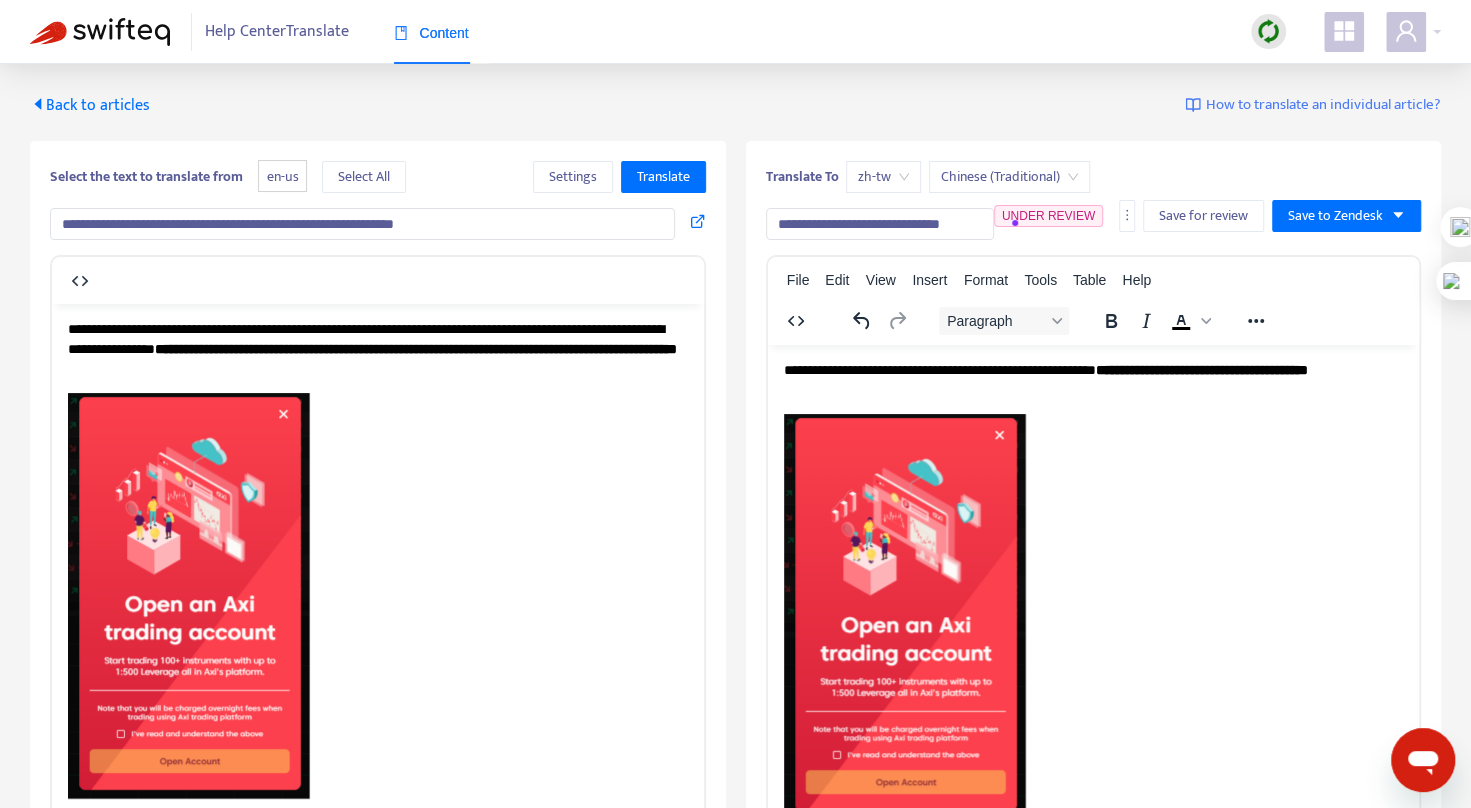 click on "**********" at bounding box center [880, 224] 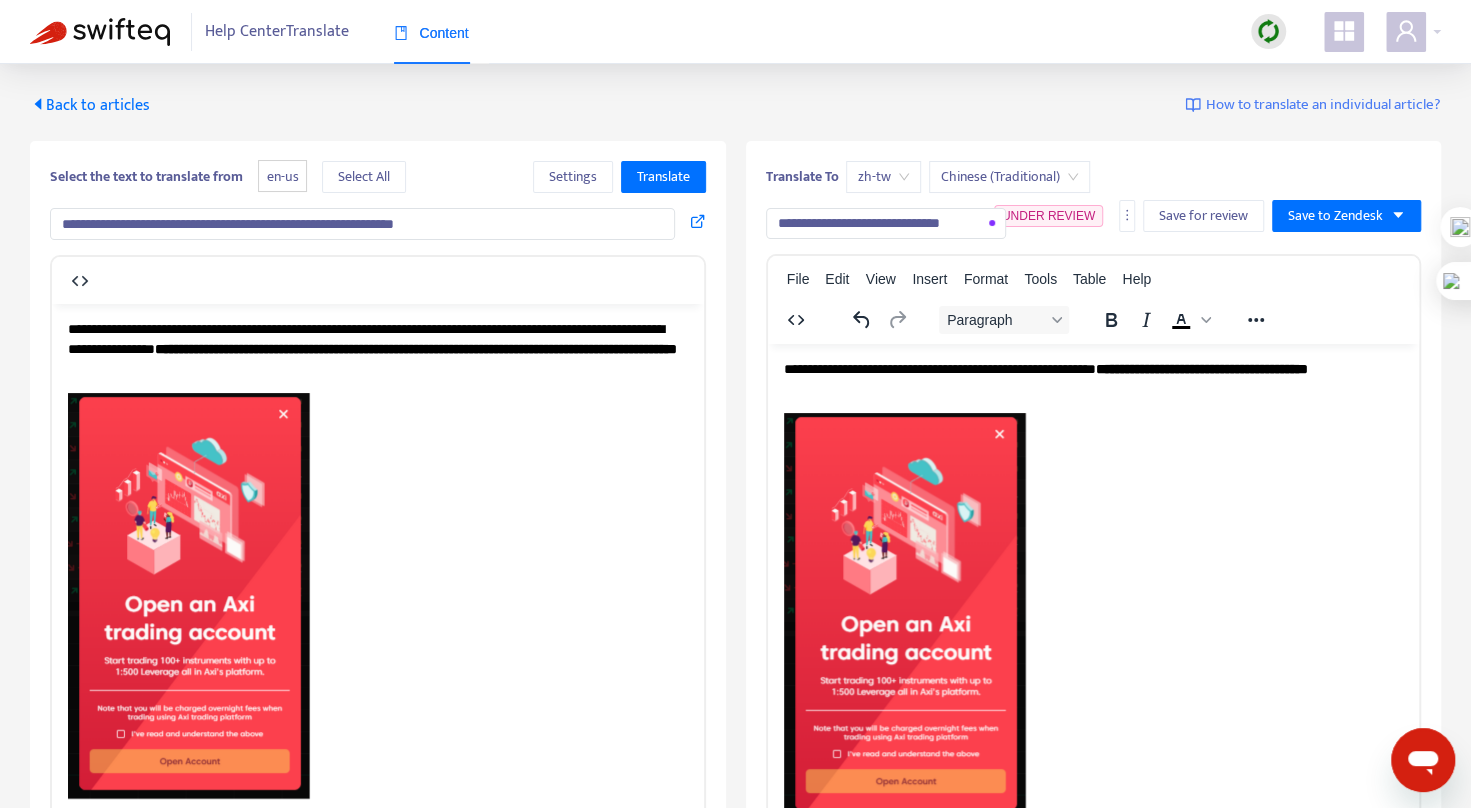 scroll, scrollTop: 0, scrollLeft: 124, axis: horizontal 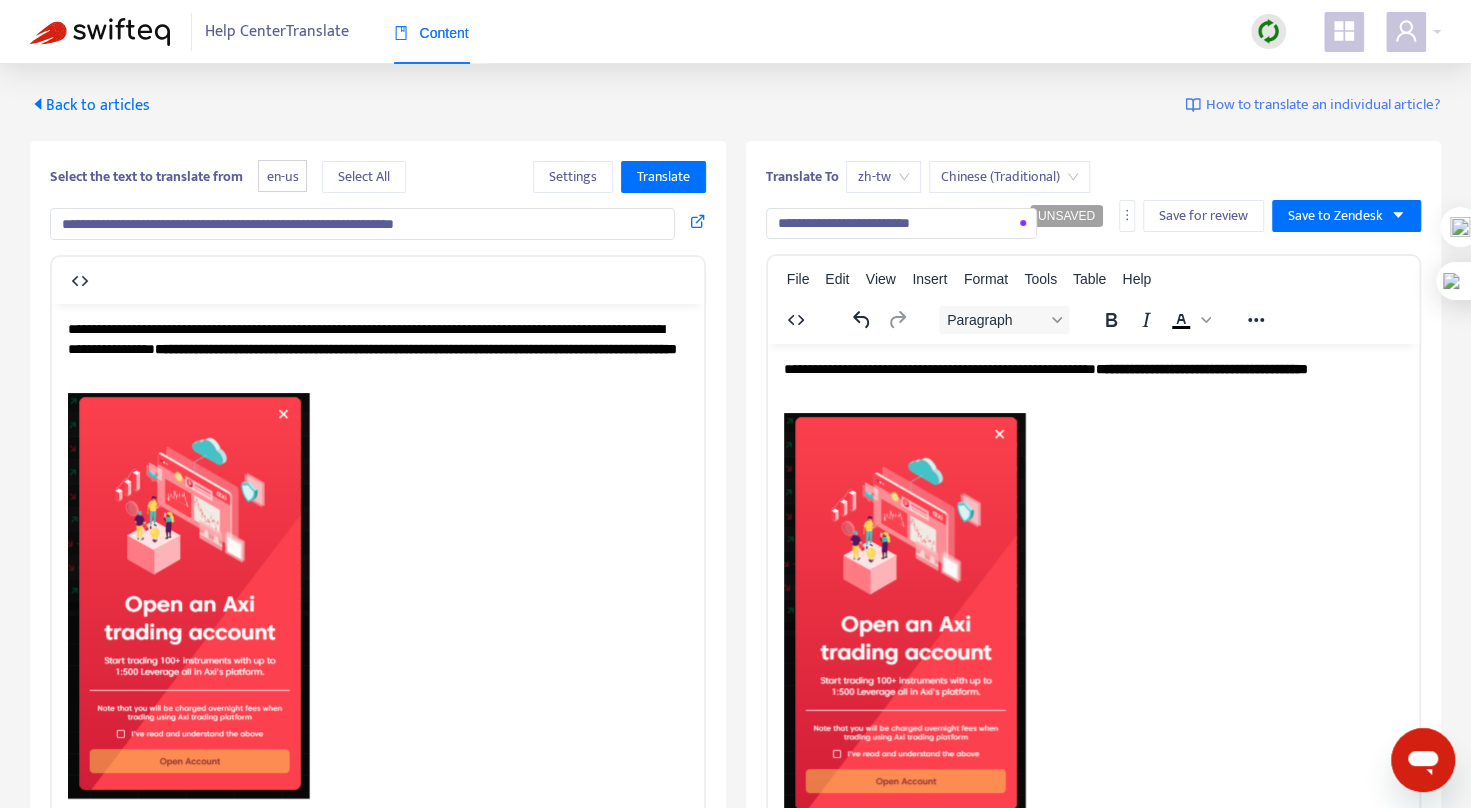 type on "**********" 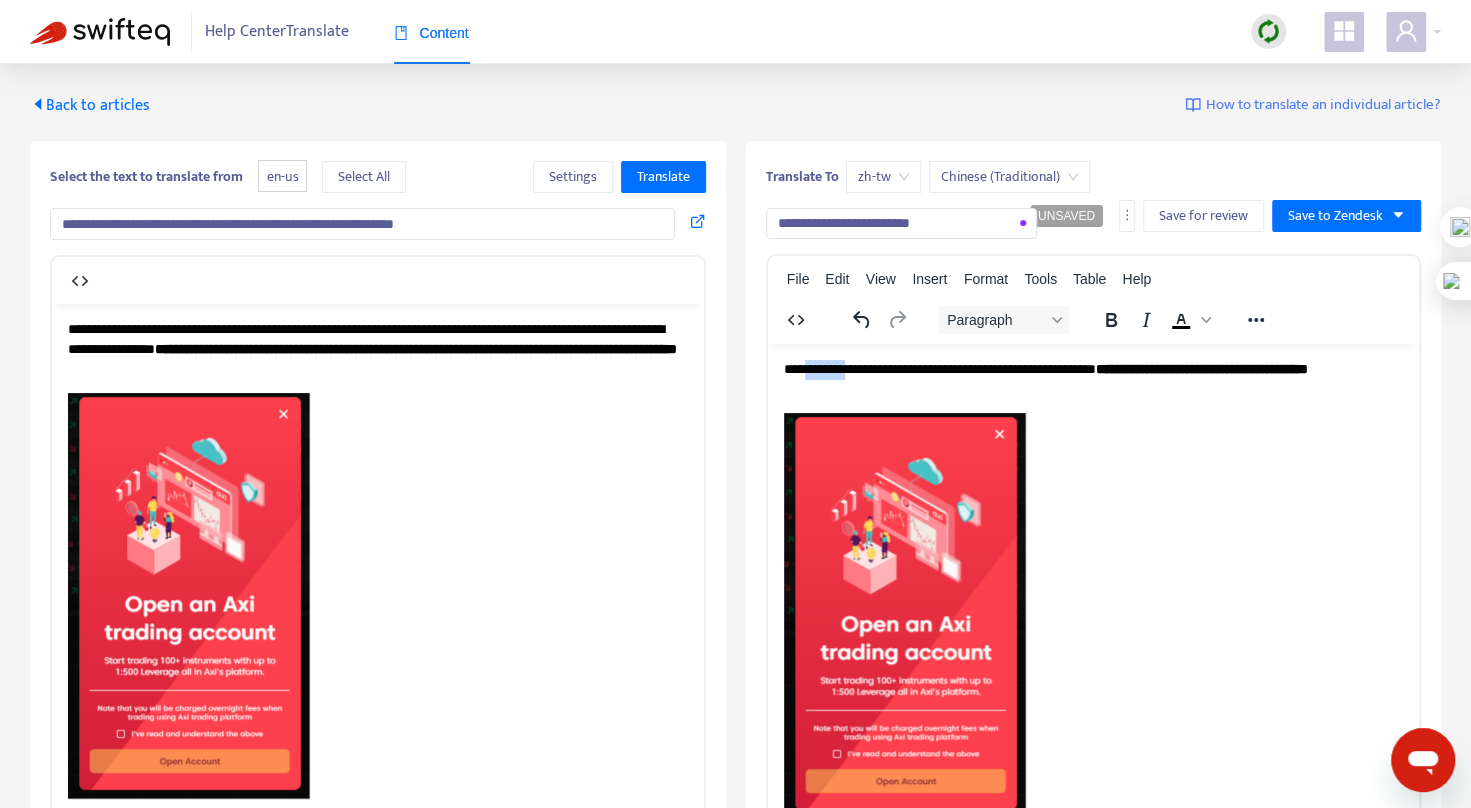 drag, startPoint x: 808, startPoint y: 368, endPoint x: 857, endPoint y: 366, distance: 49.0408 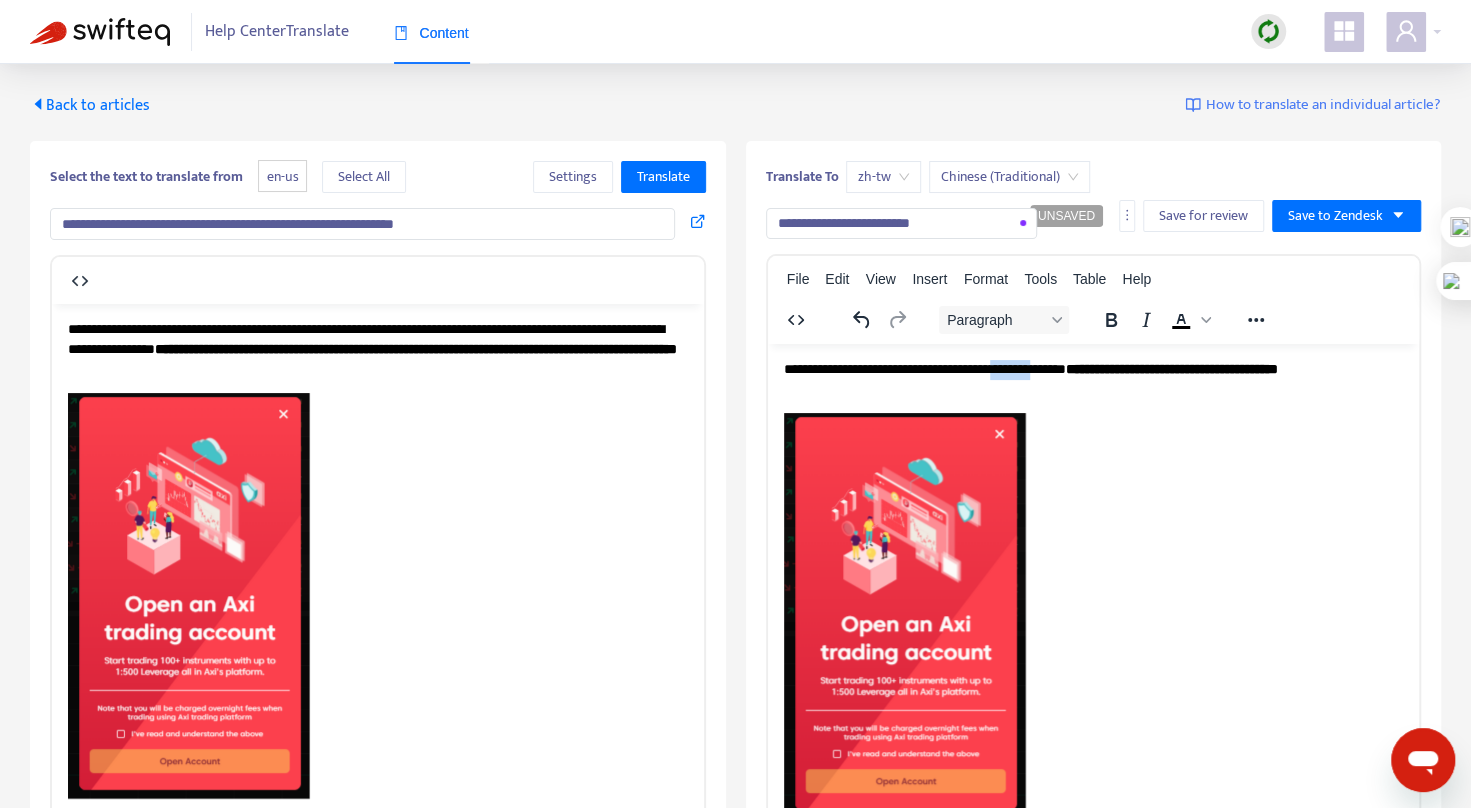 drag, startPoint x: 1283, startPoint y: 369, endPoint x: 1337, endPoint y: 369, distance: 54 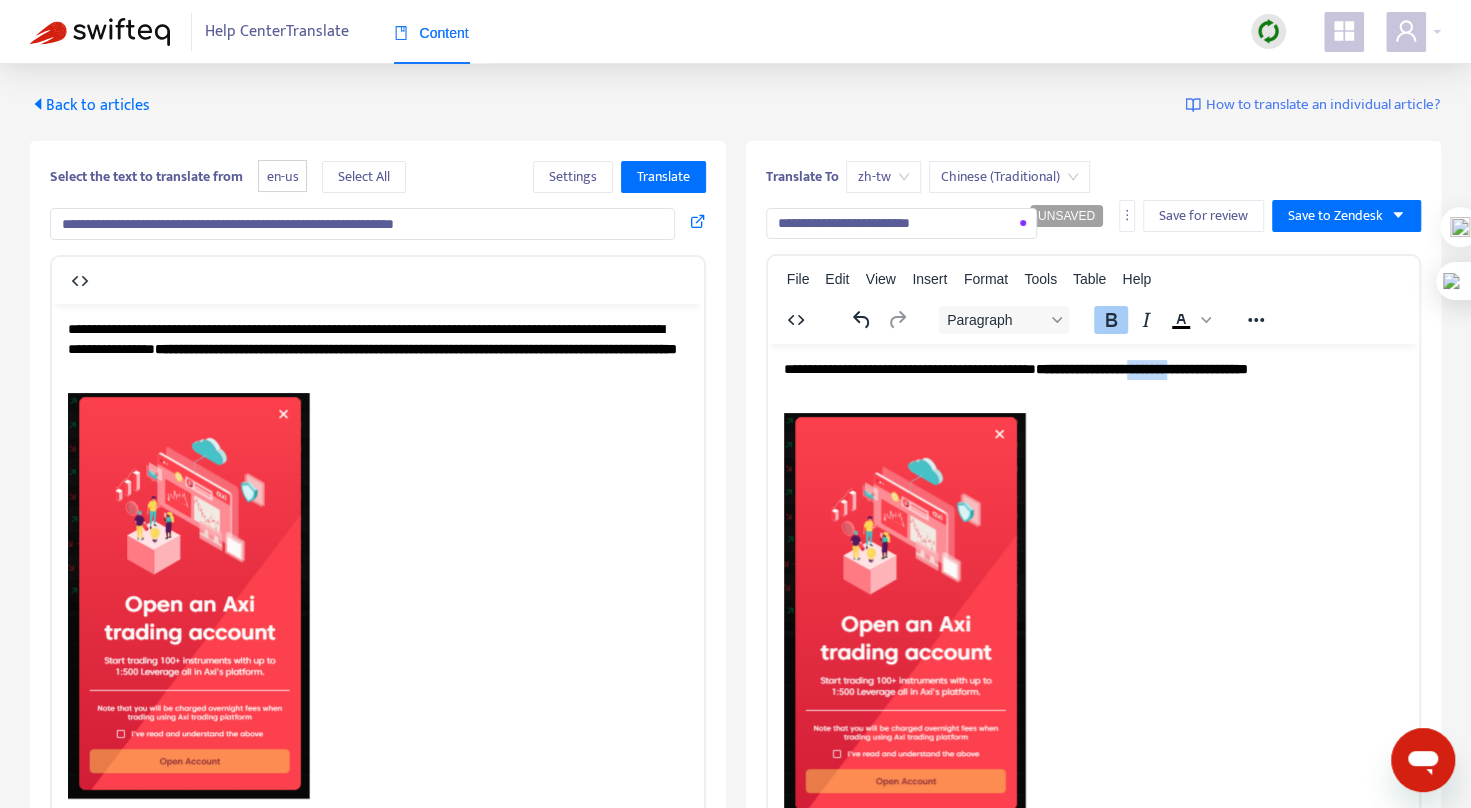 drag, startPoint x: 1011, startPoint y: 390, endPoint x: 1068, endPoint y: 390, distance: 57 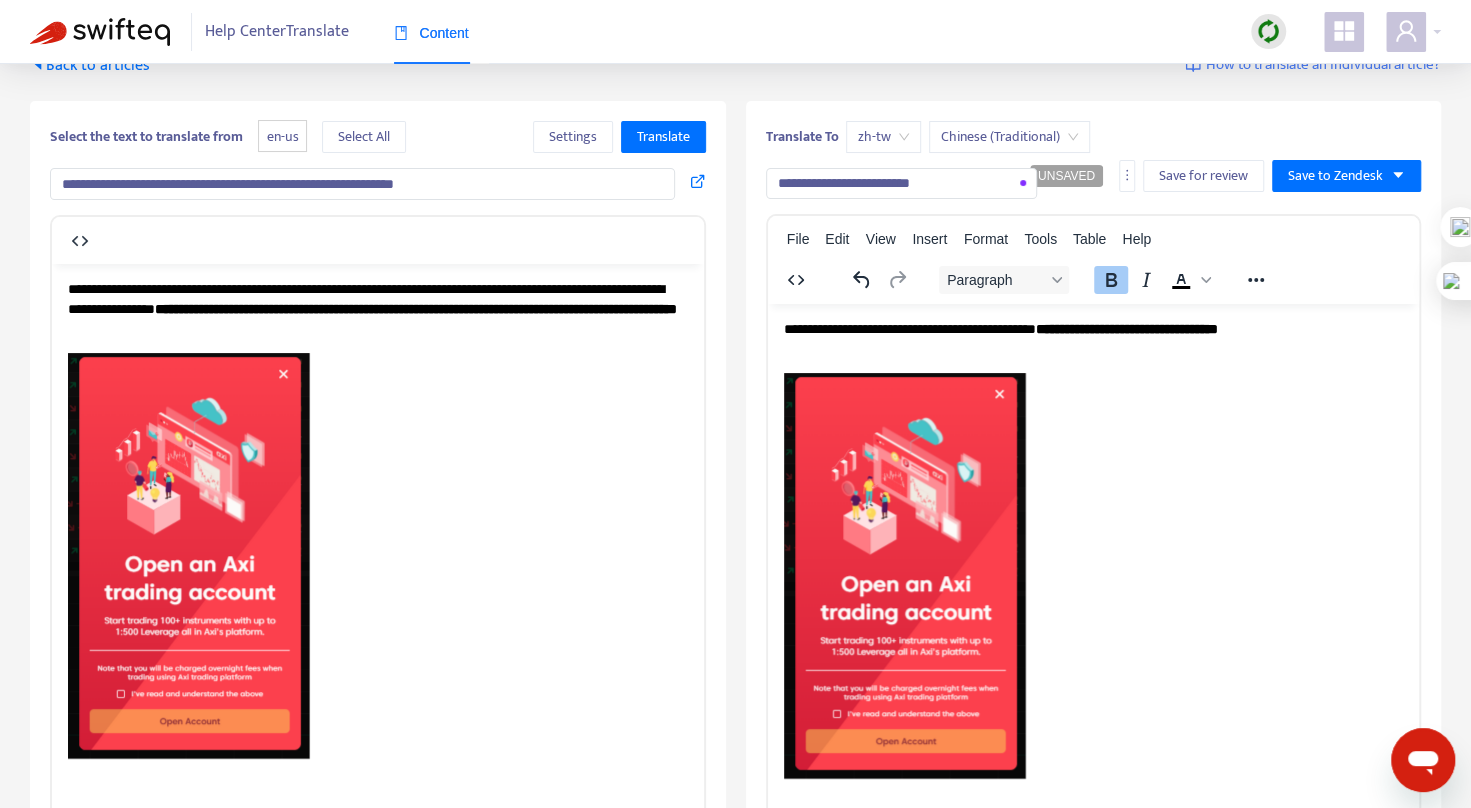 scroll, scrollTop: 0, scrollLeft: 0, axis: both 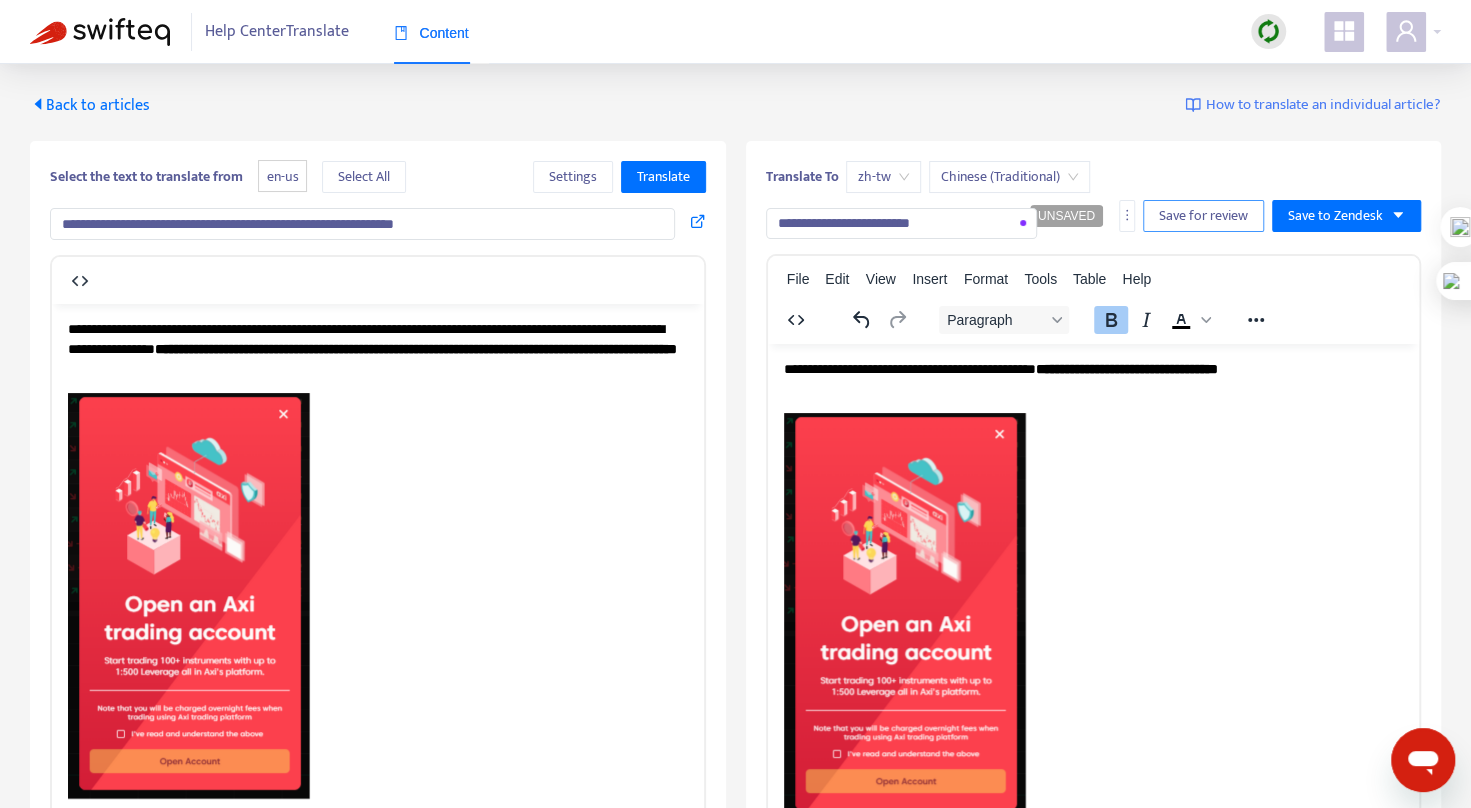 click on "Save for review" at bounding box center [1203, 216] 